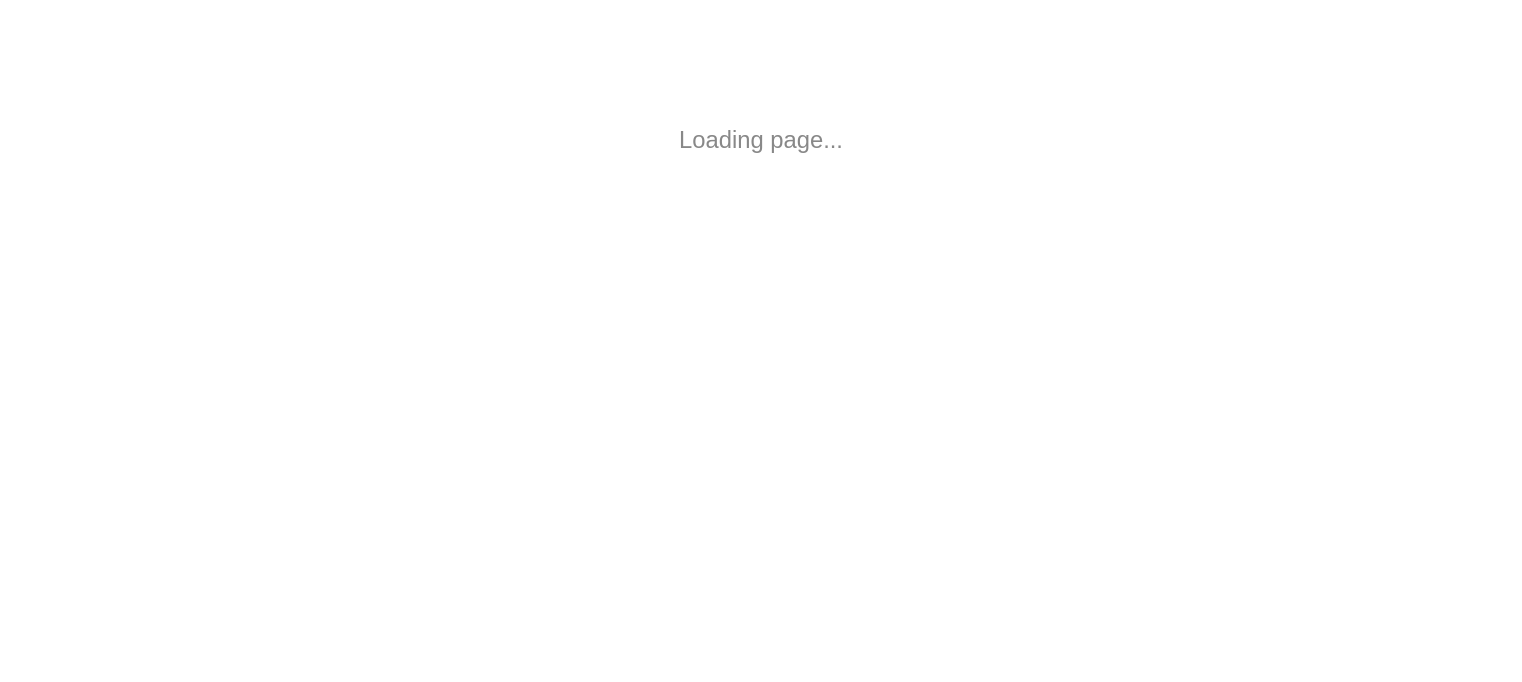 scroll, scrollTop: 0, scrollLeft: 0, axis: both 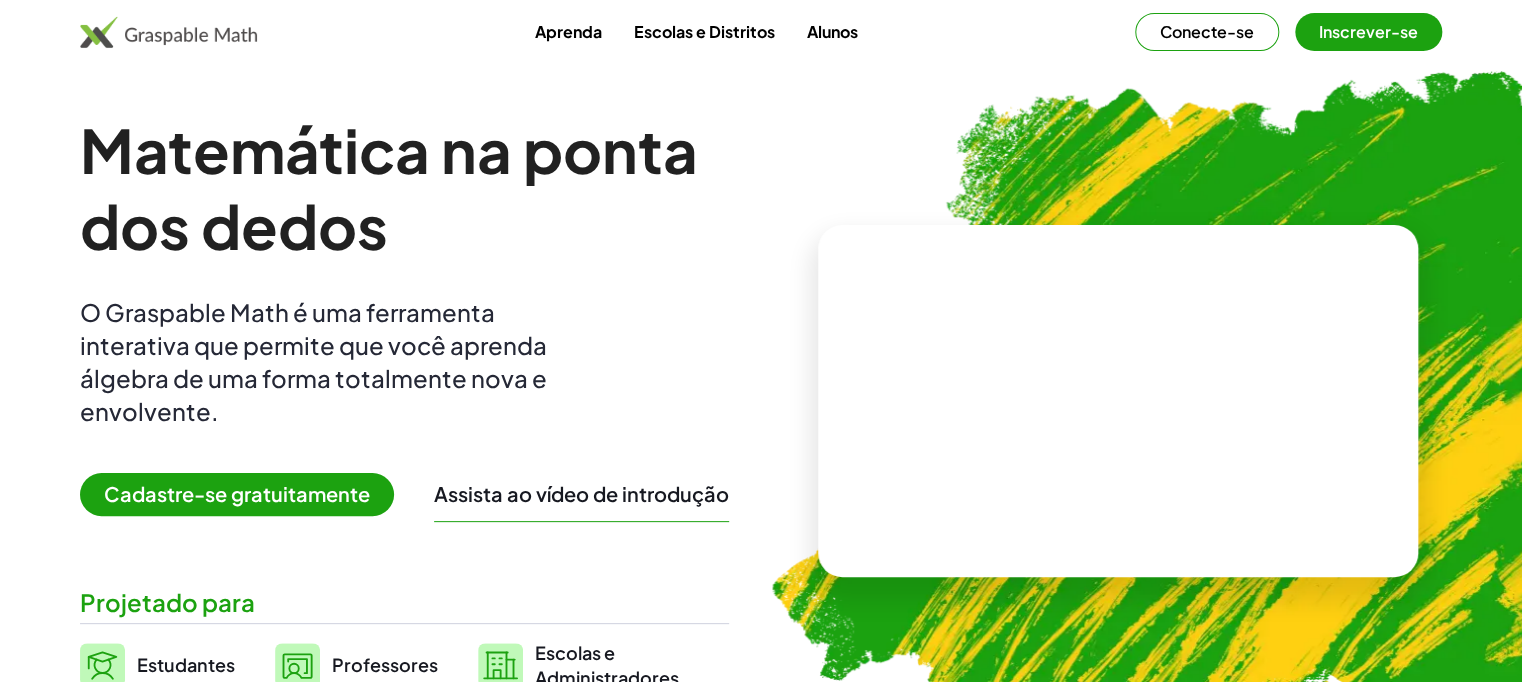click at bounding box center (1234, 404) 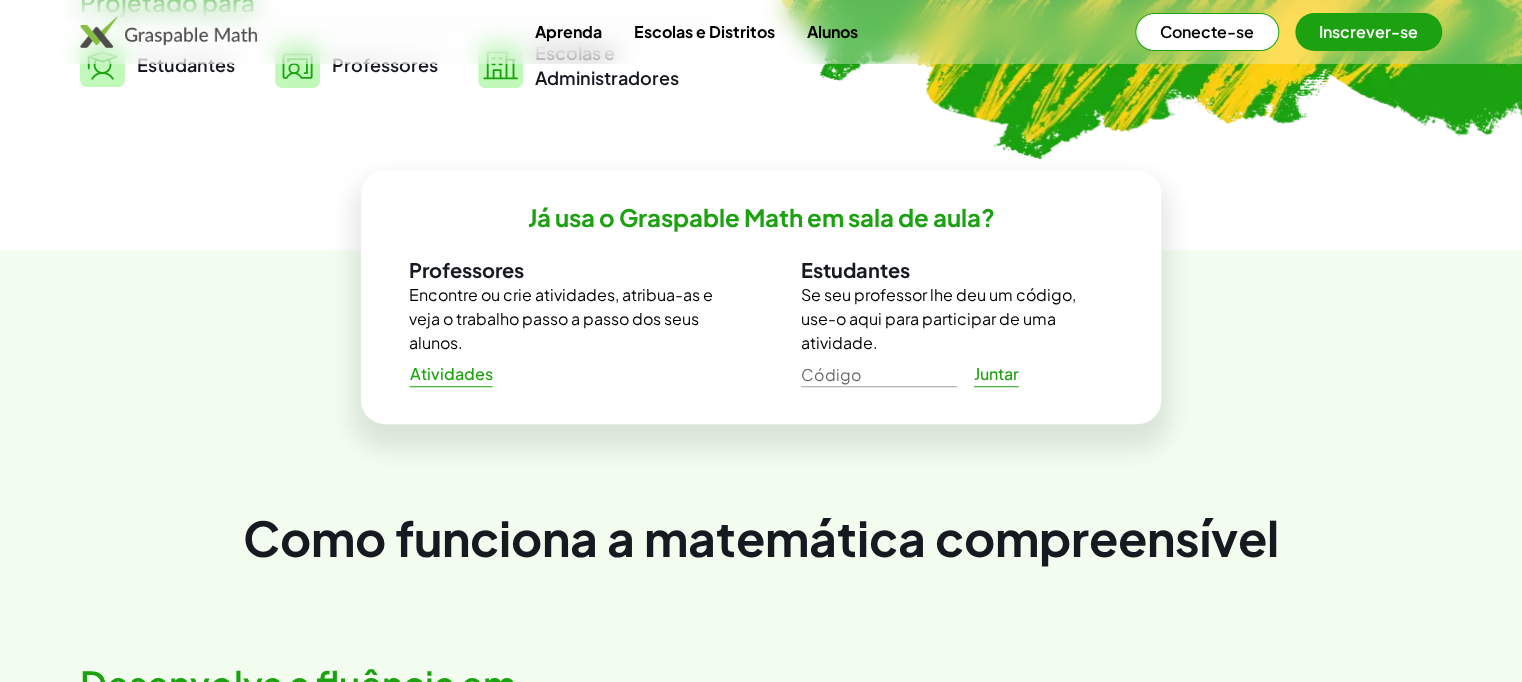 scroll, scrollTop: 0, scrollLeft: 0, axis: both 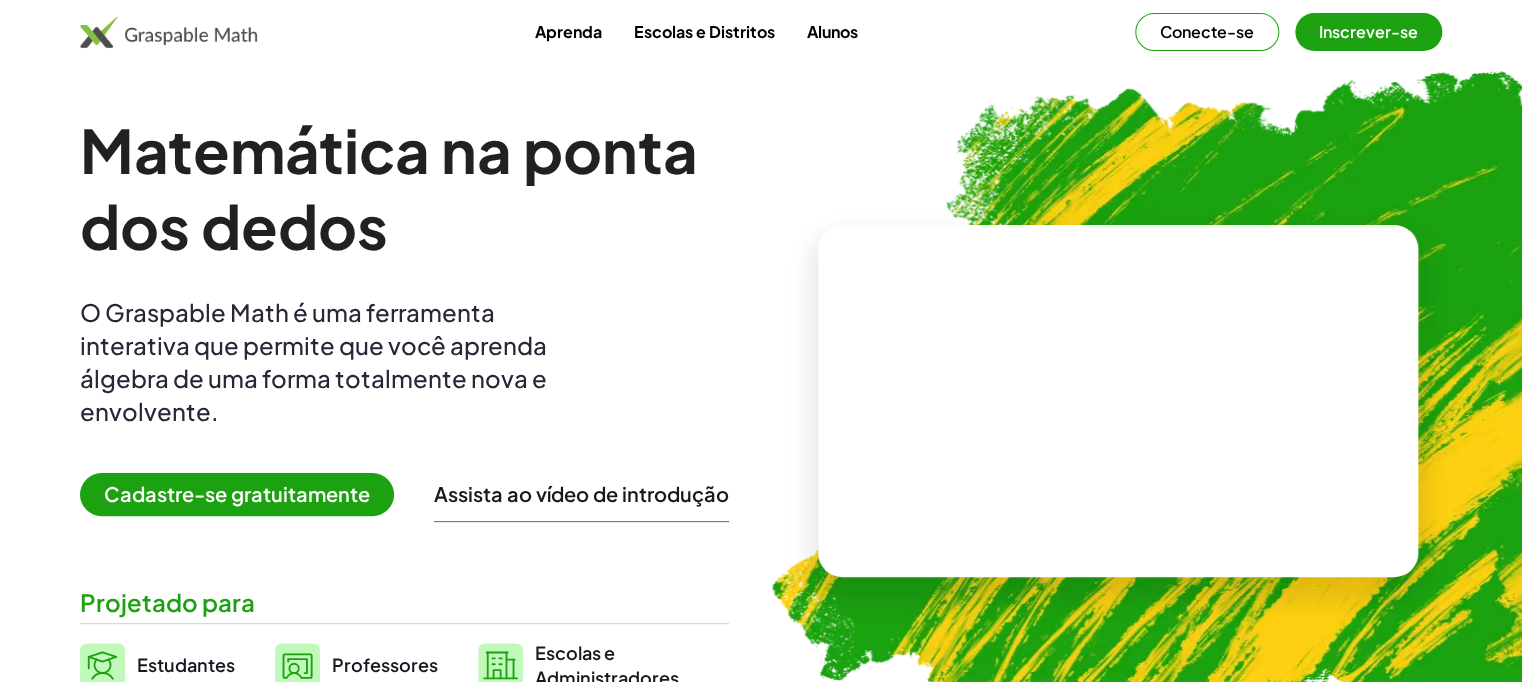 click at bounding box center (1234, 404) 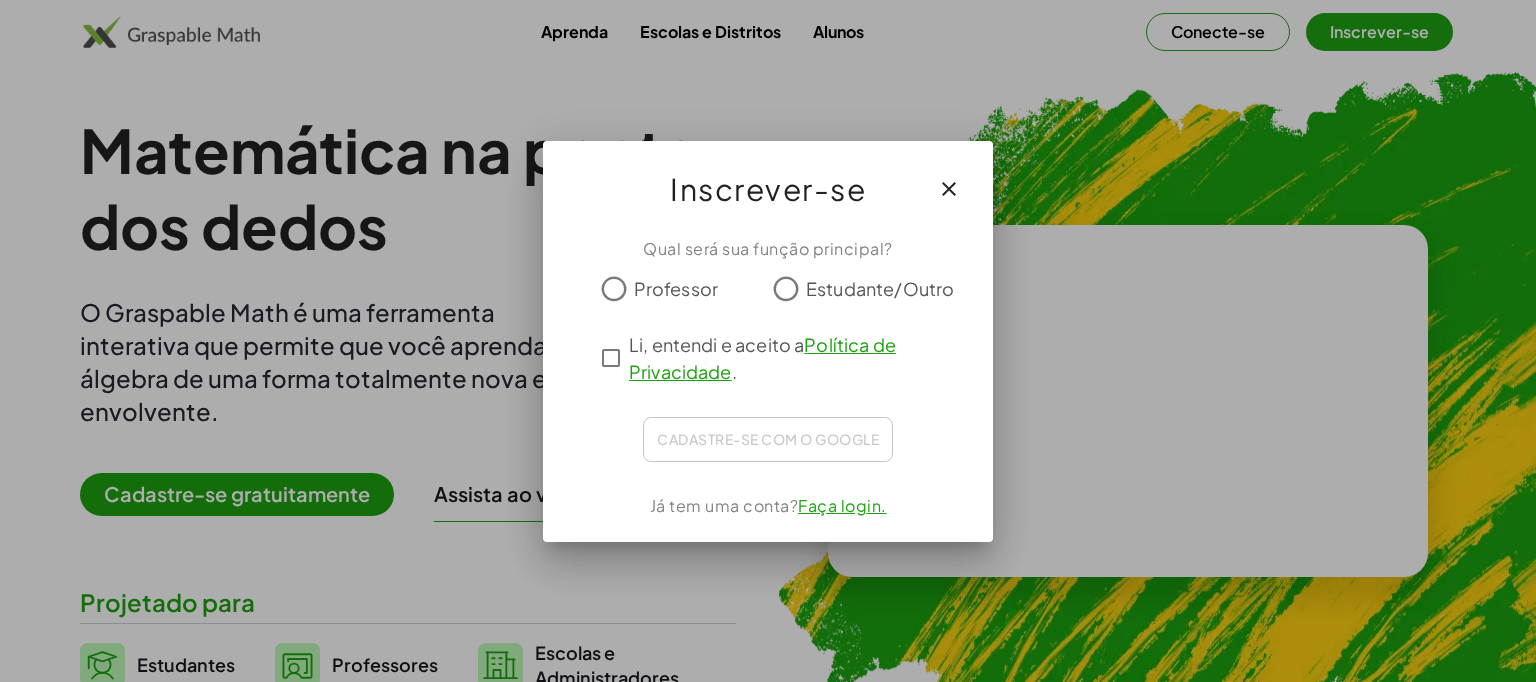 click on "Professor" at bounding box center [676, 288] 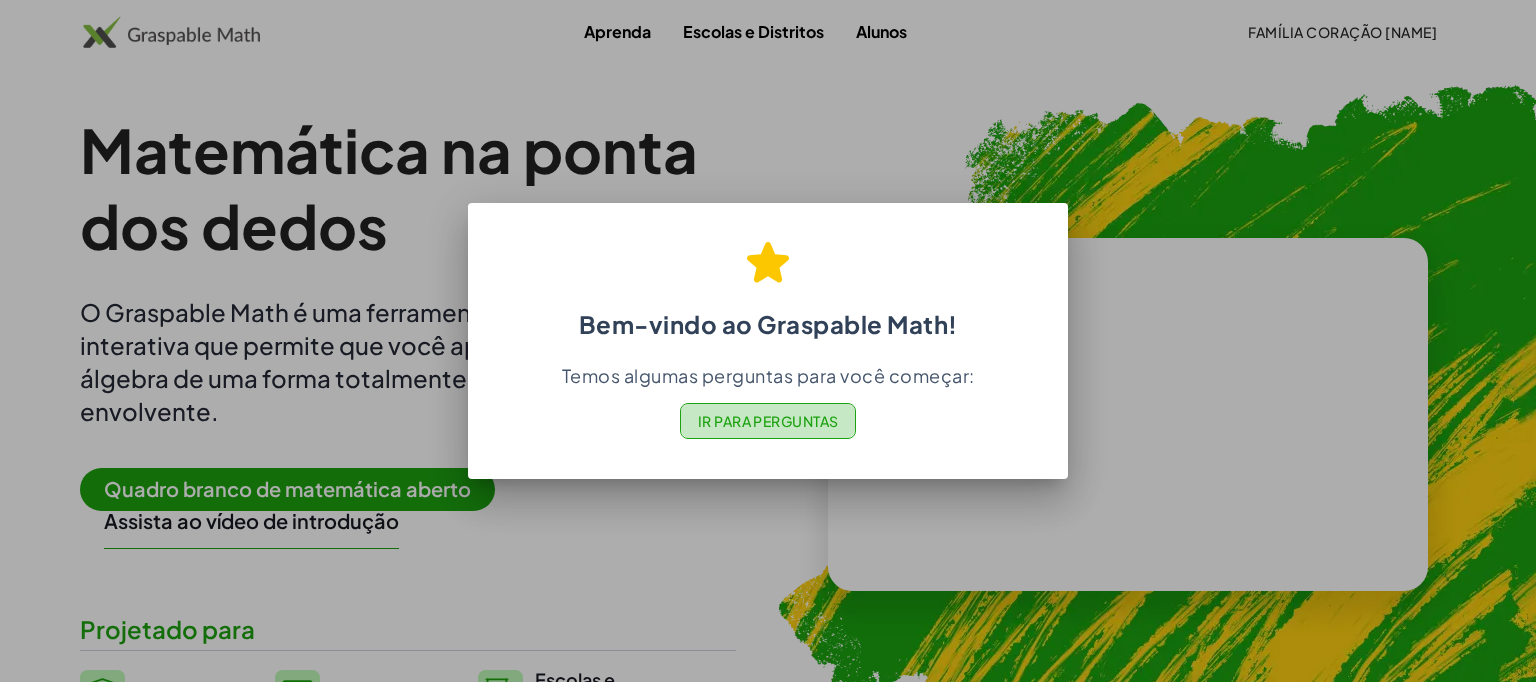 click on "Ir para Perguntas" at bounding box center (768, 421) 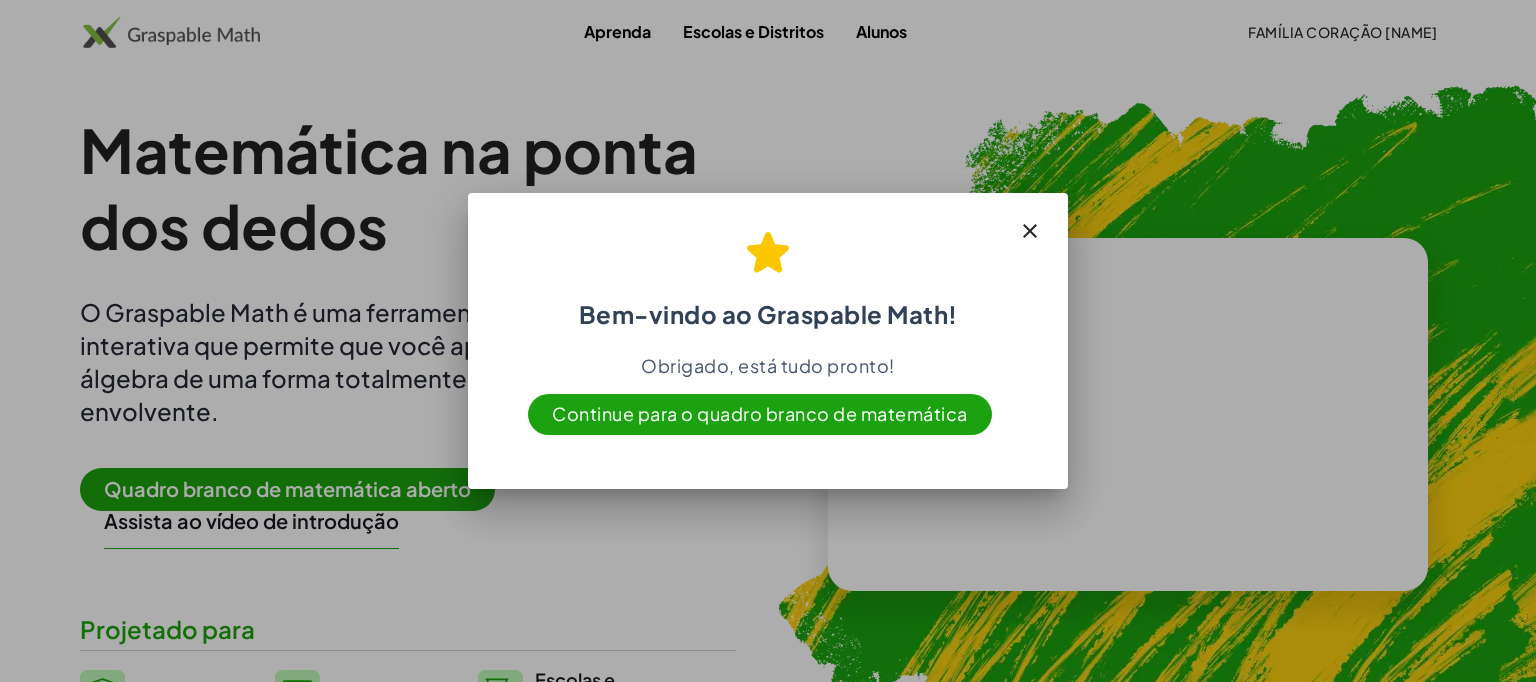 click 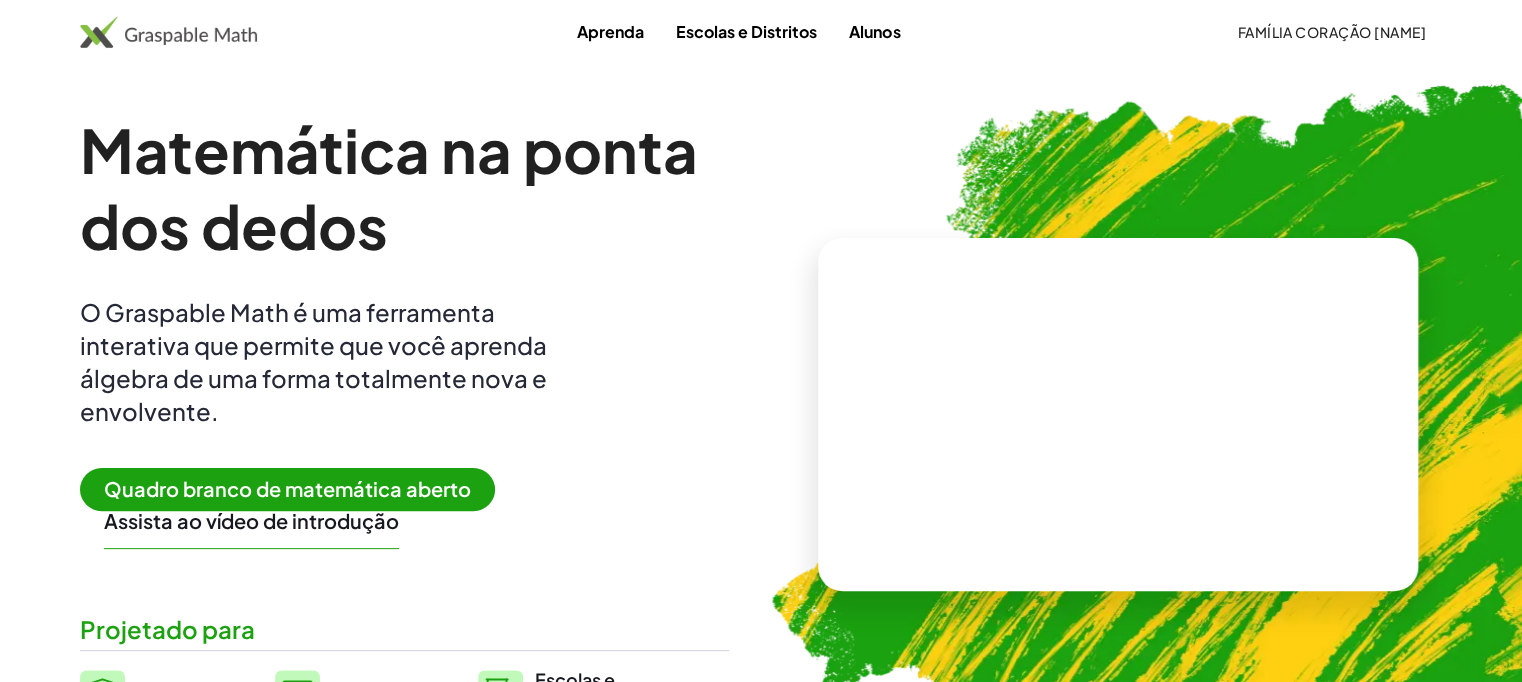 click on "Matemática na ponta dos dedos O Graspable Math é uma ferramenta interativa que permite que você aprenda álgebra de uma forma totalmente nova e envolvente. Quadro branco de matemática aberto Assista ao vídeo de introdução Projetado para Estudantes Professores Escolas e  Administradores" at bounding box center [404, 414] 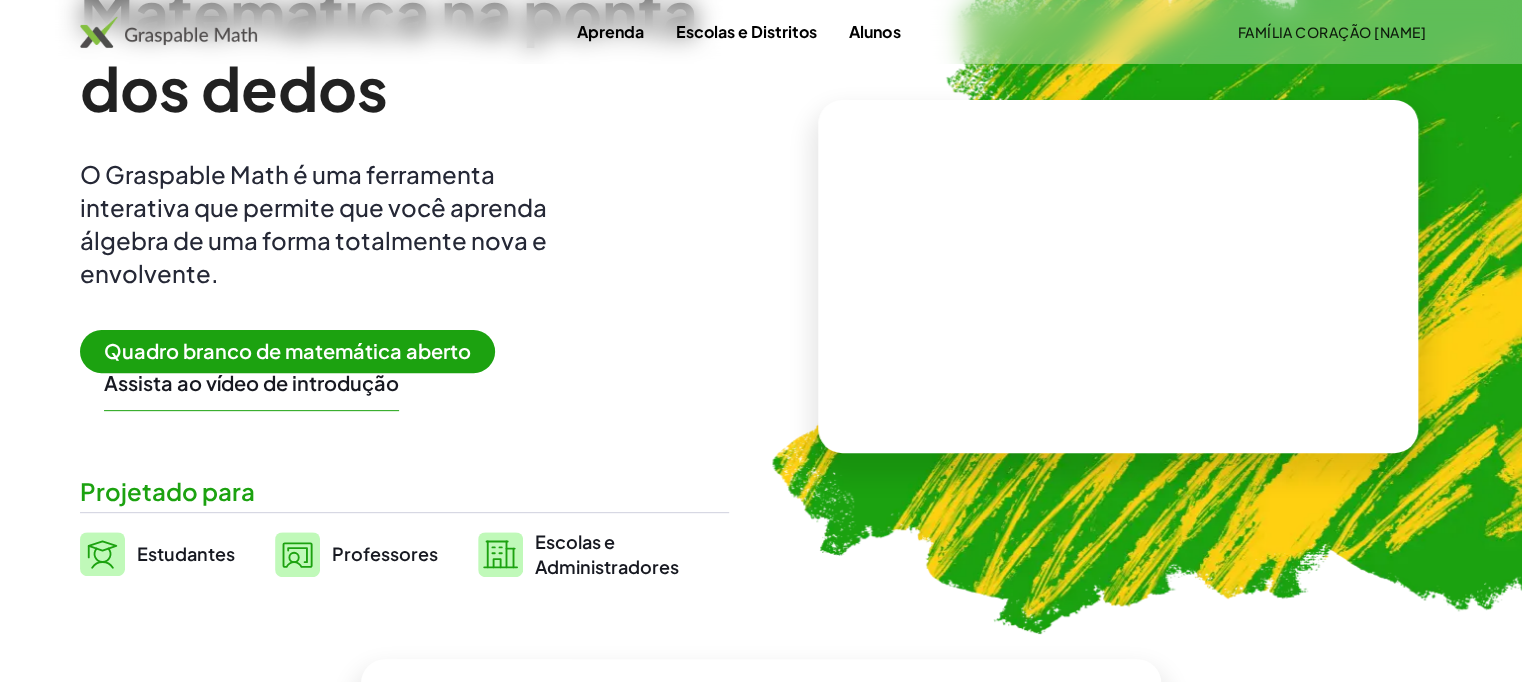 scroll, scrollTop: 120, scrollLeft: 0, axis: vertical 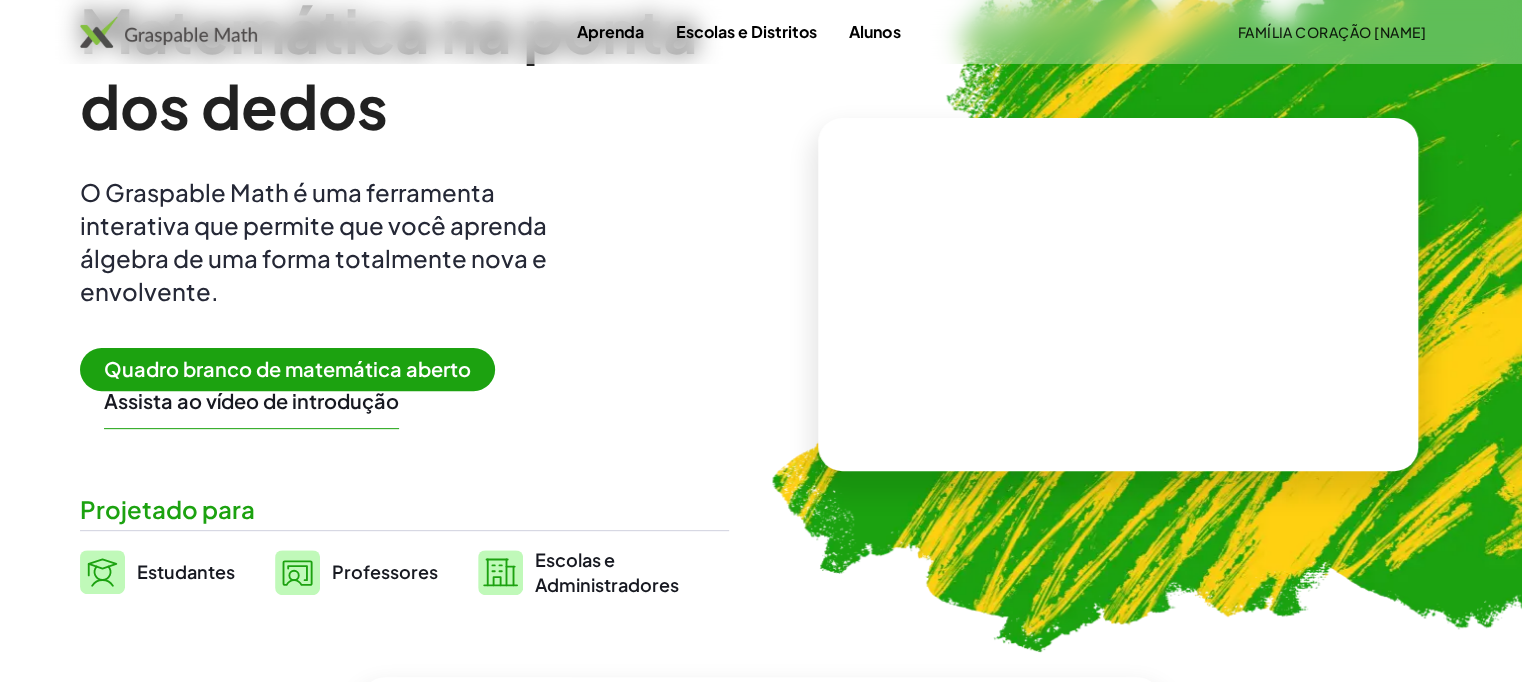 click on "Assista ao vídeo de introdução" at bounding box center [251, 400] 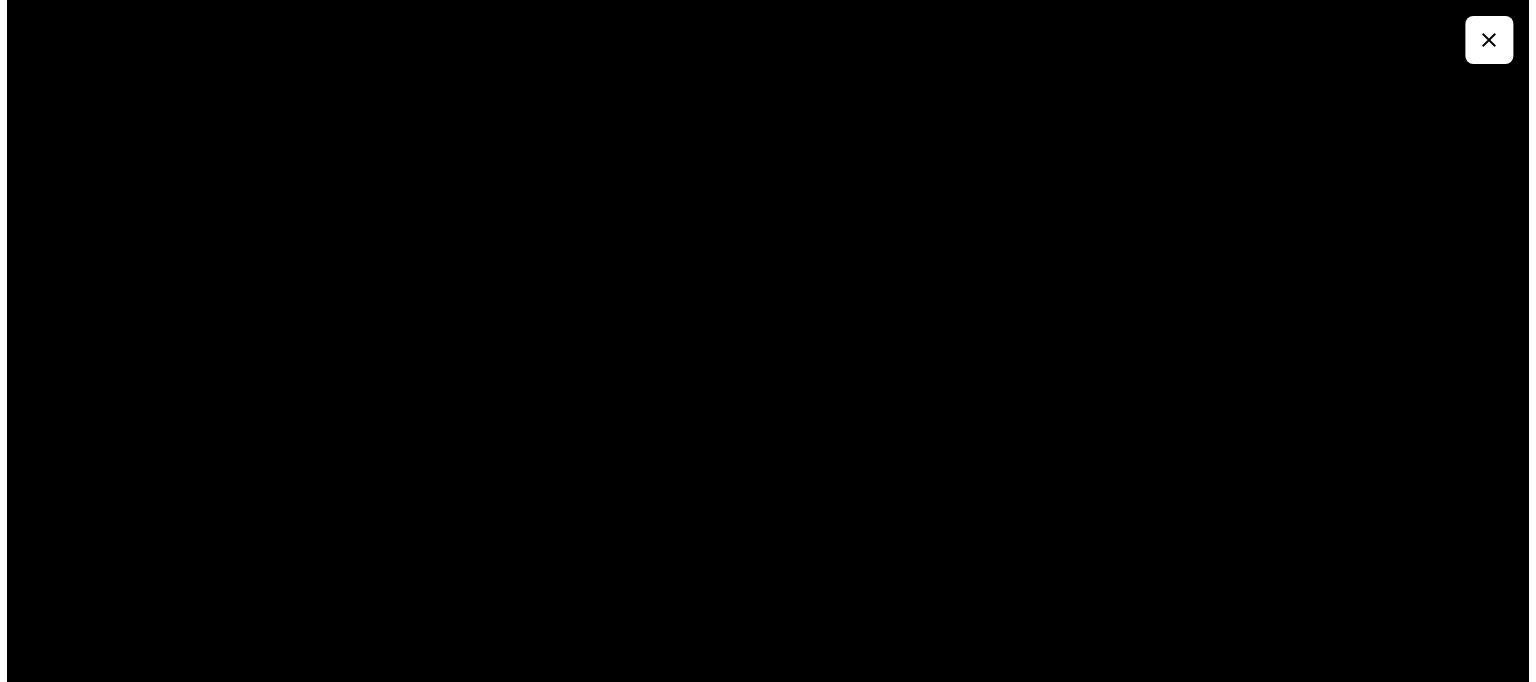 scroll, scrollTop: 0, scrollLeft: 0, axis: both 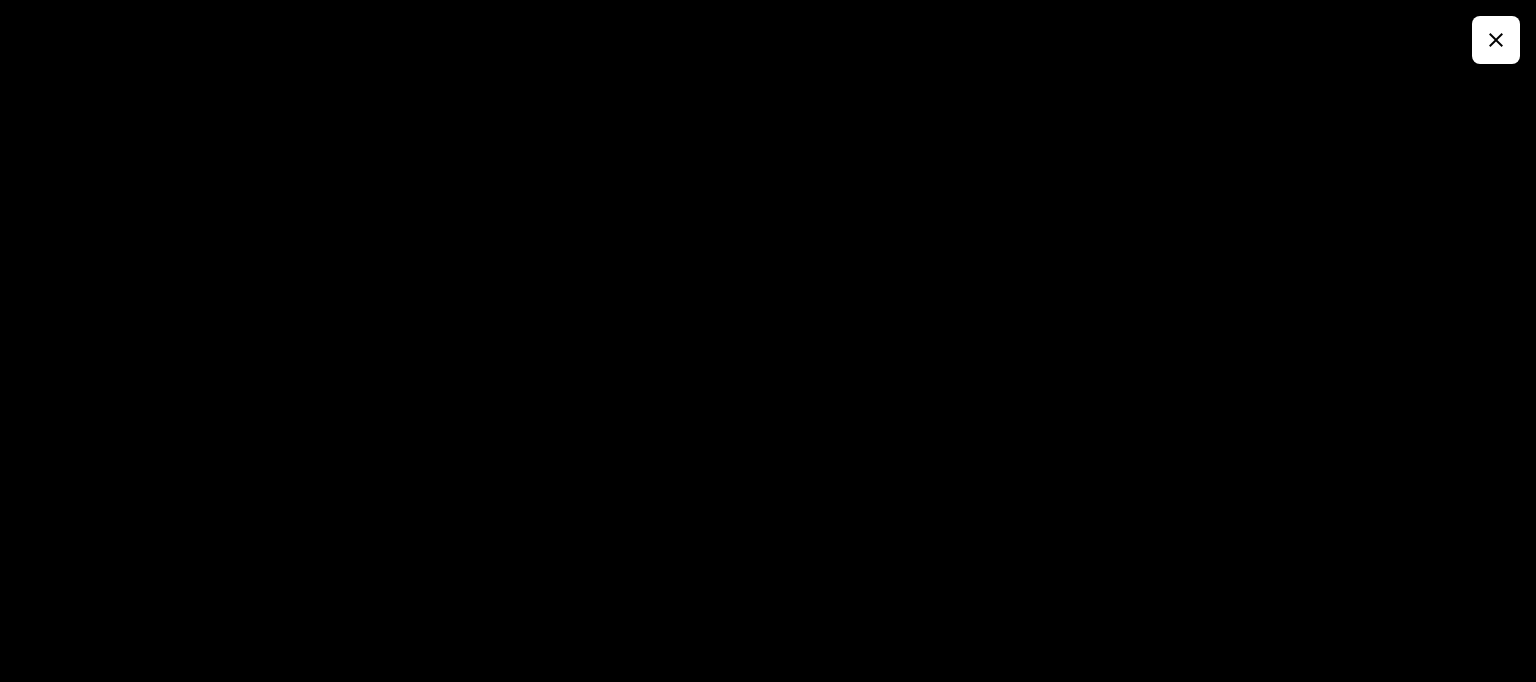 click 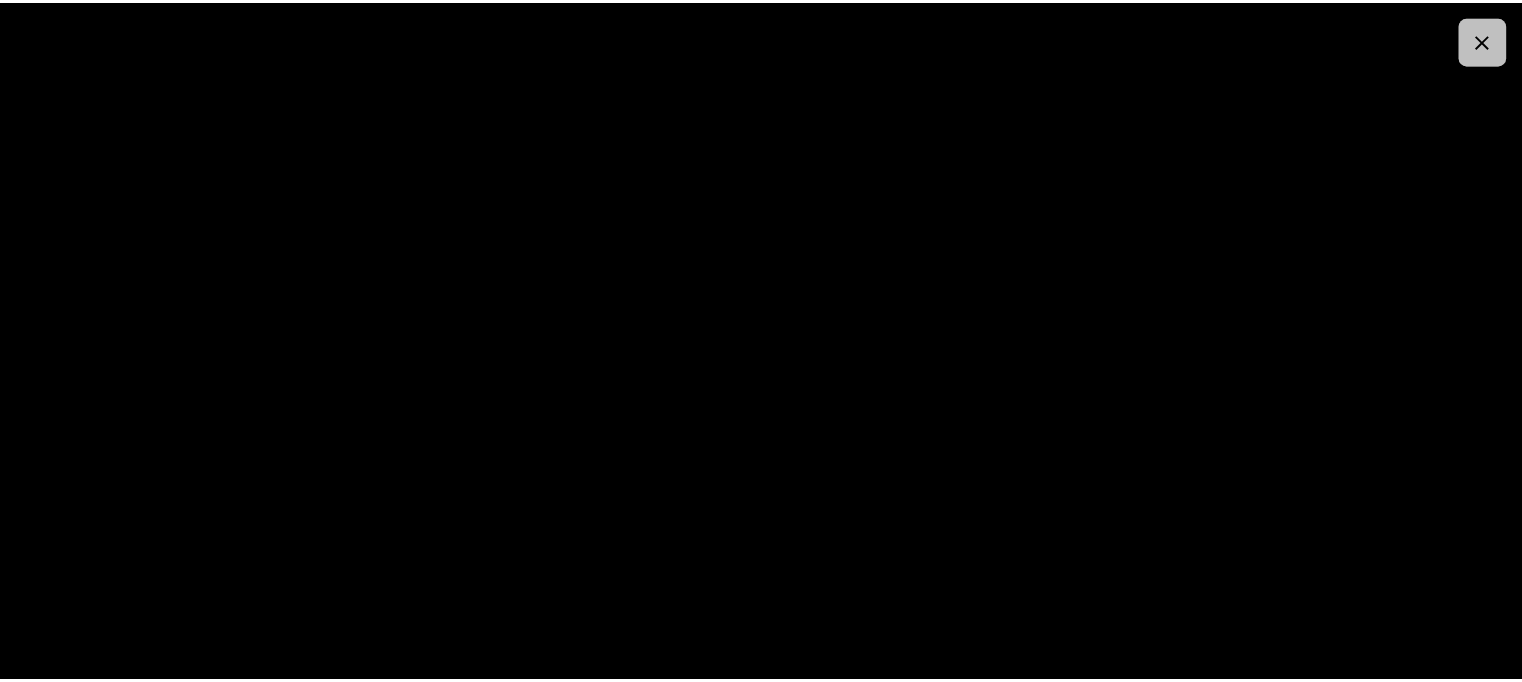 scroll, scrollTop: 120, scrollLeft: 0, axis: vertical 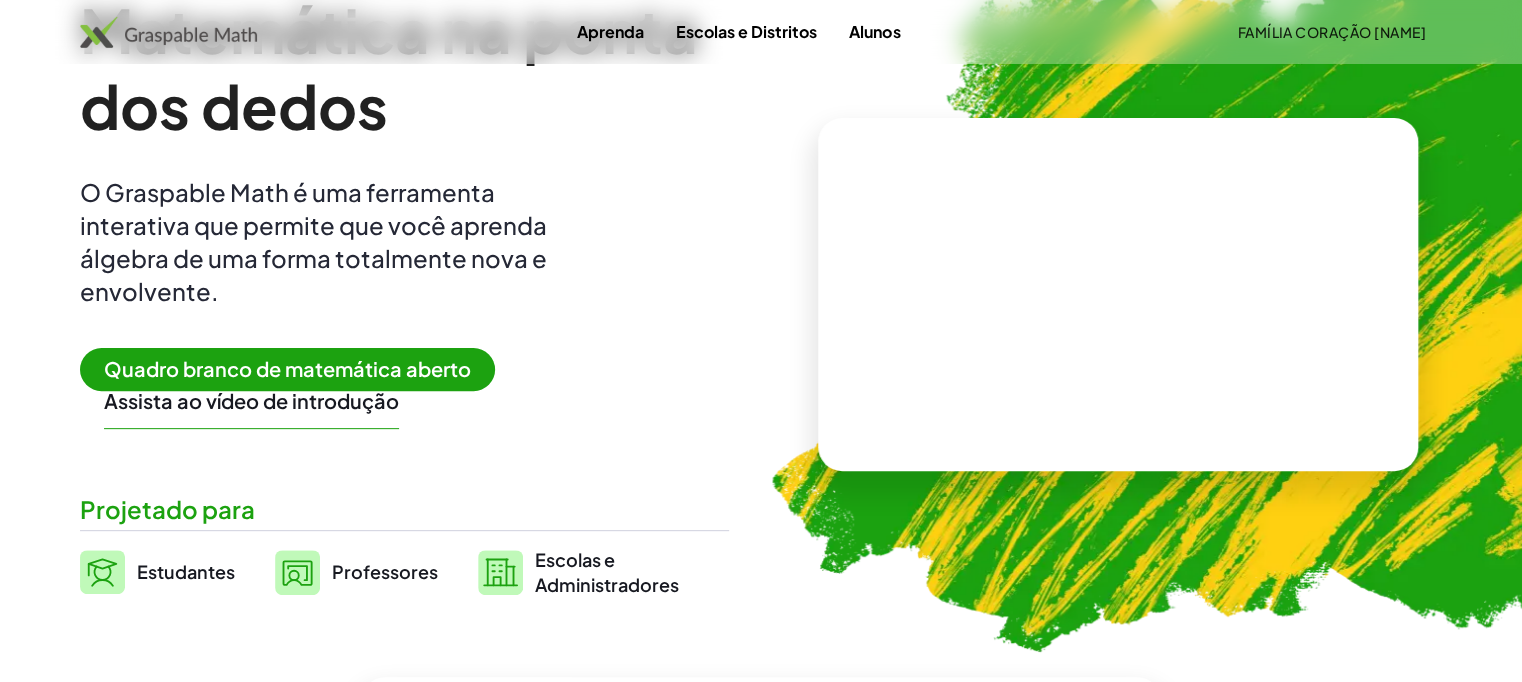 click on "Matemática na ponta dos dedos O Graspable Math é uma ferramenta interativa que permite que você aprenda álgebra de uma forma totalmente nova e envolvente. Quadro branco de matemática aberto Assista ao vídeo de introdução Projetado para Estudantes Professores Escolas e  Administradores" 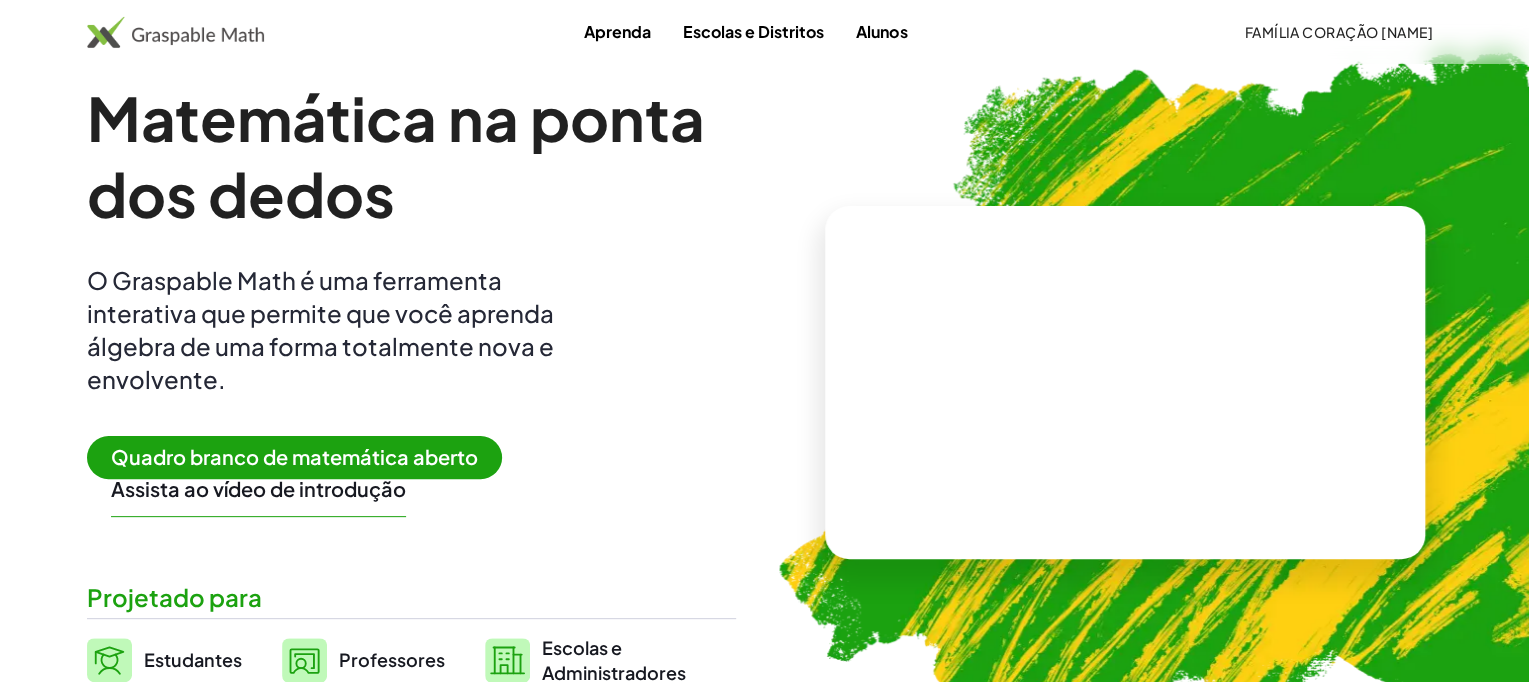scroll, scrollTop: 0, scrollLeft: 0, axis: both 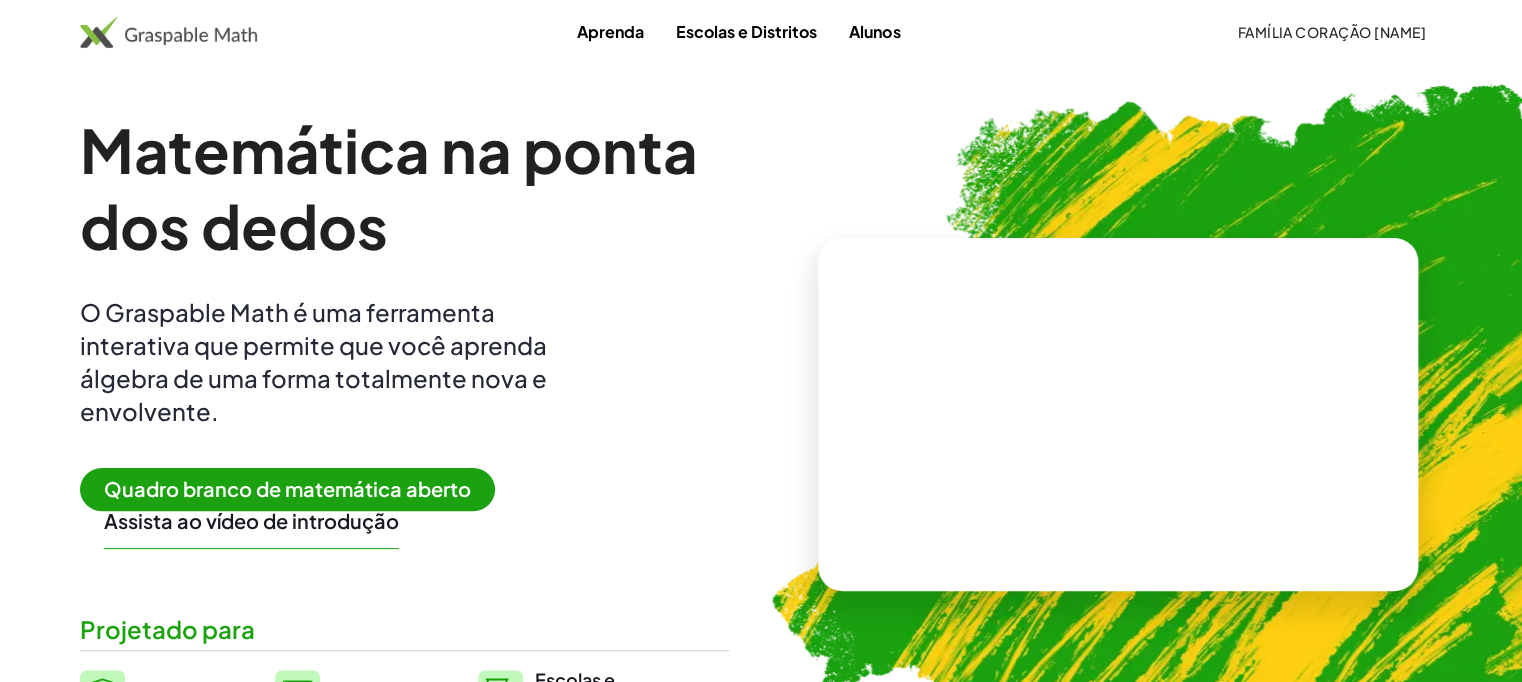 click on "Quadro branco de matemática aberto" at bounding box center [287, 488] 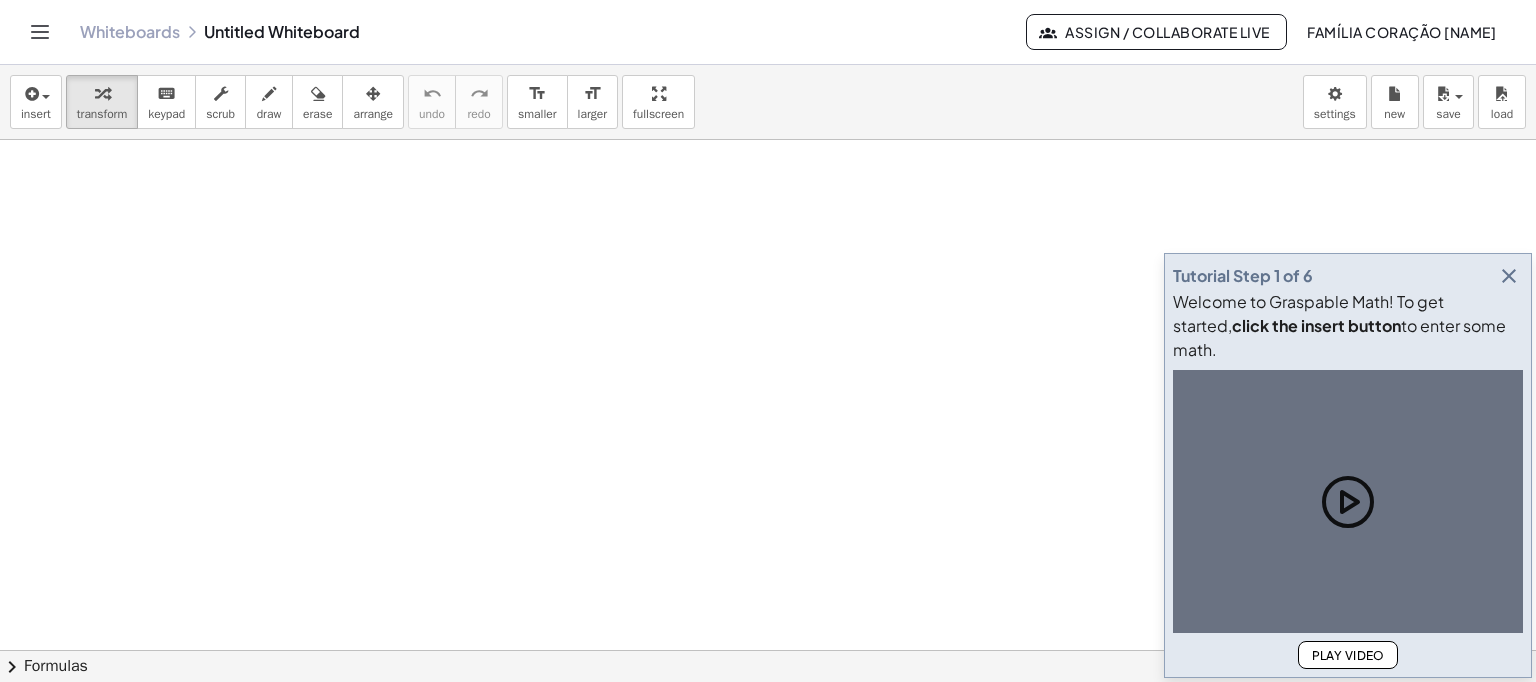 scroll, scrollTop: 240, scrollLeft: 0, axis: vertical 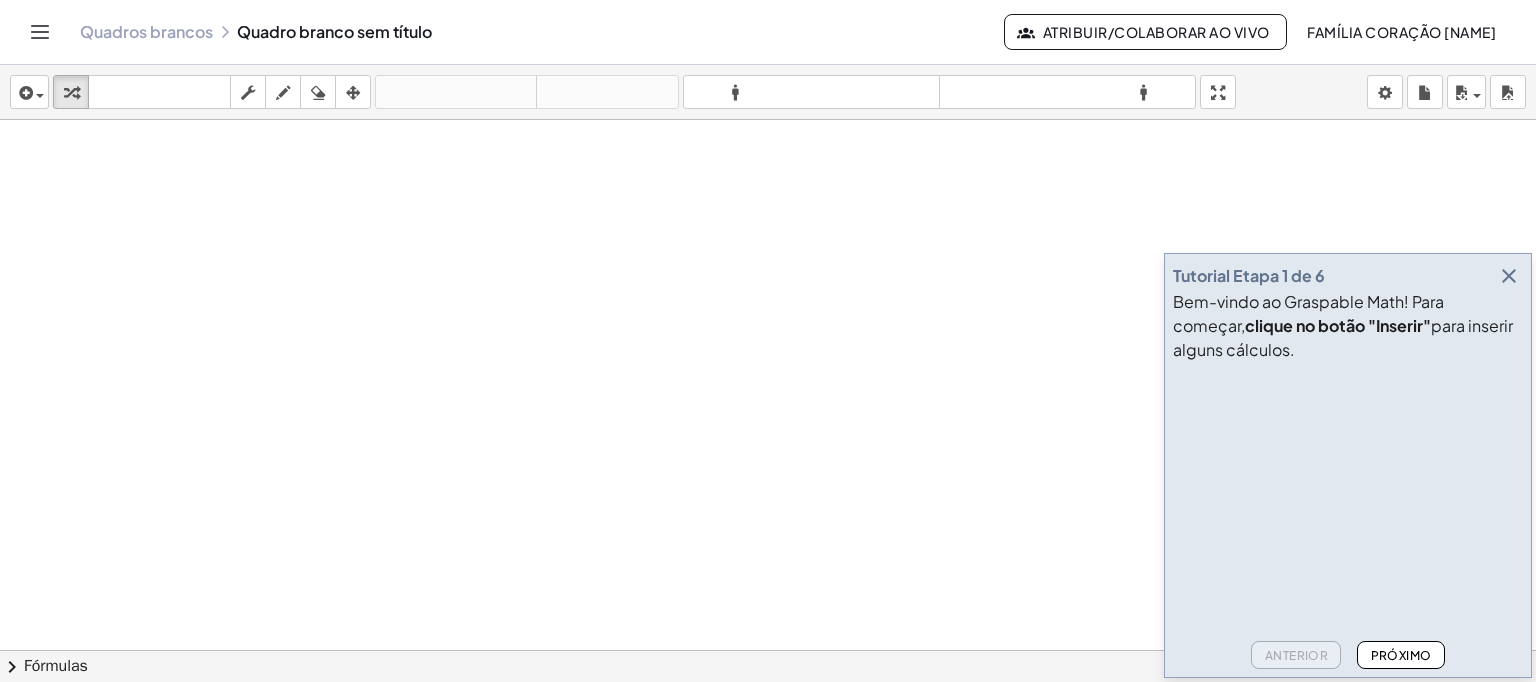 click at bounding box center (768, 456) 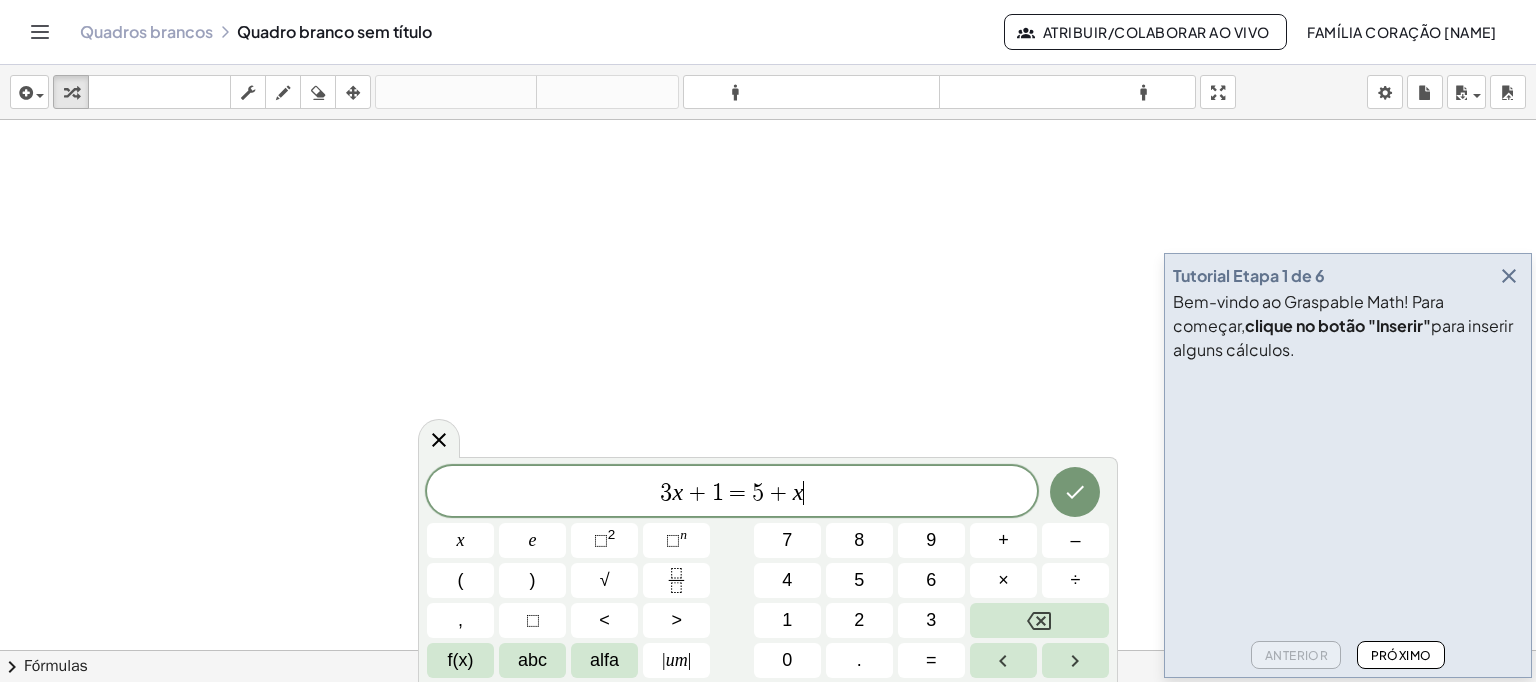 click on "Próximo" at bounding box center [1401, 655] 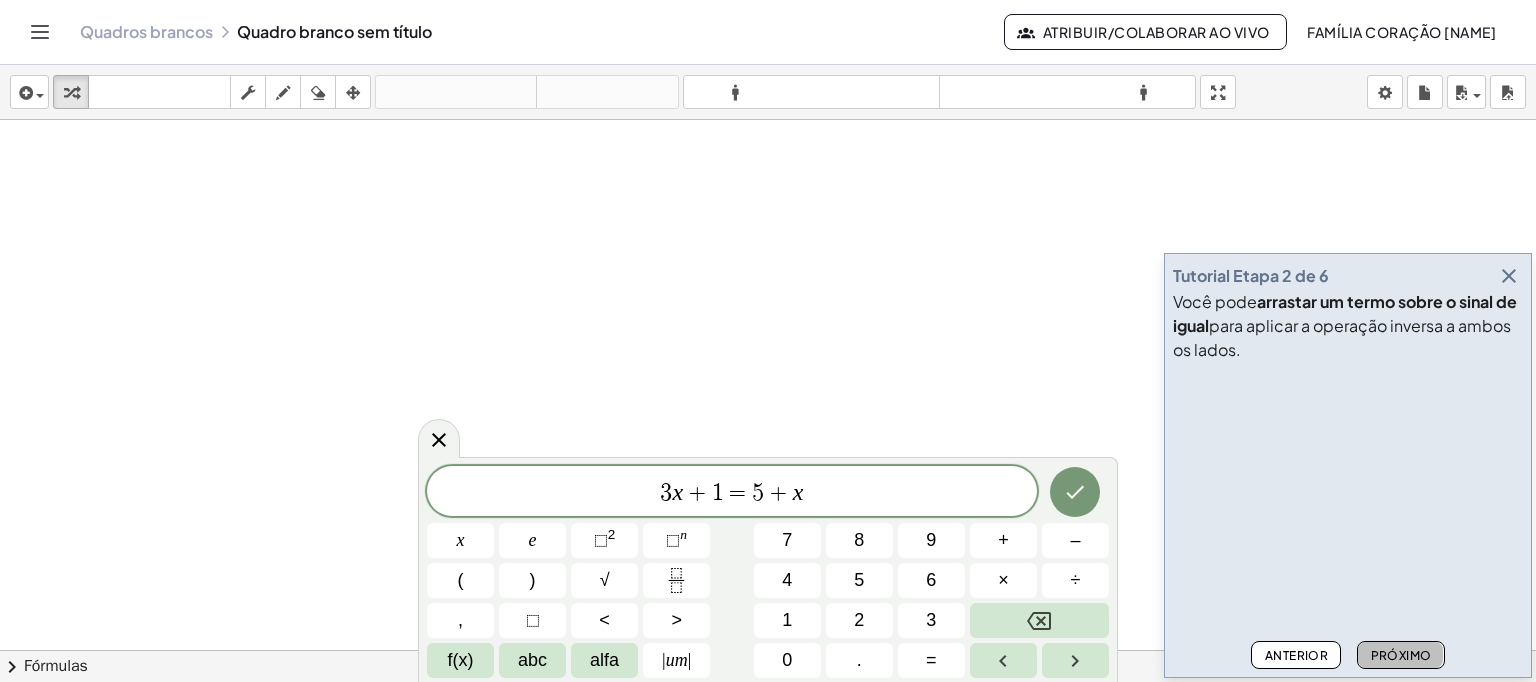 click on "Próximo" at bounding box center [1401, 655] 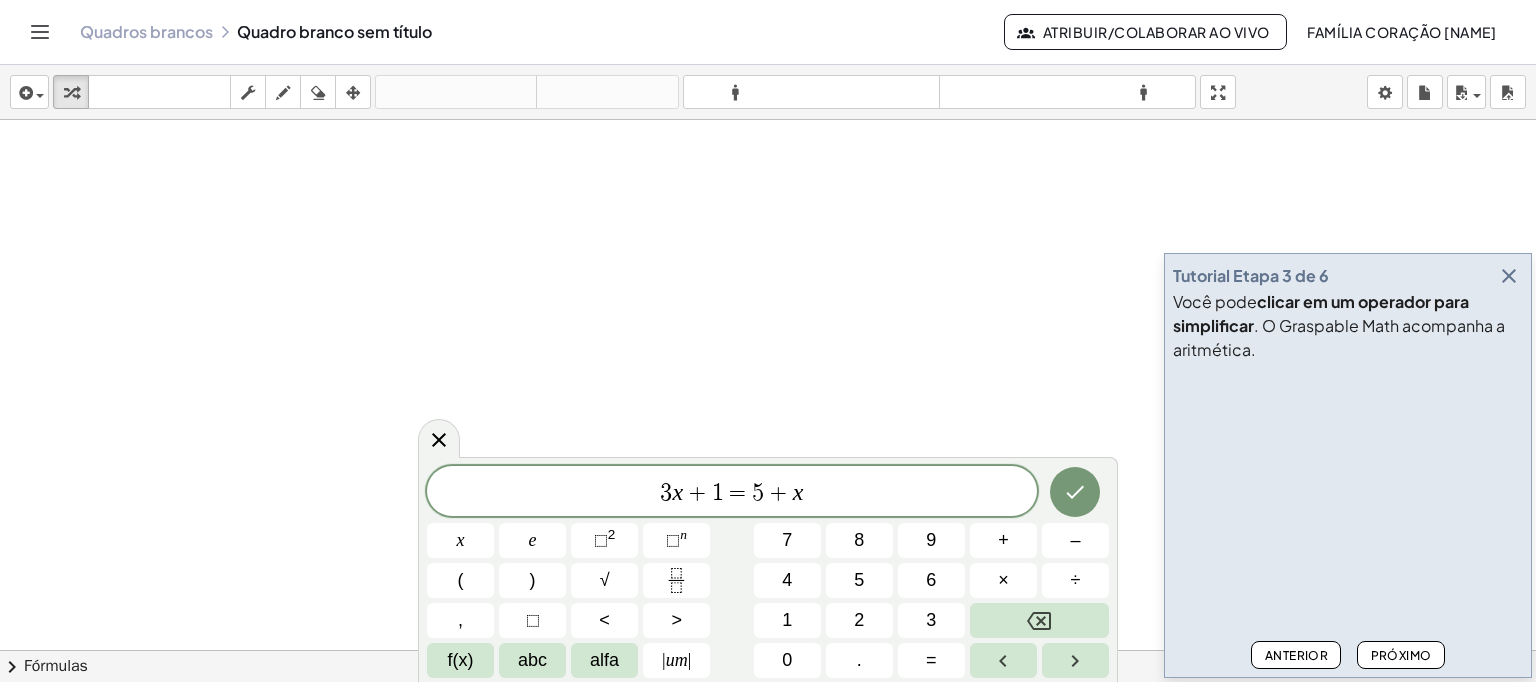 click 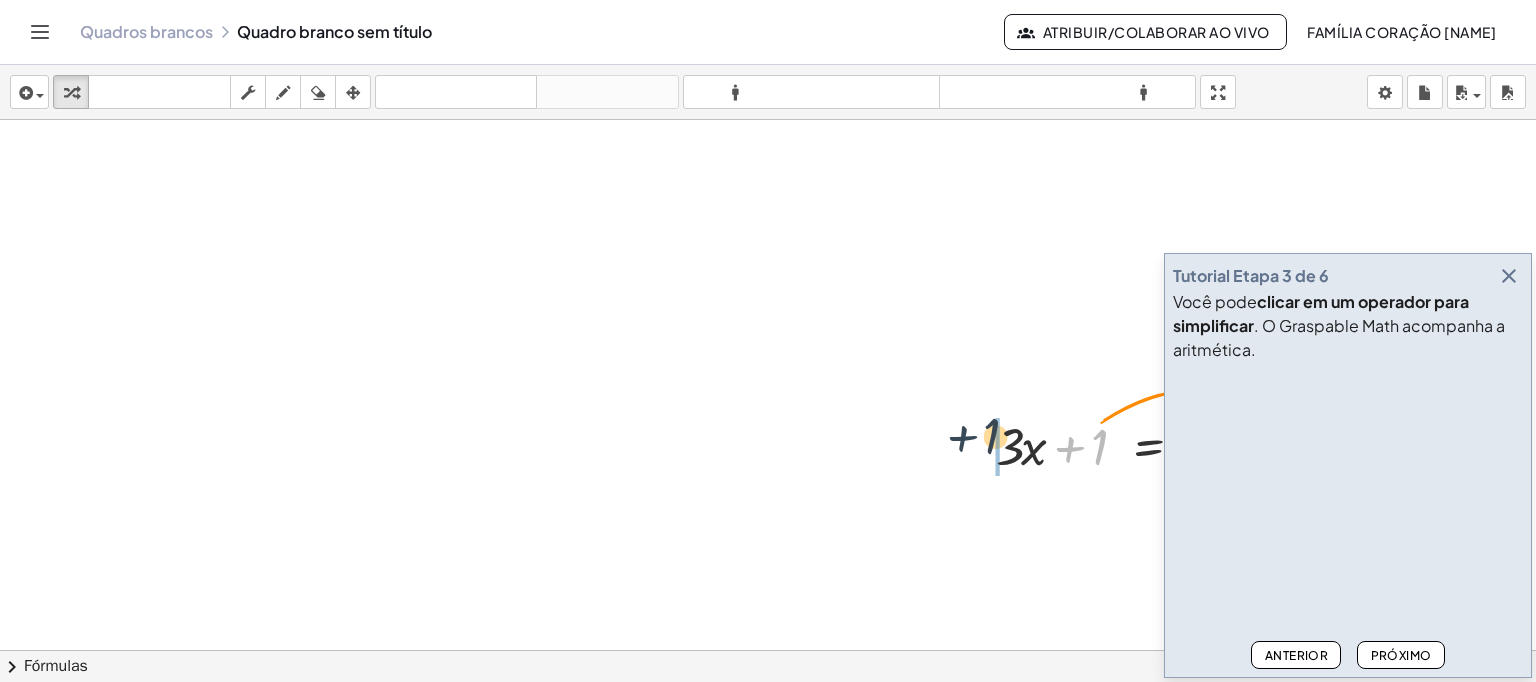 drag, startPoint x: 1053, startPoint y: 447, endPoint x: 1421, endPoint y: 317, distance: 390.28708 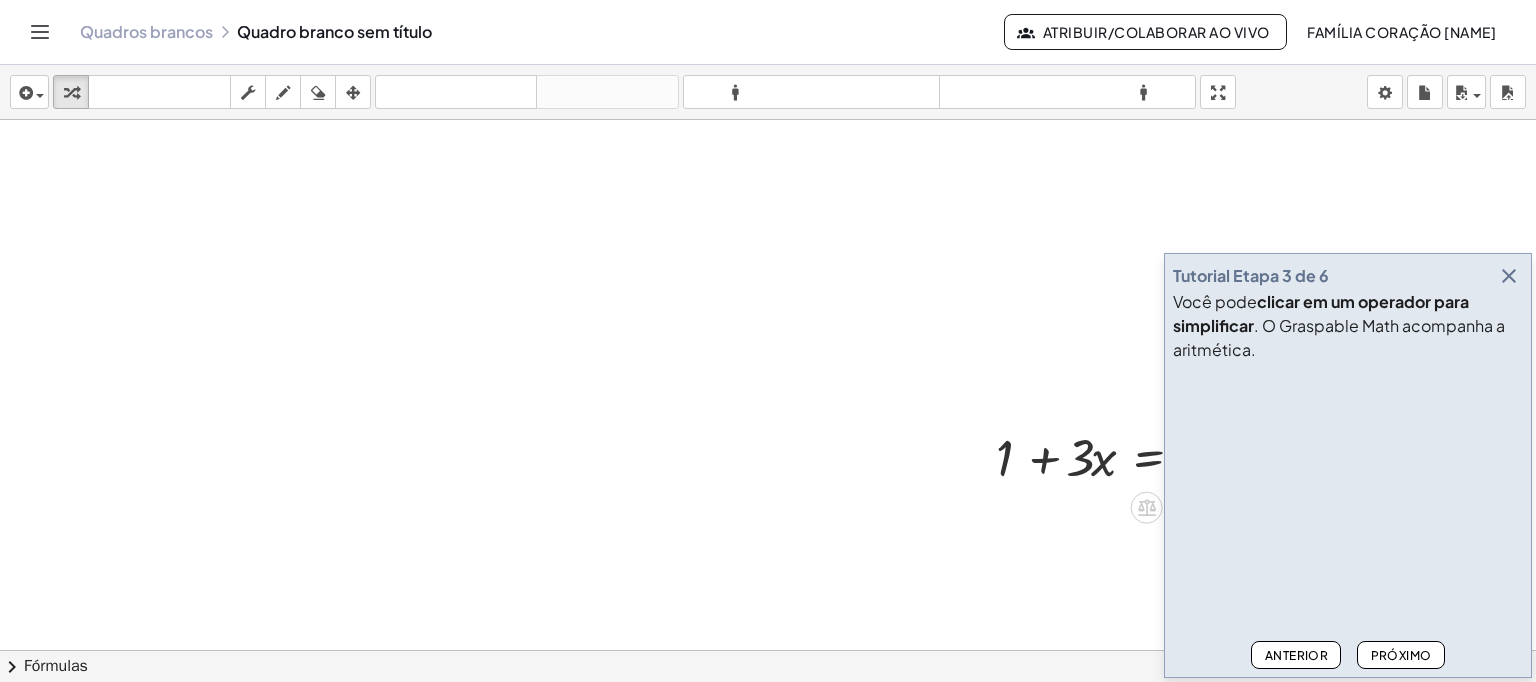 click at bounding box center (1509, 276) 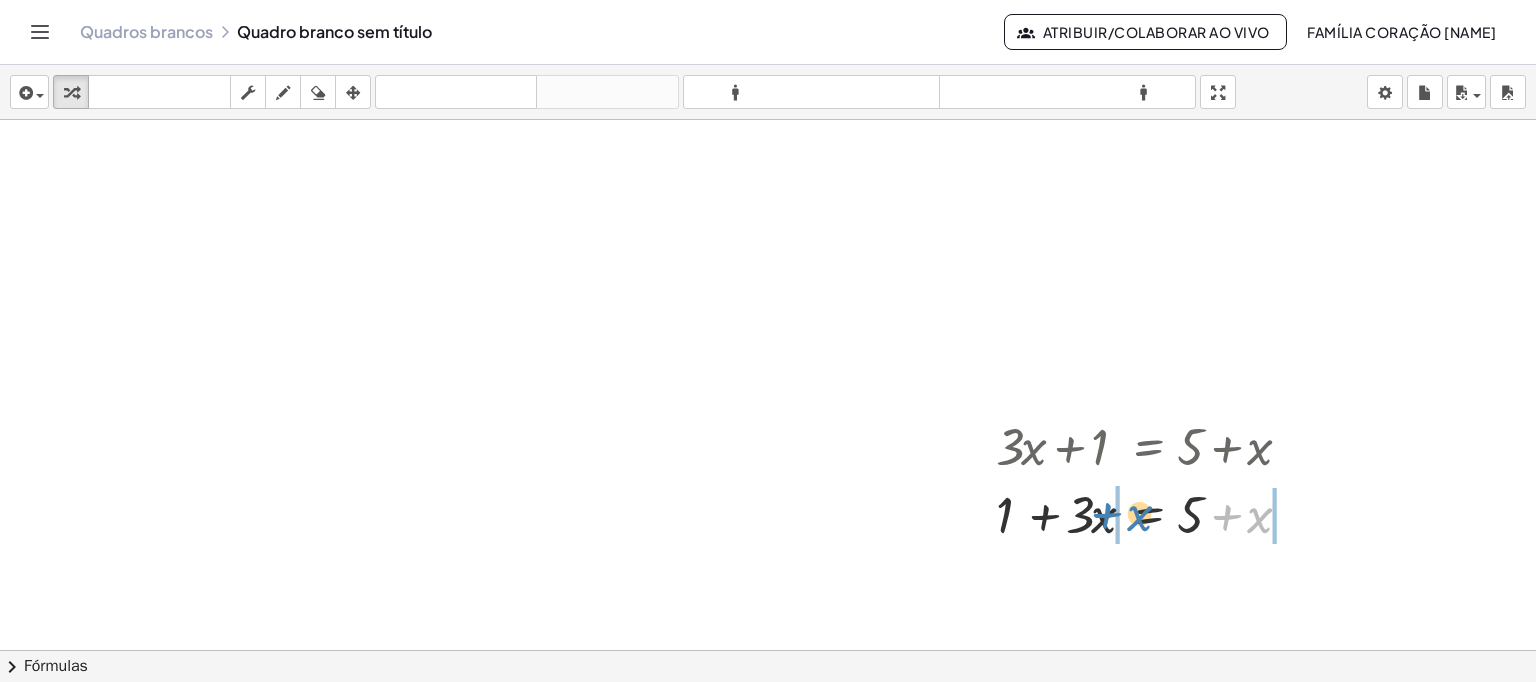 drag, startPoint x: 1263, startPoint y: 523, endPoint x: 1143, endPoint y: 519, distance: 120.06665 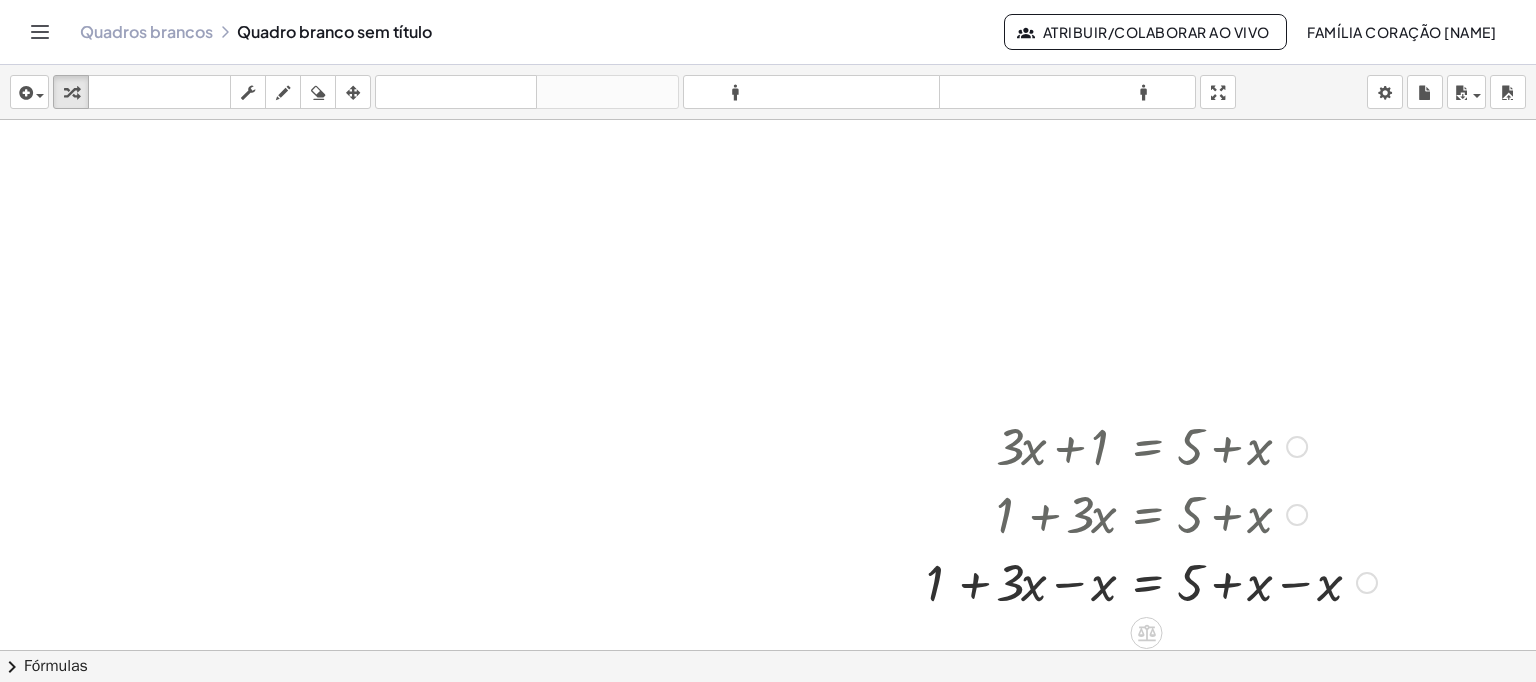 click at bounding box center [1151, 513] 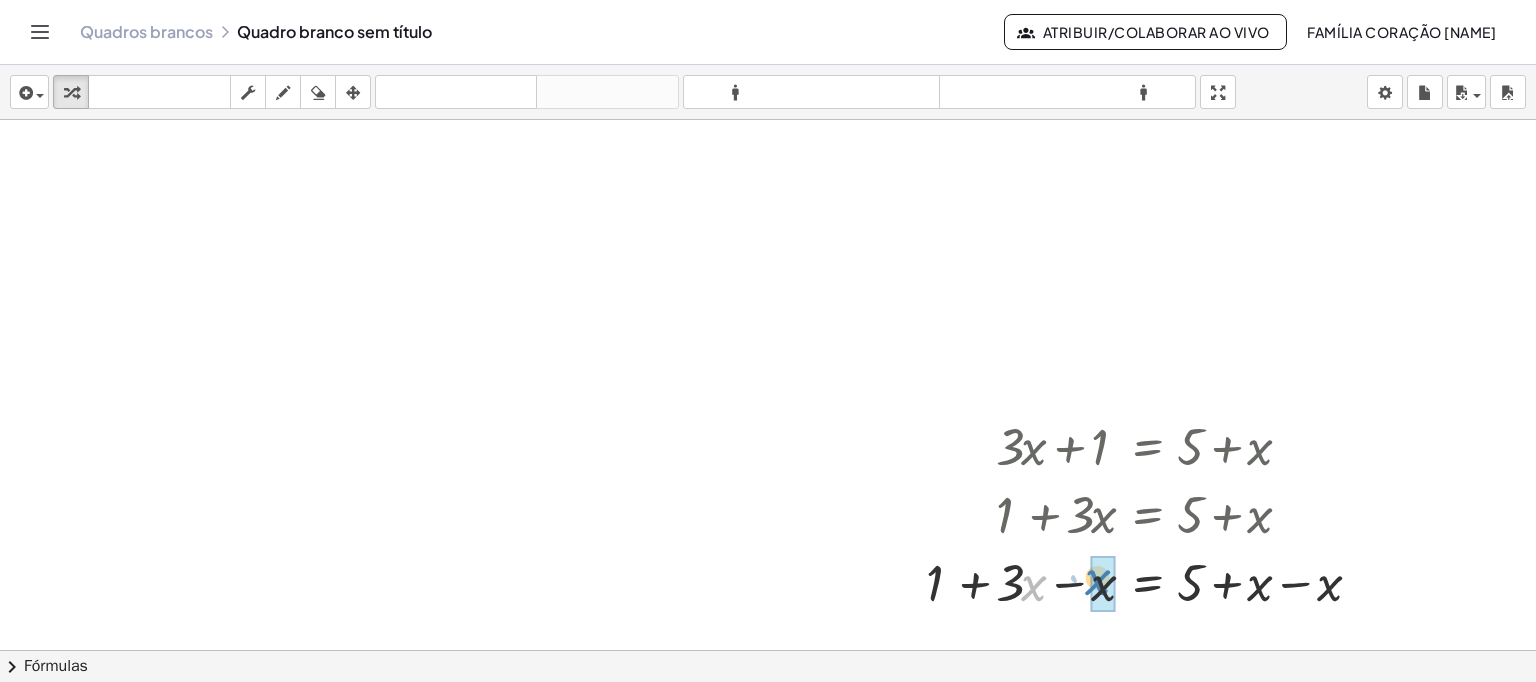 drag, startPoint x: 1029, startPoint y: 594, endPoint x: 1092, endPoint y: 583, distance: 63.953106 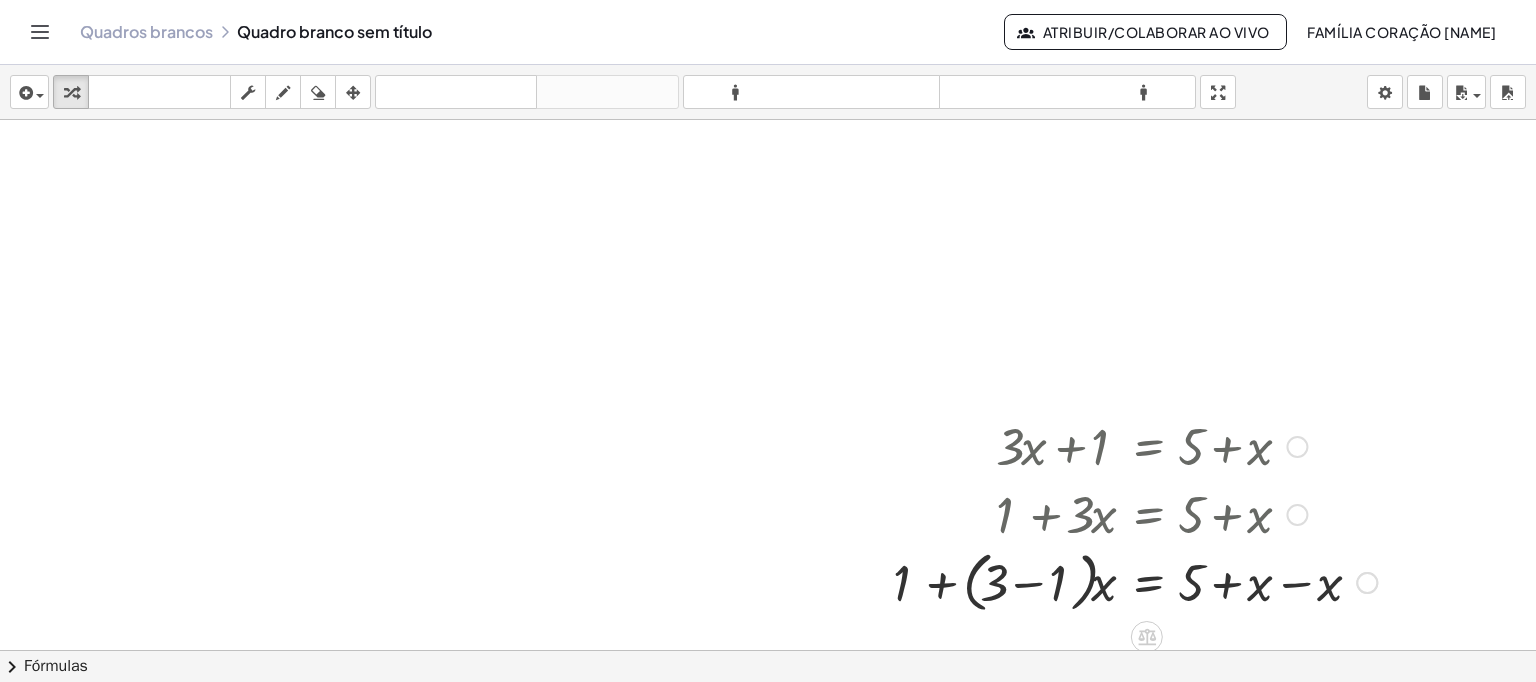 click at bounding box center [1135, 513] 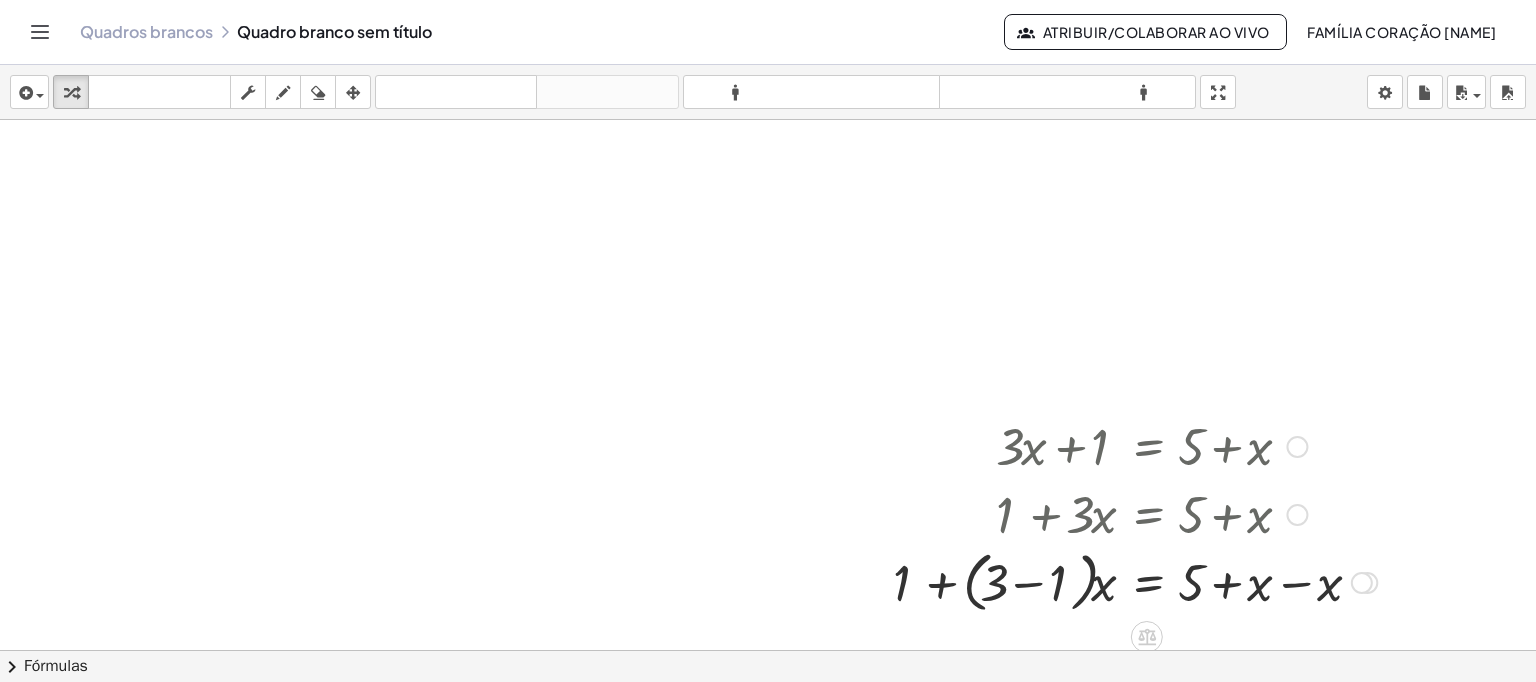 click at bounding box center (1297, 447) 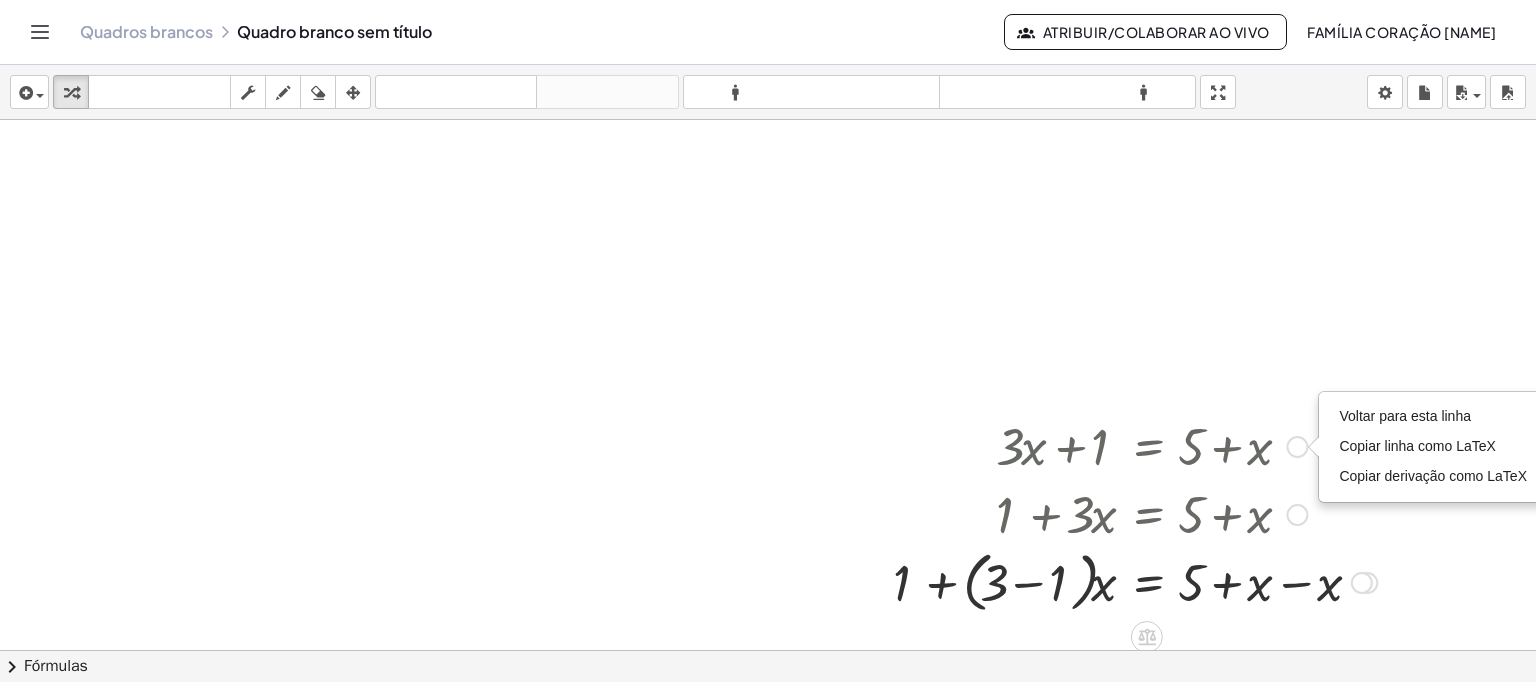 click at bounding box center (1135, 445) 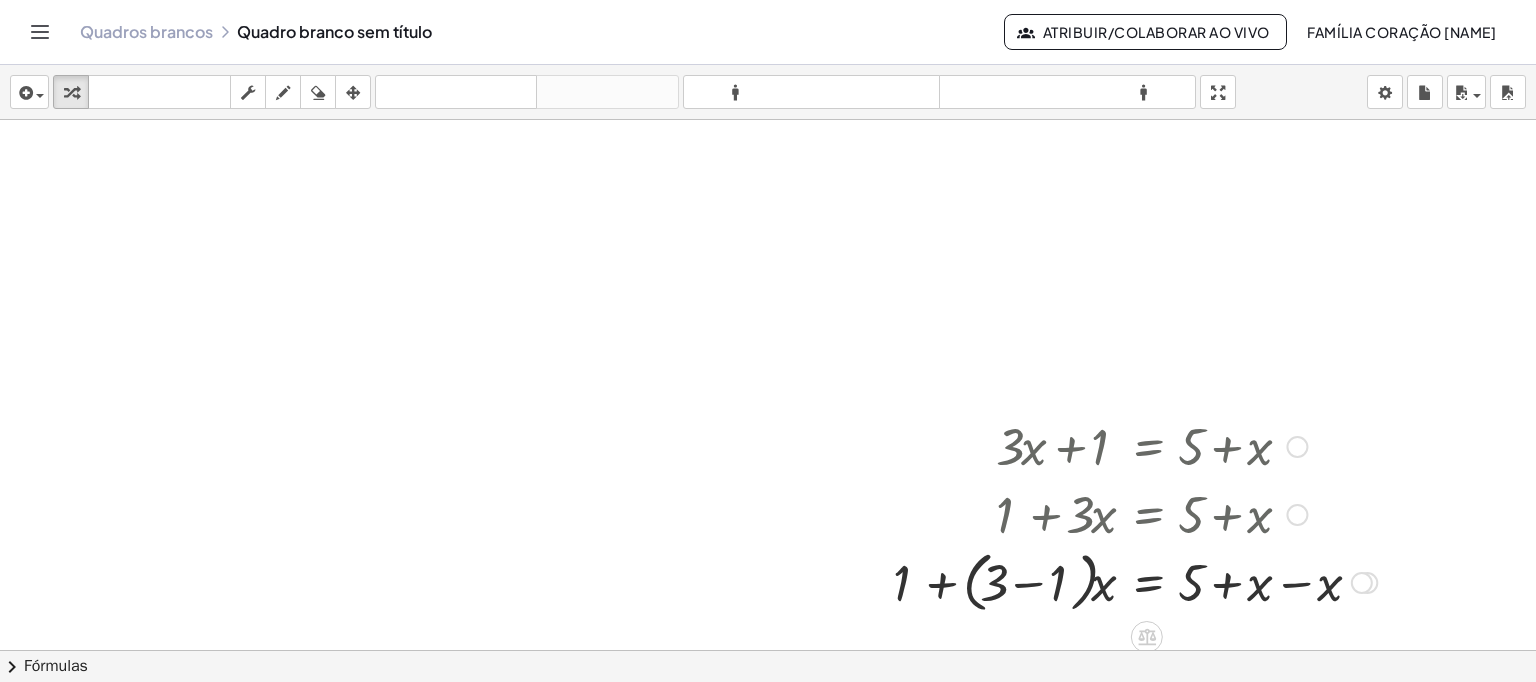 drag, startPoint x: 1093, startPoint y: 447, endPoint x: 1156, endPoint y: 376, distance: 94.92102 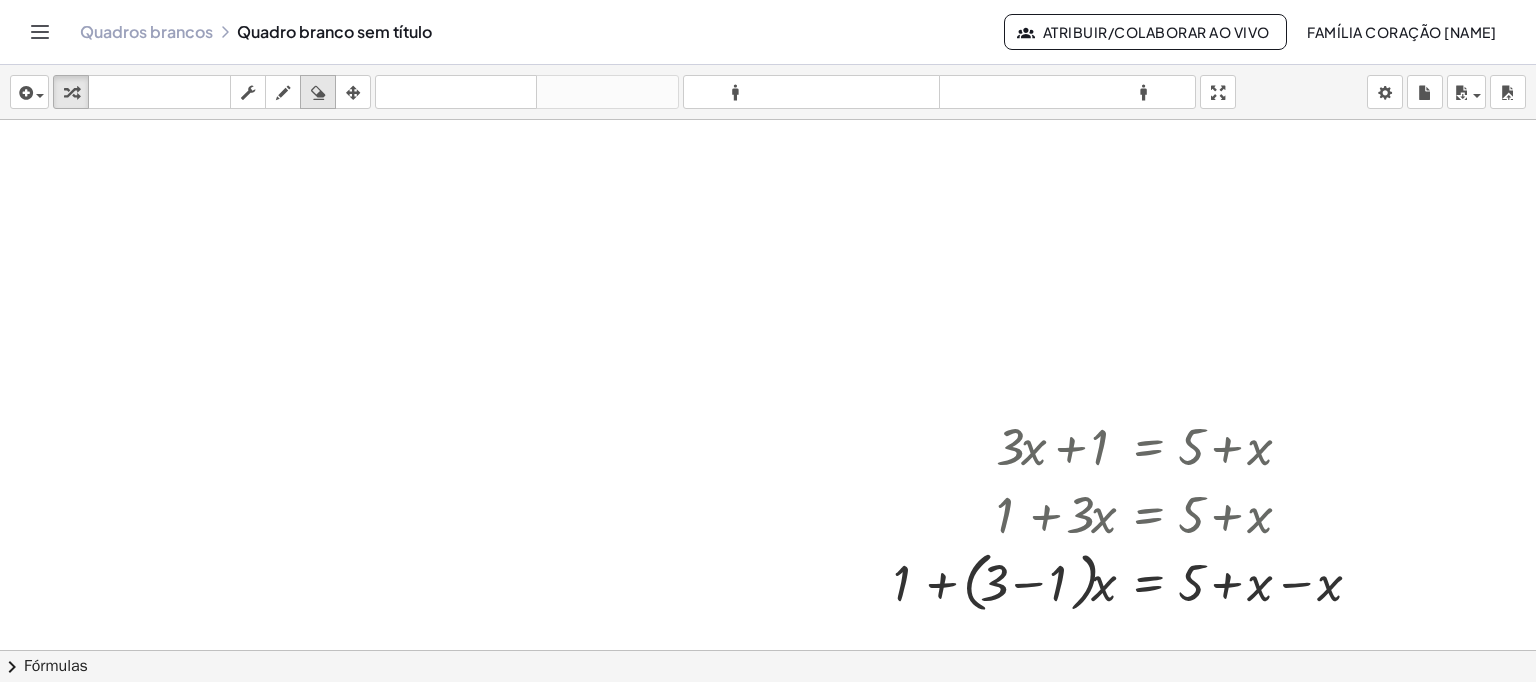 click at bounding box center [318, 93] 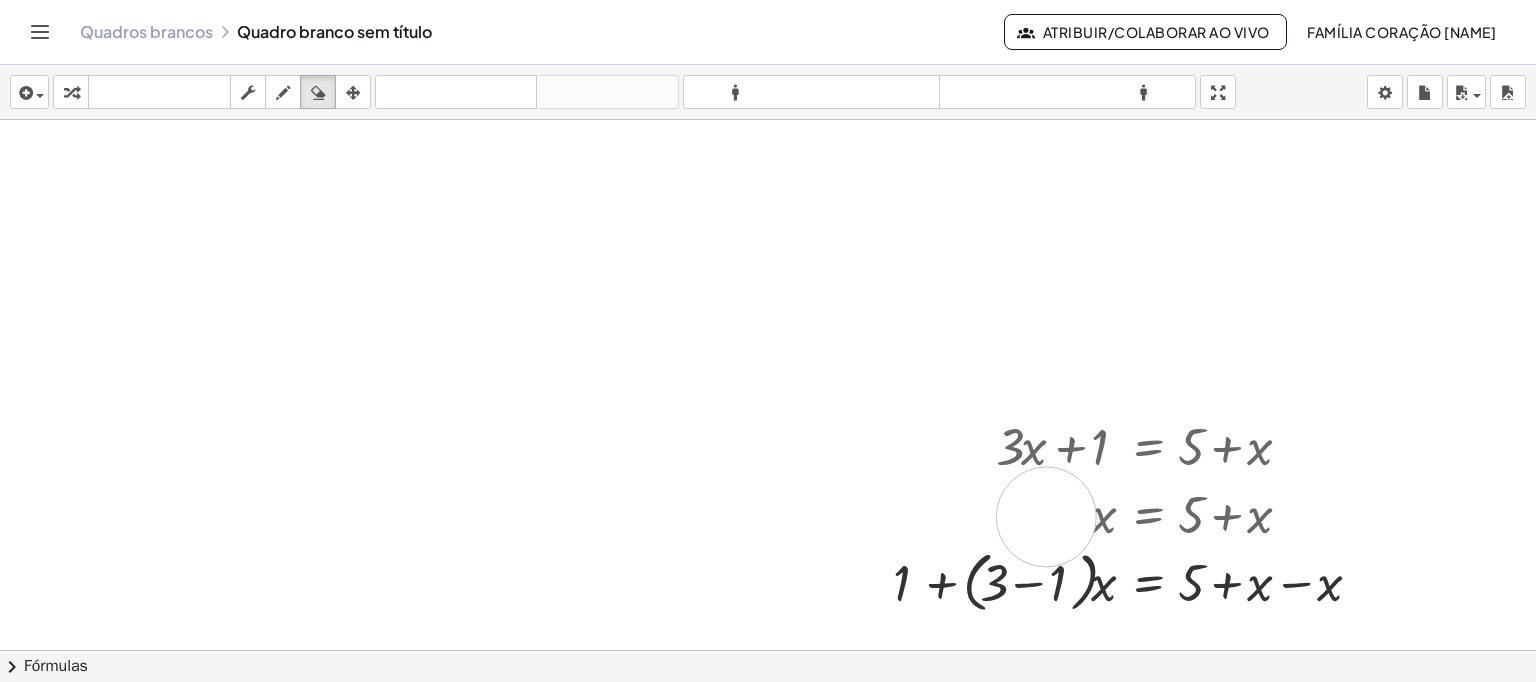 click at bounding box center [768, 456] 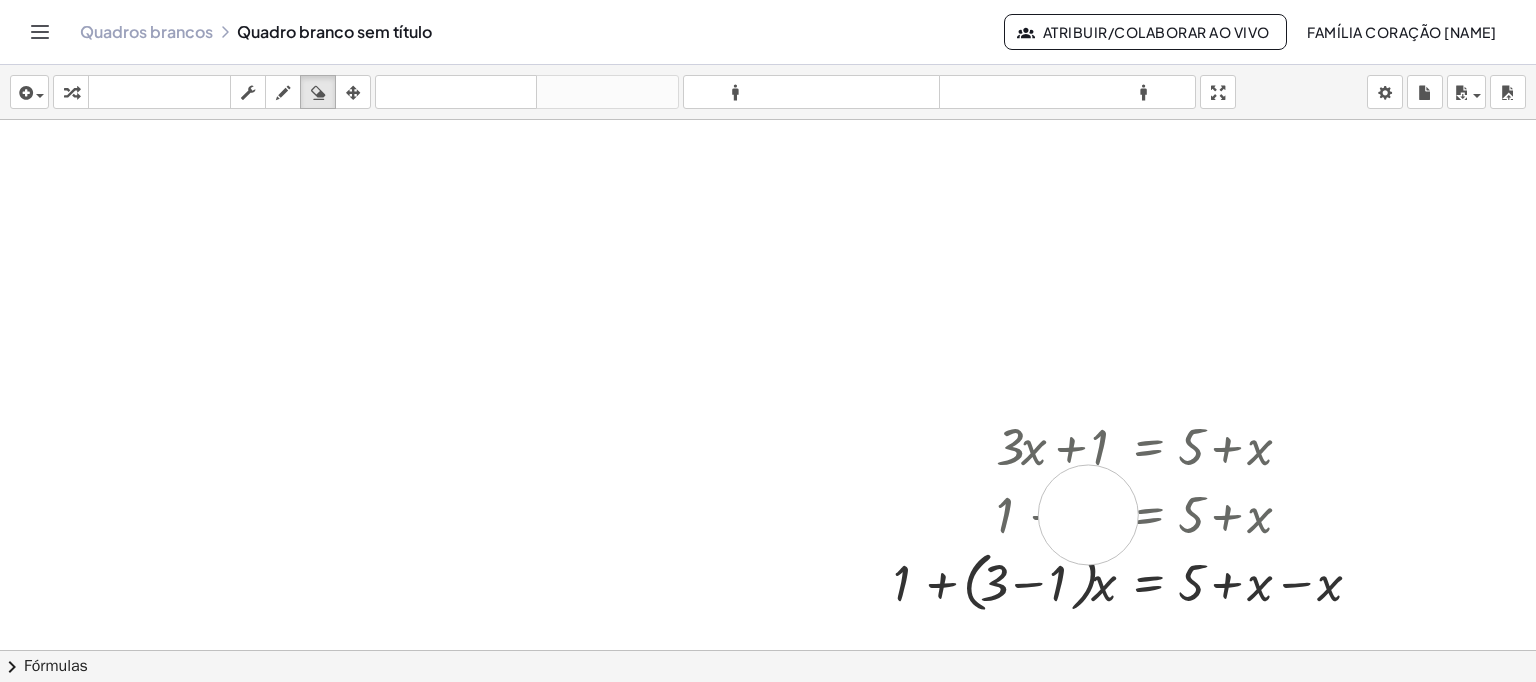 click at bounding box center (768, 456) 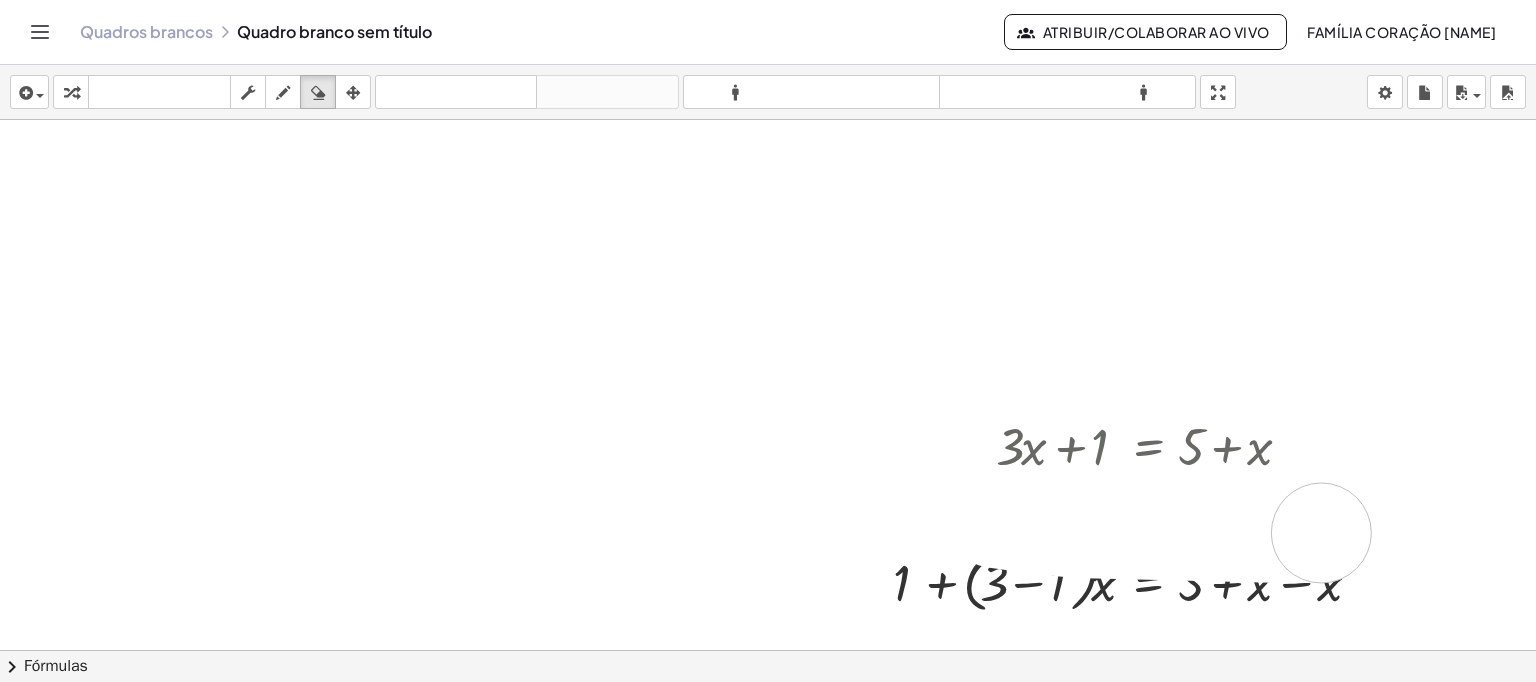 drag, startPoint x: 1077, startPoint y: 527, endPoint x: 1340, endPoint y: 531, distance: 263.03043 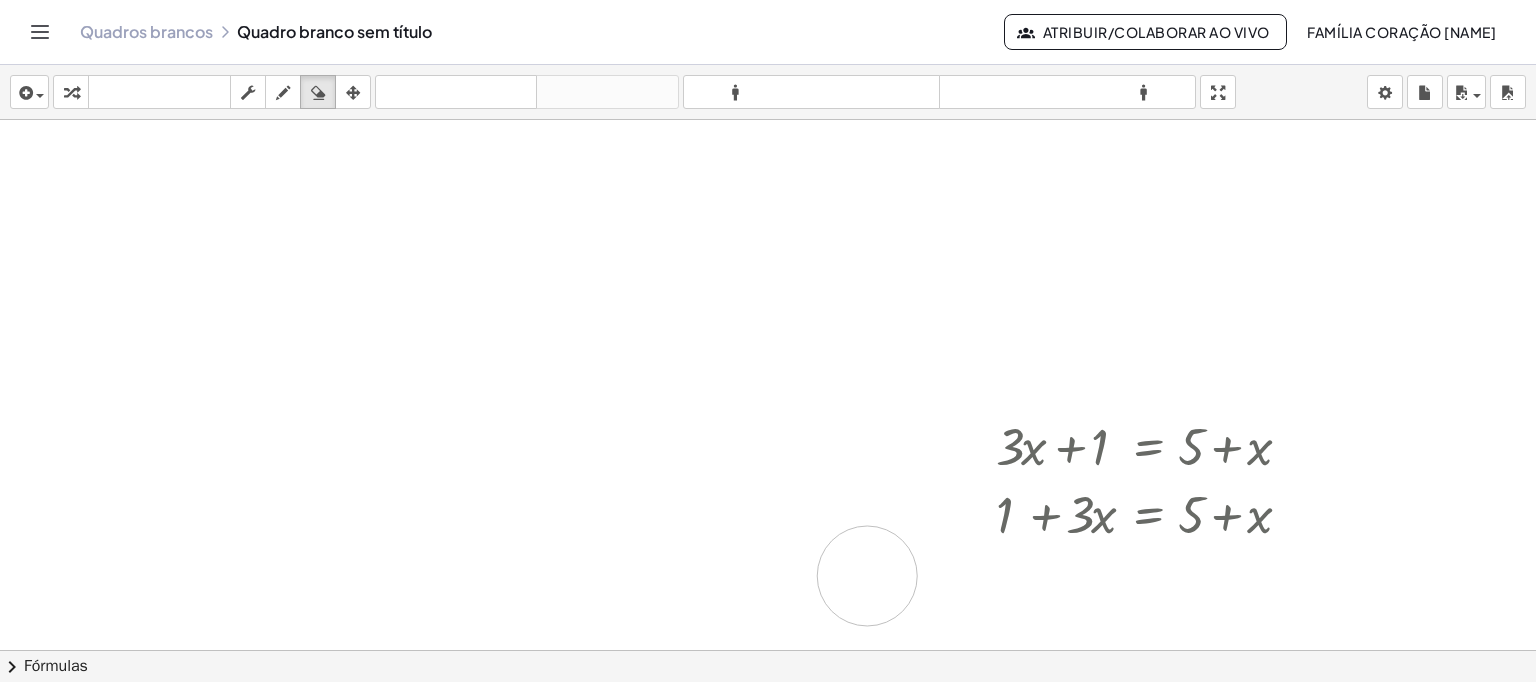 drag, startPoint x: 1353, startPoint y: 585, endPoint x: 894, endPoint y: 553, distance: 460.1141 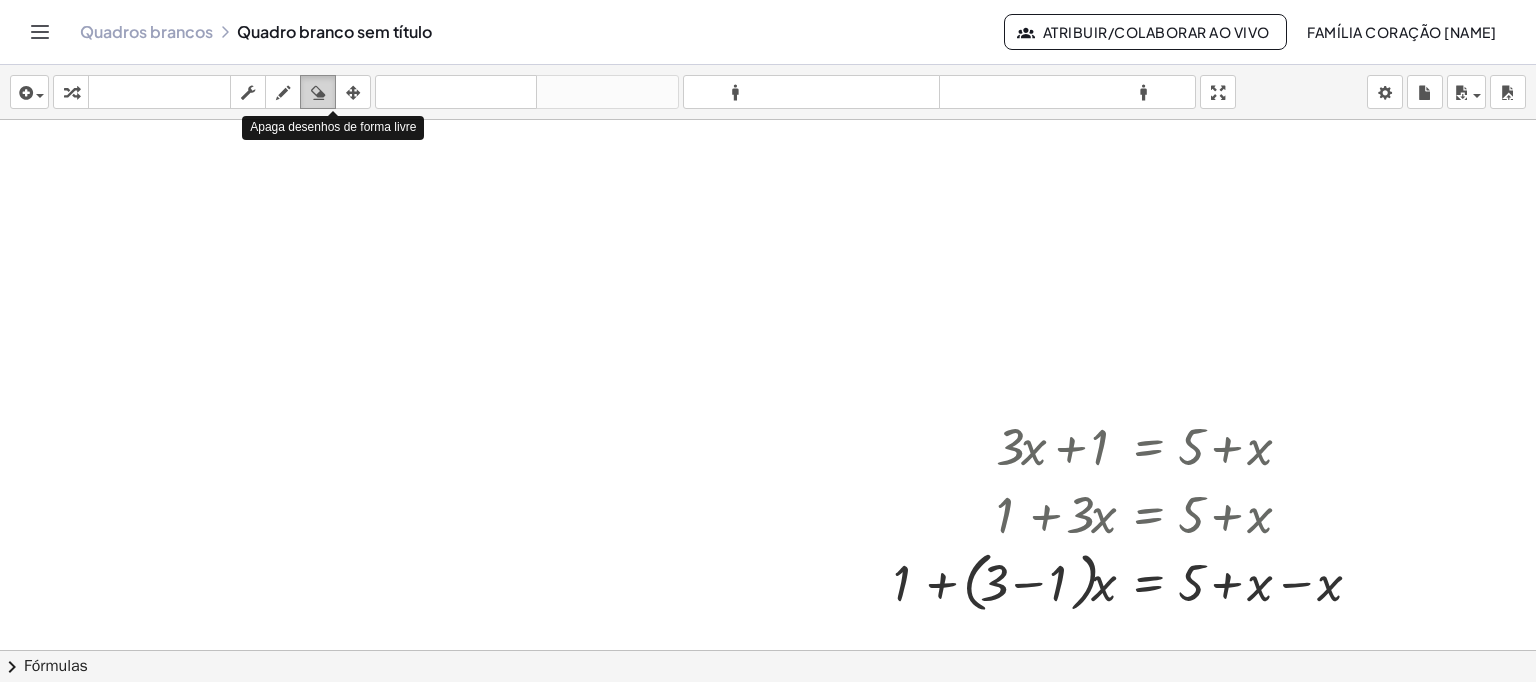 click at bounding box center [318, 93] 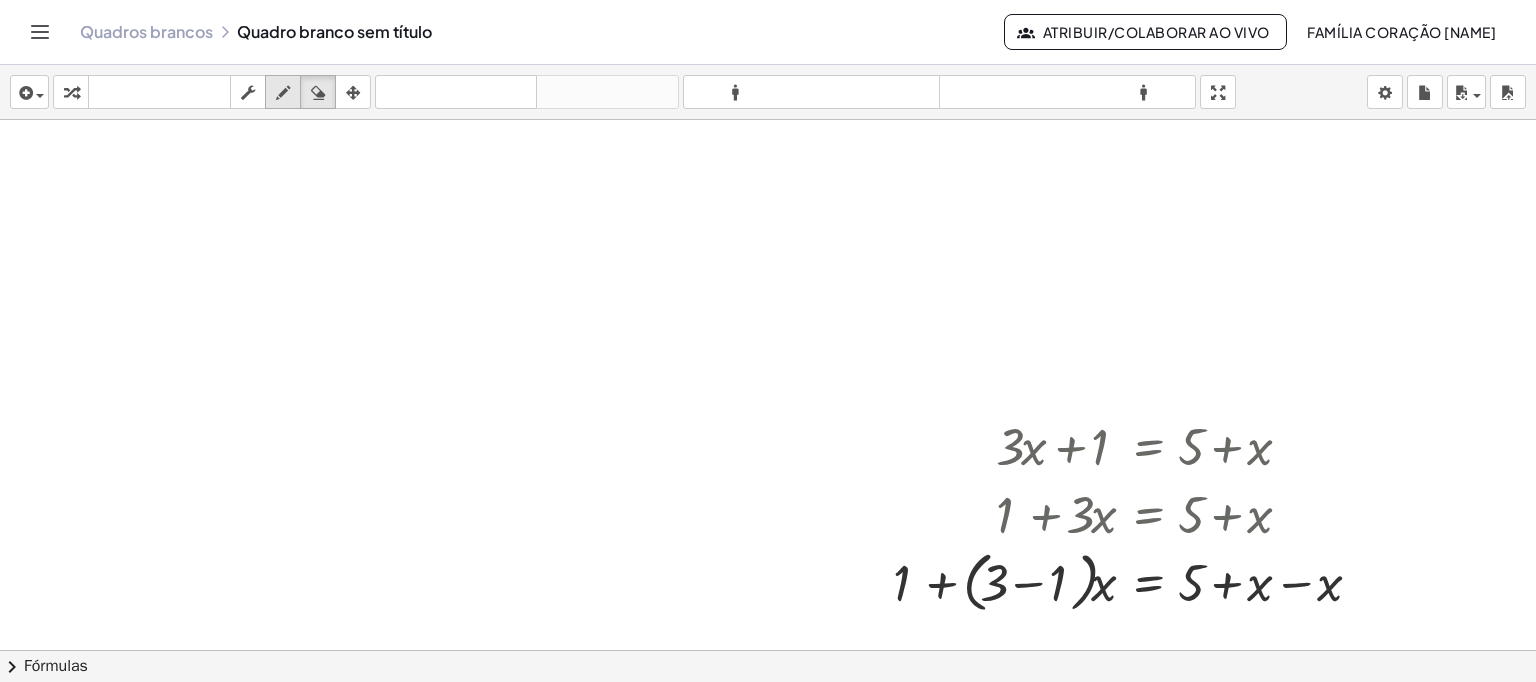 click at bounding box center [283, 93] 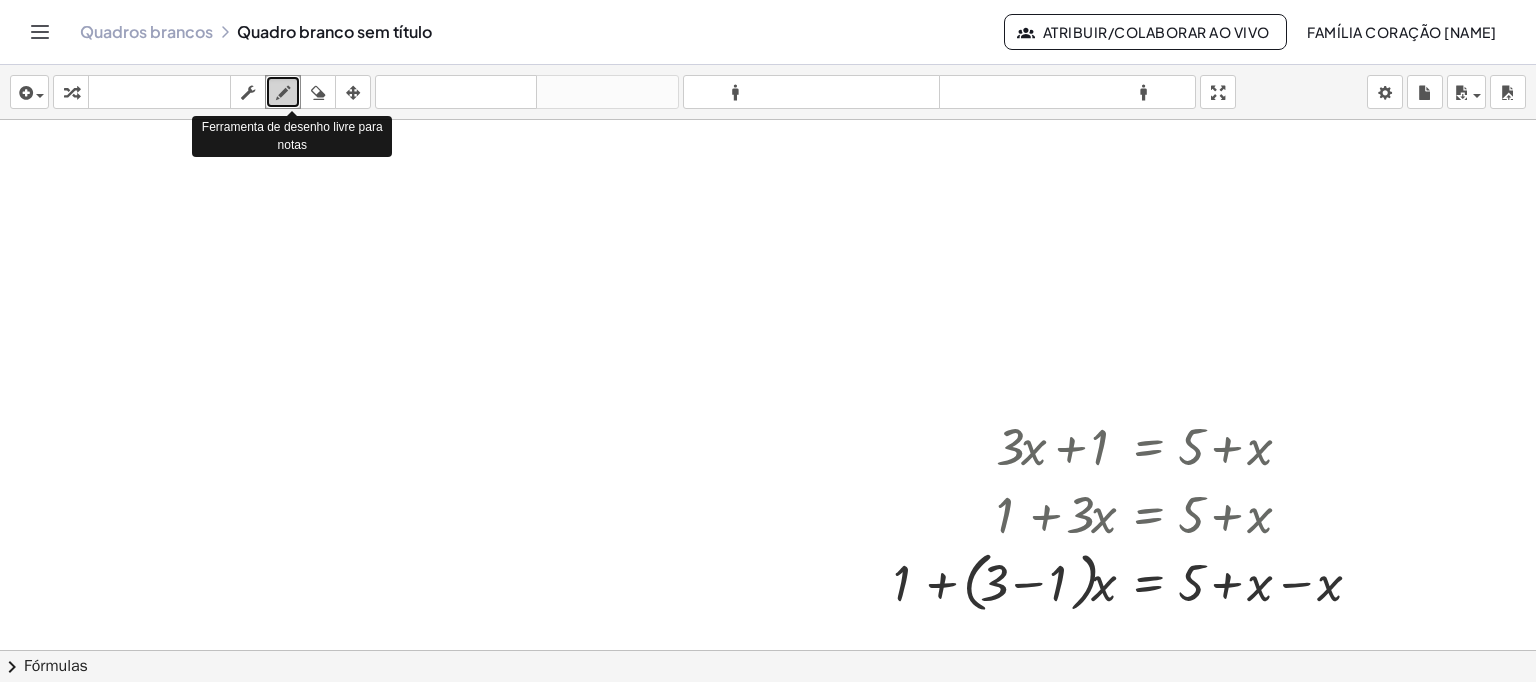 click at bounding box center (283, 93) 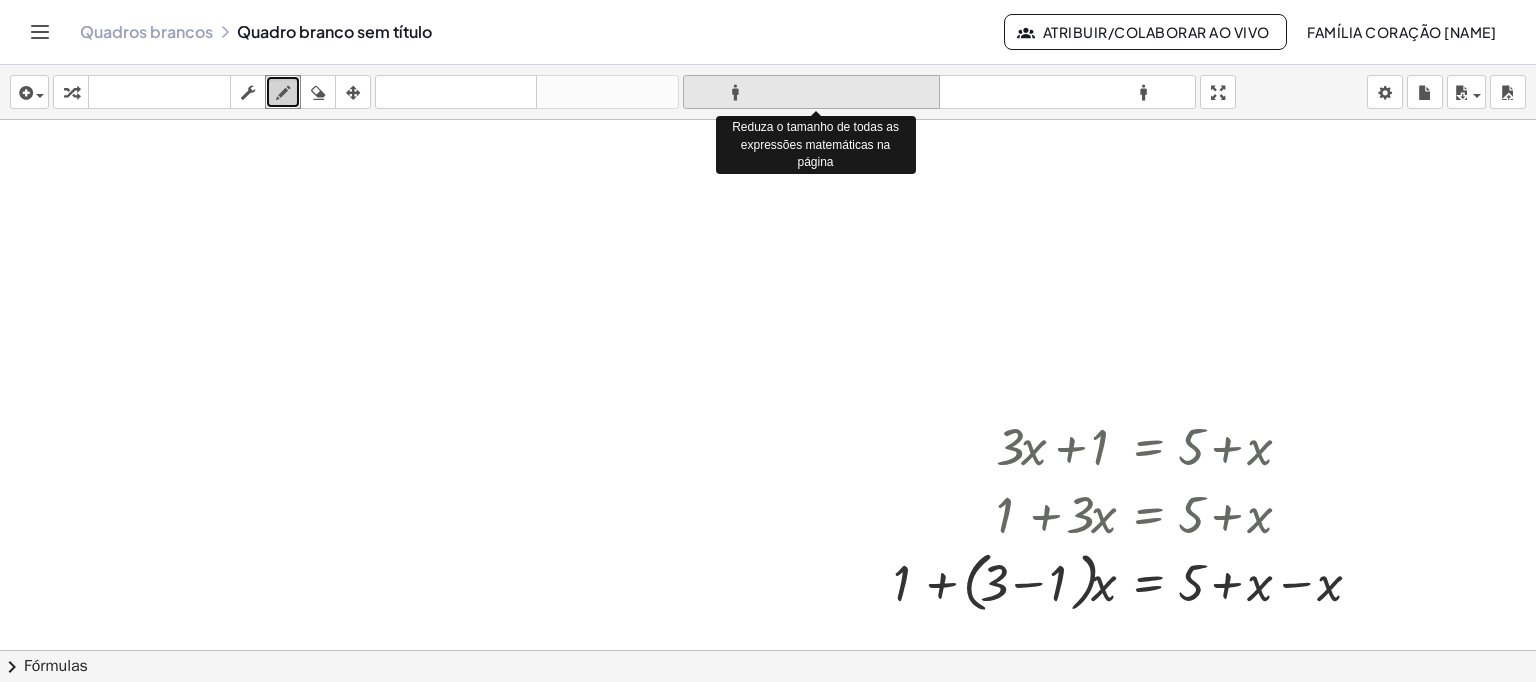 click on "formato_tamanho" at bounding box center (811, 92) 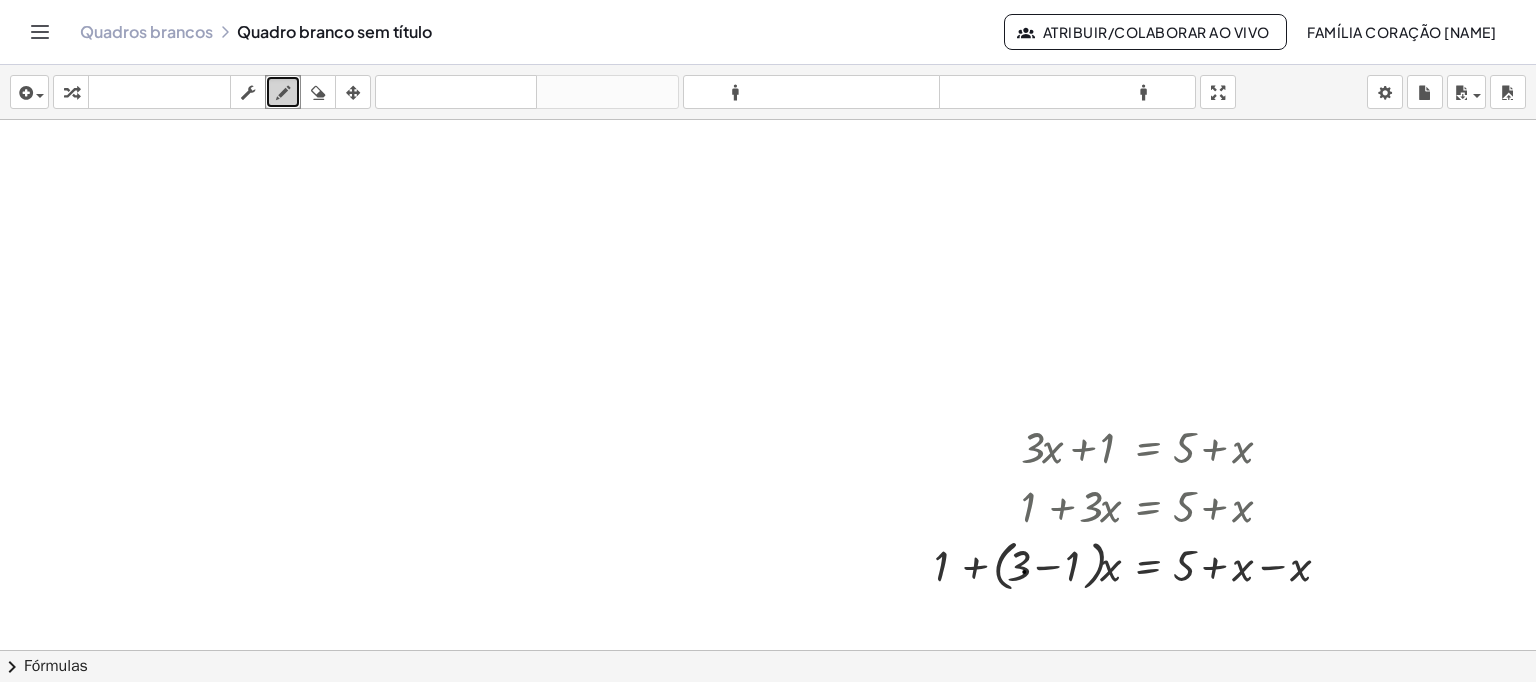 click at bounding box center [768, 456] 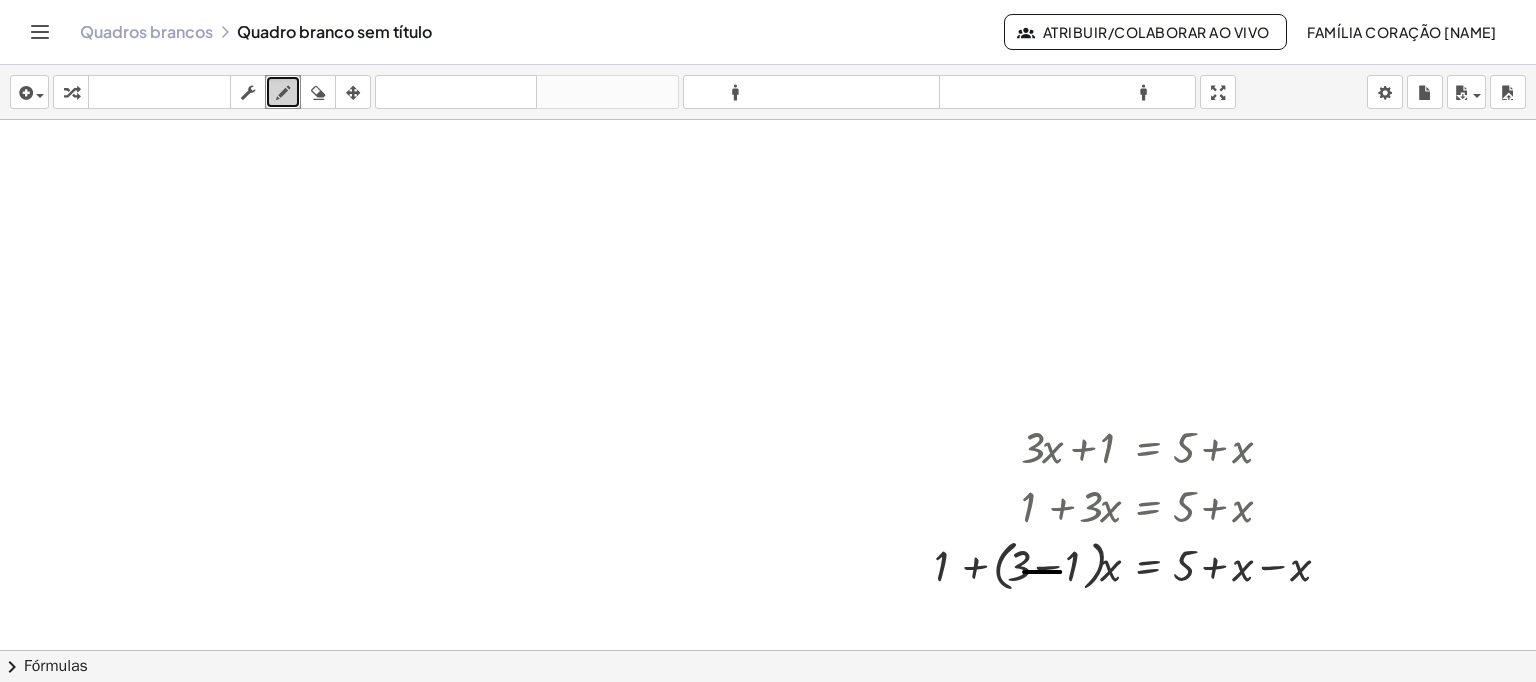 drag, startPoint x: 1024, startPoint y: 571, endPoint x: 1064, endPoint y: 570, distance: 40.012497 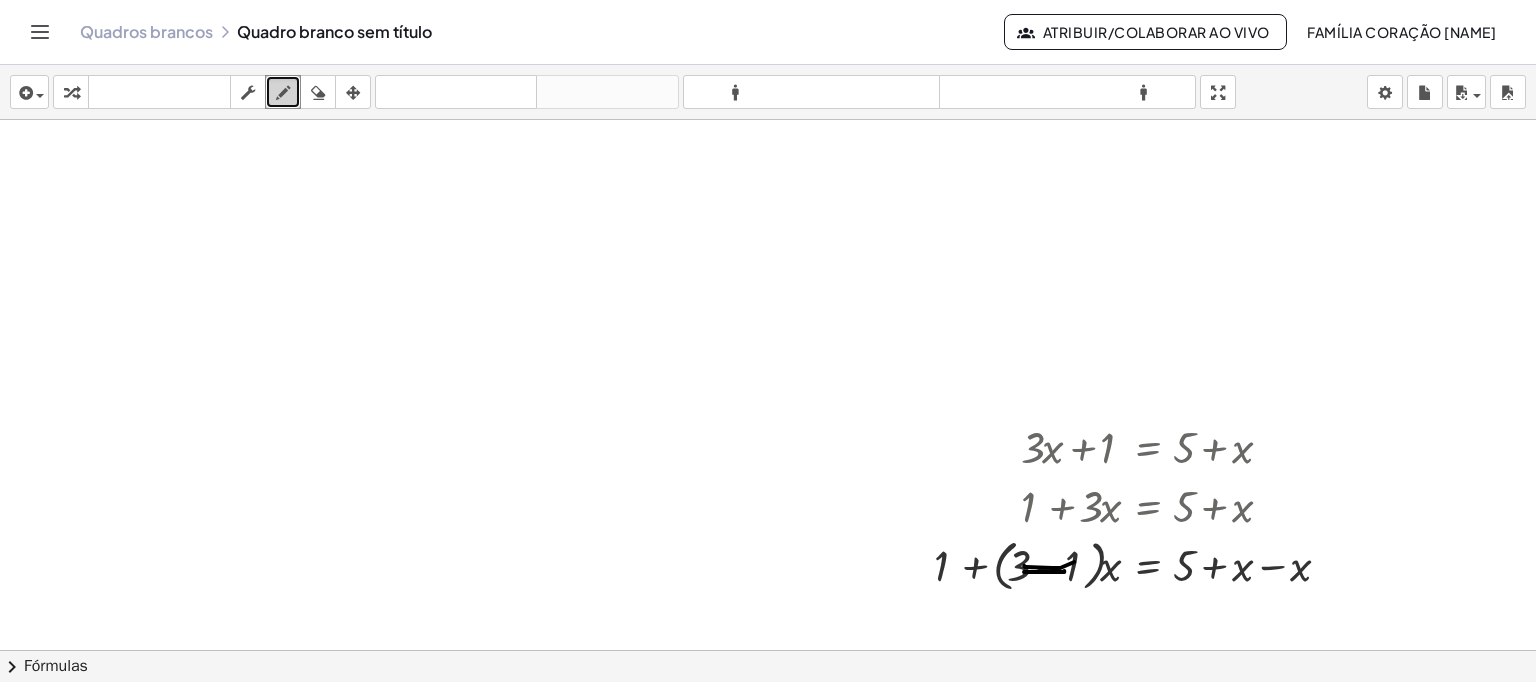 drag, startPoint x: 1074, startPoint y: 561, endPoint x: 1023, endPoint y: 555, distance: 51.351727 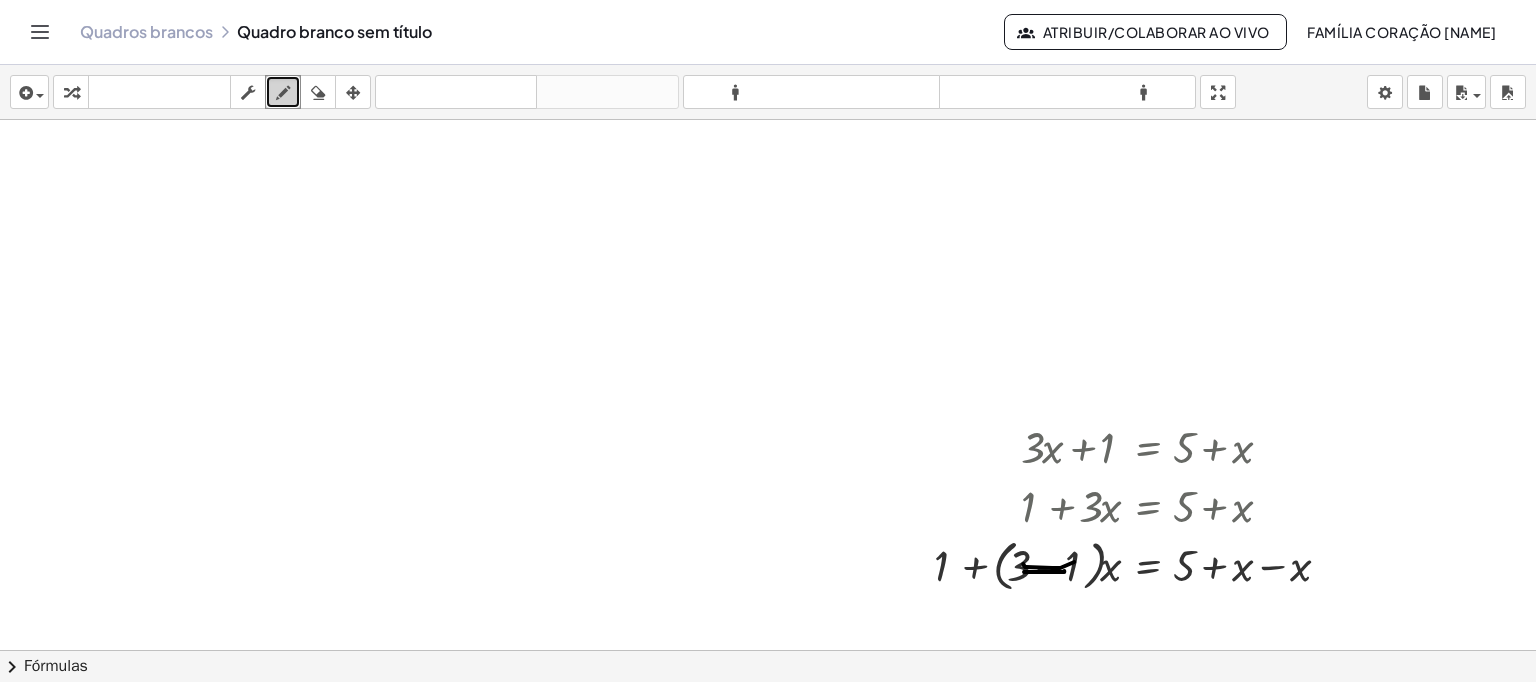 drag, startPoint x: 318, startPoint y: 90, endPoint x: 614, endPoint y: 273, distance: 348.00143 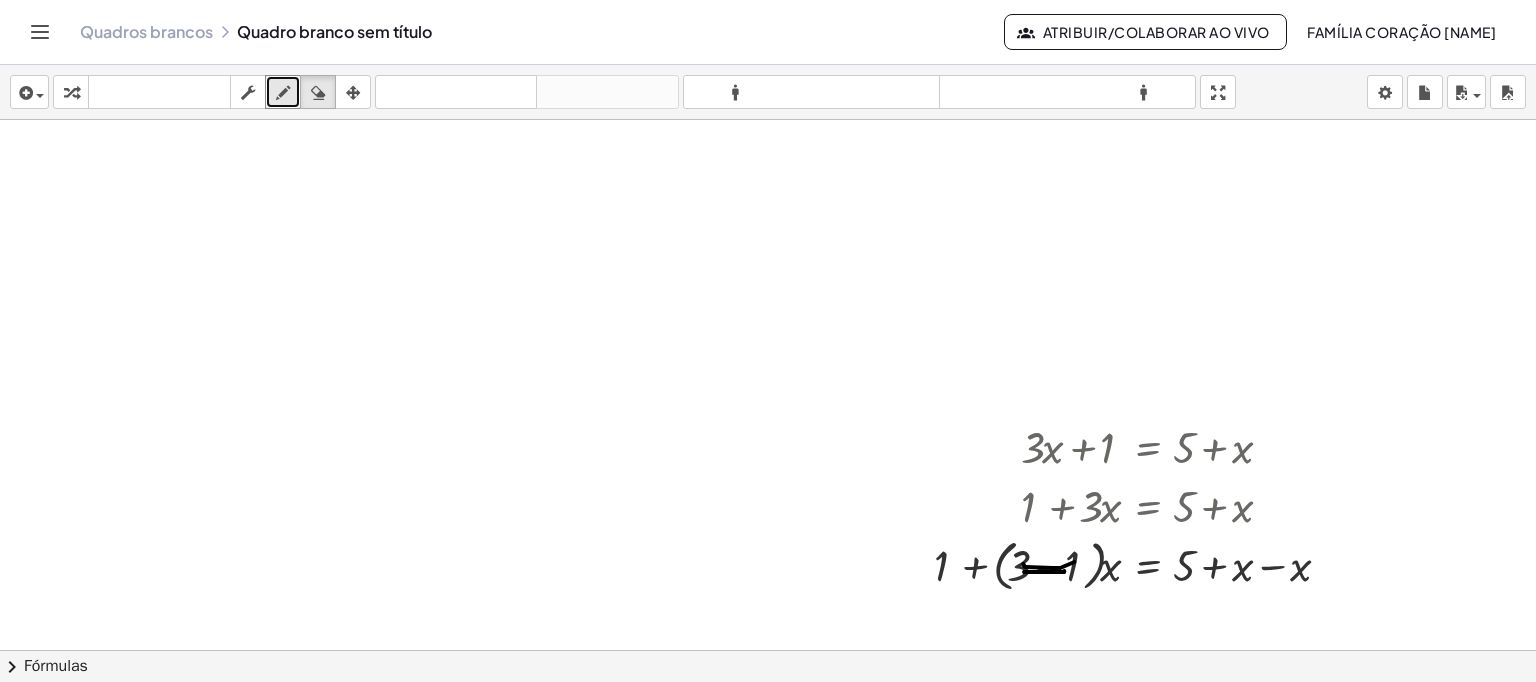 drag, startPoint x: 1051, startPoint y: 578, endPoint x: 1046, endPoint y: 559, distance: 19.646883 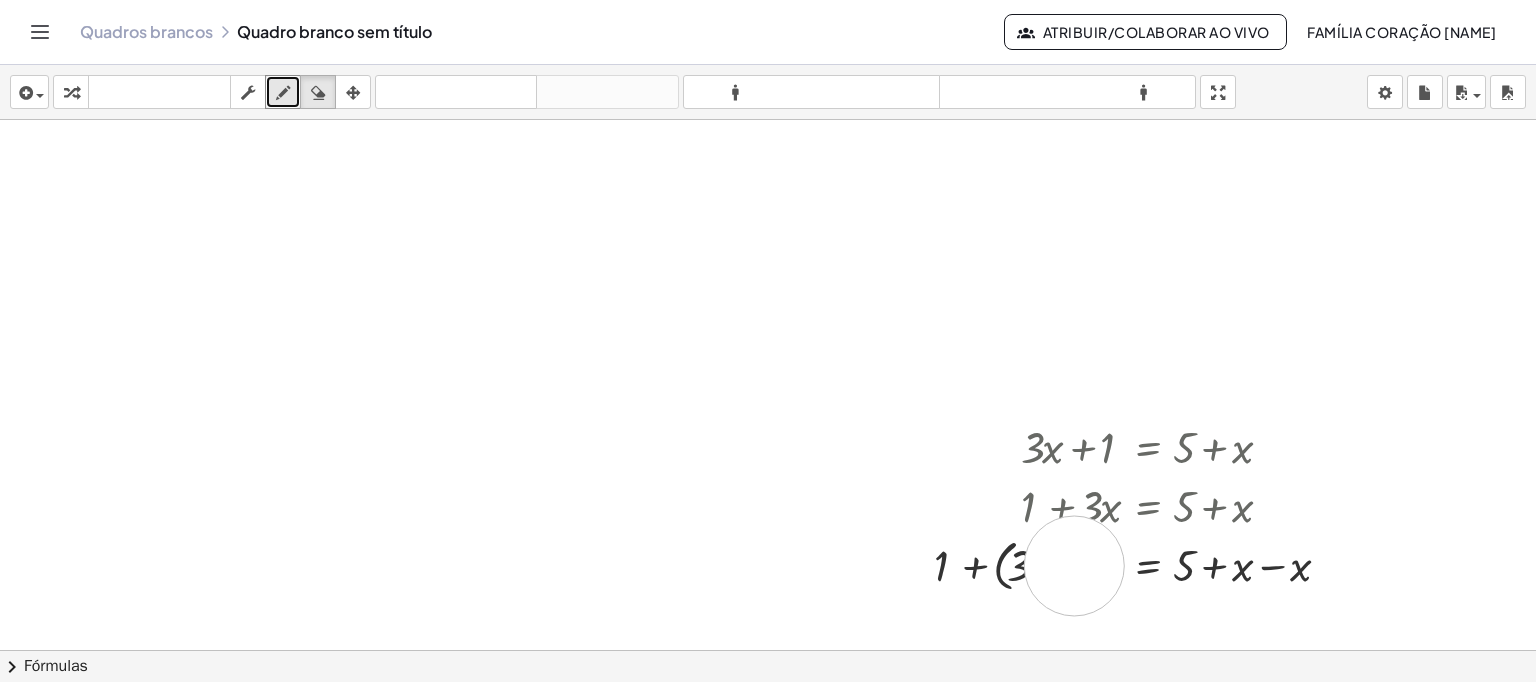 click at bounding box center (768, 456) 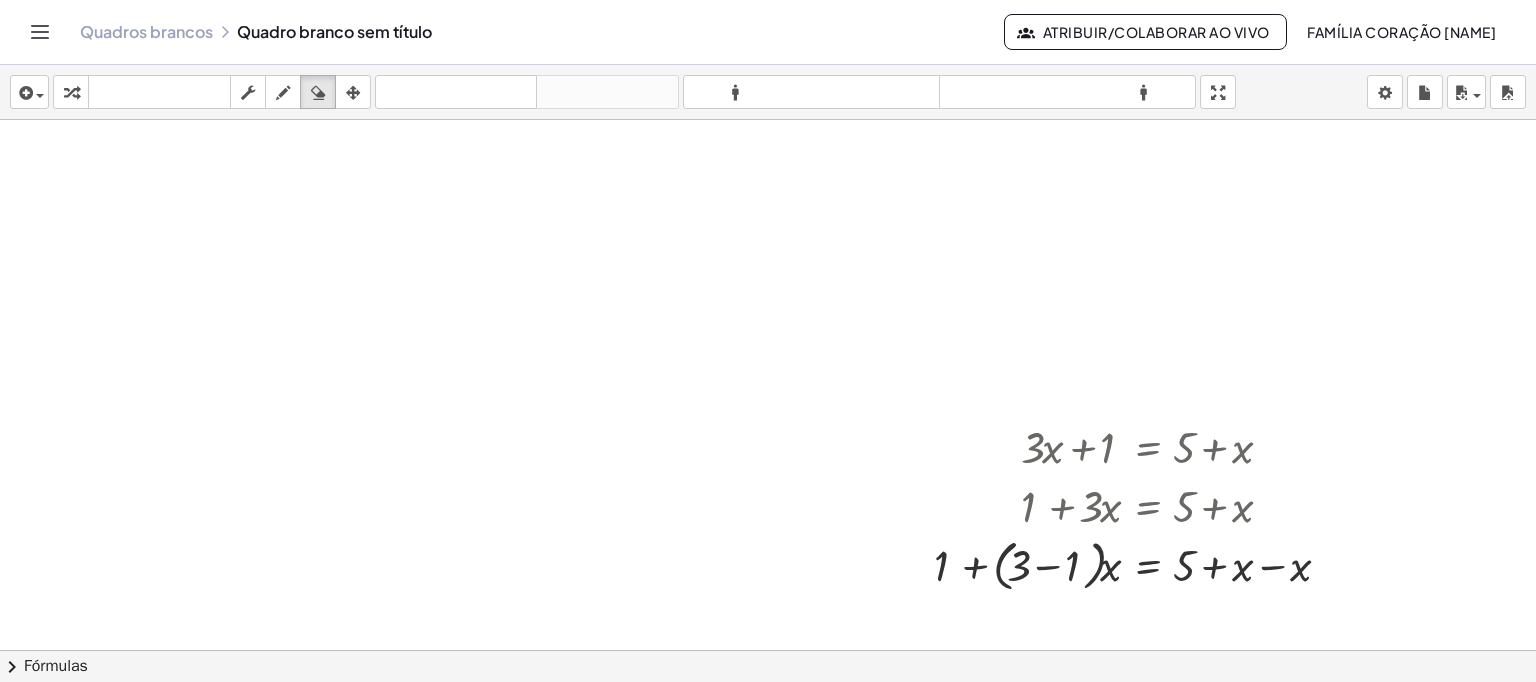 drag, startPoint x: 1074, startPoint y: 565, endPoint x: 1032, endPoint y: 551, distance: 44.27189 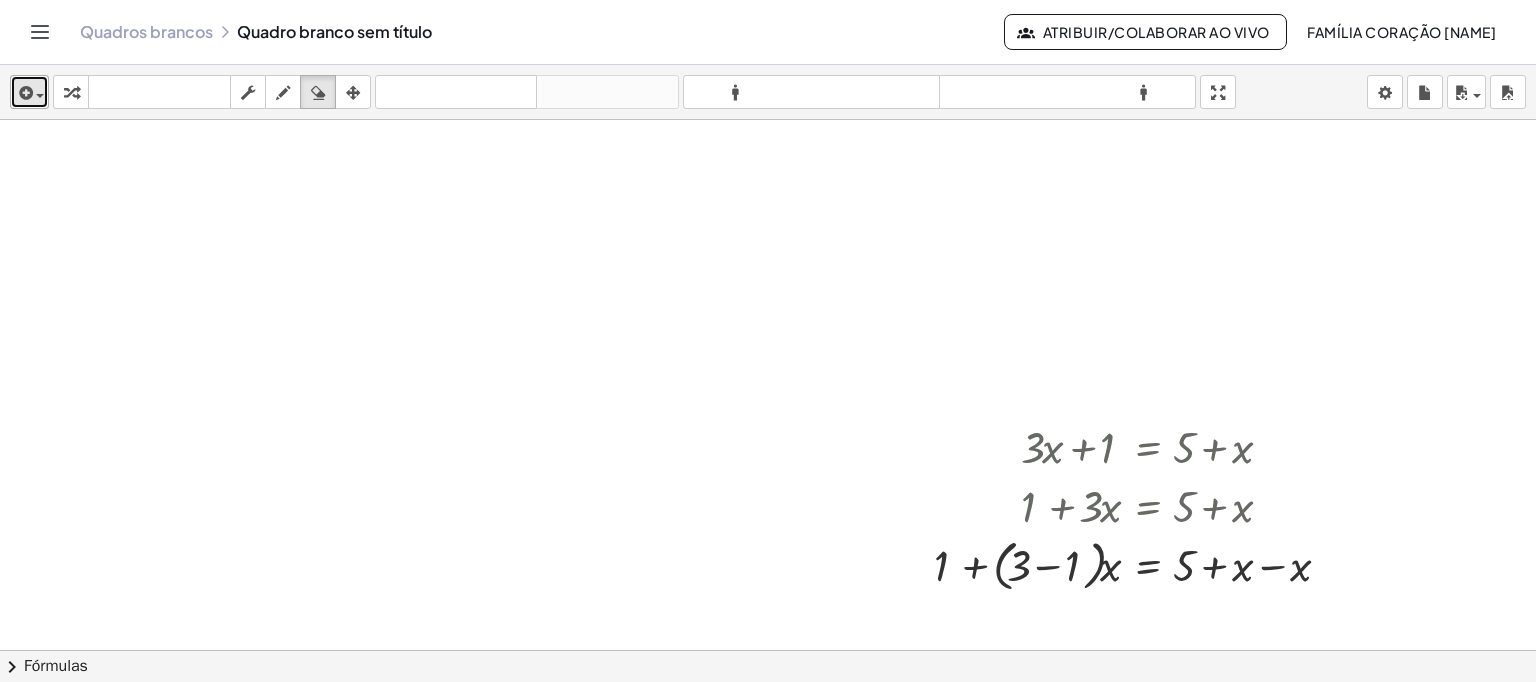 click on "inserir" at bounding box center [29, 92] 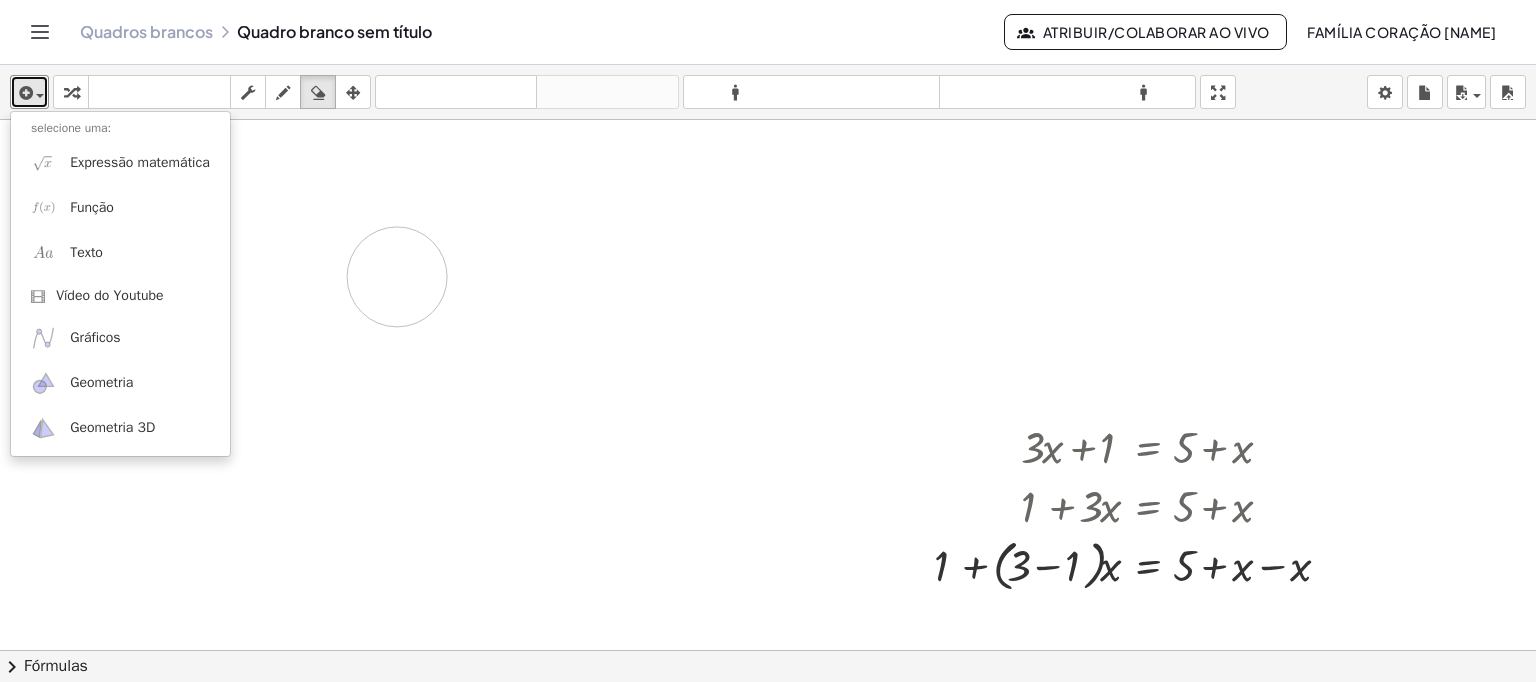 click at bounding box center [768, 456] 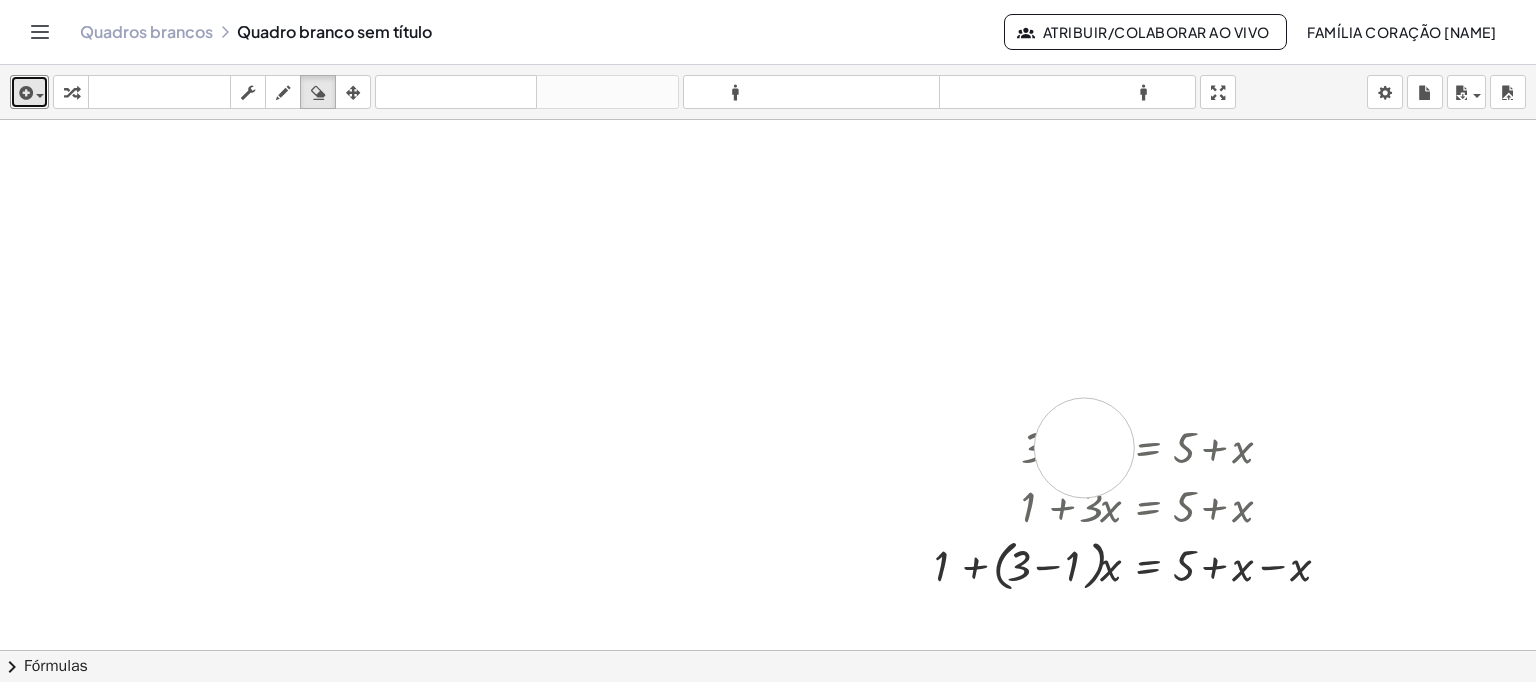 click at bounding box center [768, 456] 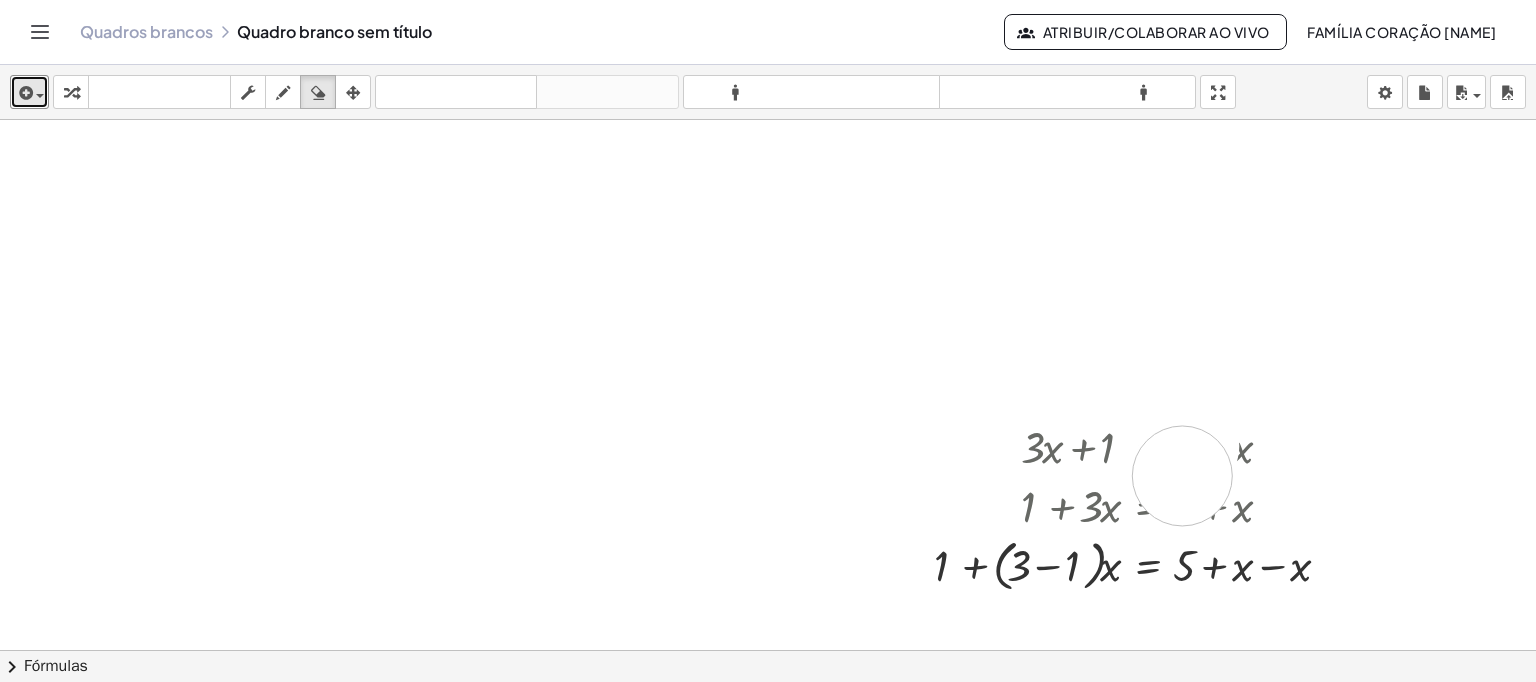 drag, startPoint x: 1182, startPoint y: 475, endPoint x: 1172, endPoint y: 476, distance: 10.049875 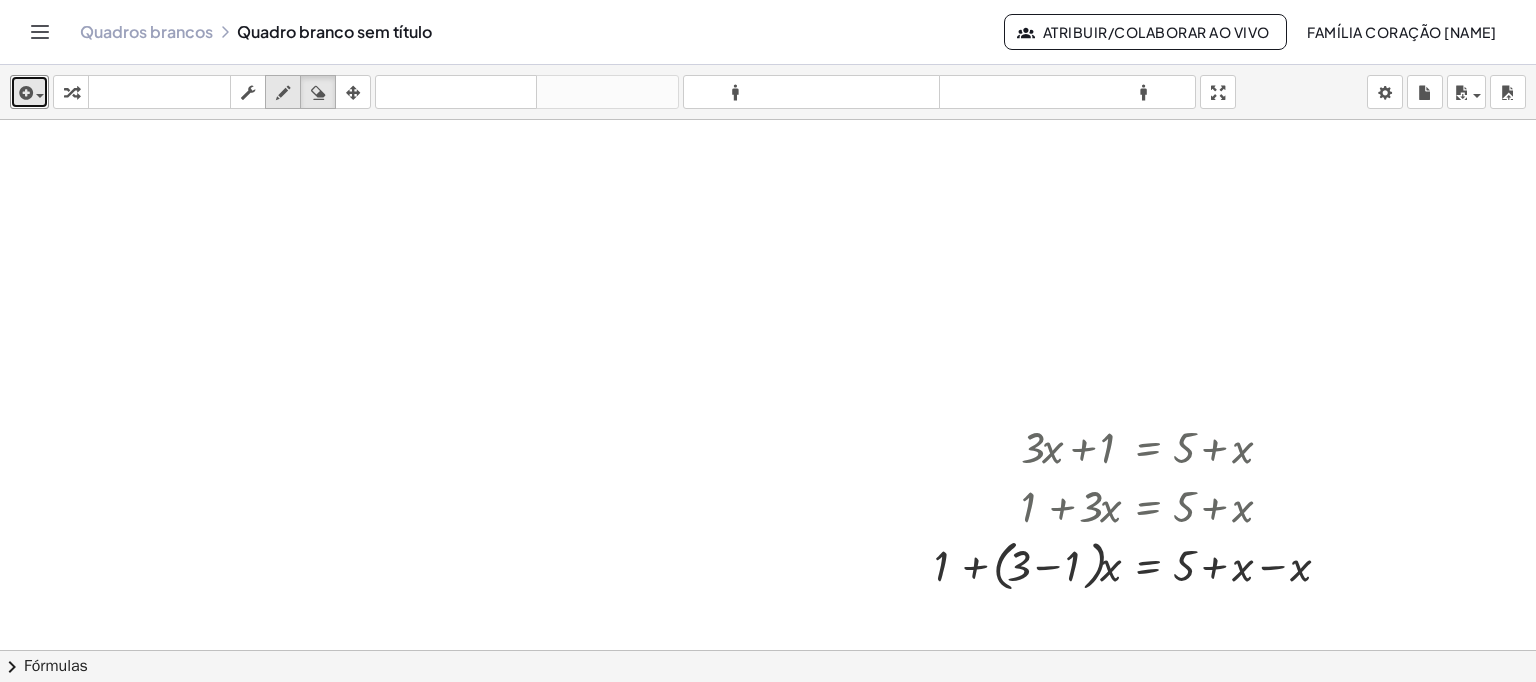 click at bounding box center [283, 93] 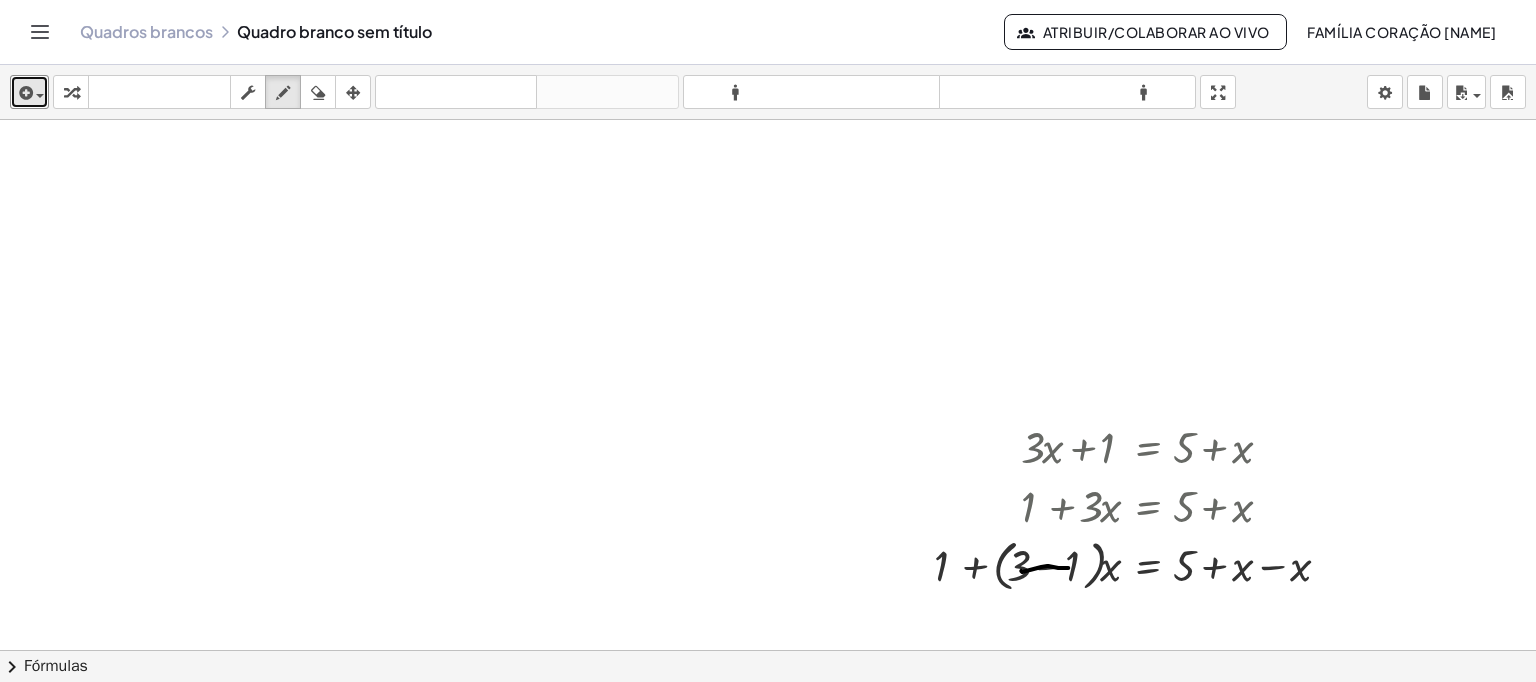 drag, startPoint x: 1021, startPoint y: 570, endPoint x: 1065, endPoint y: 570, distance: 44 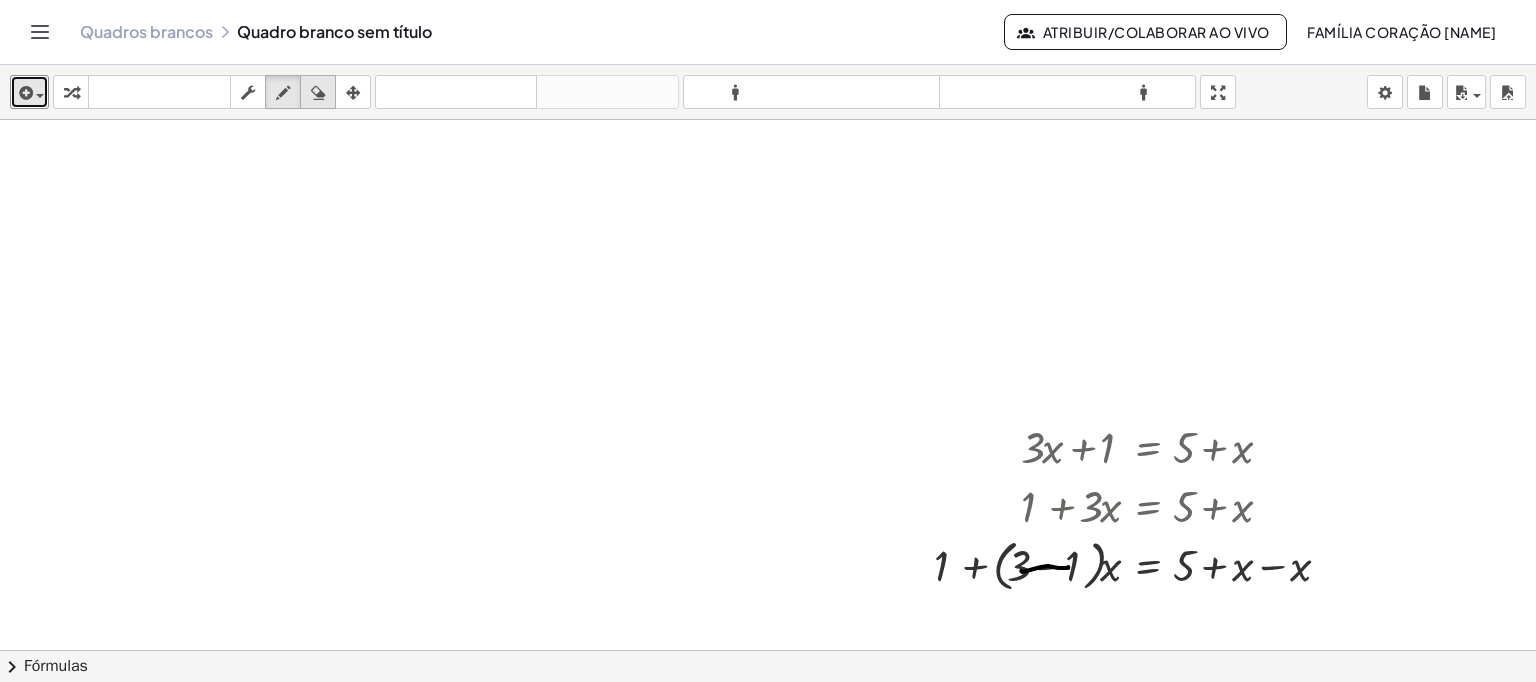 click at bounding box center (318, 93) 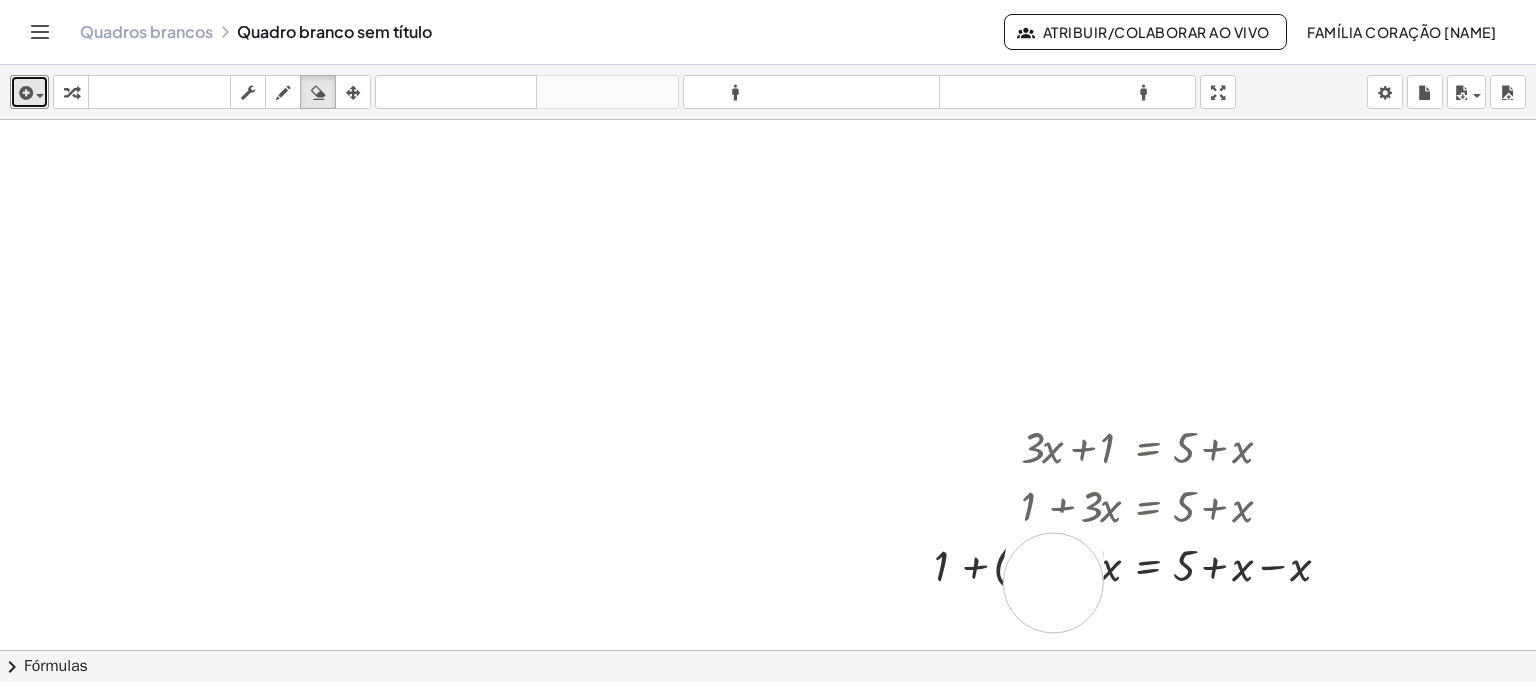 drag, startPoint x: 1053, startPoint y: 582, endPoint x: 1048, endPoint y: 572, distance: 11.18034 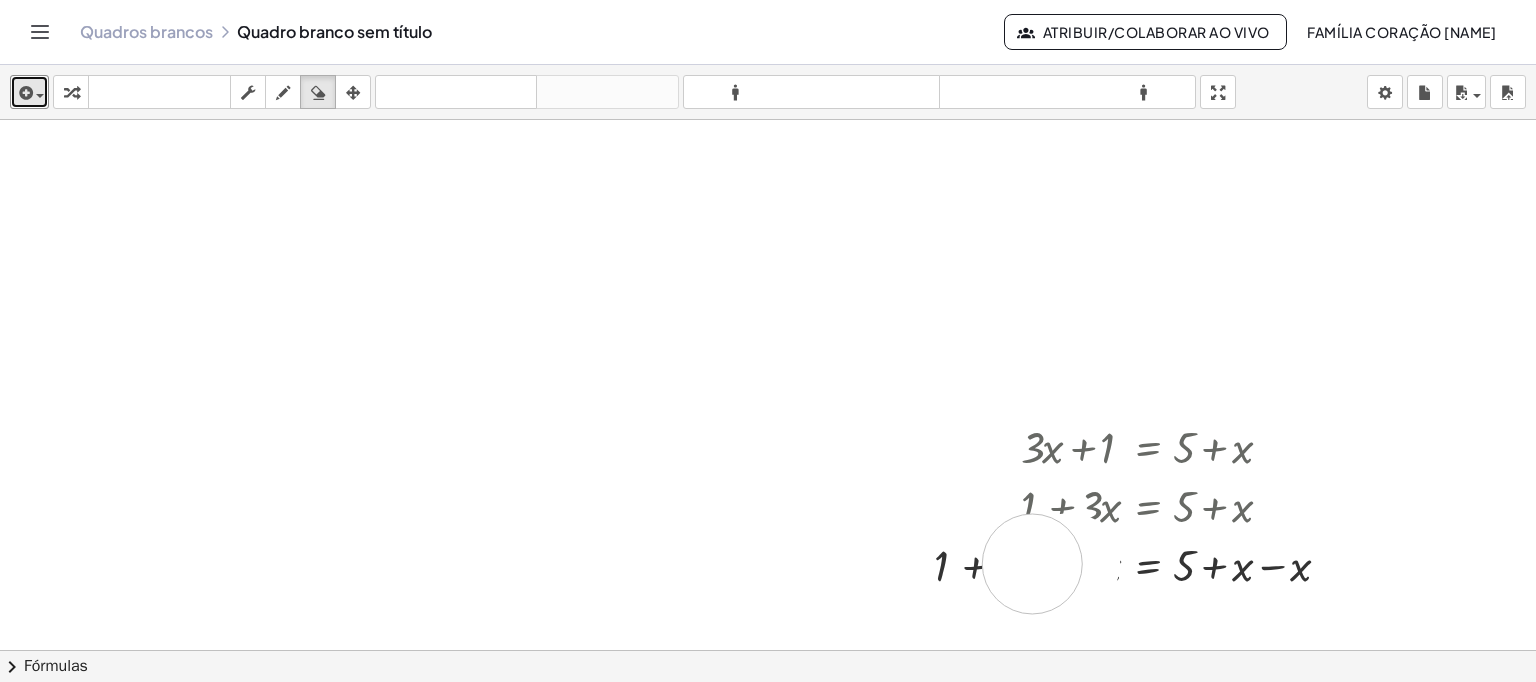 drag, startPoint x: 1070, startPoint y: 562, endPoint x: 1032, endPoint y: 563, distance: 38.013157 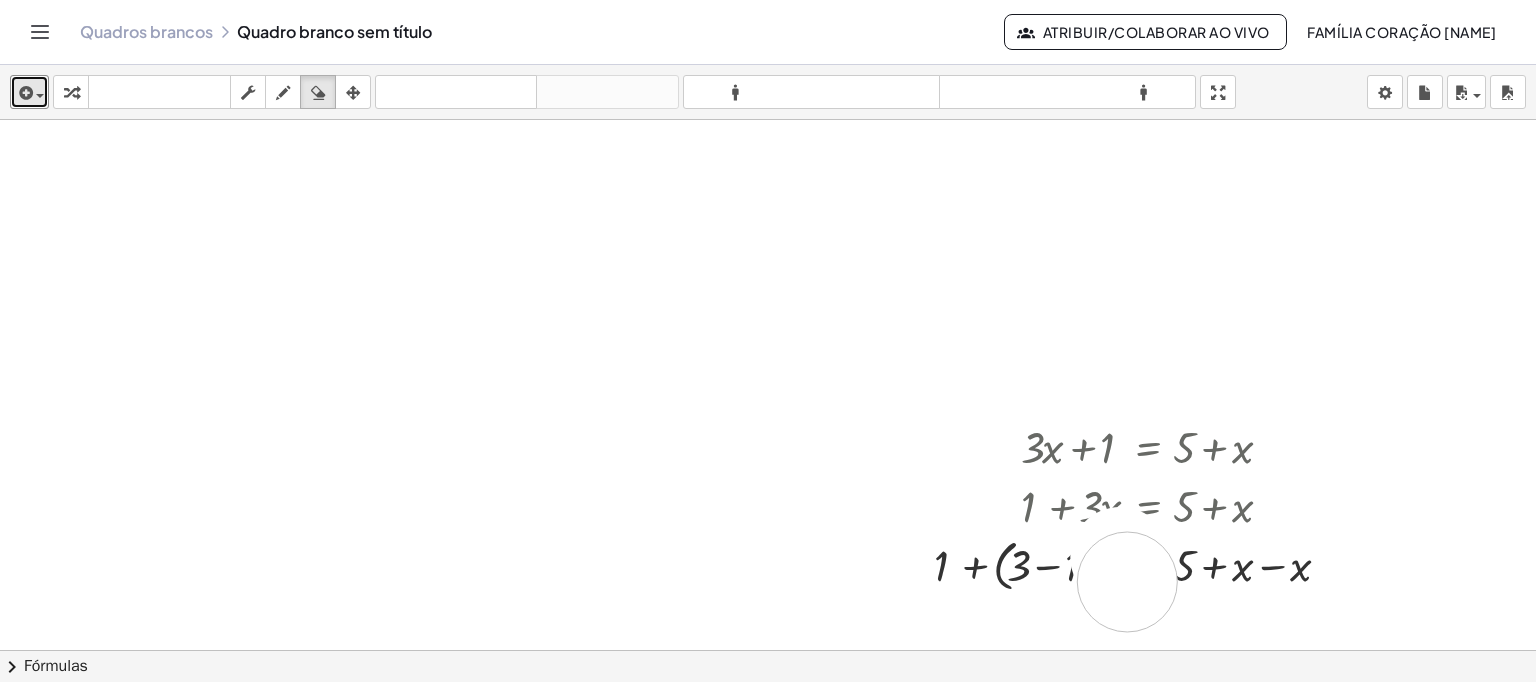 click at bounding box center [768, 456] 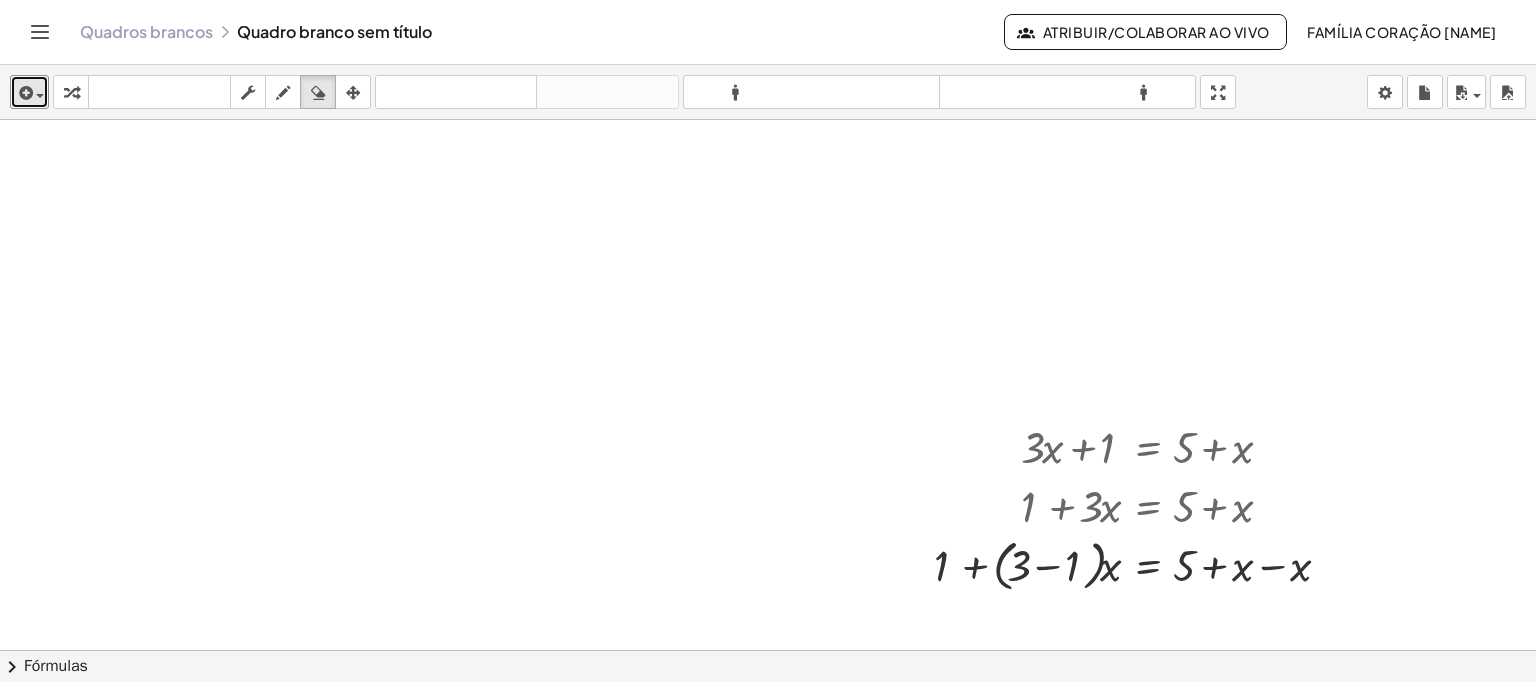 click at bounding box center (768, 456) 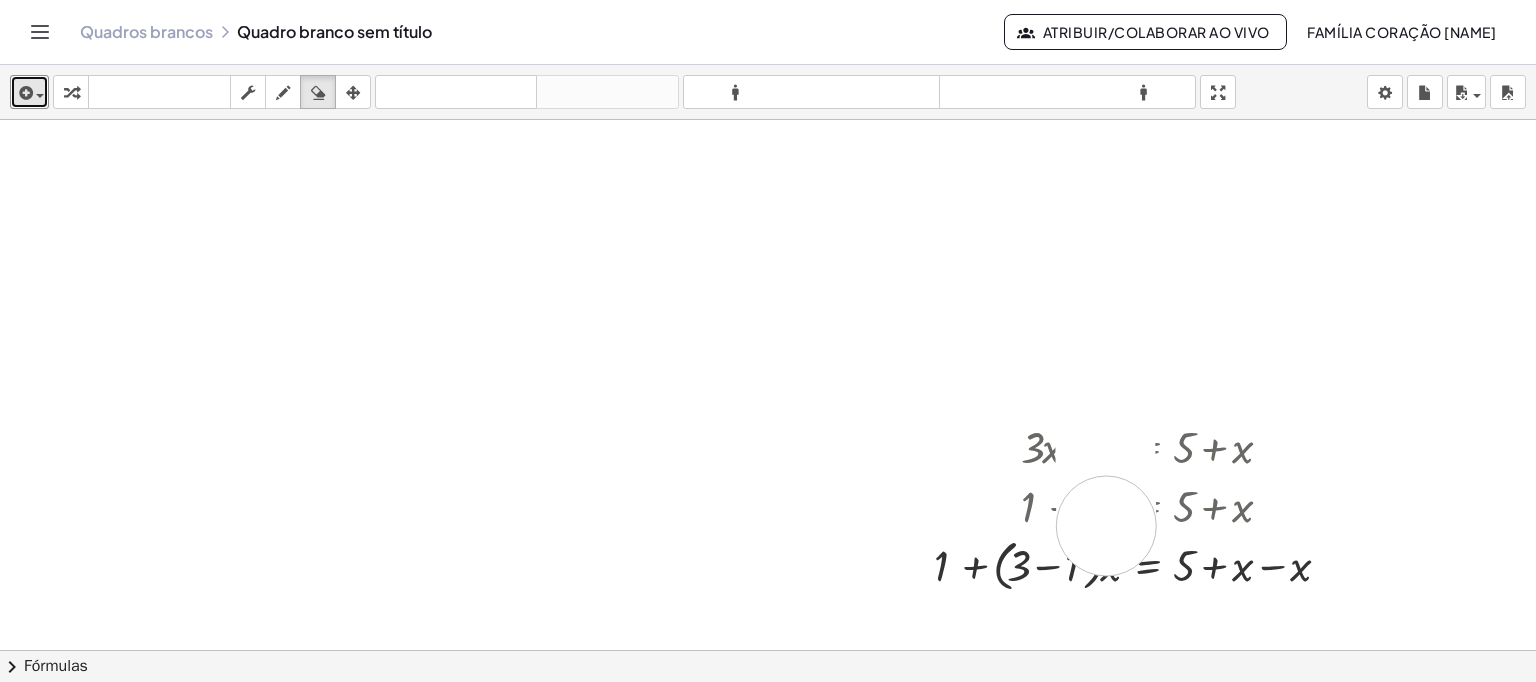 drag, startPoint x: 1106, startPoint y: 525, endPoint x: 1142, endPoint y: 528, distance: 36.124783 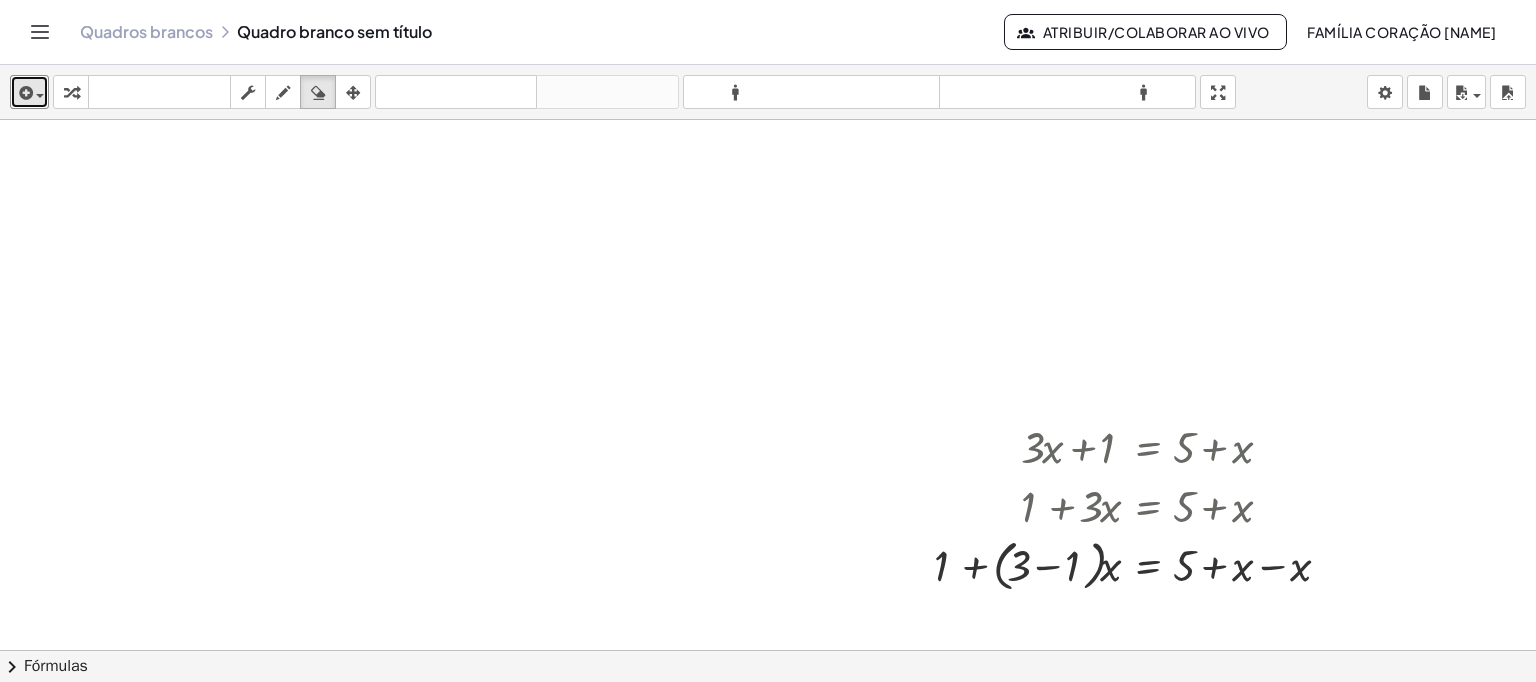 click at bounding box center (768, 456) 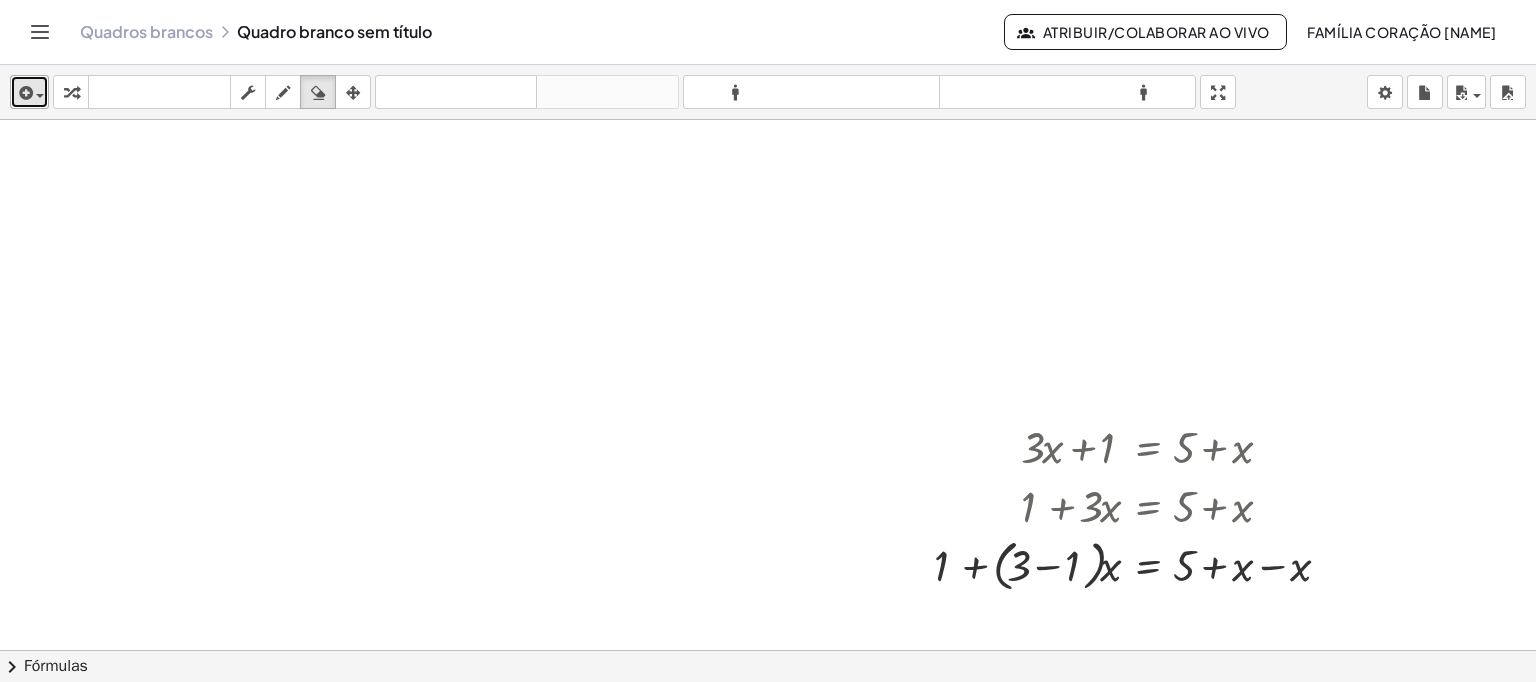 click at bounding box center [40, 96] 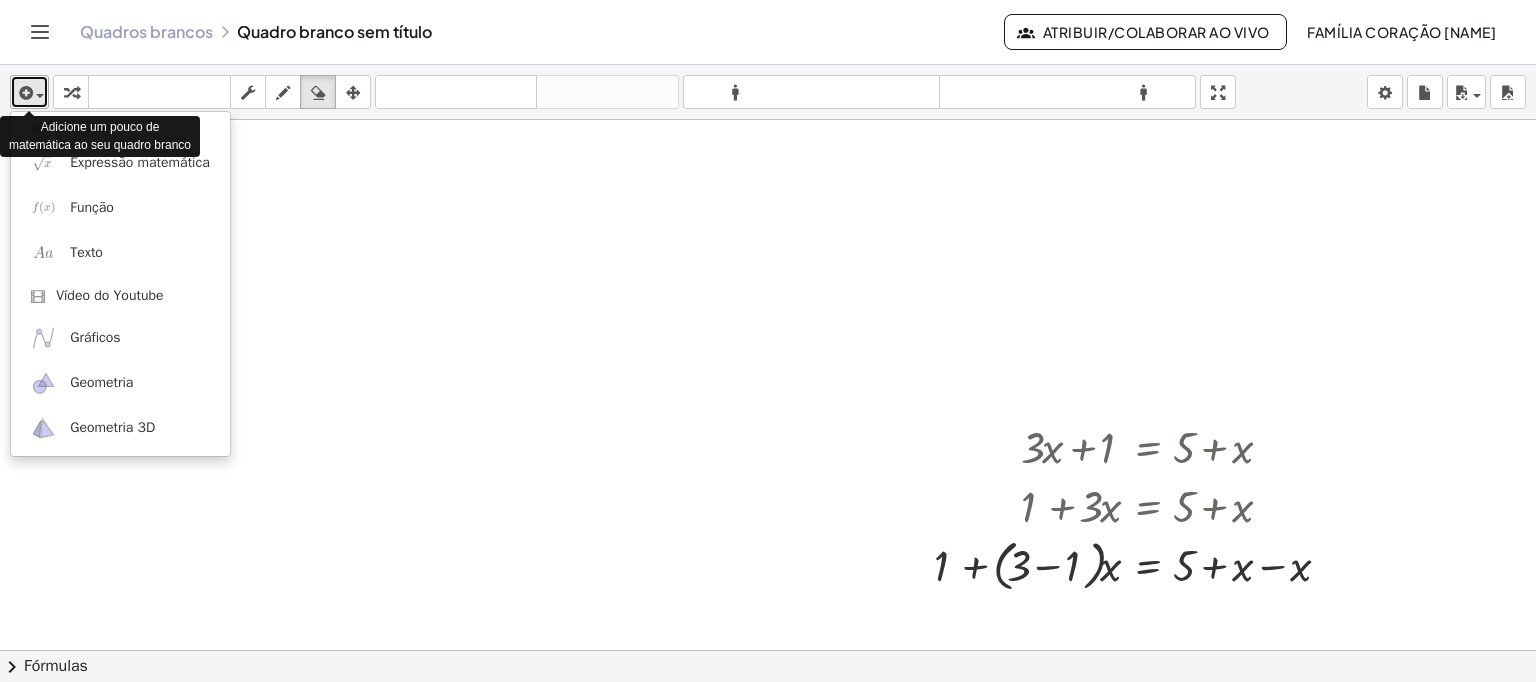 click on "inserir" at bounding box center [29, 92] 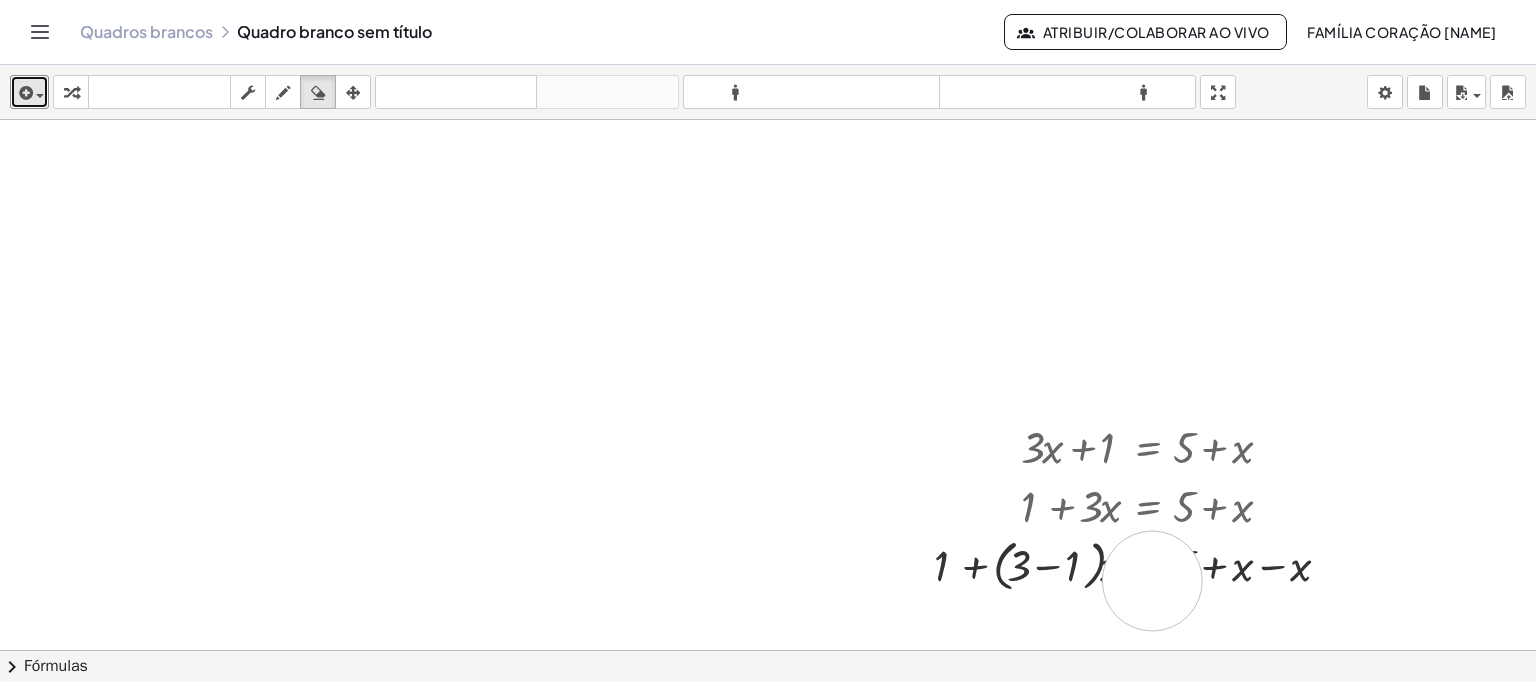 drag, startPoint x: 1152, startPoint y: 580, endPoint x: 1162, endPoint y: 567, distance: 16.40122 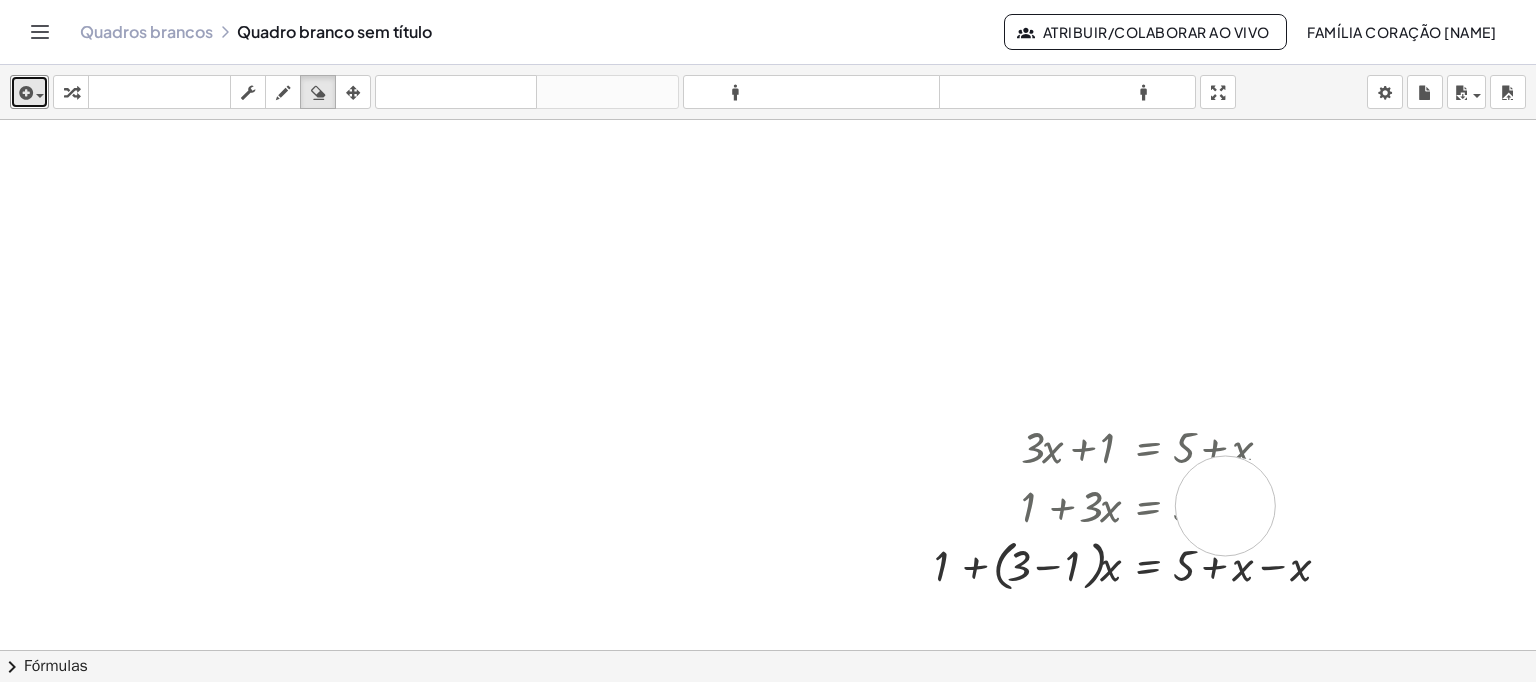 drag, startPoint x: 1237, startPoint y: 507, endPoint x: 1184, endPoint y: 505, distance: 53.037724 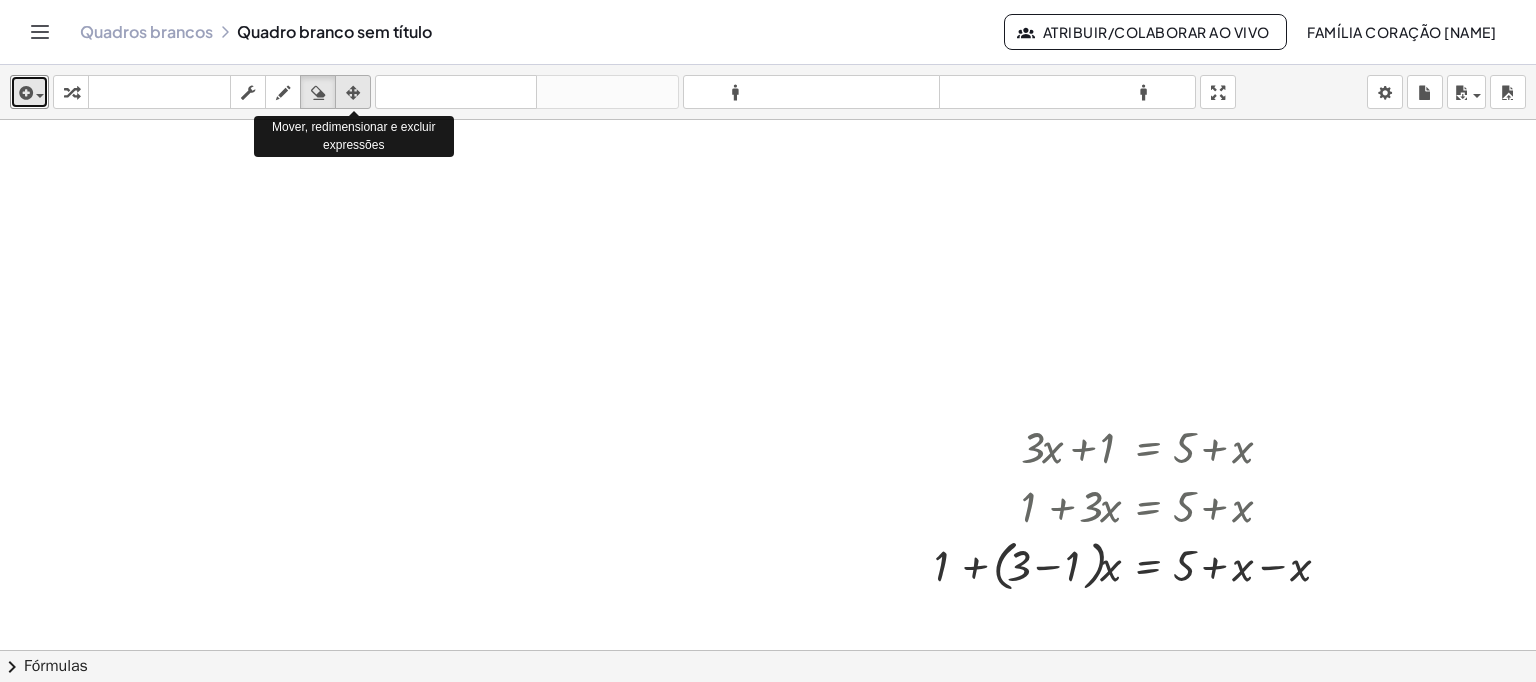 click at bounding box center (353, 93) 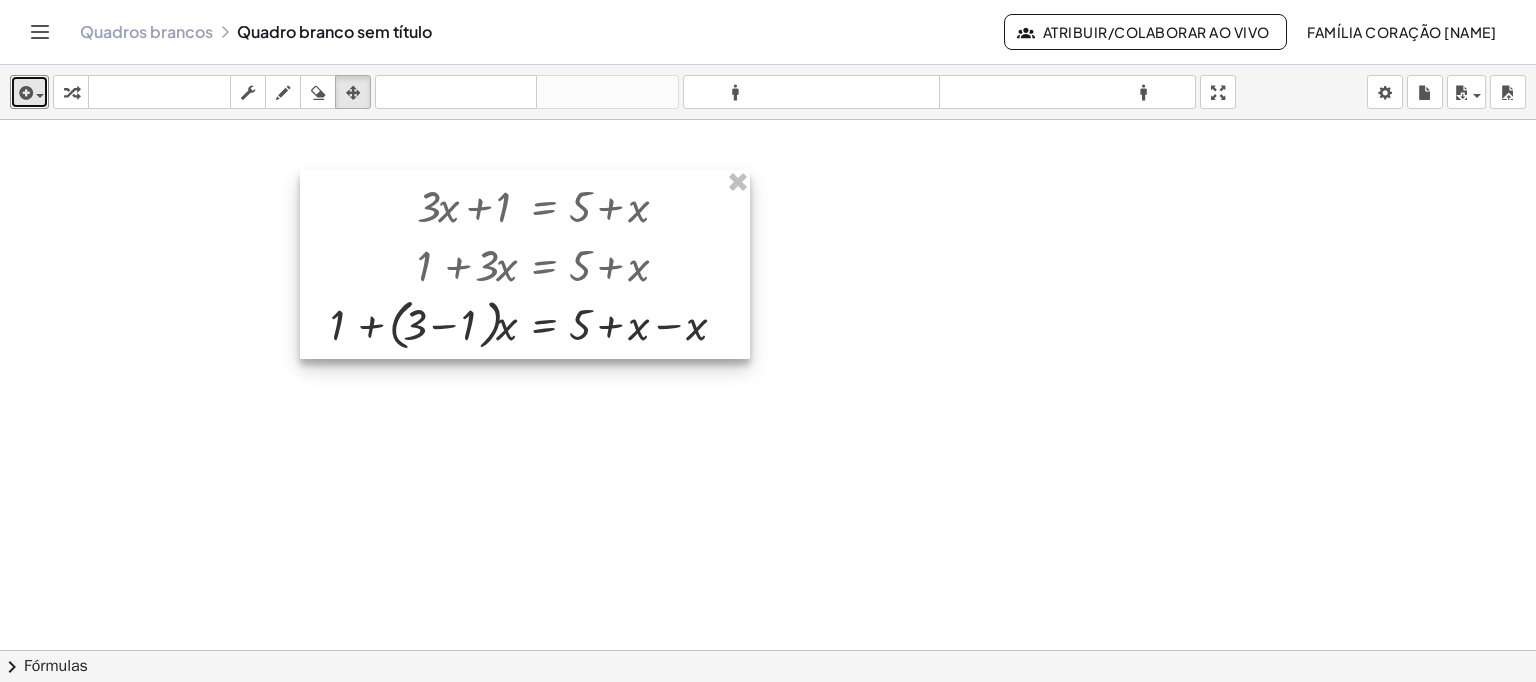 drag, startPoint x: 810, startPoint y: 363, endPoint x: 661, endPoint y: 241, distance: 192.57466 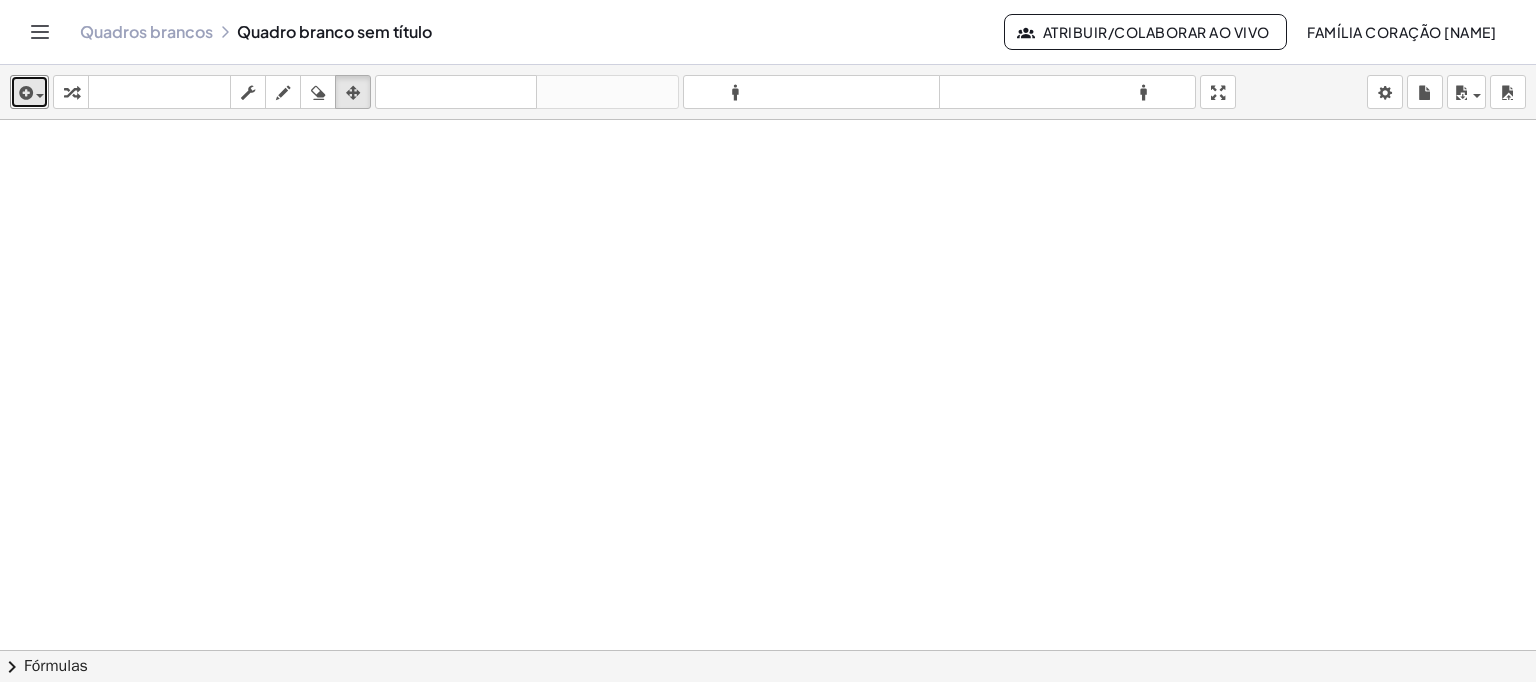click at bounding box center [768, 456] 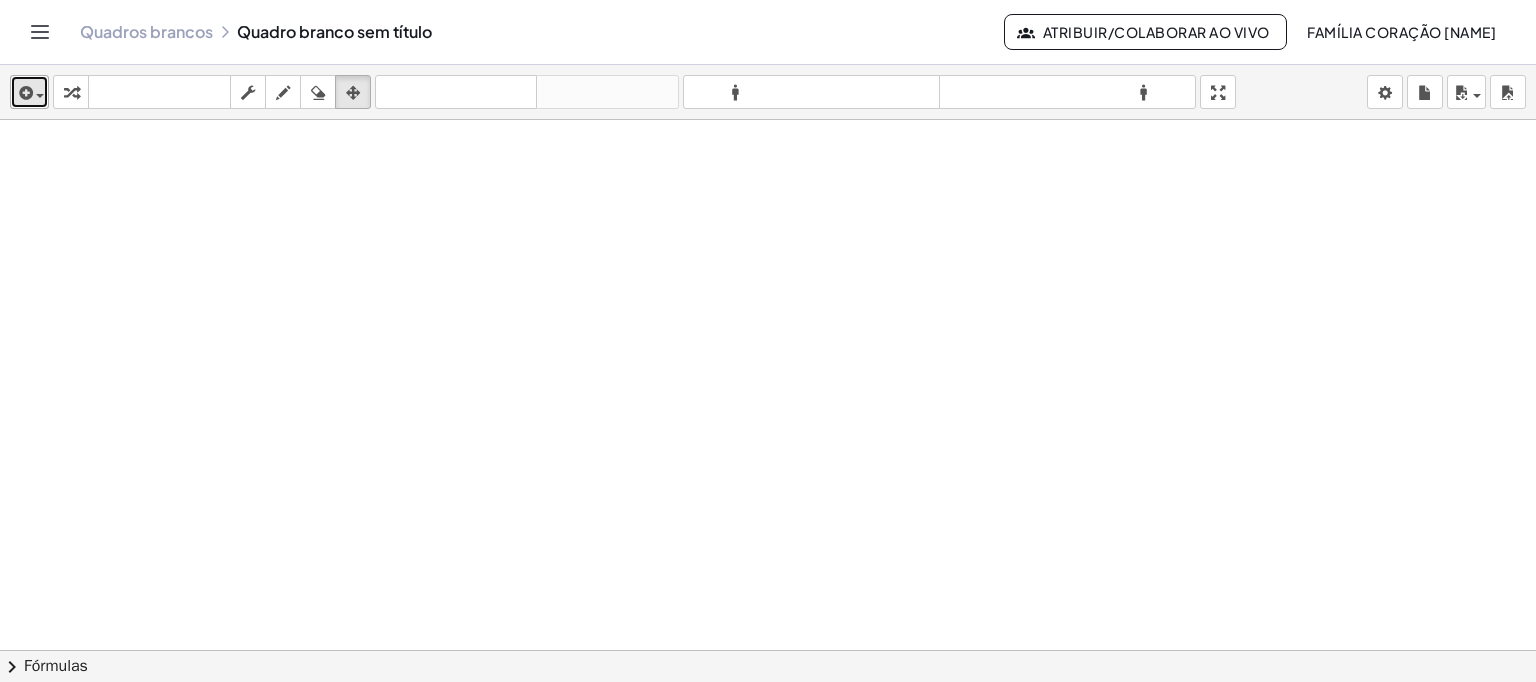 click at bounding box center [29, 92] 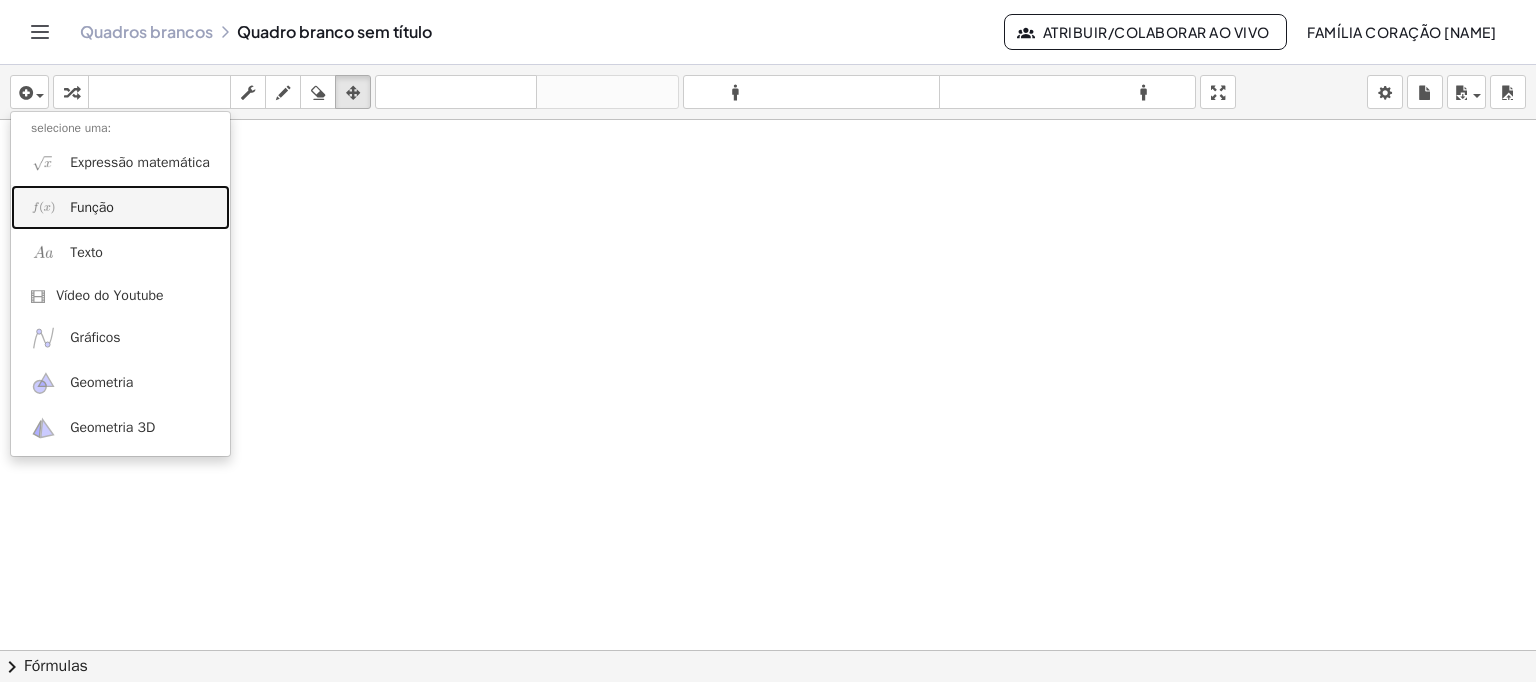click on "Função" at bounding box center [92, 207] 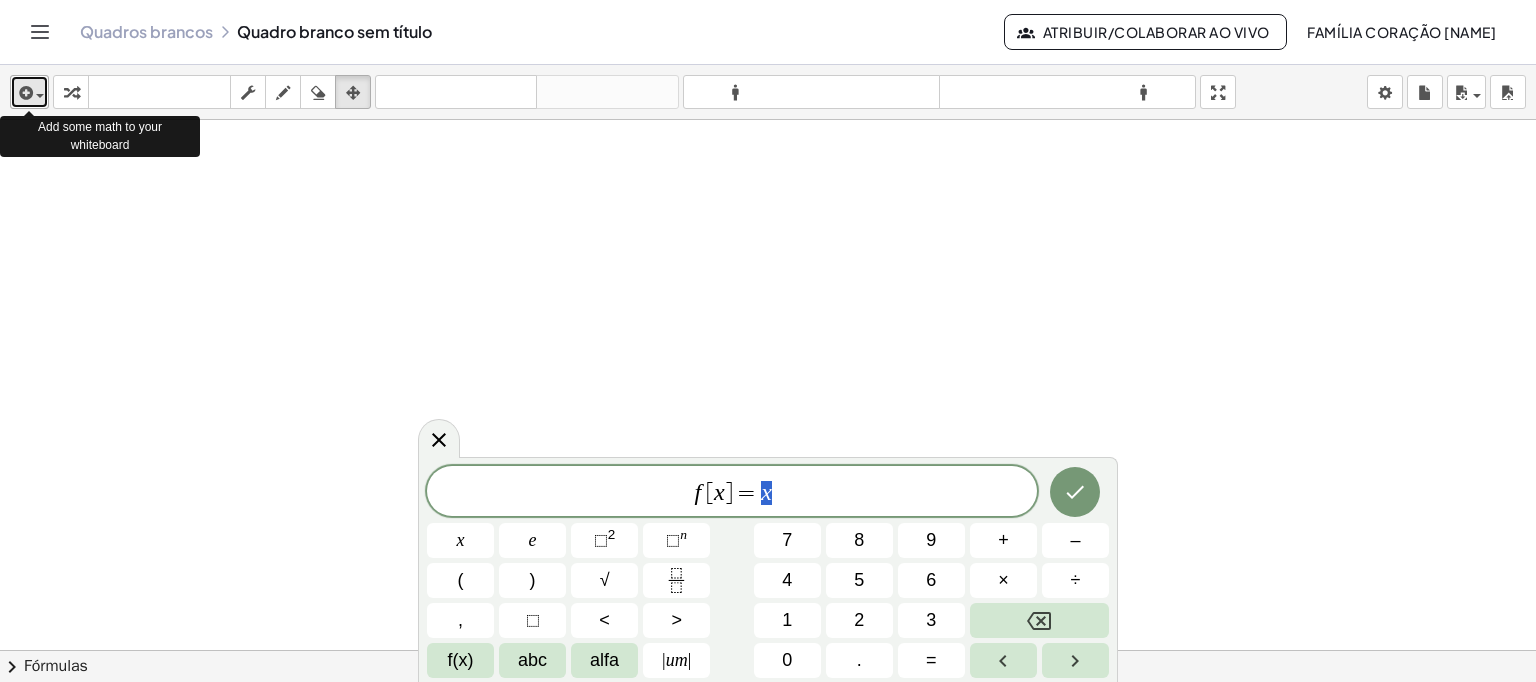 click at bounding box center (40, 96) 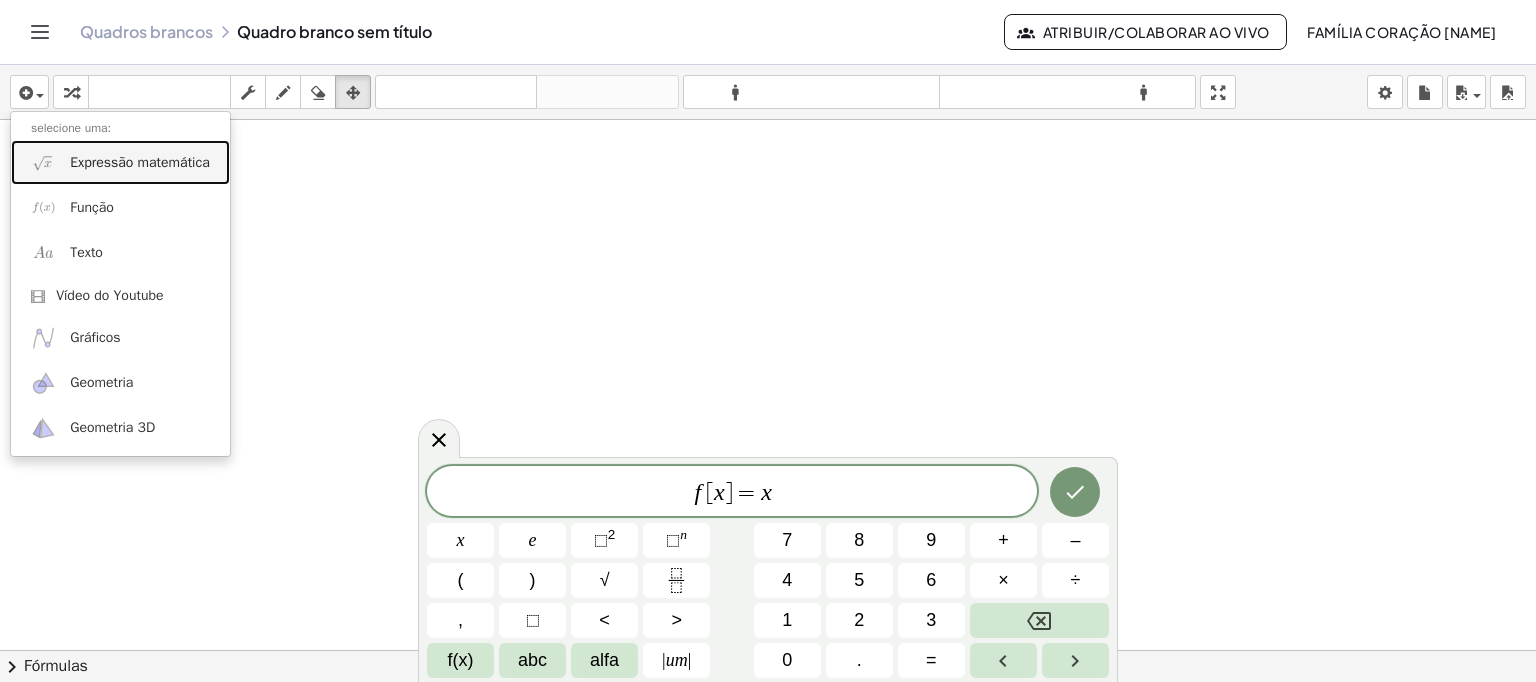 click on "Expressão matemática" at bounding box center [140, 162] 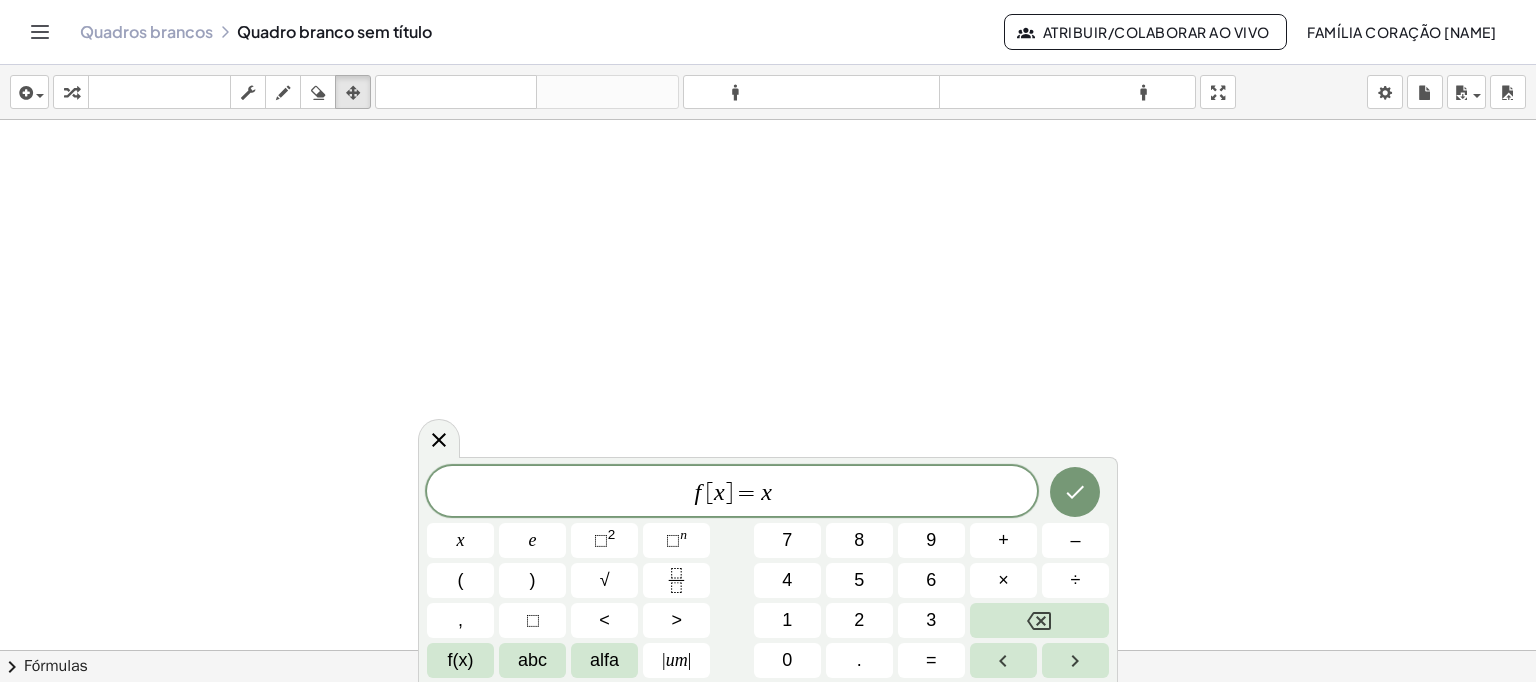 drag, startPoint x: 444, startPoint y: 439, endPoint x: 456, endPoint y: 386, distance: 54.34151 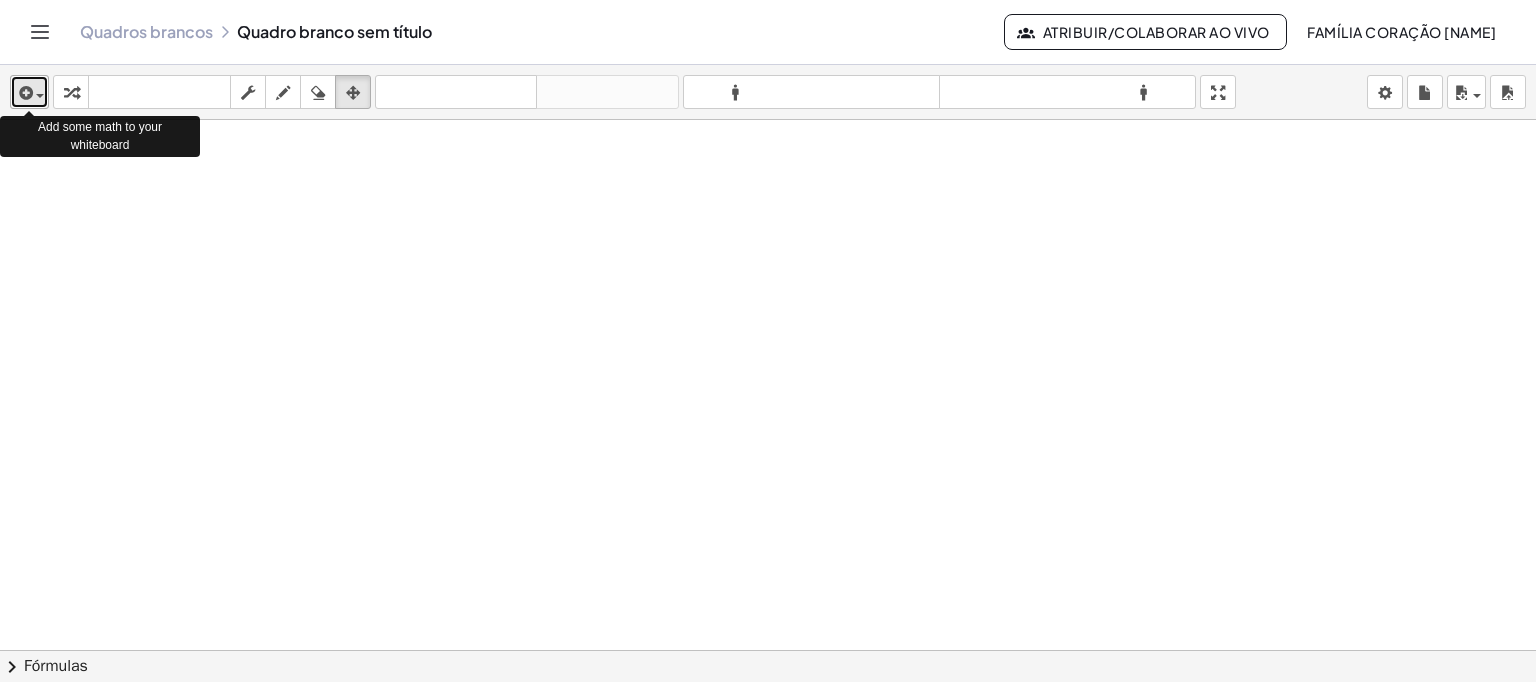 click at bounding box center (40, 96) 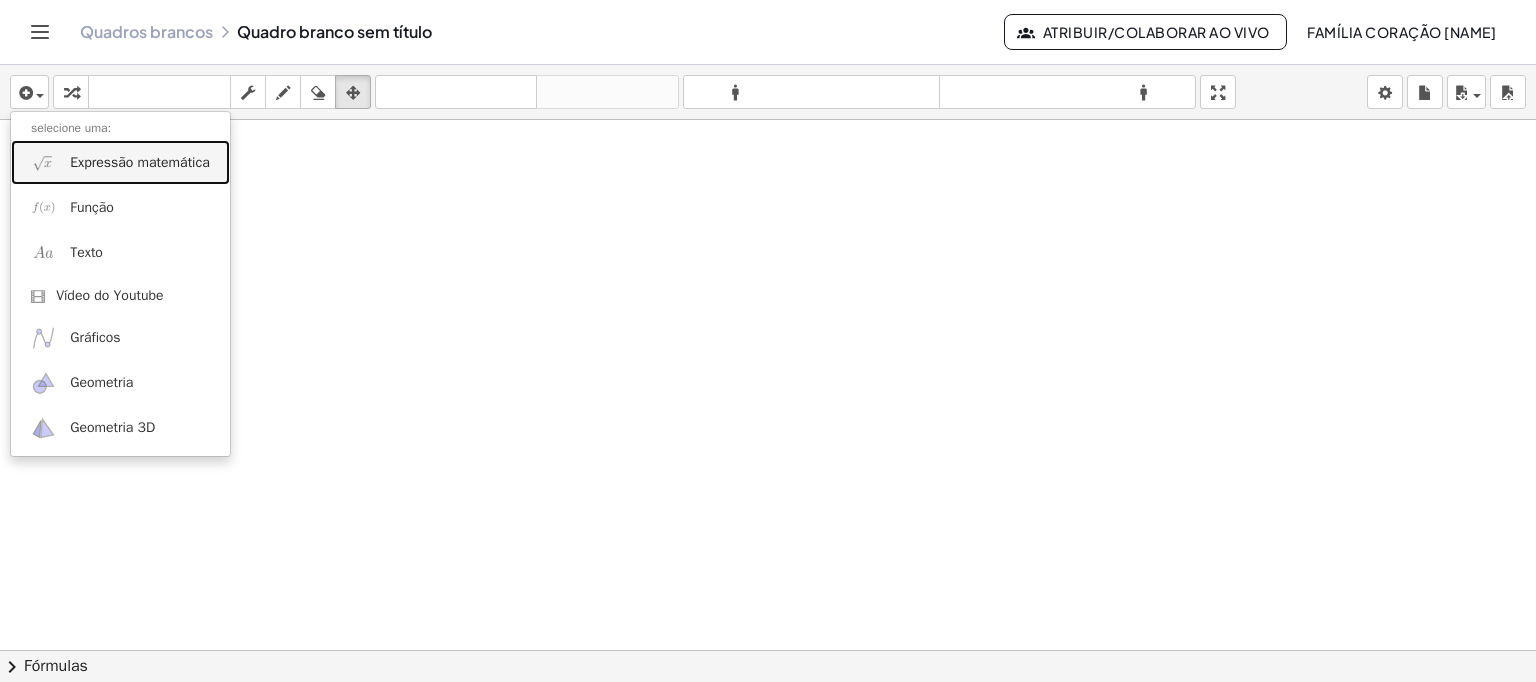 click on "Expressão matemática" at bounding box center (140, 162) 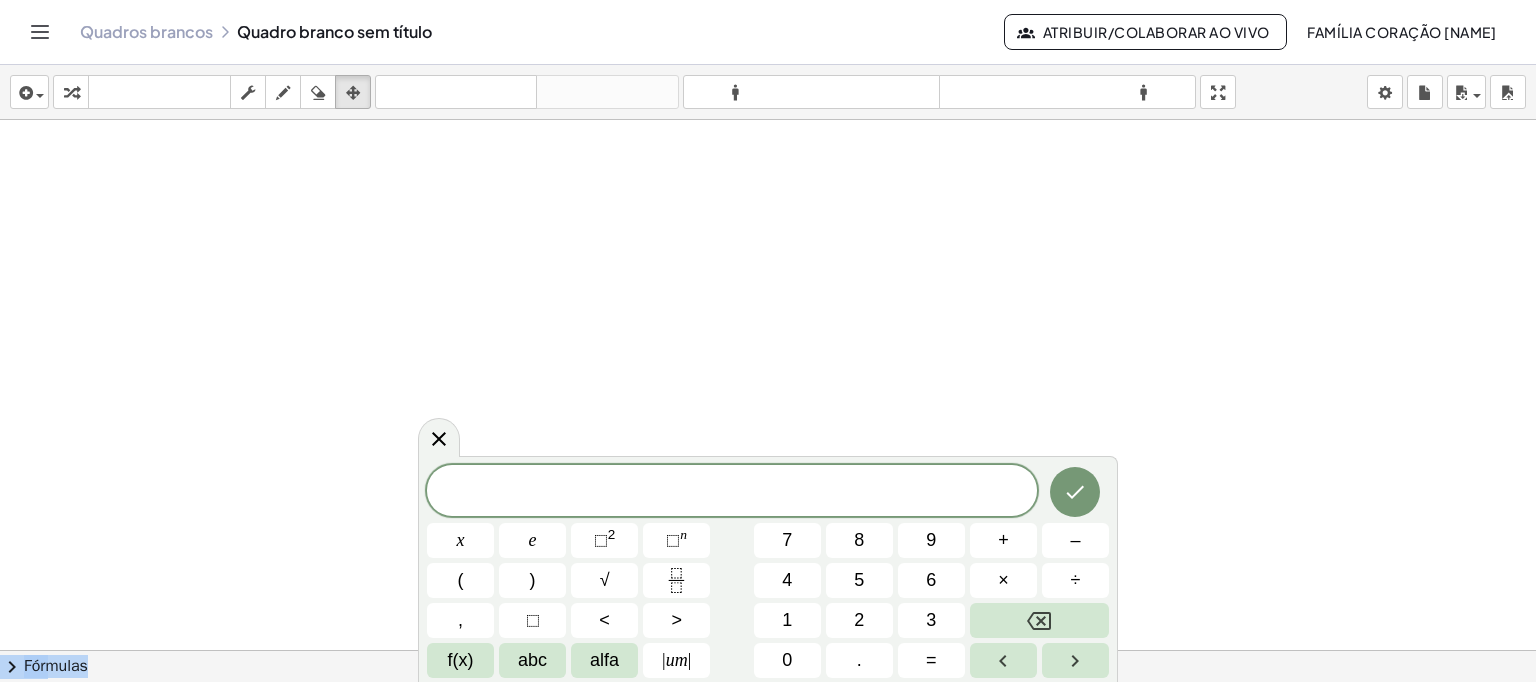 drag, startPoint x: 1106, startPoint y: 471, endPoint x: 1124, endPoint y: 416, distance: 57.870544 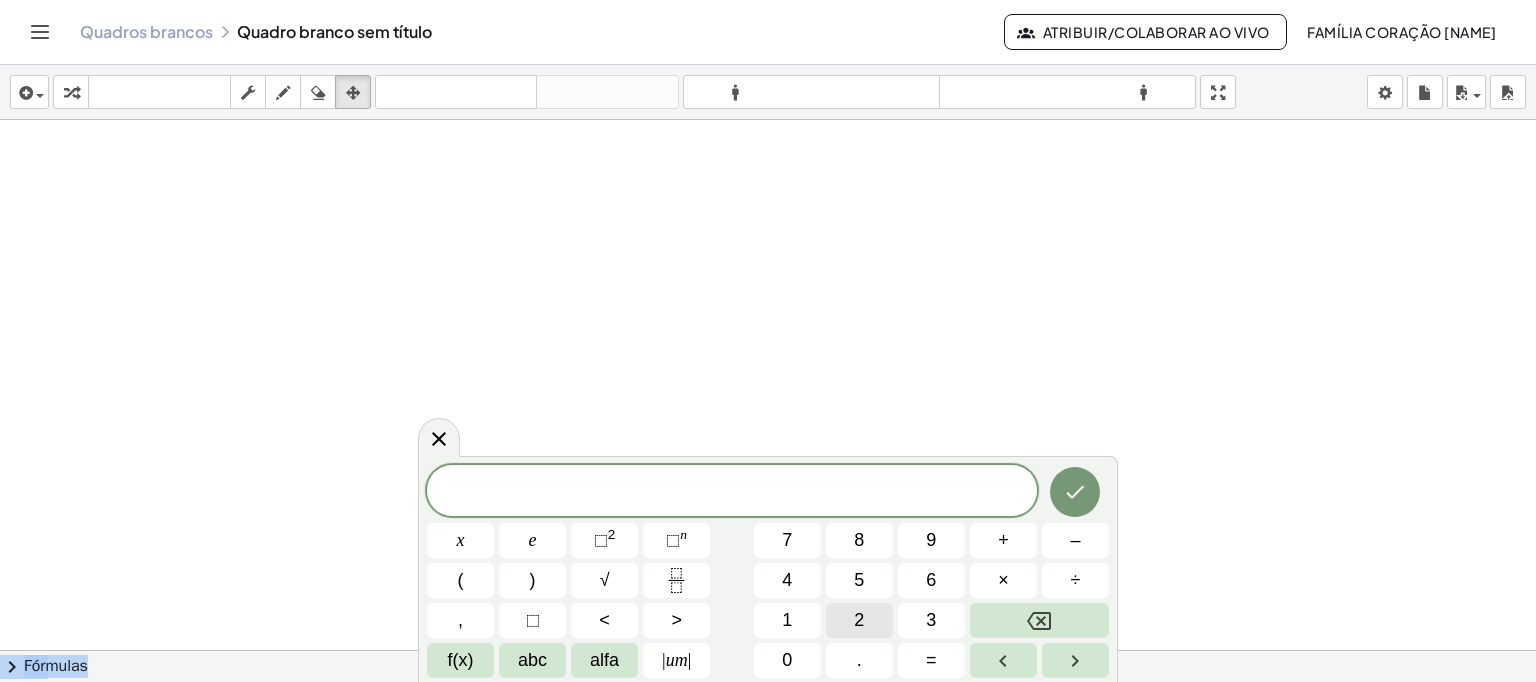 click on "2" at bounding box center [859, 620] 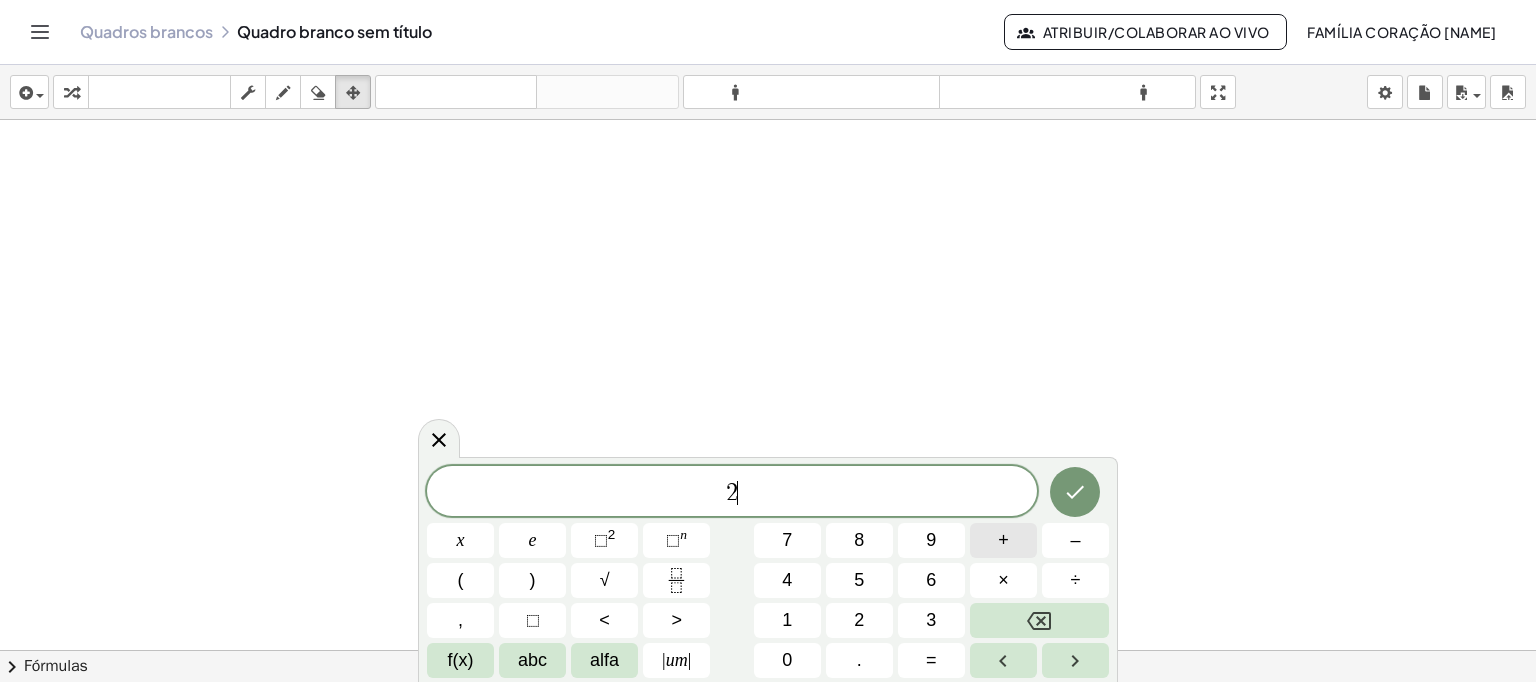 click on "+" at bounding box center (1003, 540) 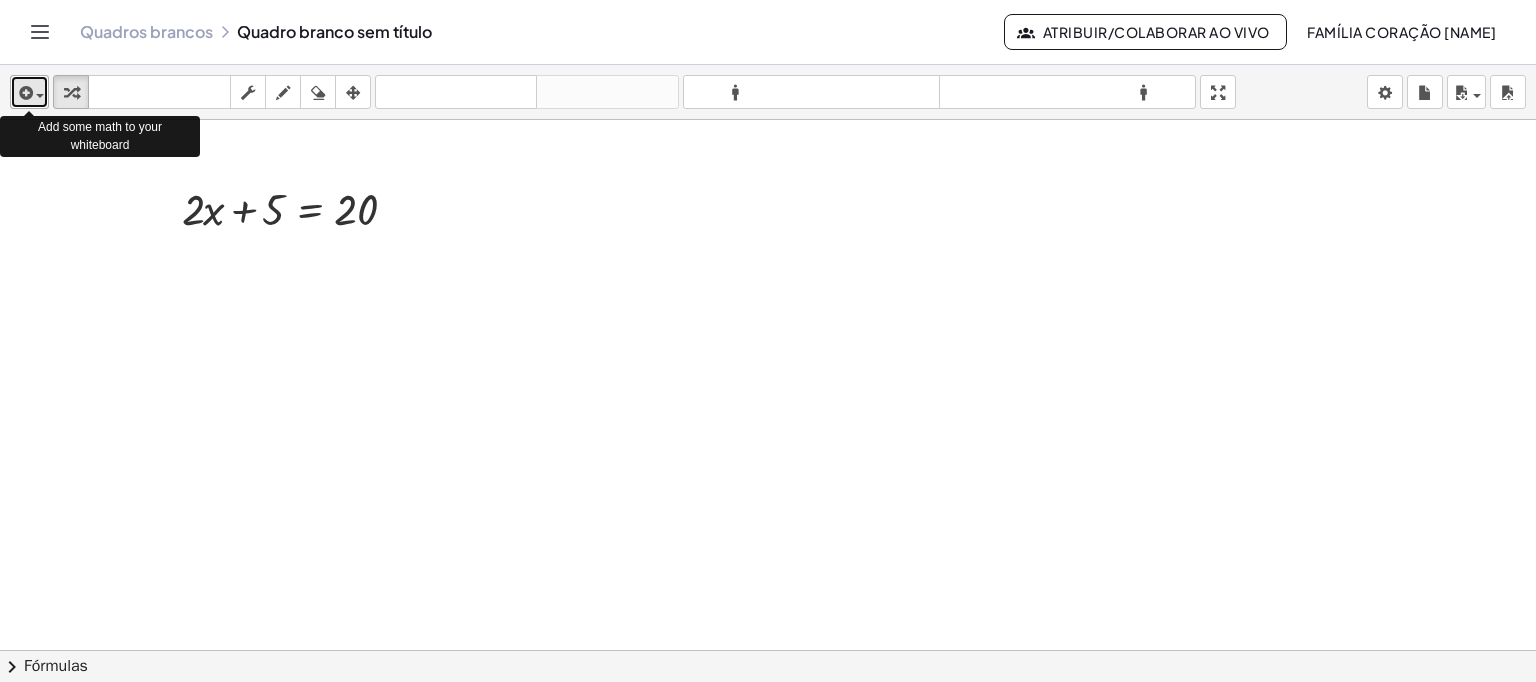 click at bounding box center [29, 92] 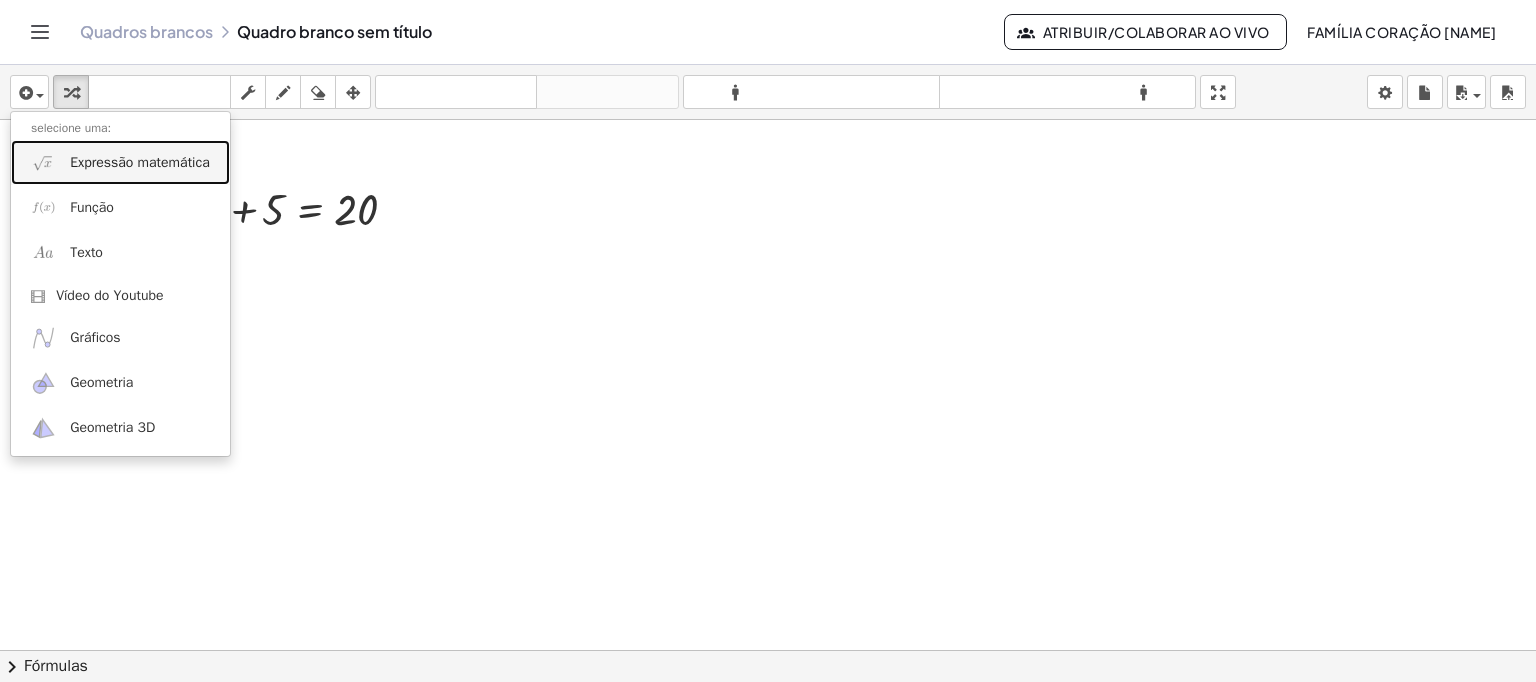 click on "Expressão matemática" at bounding box center (140, 162) 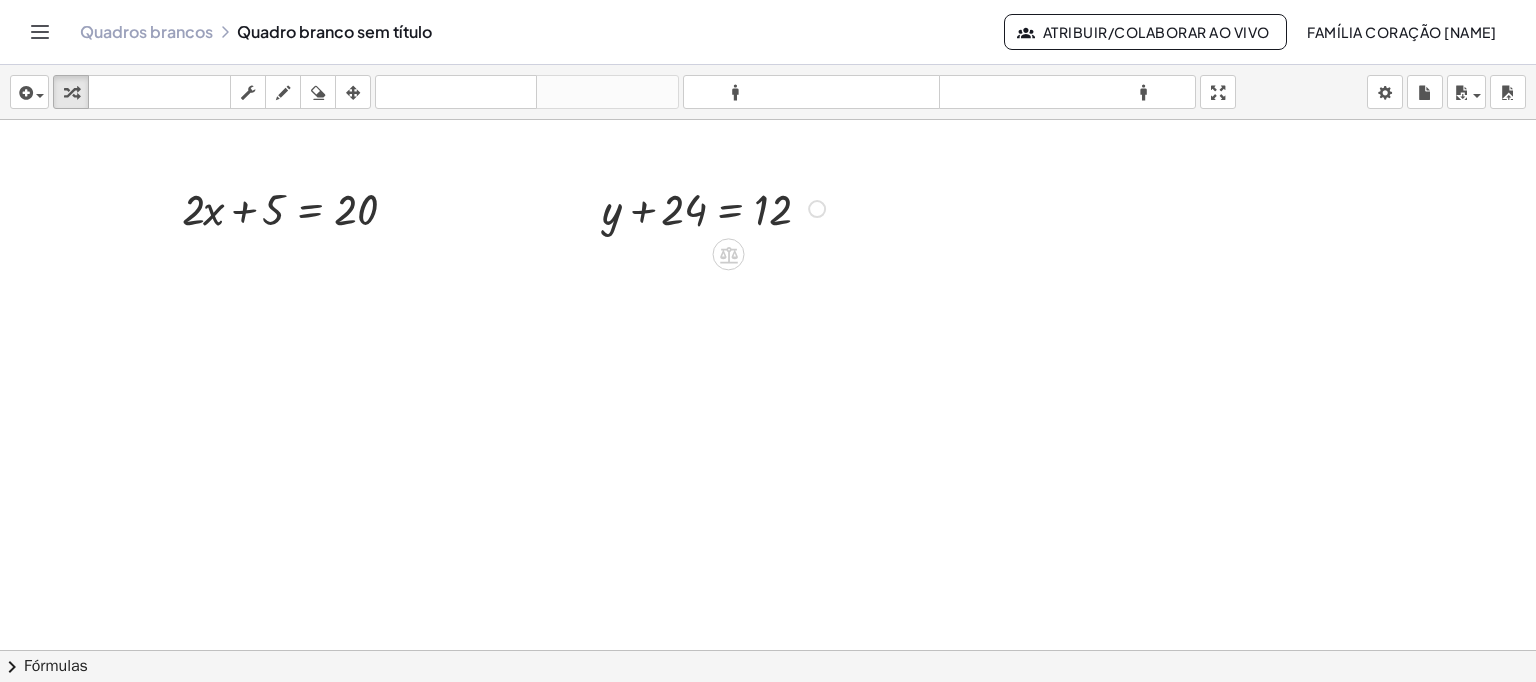 click at bounding box center (716, 207) 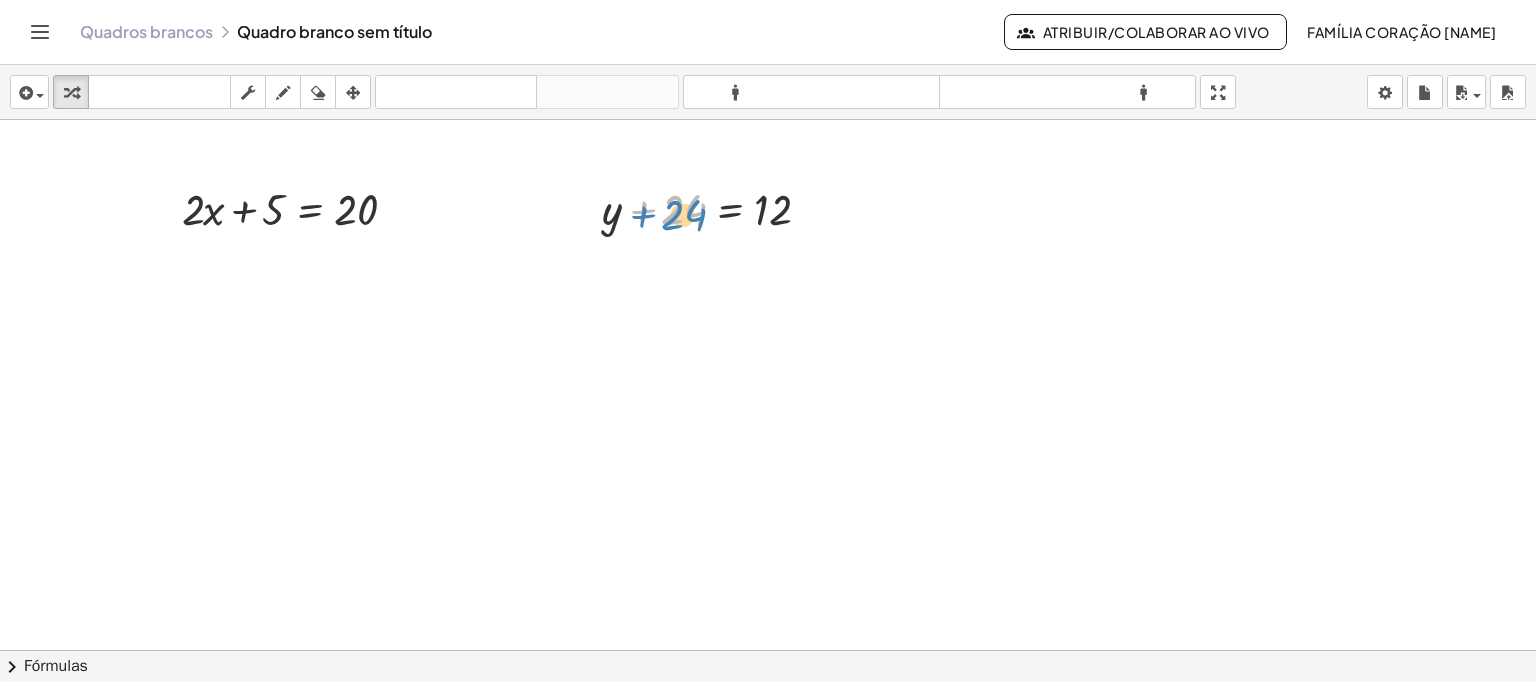 click at bounding box center (716, 207) 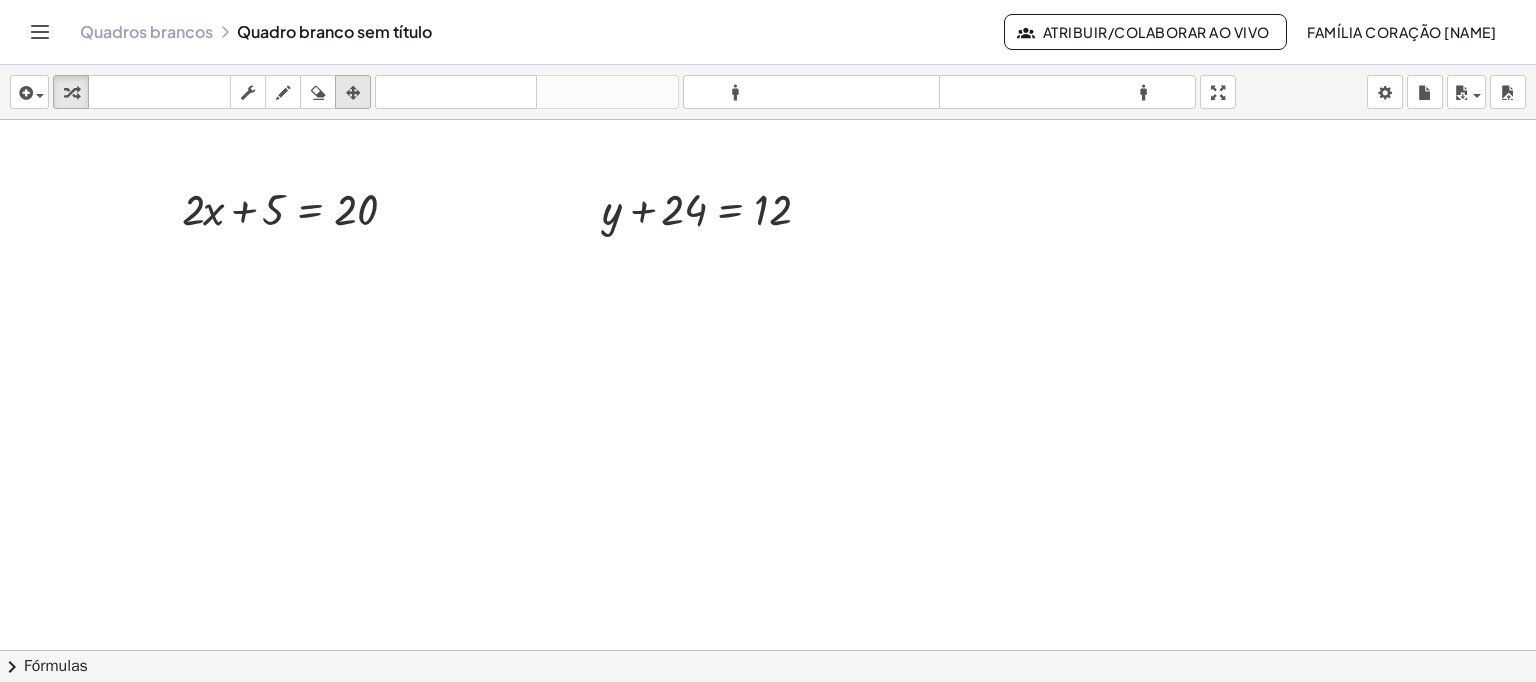 click at bounding box center [353, 93] 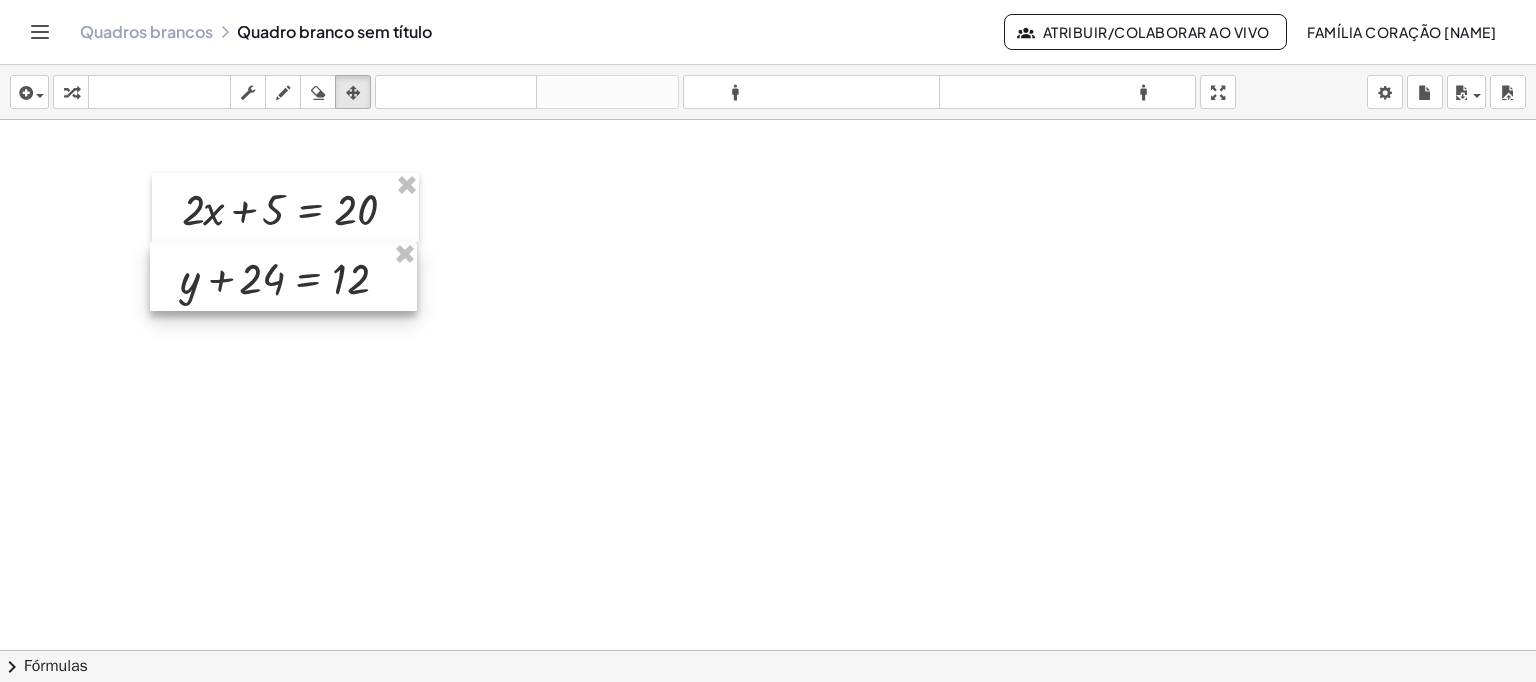 drag, startPoint x: 685, startPoint y: 218, endPoint x: 263, endPoint y: 287, distance: 427.6038 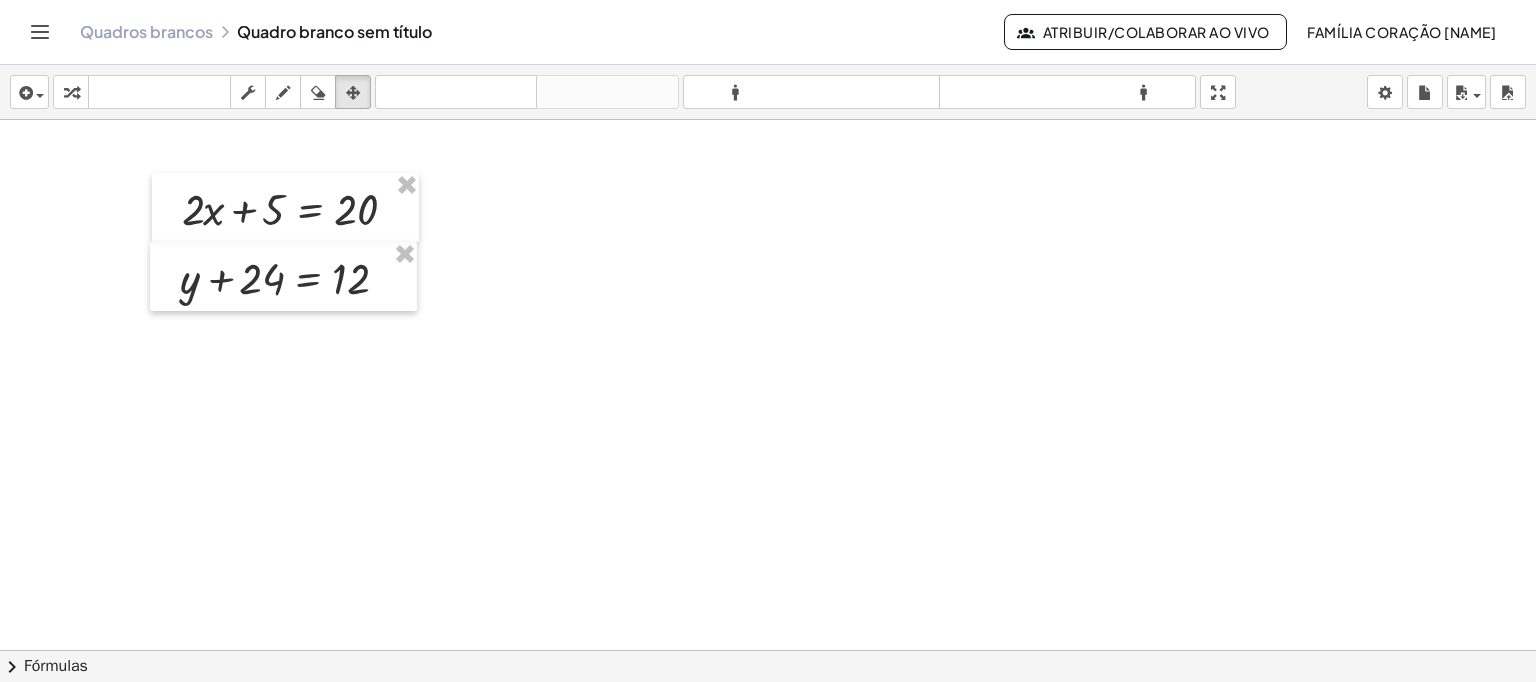 drag, startPoint x: 321, startPoint y: 365, endPoint x: 353, endPoint y: 360, distance: 32.38827 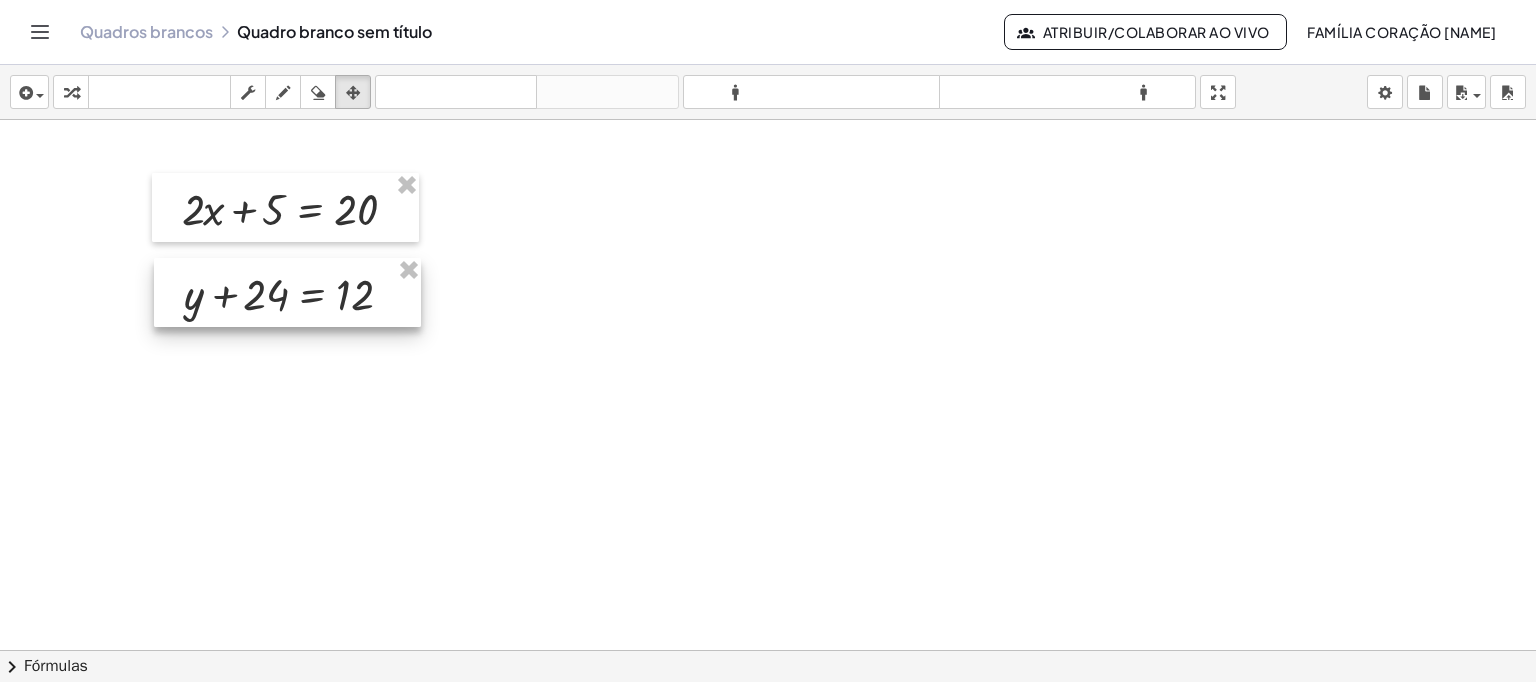 drag, startPoint x: 301, startPoint y: 299, endPoint x: 308, endPoint y: 287, distance: 13.892444 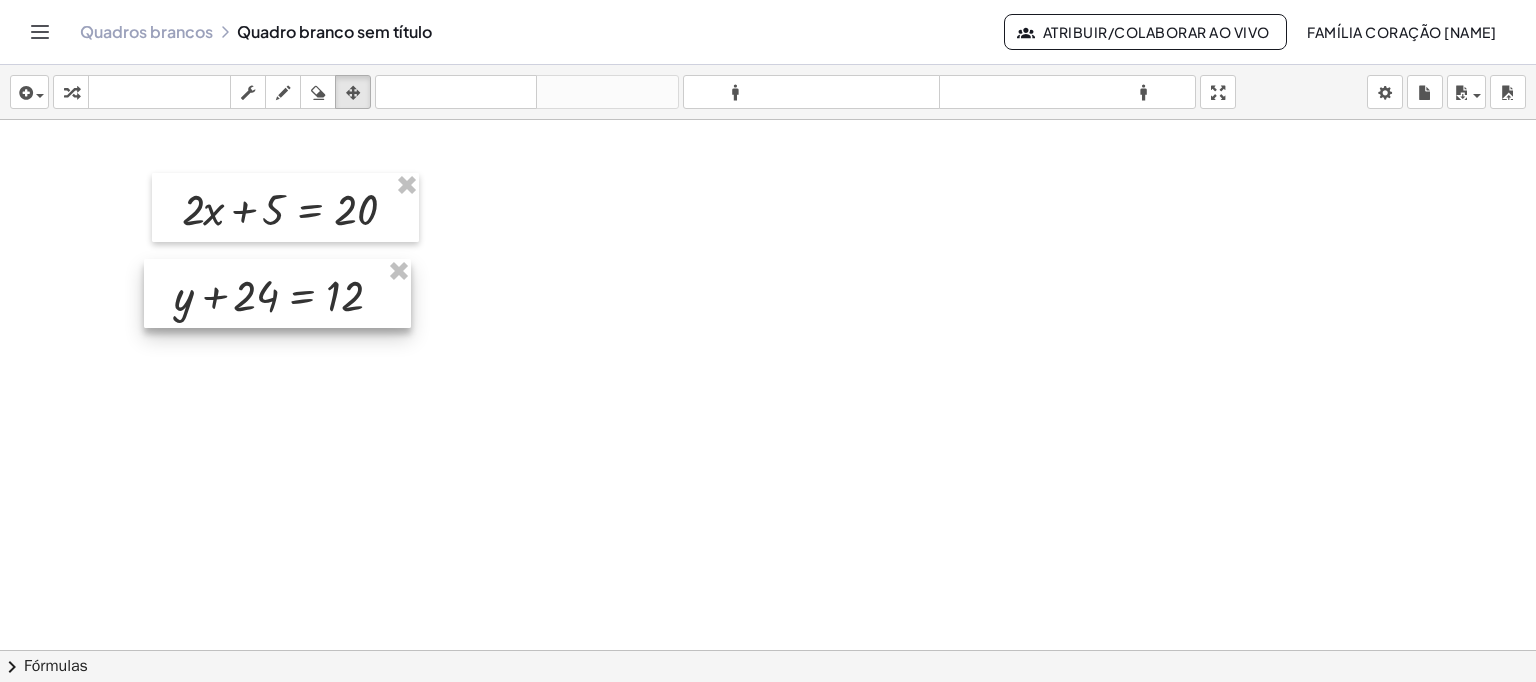 drag, startPoint x: 293, startPoint y: 293, endPoint x: 363, endPoint y: 278, distance: 71.5891 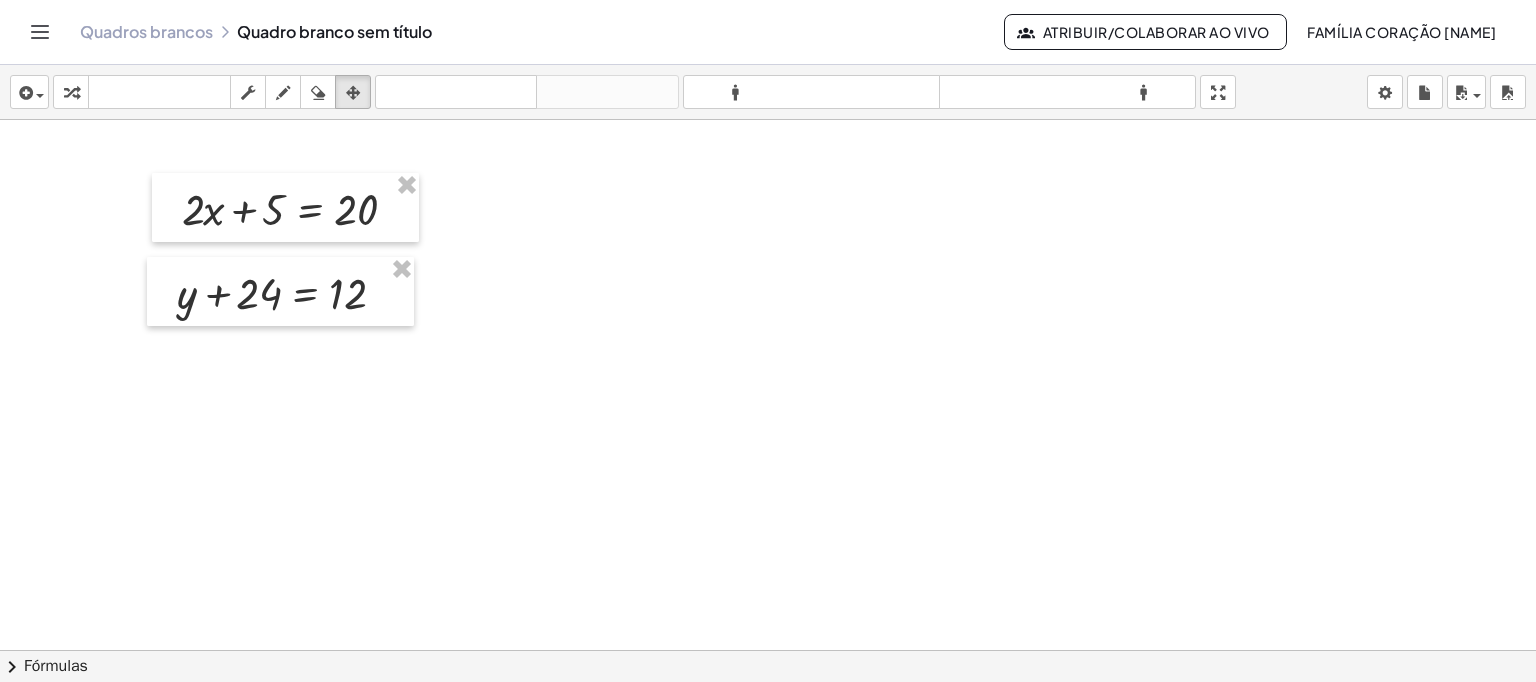 click at bounding box center [768, 456] 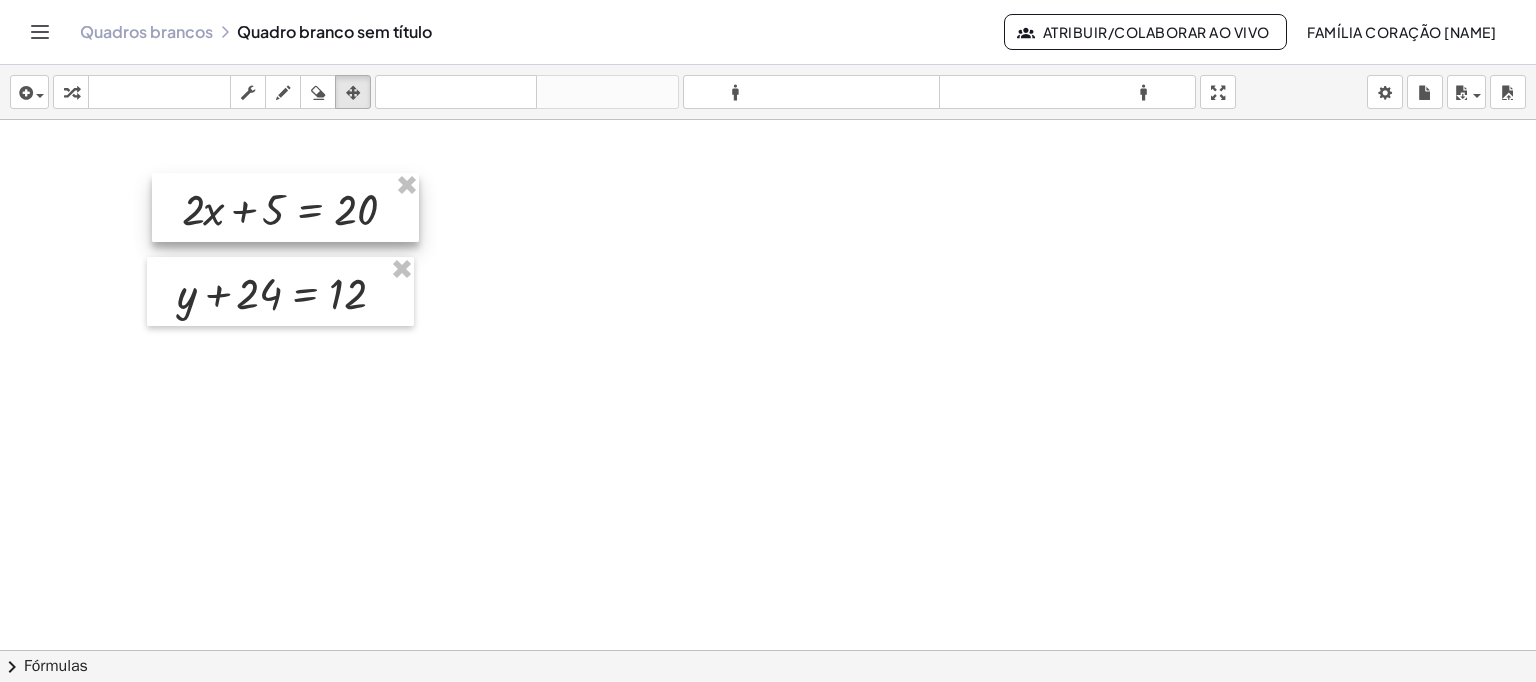 click at bounding box center [285, 207] 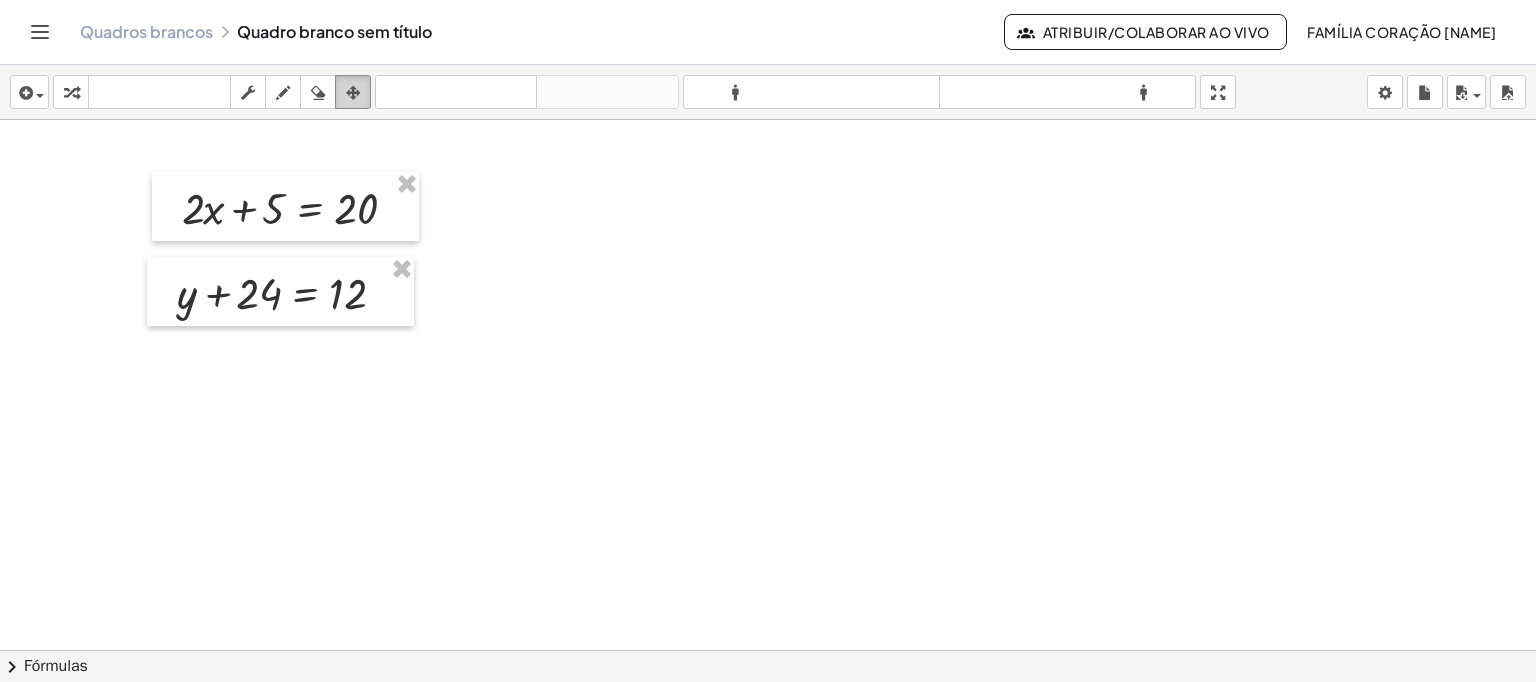 click at bounding box center (353, 93) 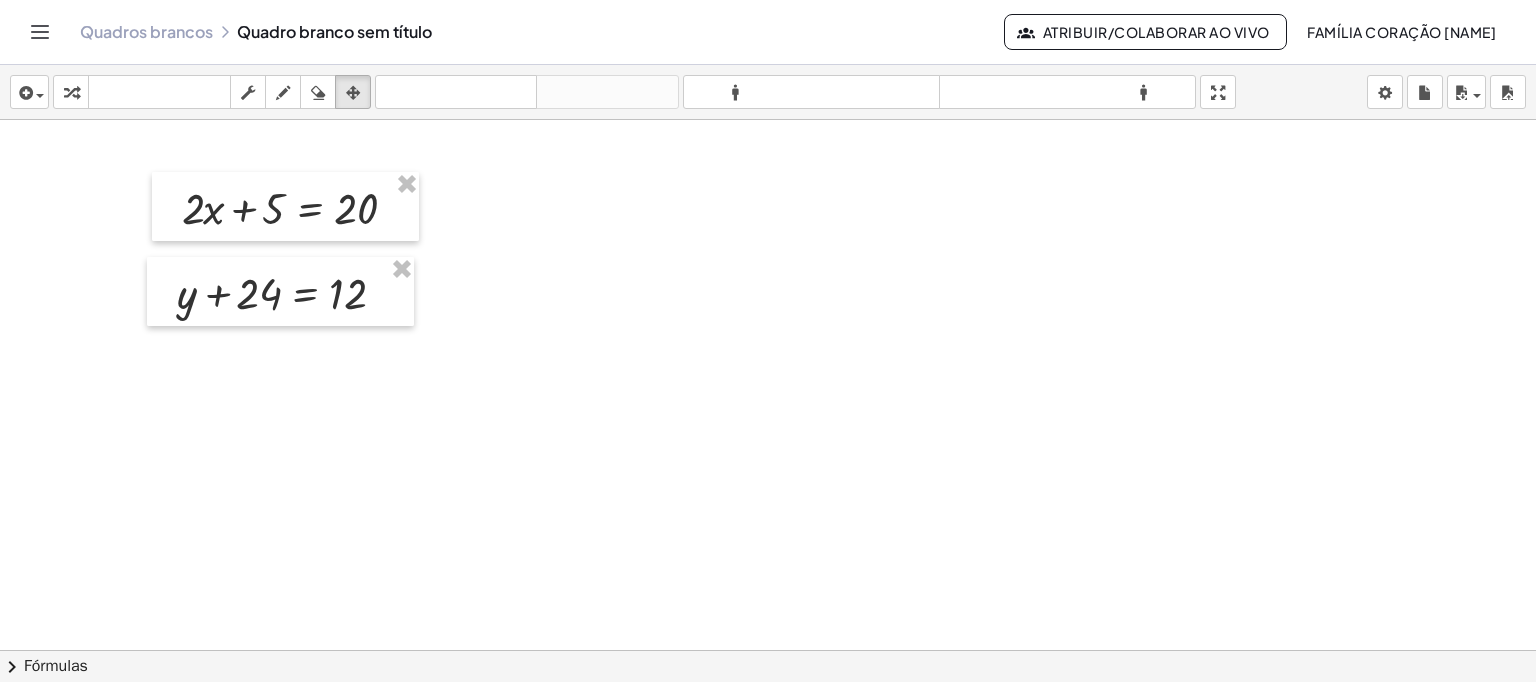 drag, startPoint x: 494, startPoint y: 233, endPoint x: 283, endPoint y: 189, distance: 215.53886 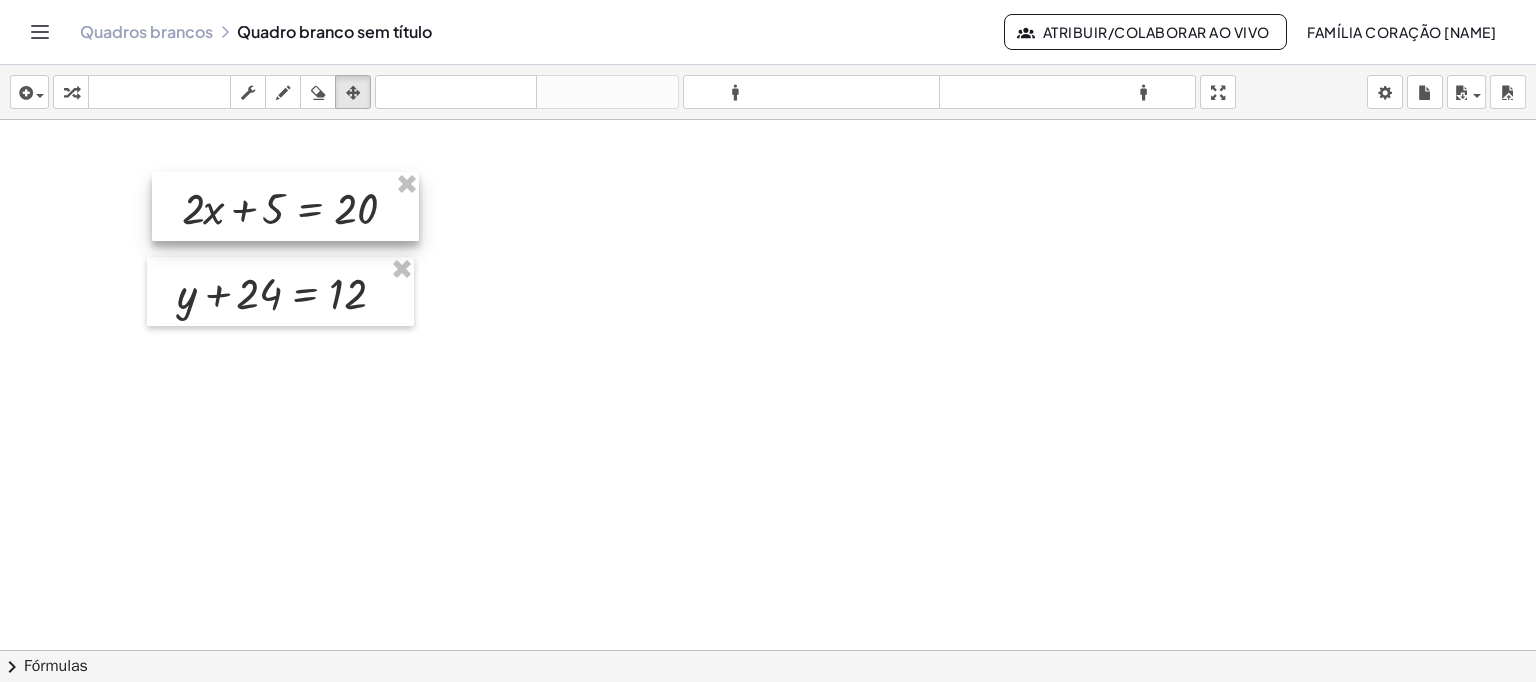 click at bounding box center (285, 206) 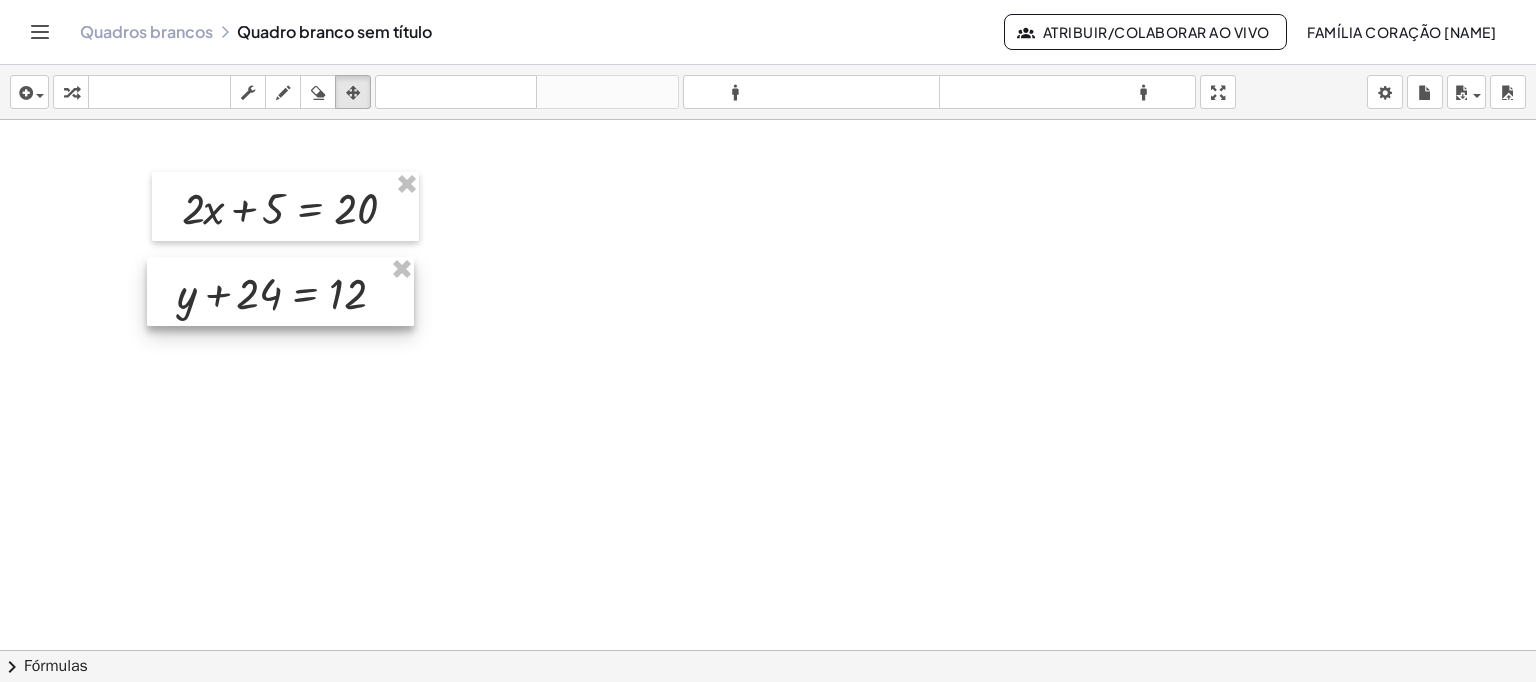 click at bounding box center (280, 291) 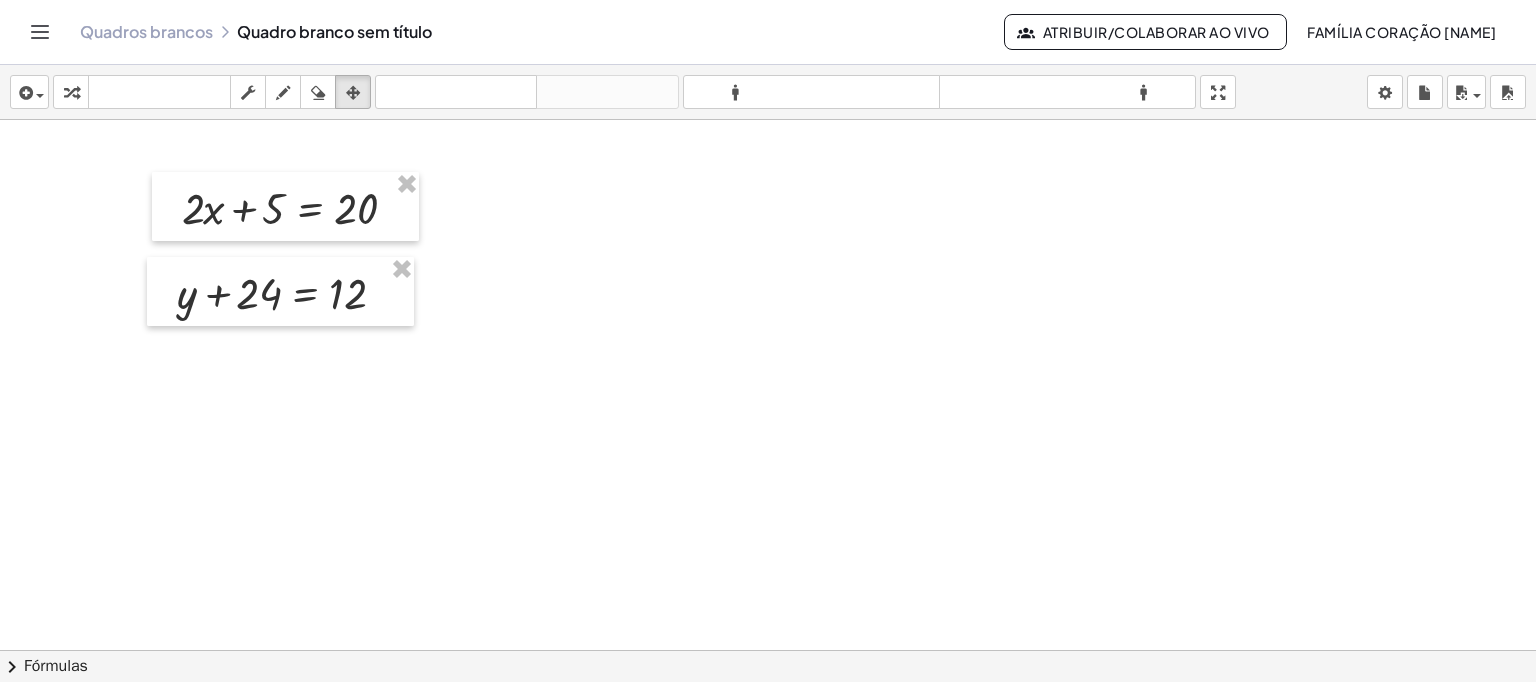 drag, startPoint x: 368, startPoint y: 364, endPoint x: 314, endPoint y: 365, distance: 54.00926 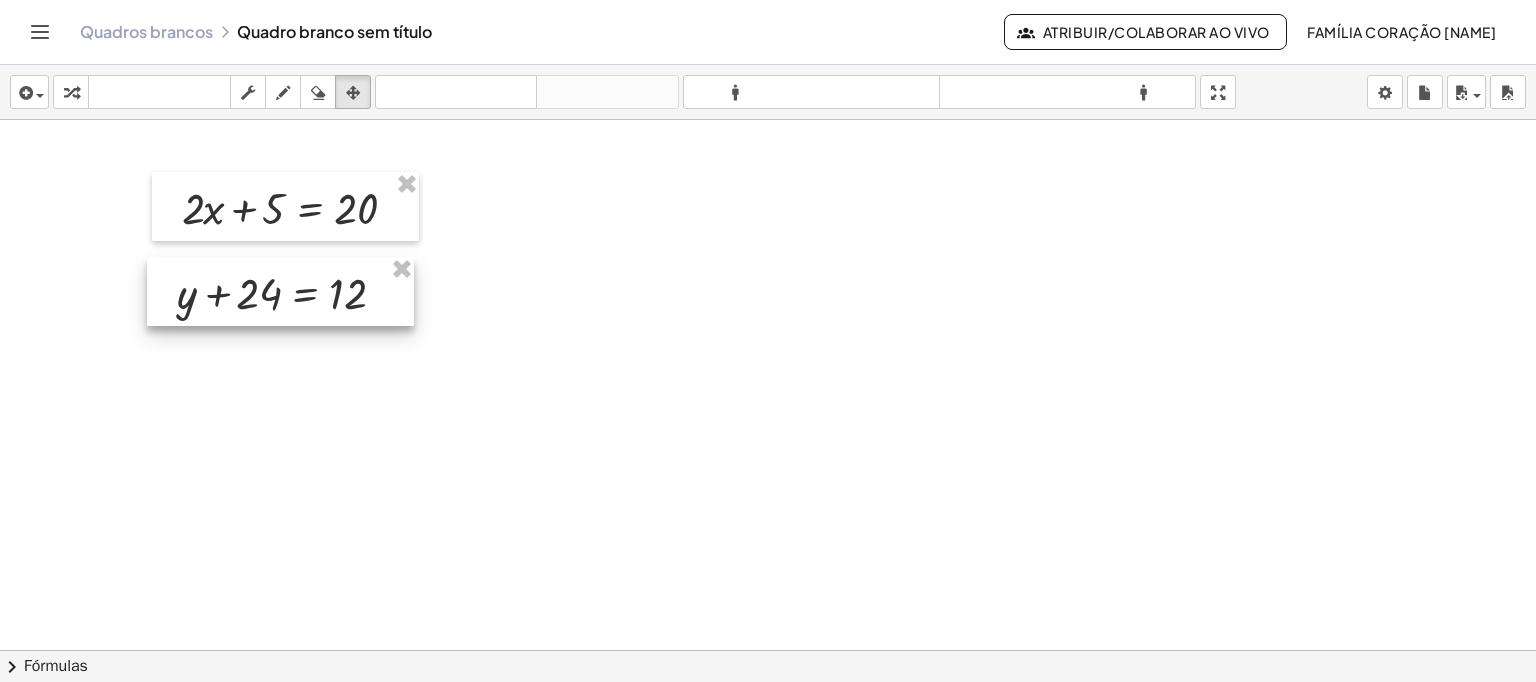 drag, startPoint x: 285, startPoint y: 290, endPoint x: 246, endPoint y: 297, distance: 39.623226 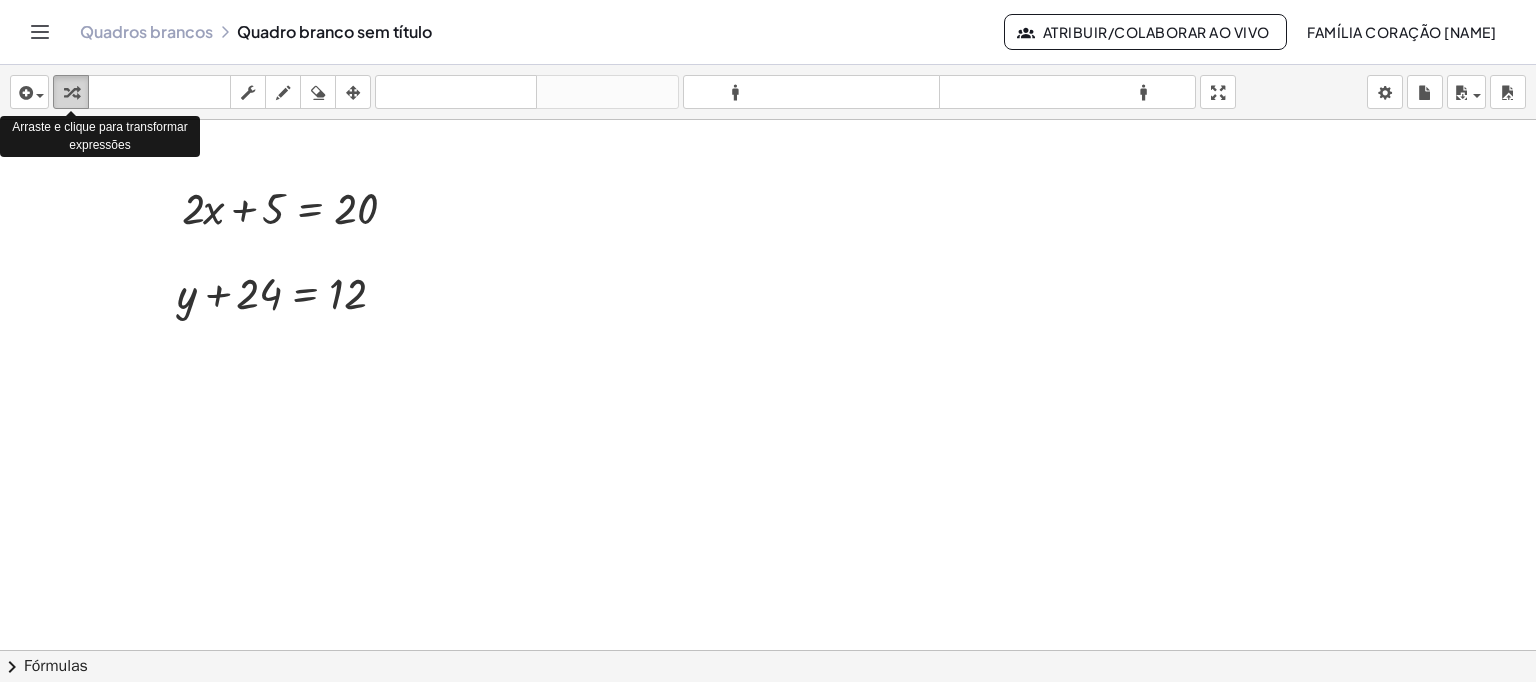 click at bounding box center [71, 93] 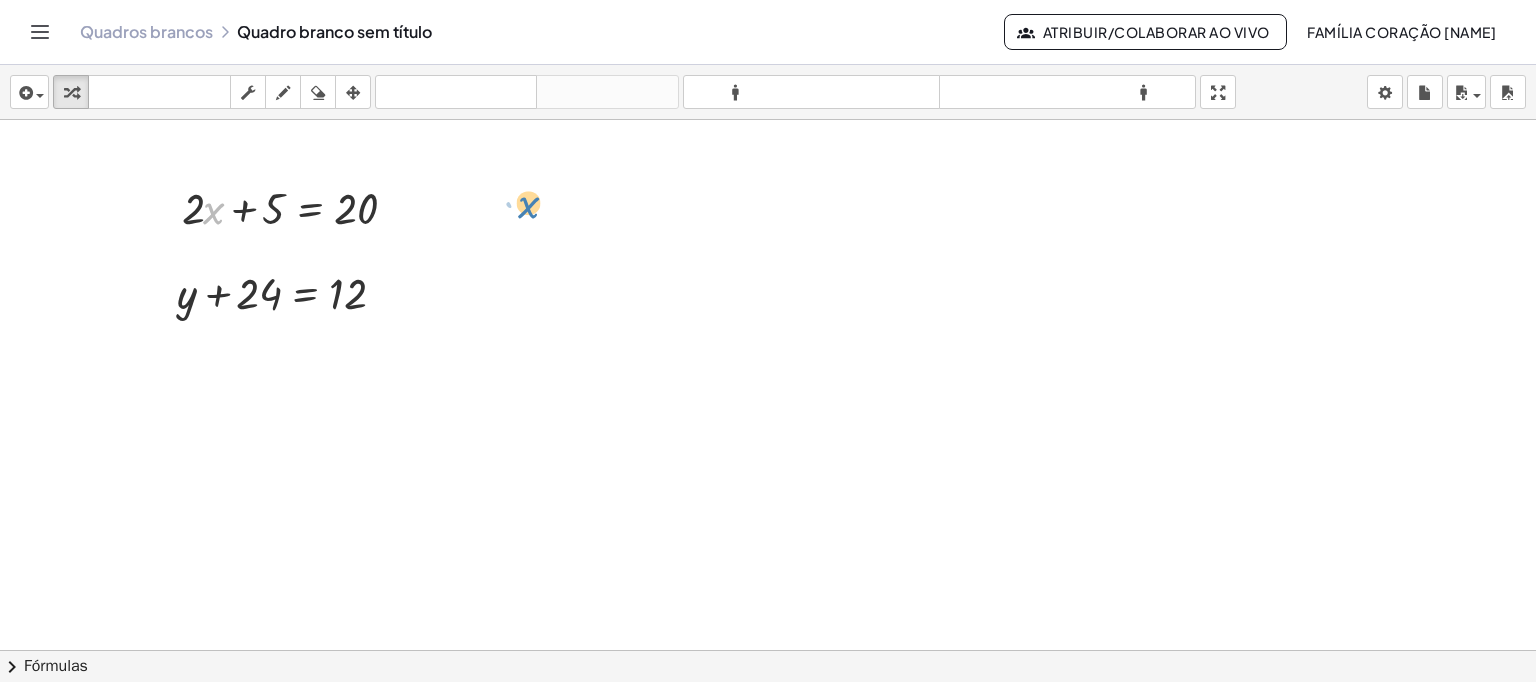 drag, startPoint x: 216, startPoint y: 205, endPoint x: 531, endPoint y: 199, distance: 315.05713 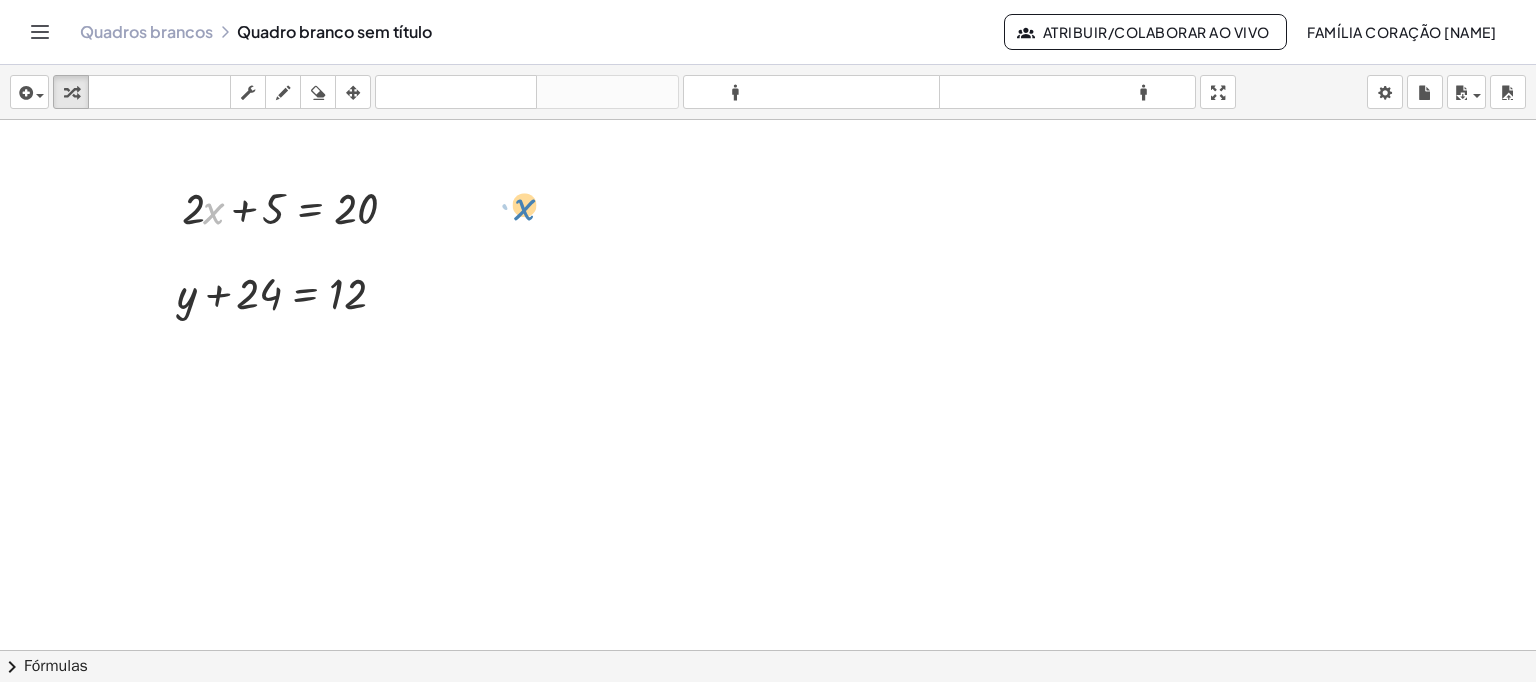 drag, startPoint x: 209, startPoint y: 215, endPoint x: 515, endPoint y: 214, distance: 306.00165 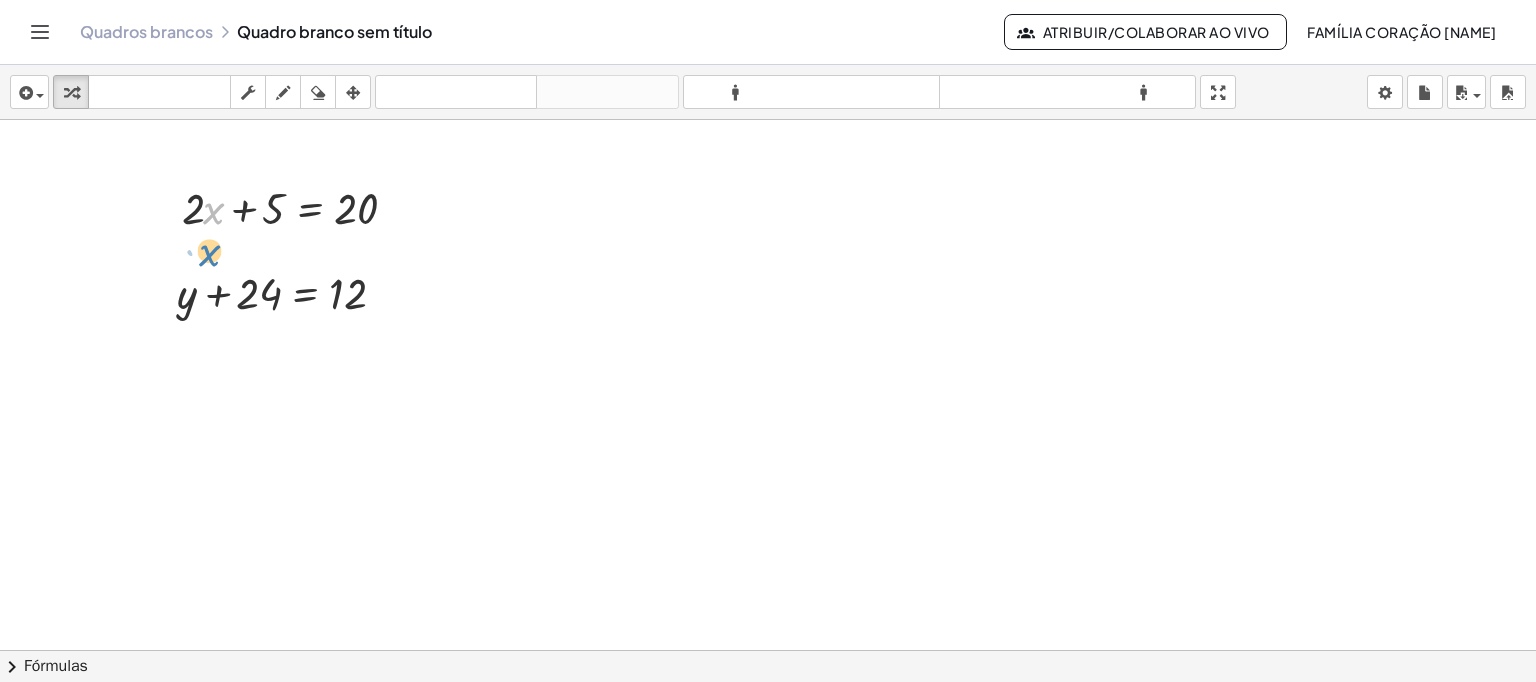 drag, startPoint x: 212, startPoint y: 231, endPoint x: 208, endPoint y: 251, distance: 20.396078 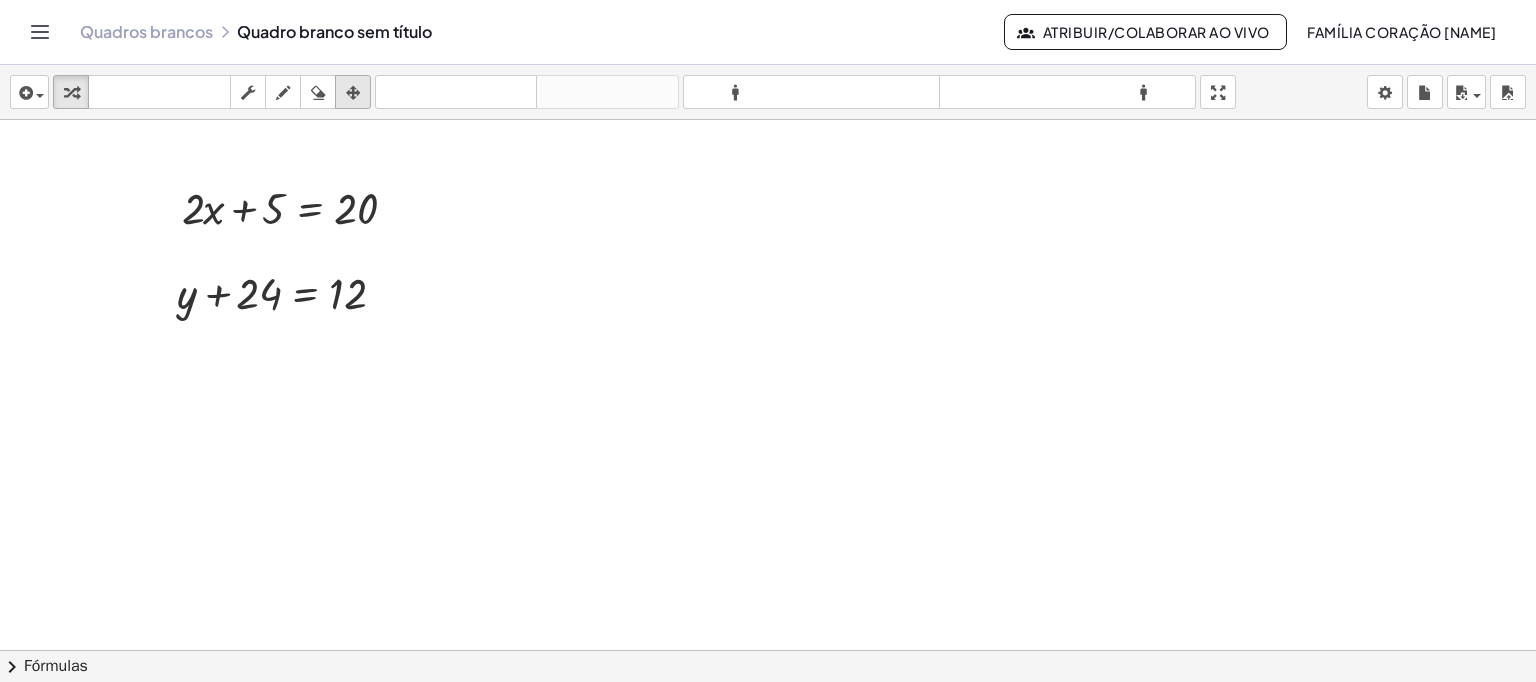 click at bounding box center (353, 93) 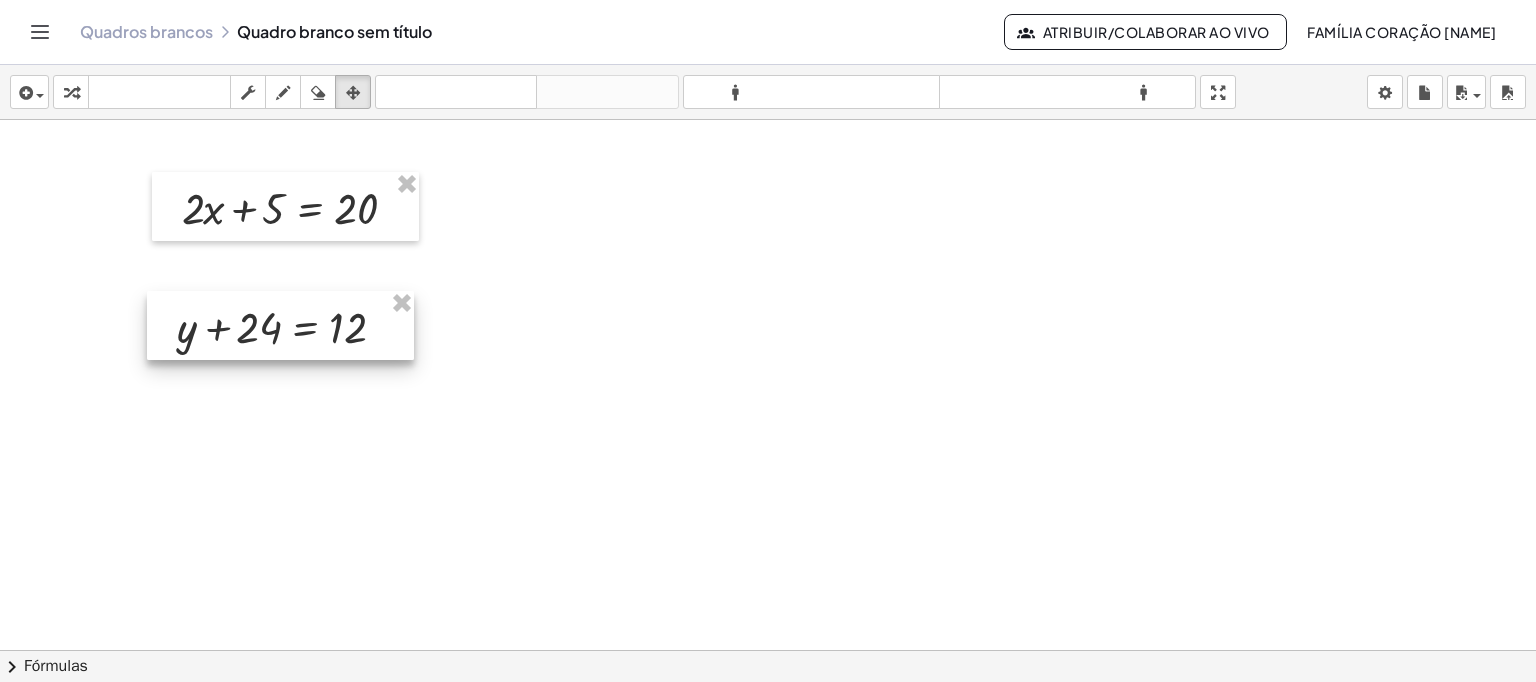 drag, startPoint x: 316, startPoint y: 311, endPoint x: 318, endPoint y: 323, distance: 12.165525 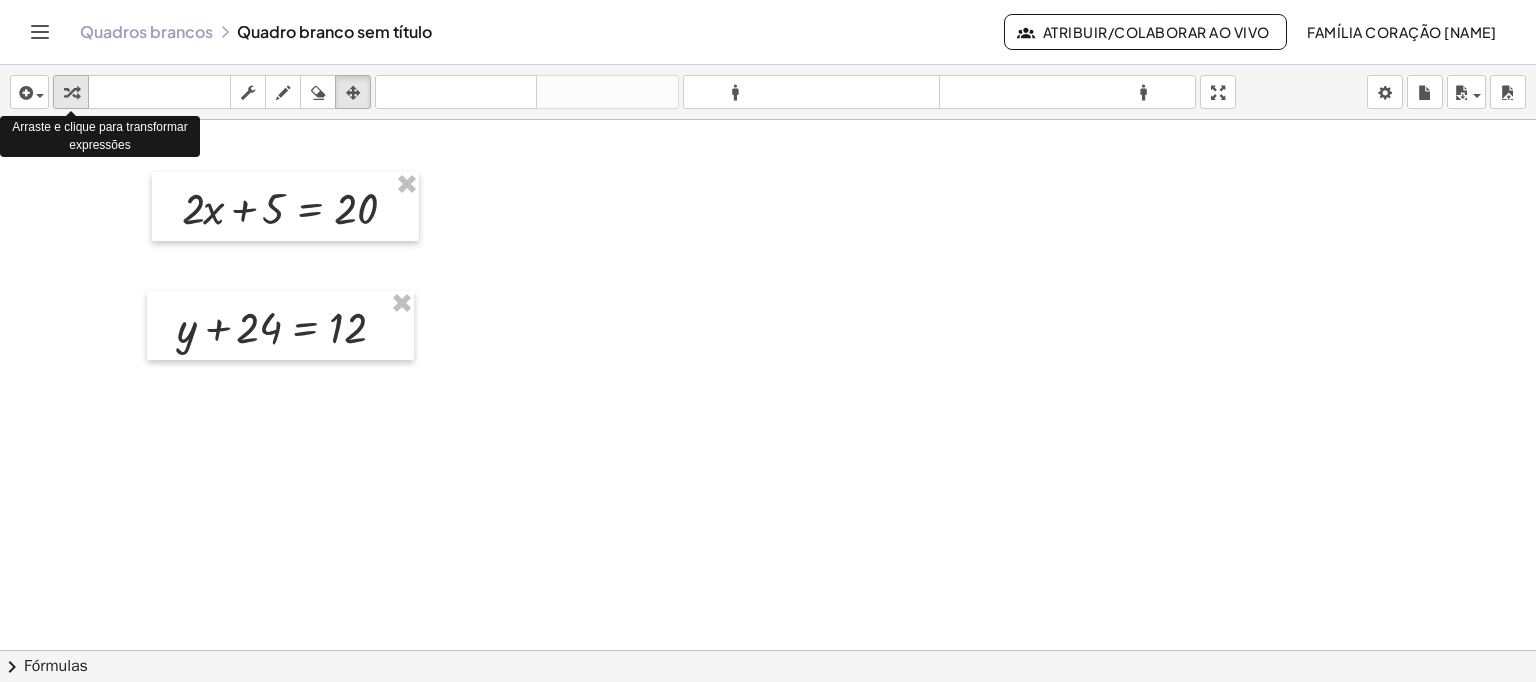 click at bounding box center (71, 92) 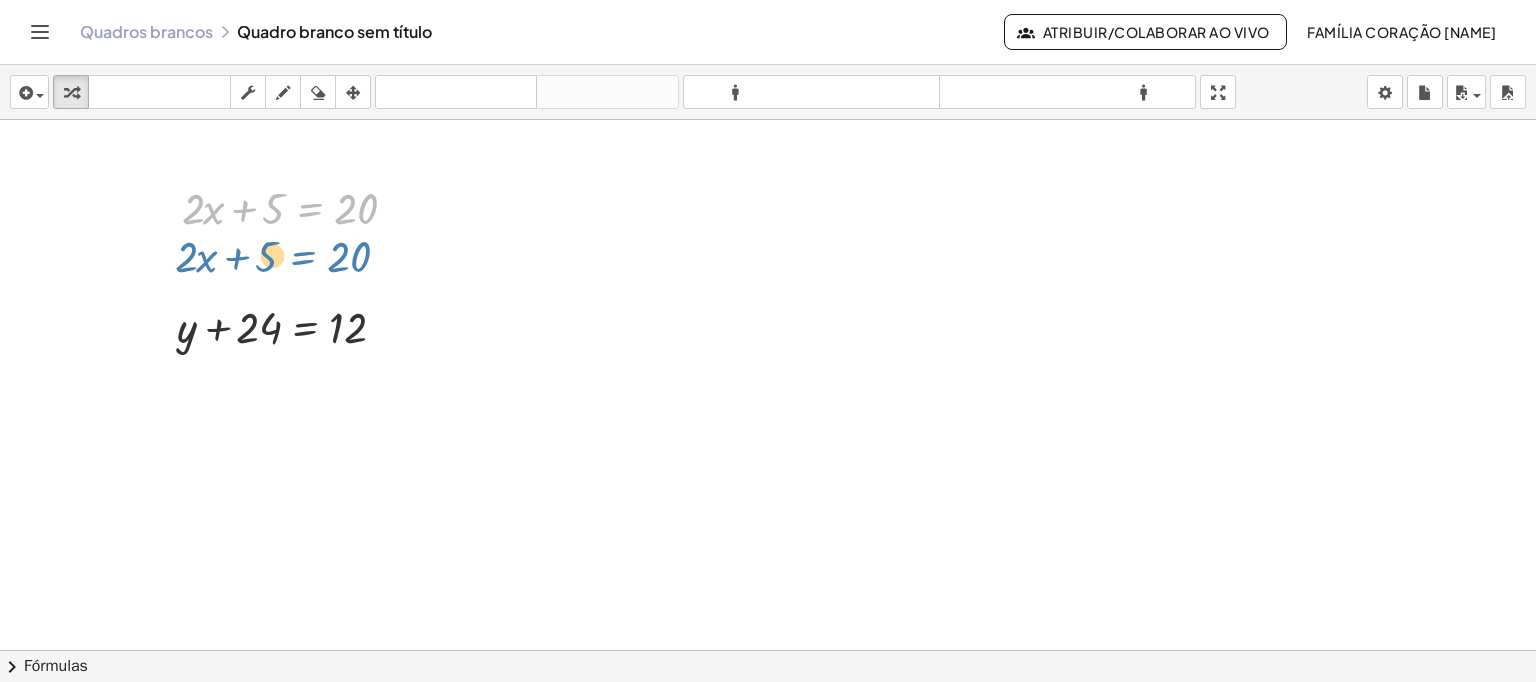 drag, startPoint x: 313, startPoint y: 215, endPoint x: 305, endPoint y: 254, distance: 39.812057 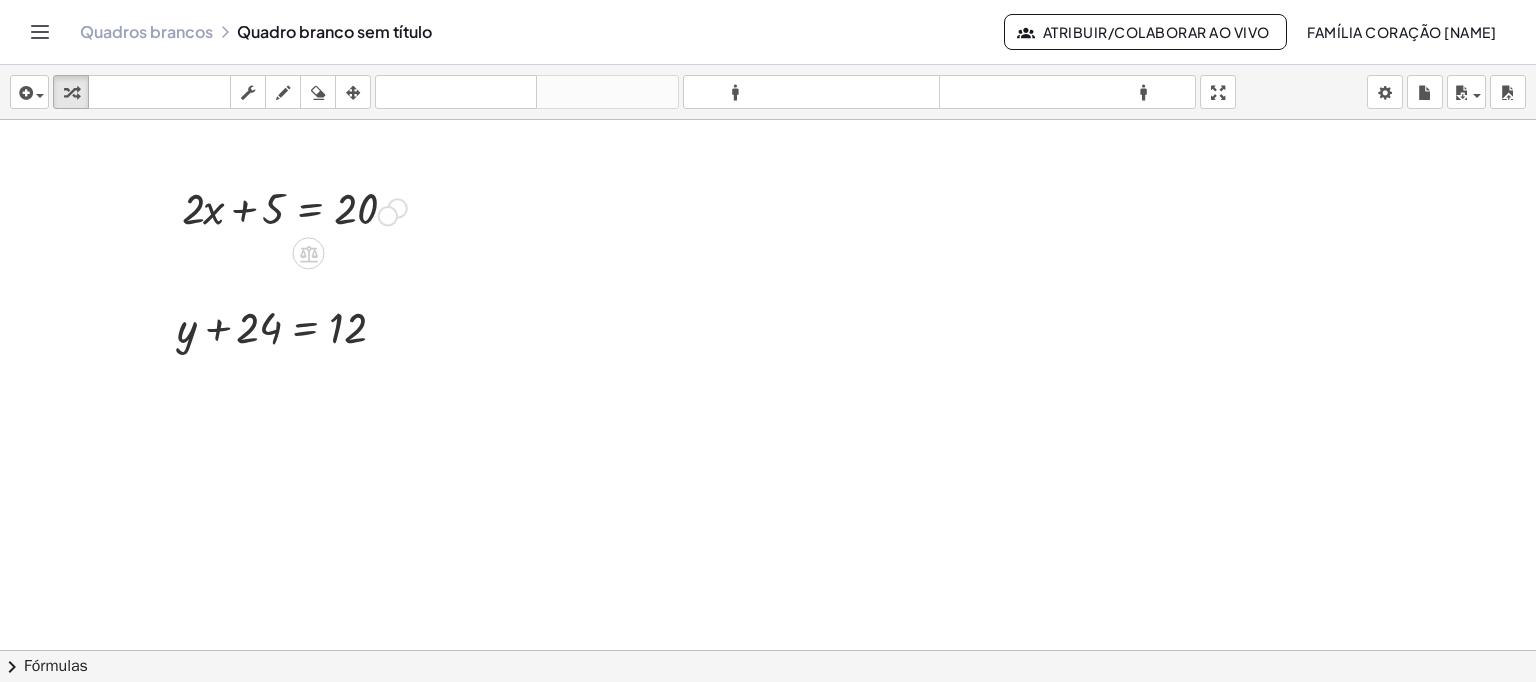 drag, startPoint x: 397, startPoint y: 208, endPoint x: 385, endPoint y: 219, distance: 16.27882 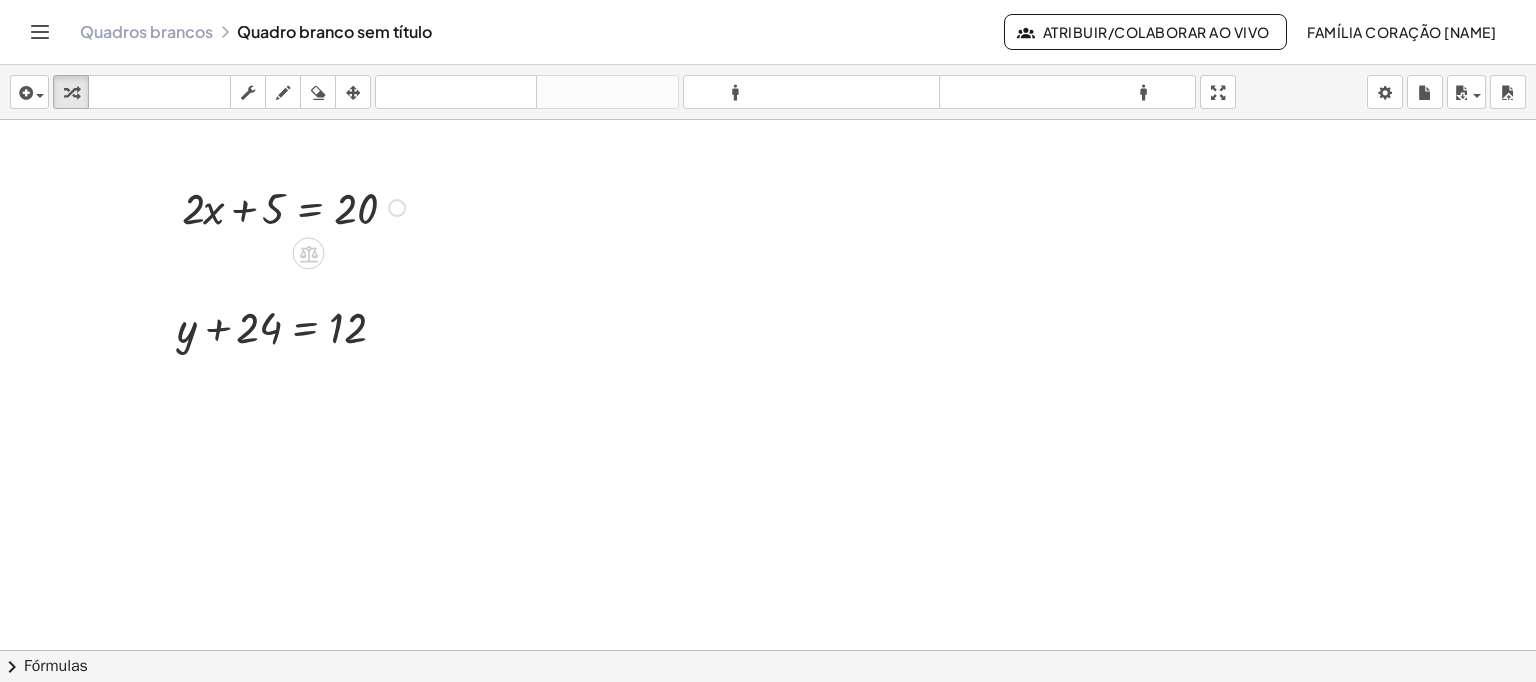 click at bounding box center (296, 206) 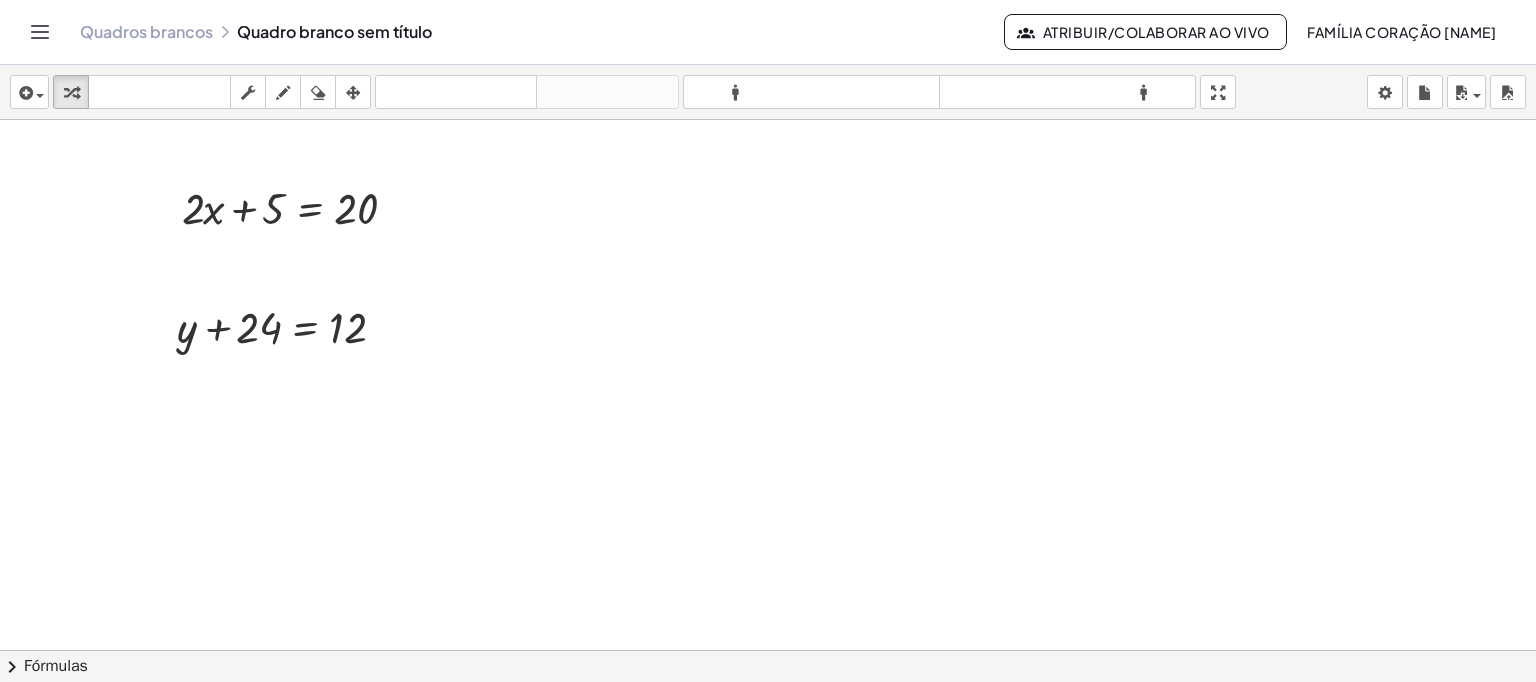 drag, startPoint x: 319, startPoint y: 244, endPoint x: 292, endPoint y: 246, distance: 27.073973 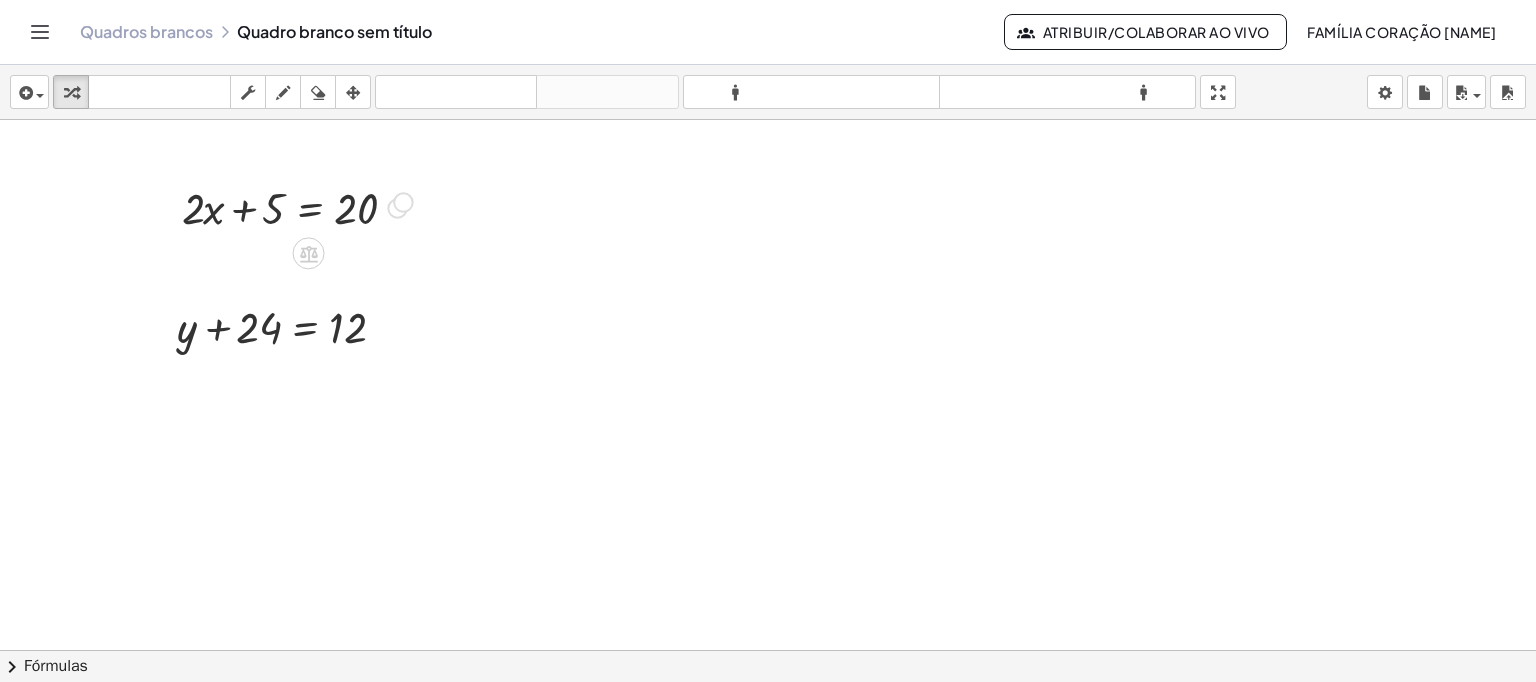click at bounding box center (397, 208) 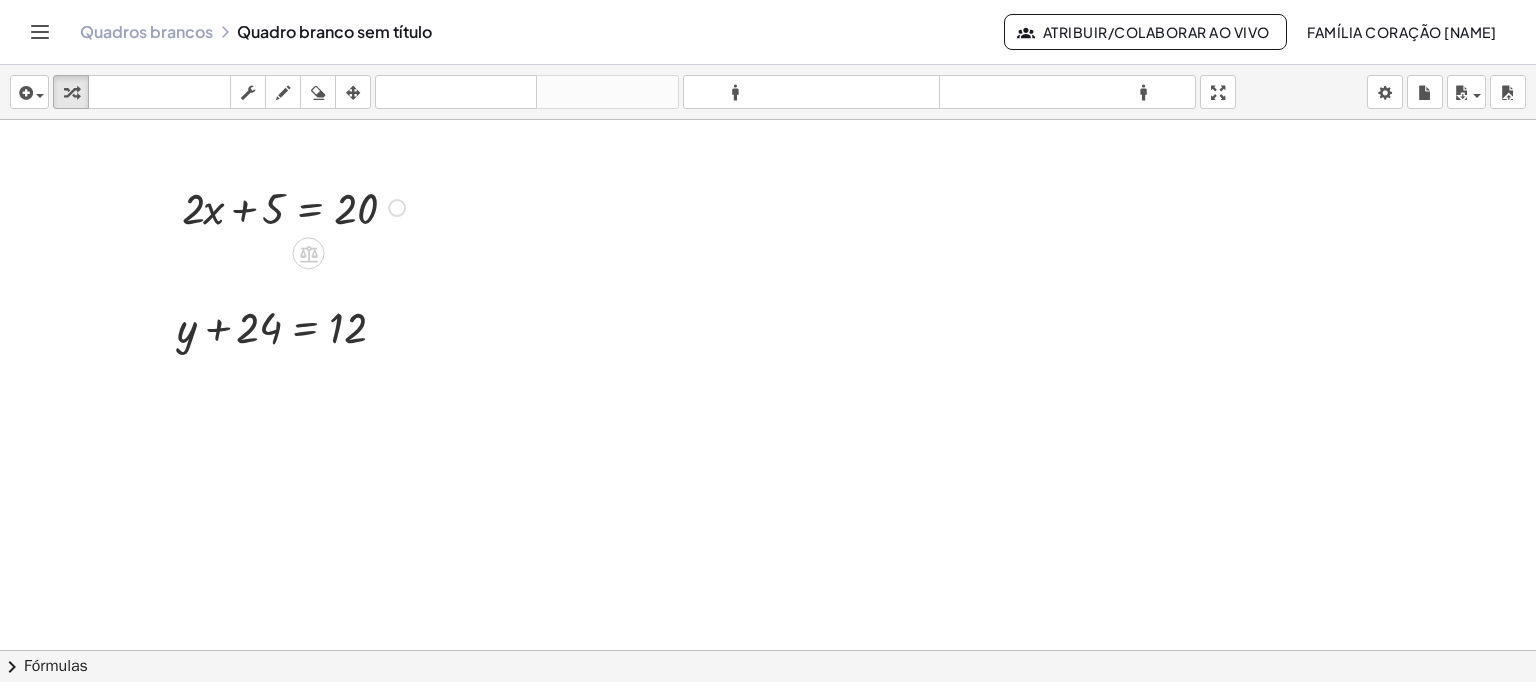 click at bounding box center [397, 208] 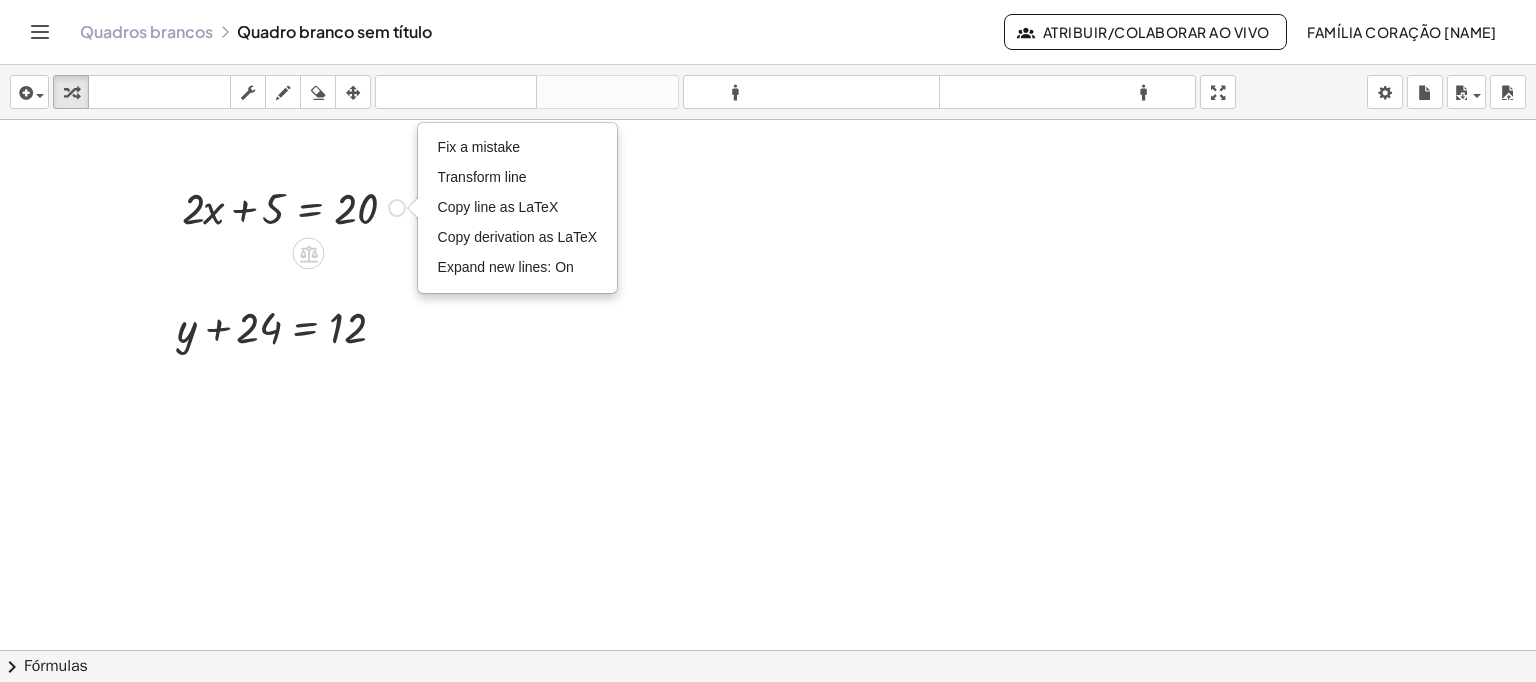 click on "Fix a mistake Transform line Copy line as LaTeX Copy derivation as LaTeX Expand new lines: On" at bounding box center [397, 208] 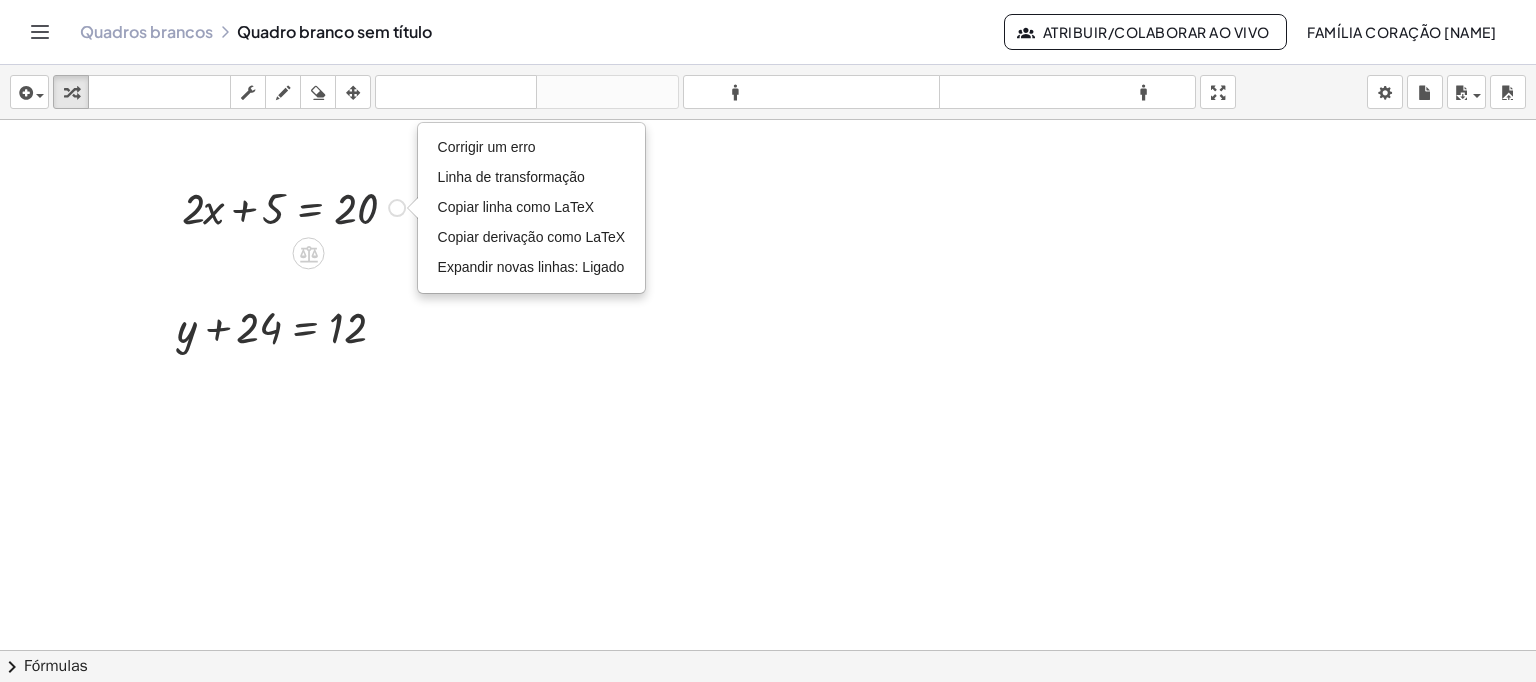 click at bounding box center (296, 206) 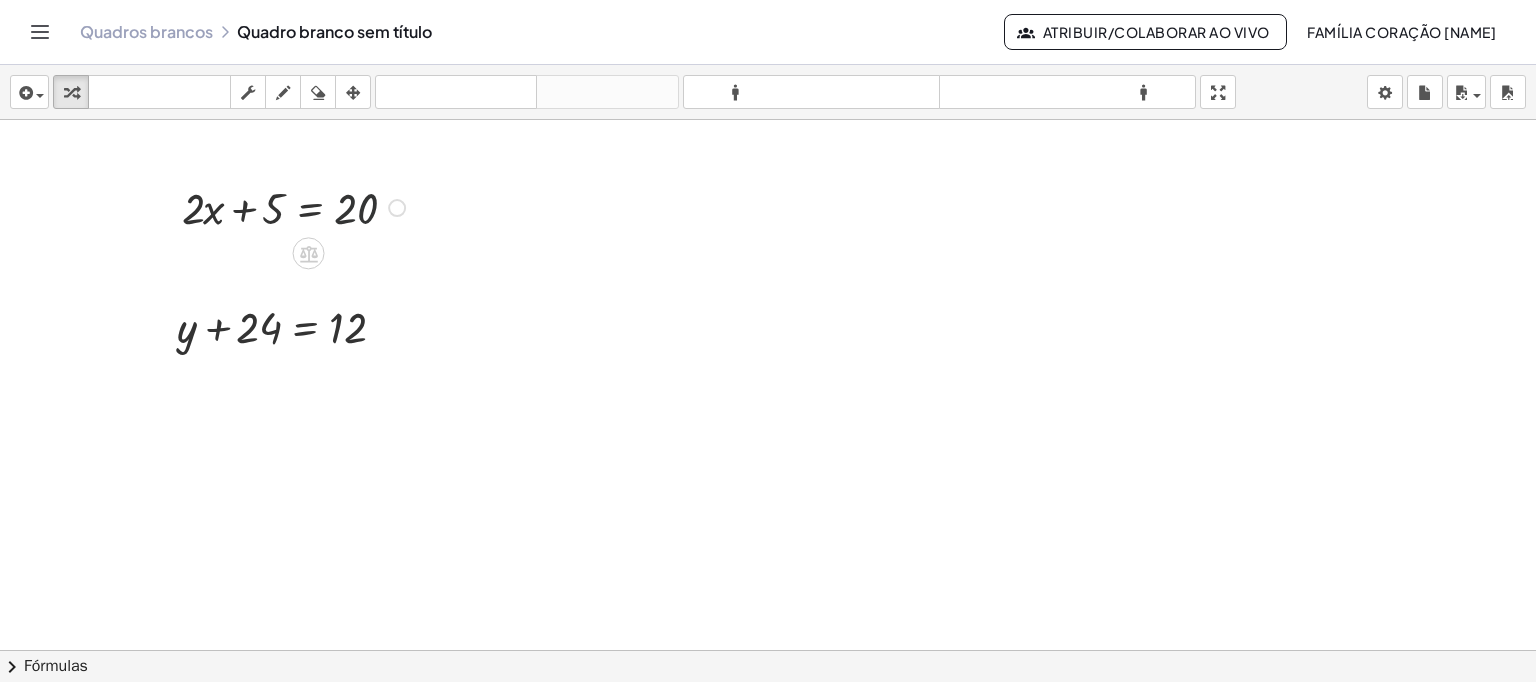 click at bounding box center (296, 206) 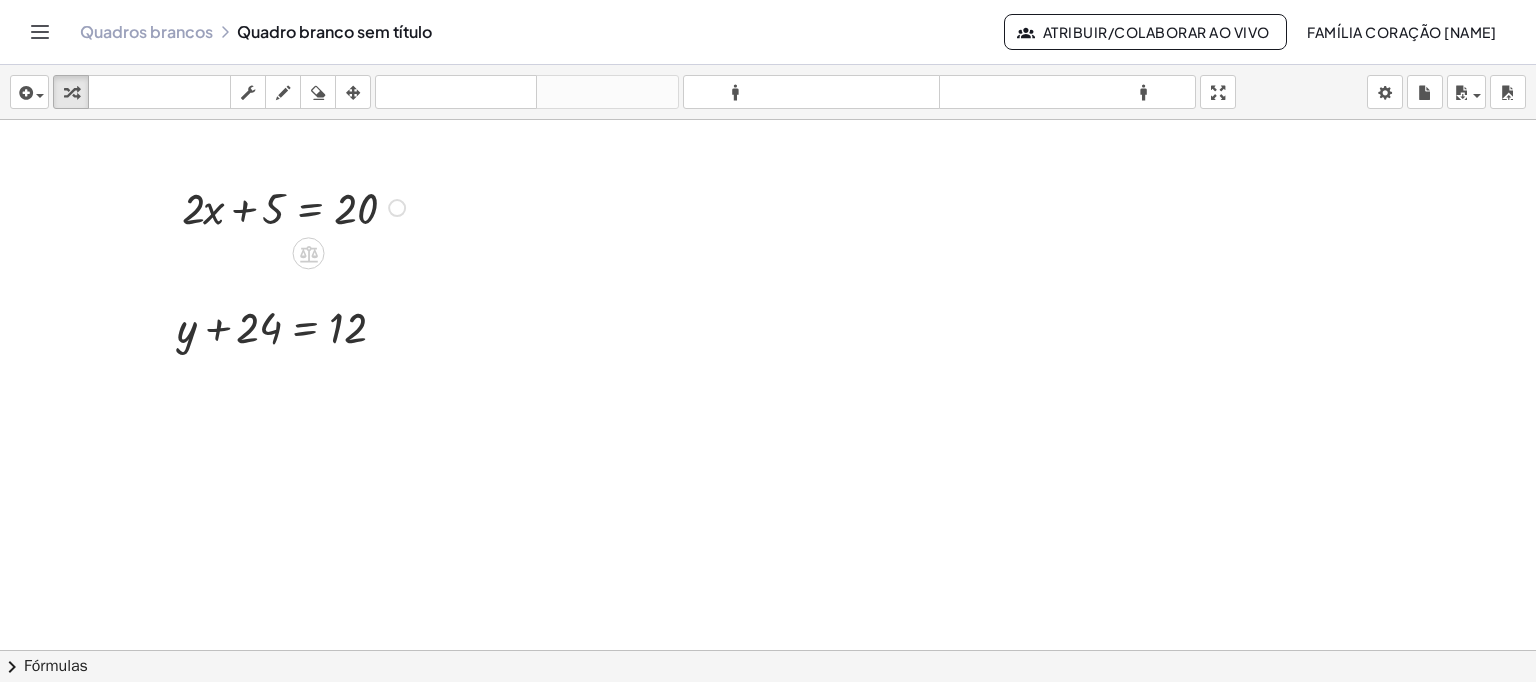click at bounding box center [296, 206] 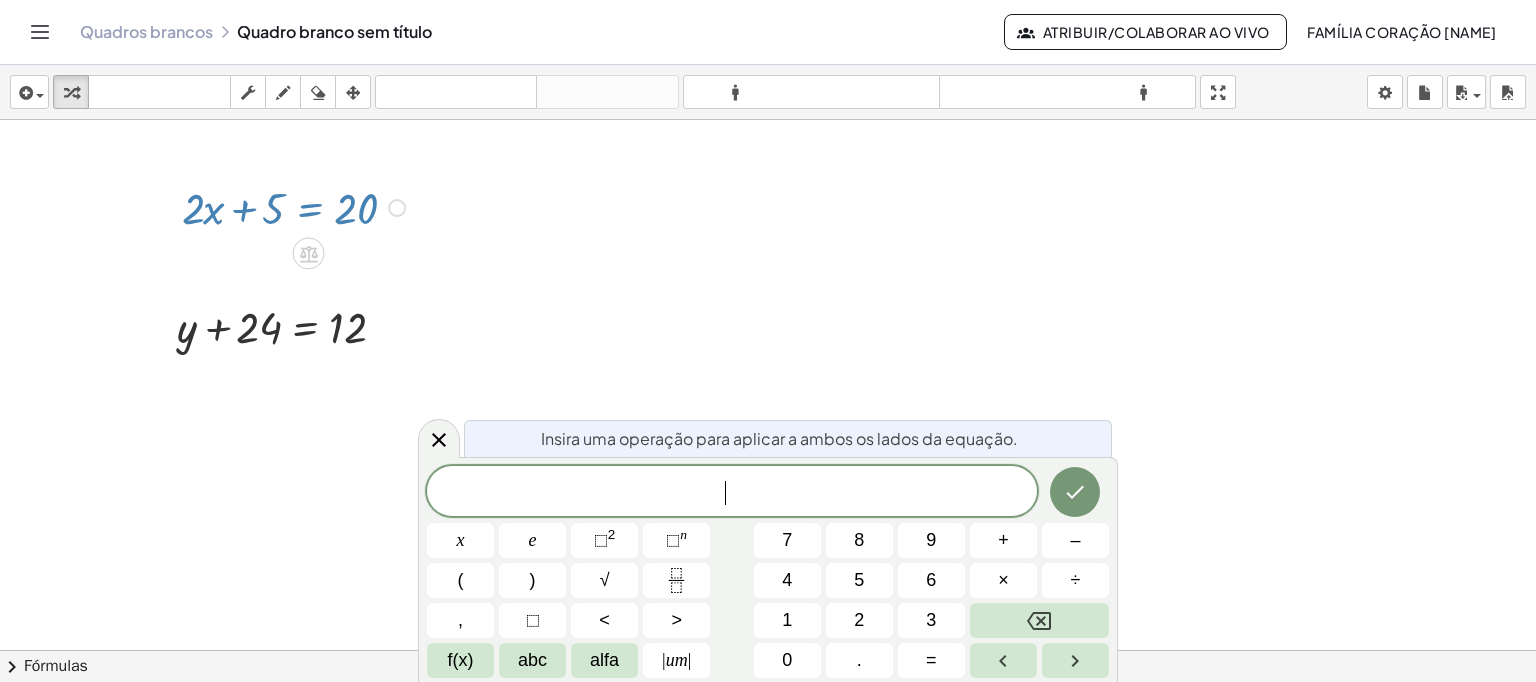 click on "​ x e ⬚  2 ⬚  n 7 8 9 + – ( ) √ 4 5 6 × ÷ , ⬚ < > 1 2 3 f(x) abc alfa |  um  | 0 . =" at bounding box center (768, 572) 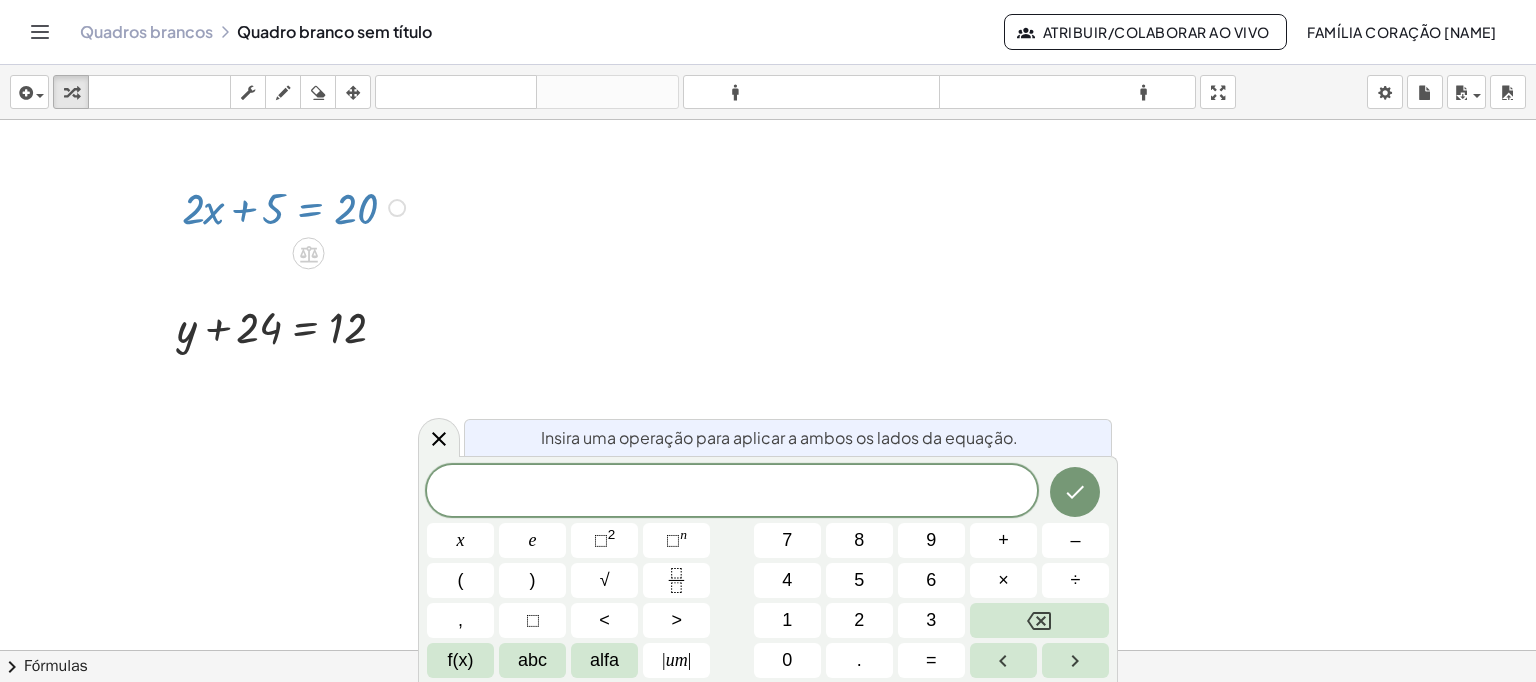 click on "Insira uma operação para aplicar a ambos os lados da equação." at bounding box center [779, 437] 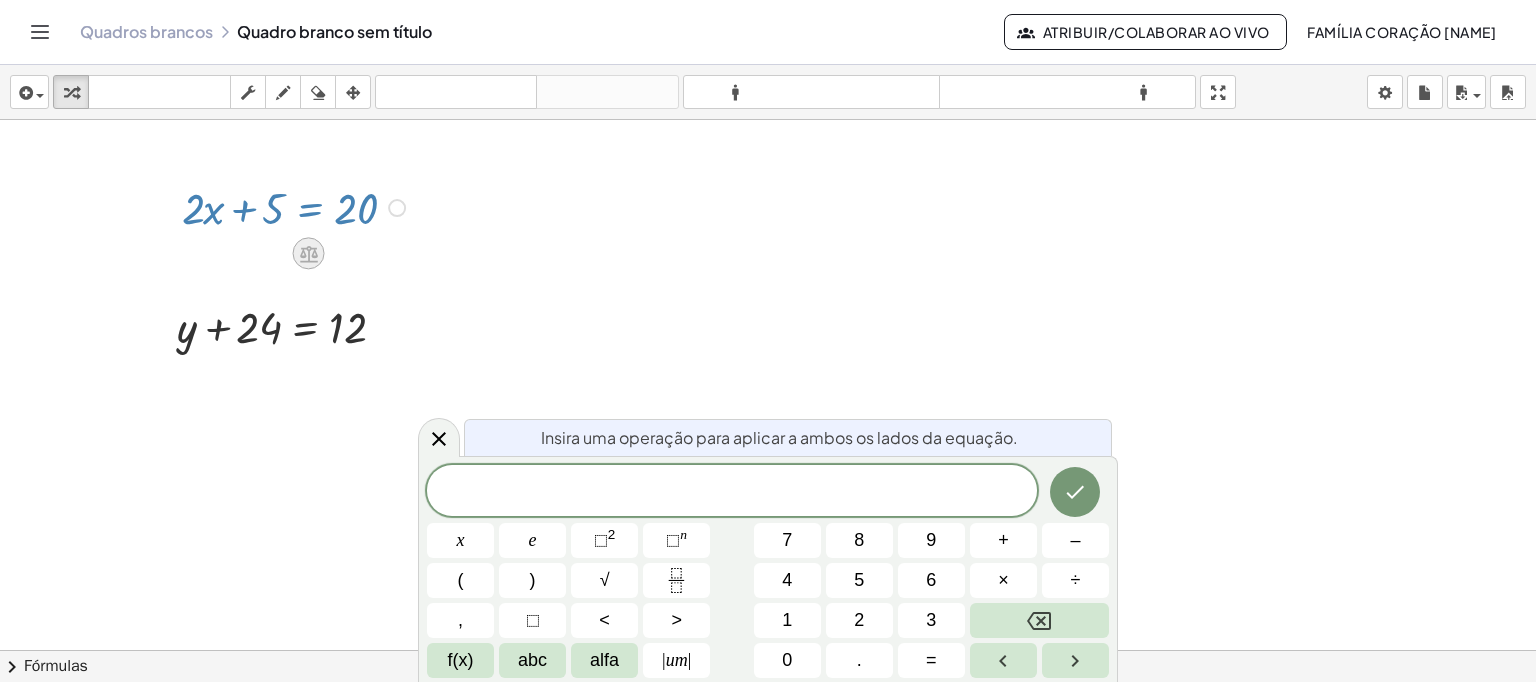click 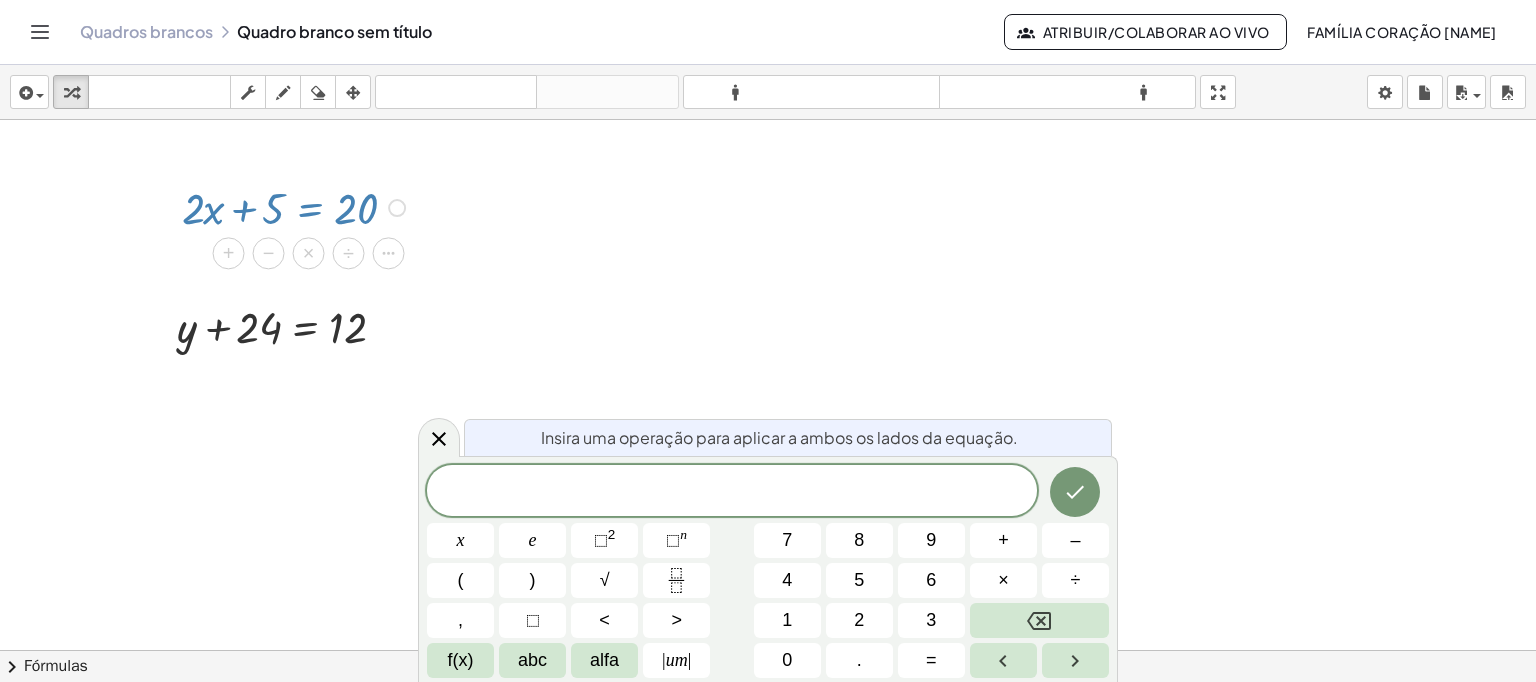 click at bounding box center [296, 206] 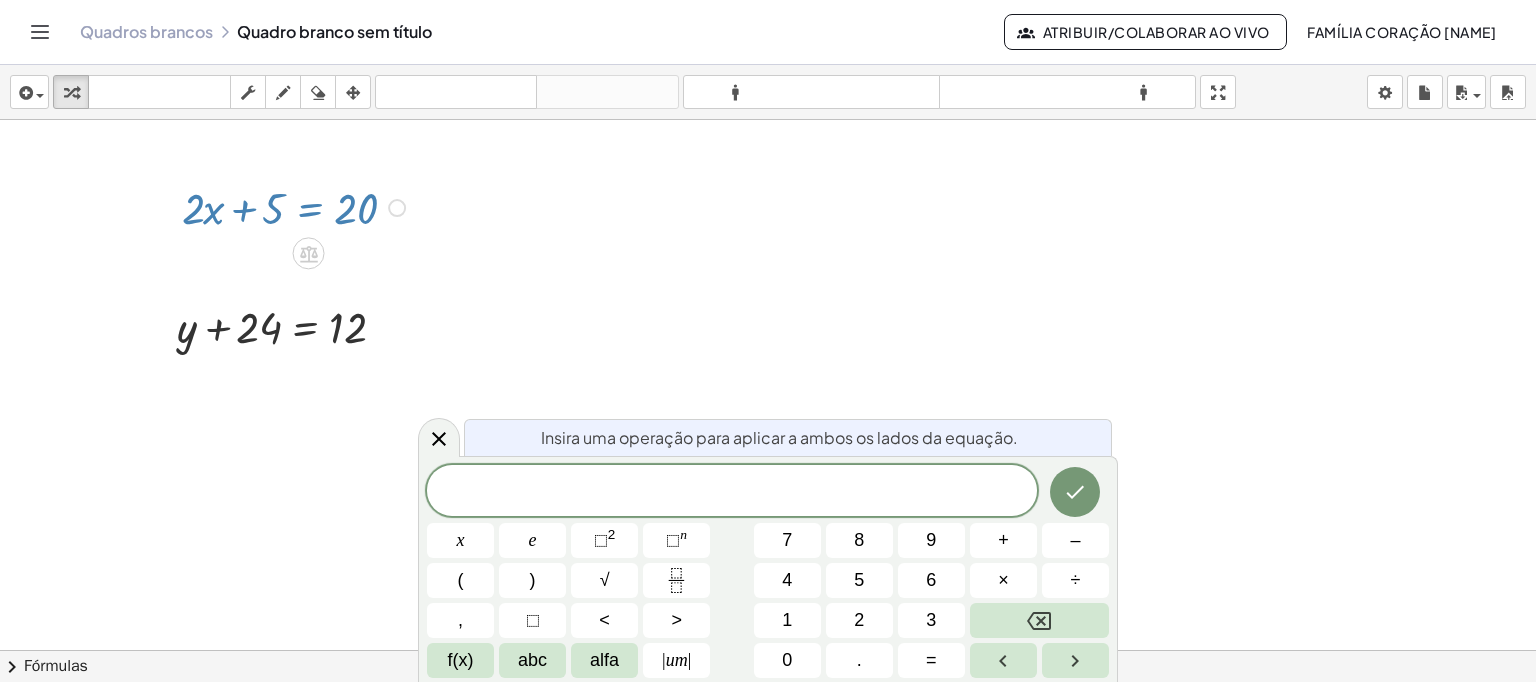 drag, startPoint x: 252, startPoint y: 210, endPoint x: 337, endPoint y: 220, distance: 85.58621 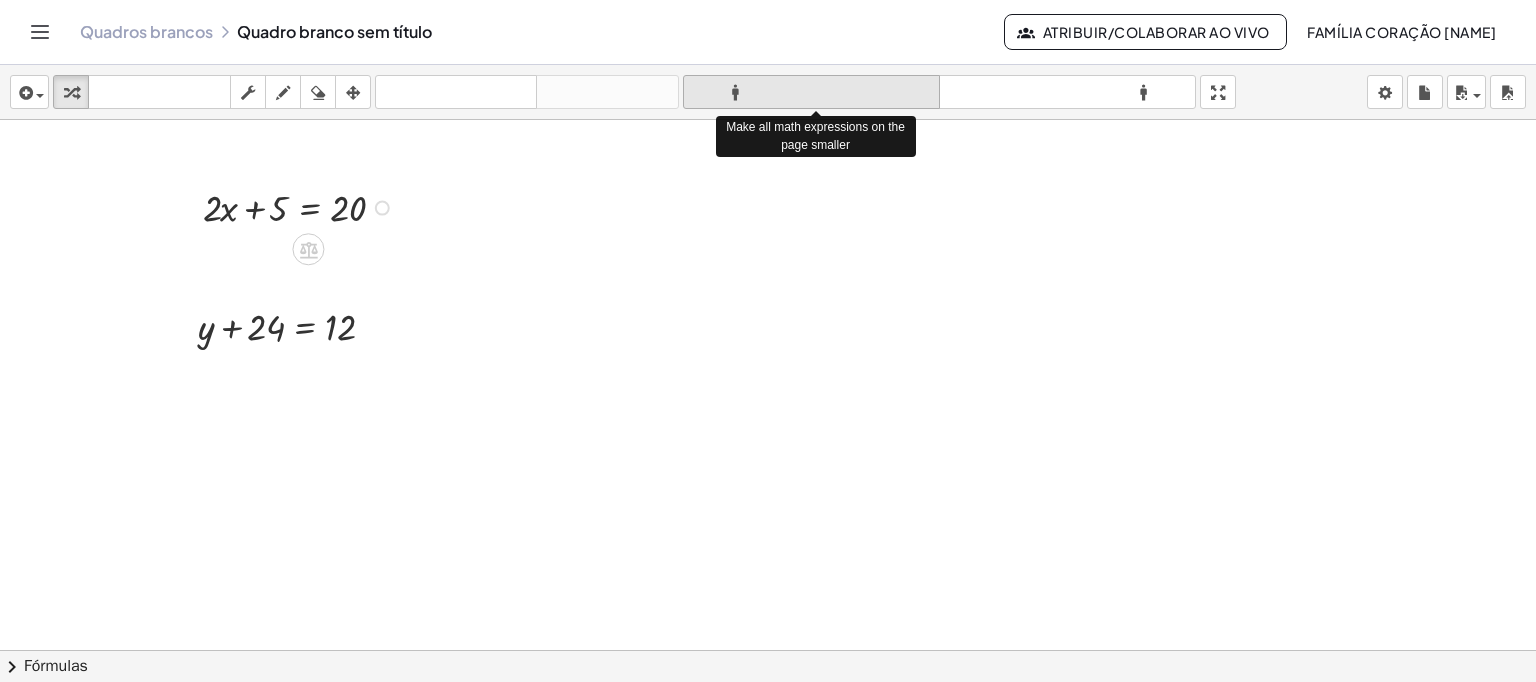 click on "formato_tamanho" at bounding box center [811, 93] 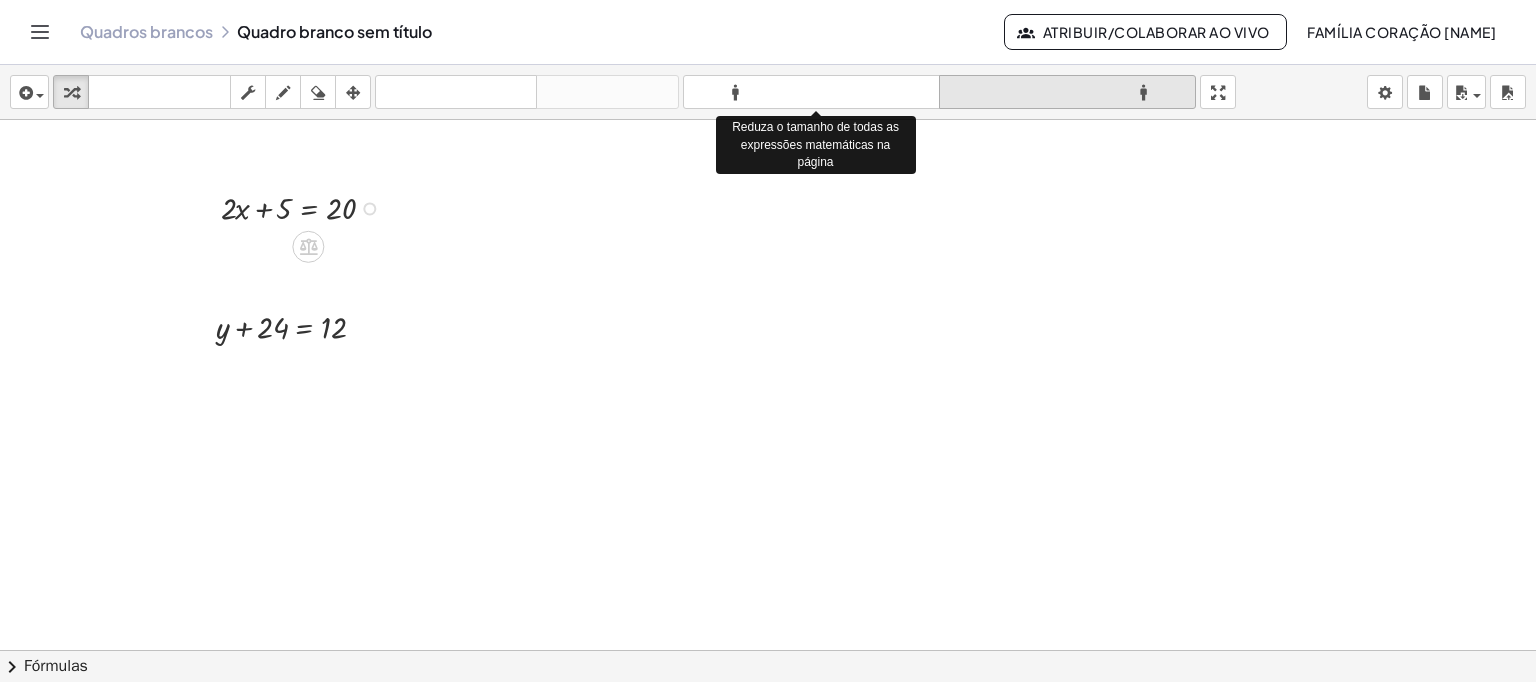 drag, startPoint x: 807, startPoint y: 99, endPoint x: 967, endPoint y: 95, distance: 160.04999 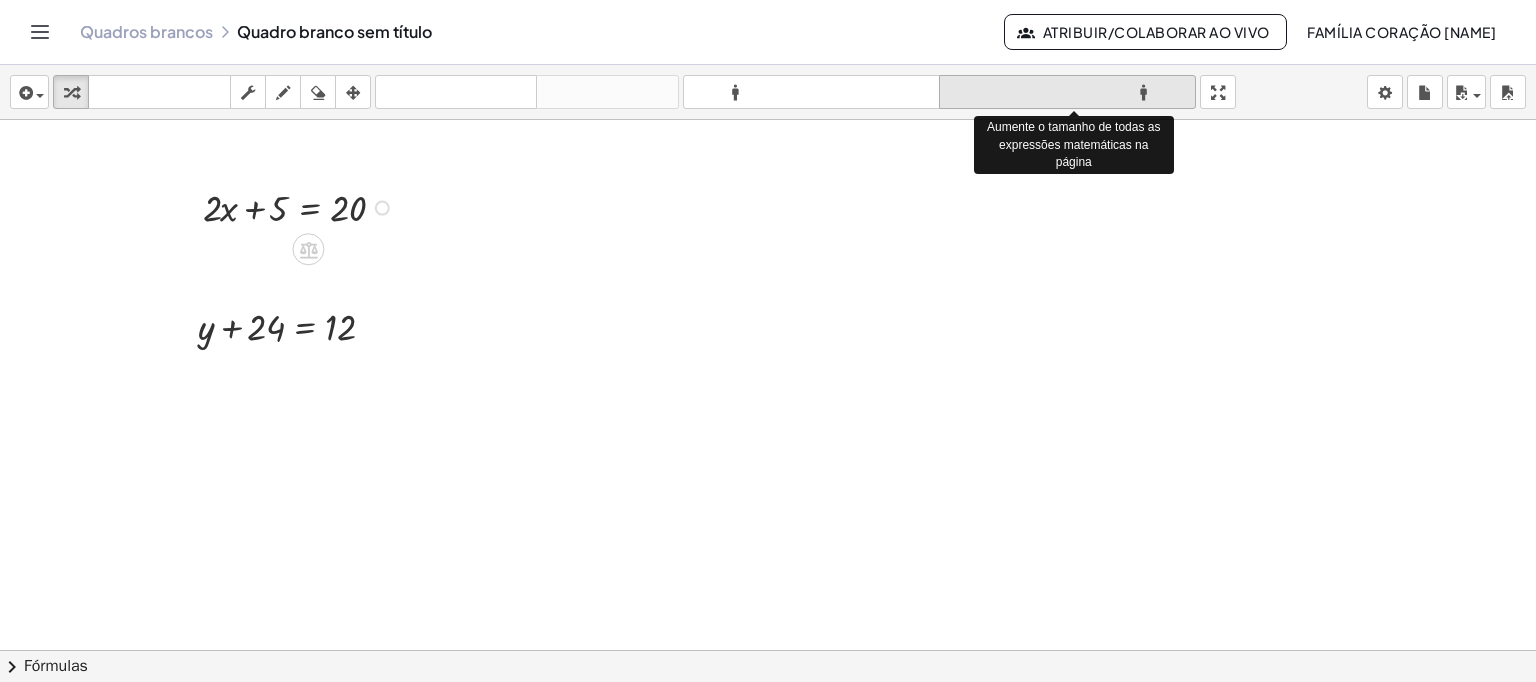 click on "formato_tamanho" at bounding box center (1067, 92) 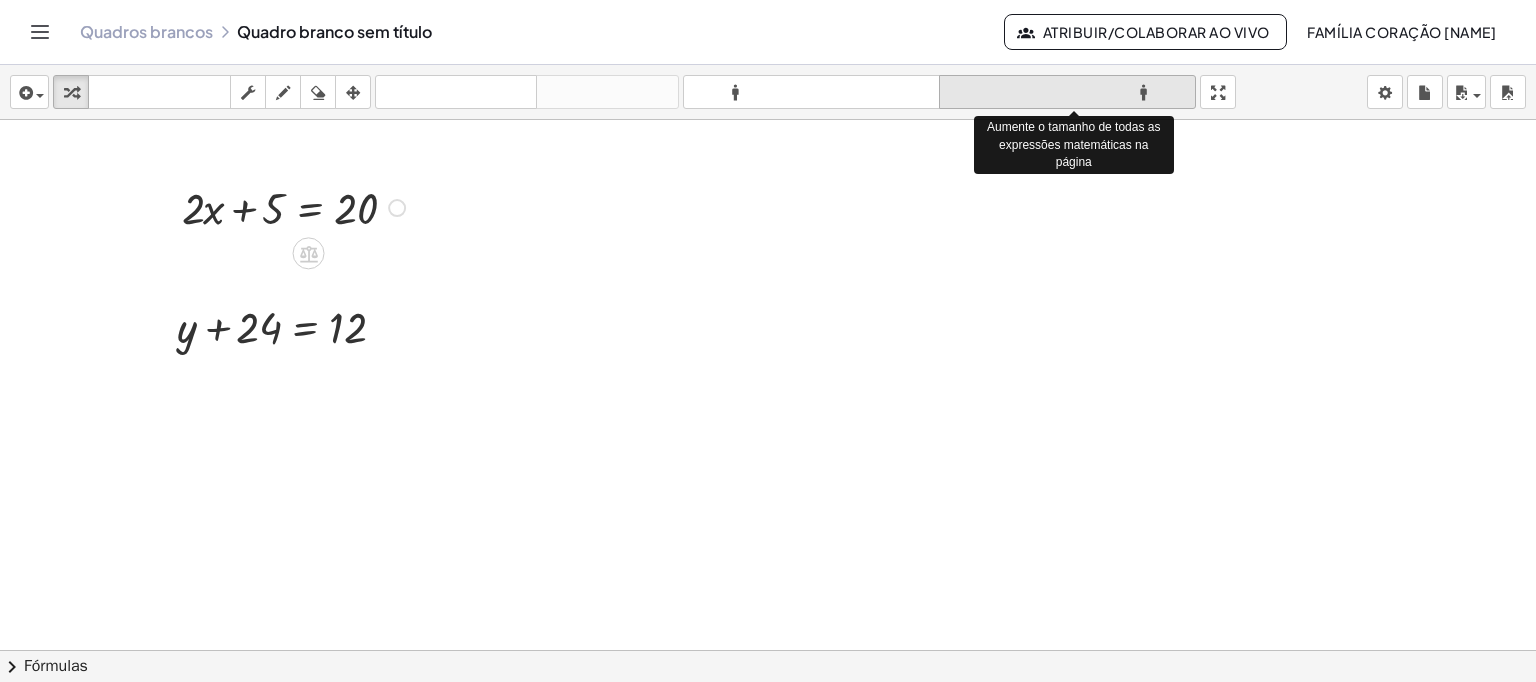 click on "formato_tamanho" at bounding box center (1067, 92) 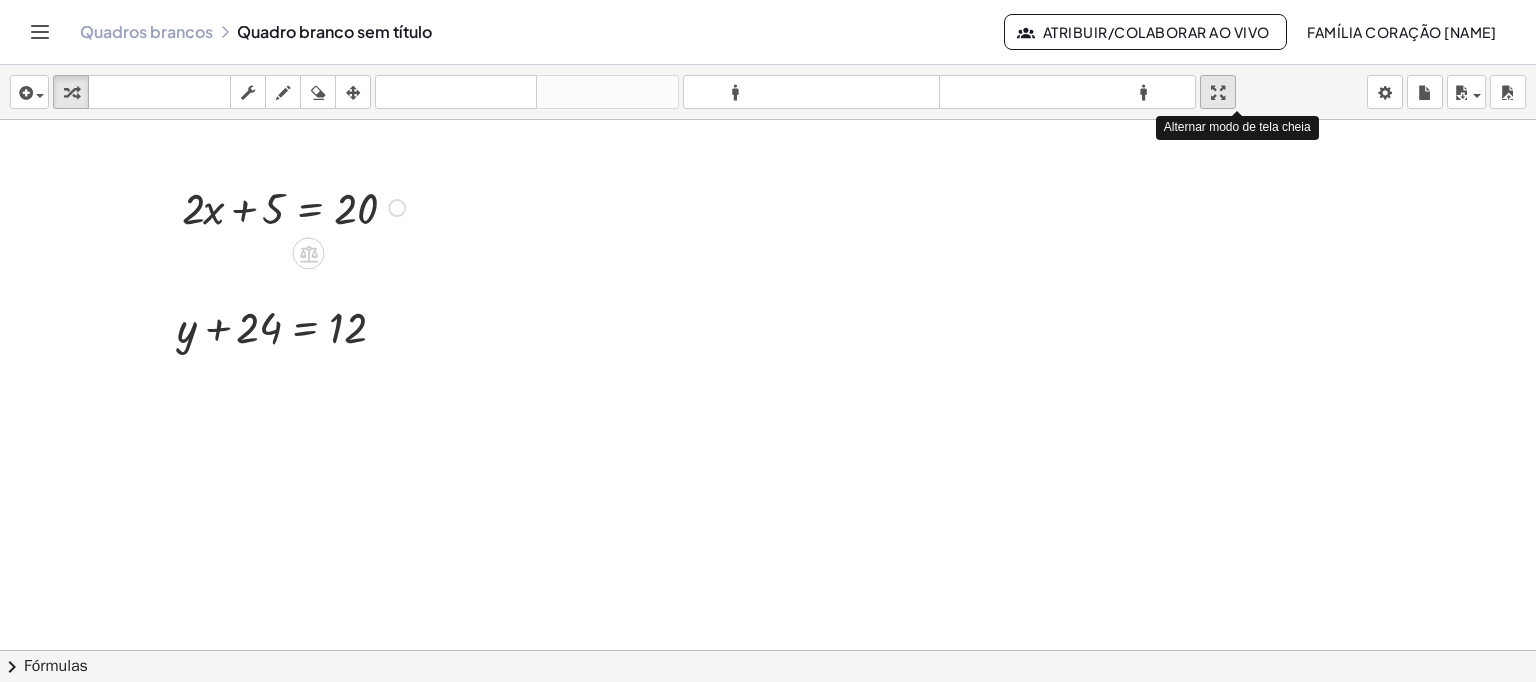 click on "inserir selecione uma: Expressão matemática Função Texto Vídeo do Youtube Gráficos Geometria Geometria 3D transformar teclado teclado esfregar empate apagar arranjo desfazer desfazer refazer refazer formato_tamanho menor formato_tamanho maior tela cheia carregar   salvar novo configurações Alternar modo de tela cheia + · 2 · x + 5 = 20 Corrigir um erro Linha de transformação Copiar linha como LaTeX Copiar derivação como LaTeX Expandir novas linhas: Ligado + y + 24 = 12 × chevron_right Fórmulas
Arraste um lado de uma fórmula para uma expressão destacada na tela para aplicá-la.
Fórmula quadrática
+ · a · x 2 + · b · x + c = 0
⇔
x = · ( − b ± 2 √ ( + b 2 − · 4 · a · c ) ) · 2 · a
+ x 2 + · p · x + q = 0
⇔
x = − · p 2" at bounding box center [768, 373] 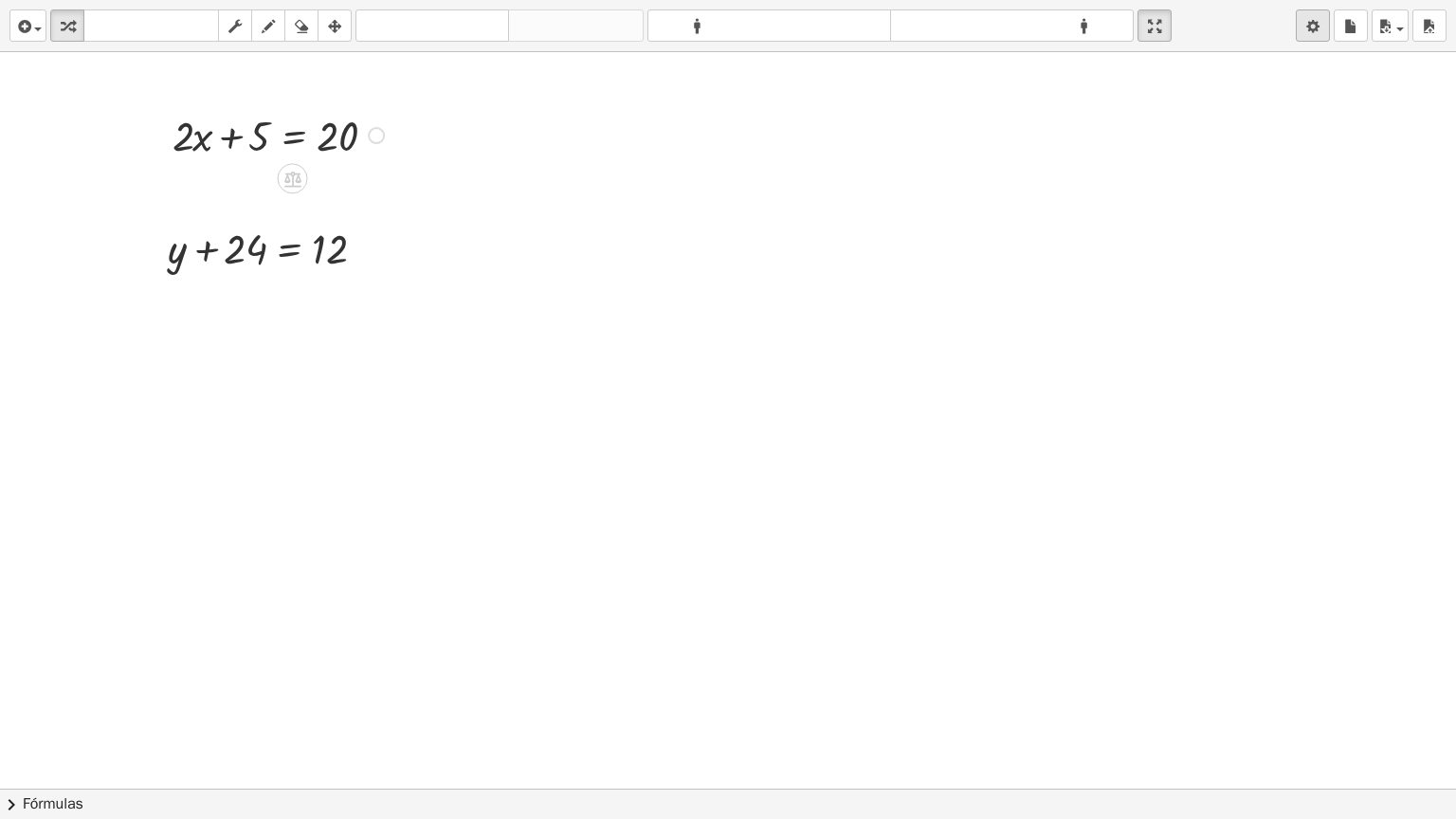 click at bounding box center [1313, 27] 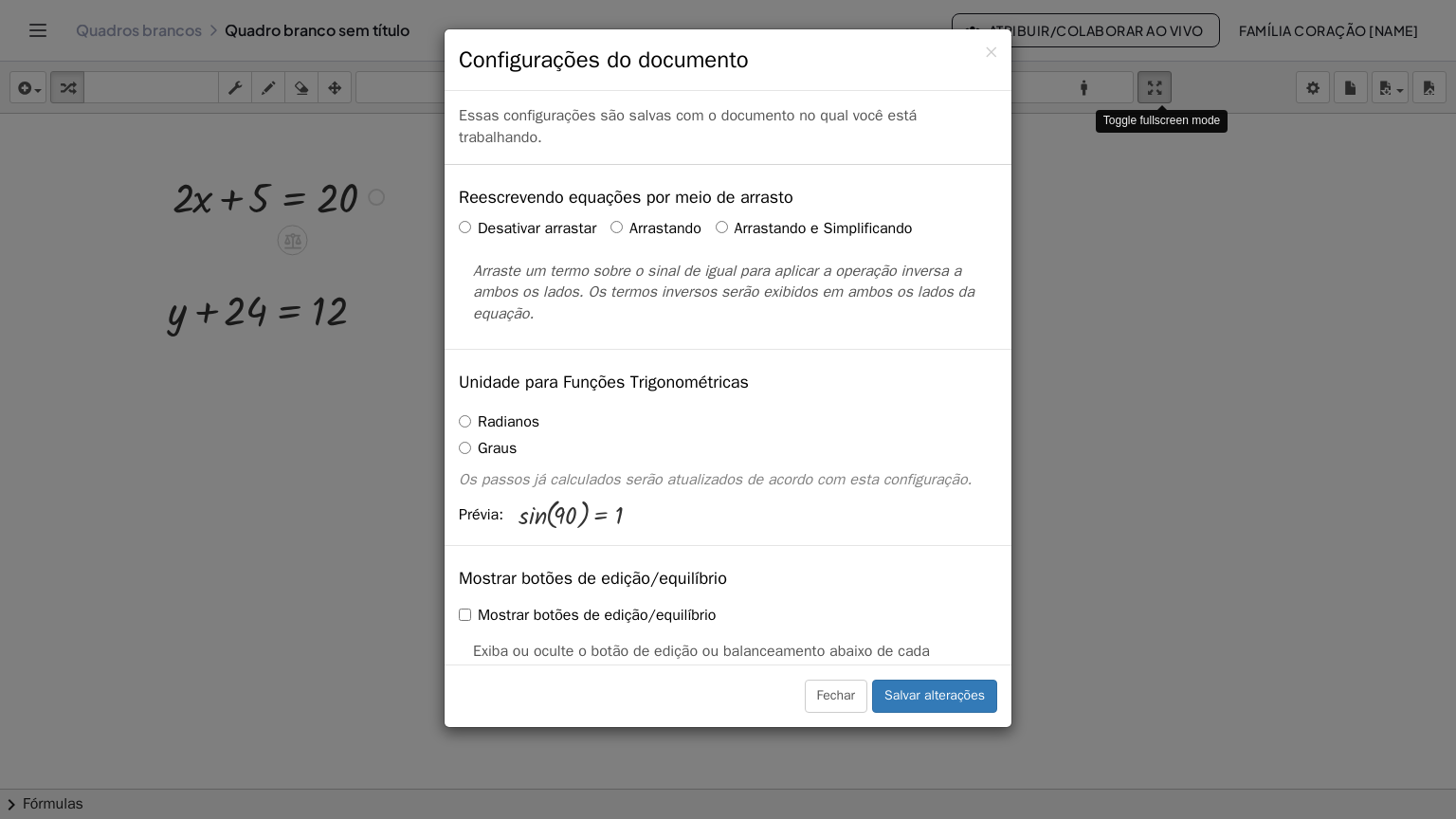 click on "Atividades  matemáticas compreensíveis Começar Banco de Atividades Trabalho Atribuído Aulas Quadros brancos Seja Premium! Referência Conta v1.28.2 | Política de Privacidade © 2025 | Graspable, Inc. Quadros brancos Quadro branco sem título Atribuir/Colaborar ao Vivo família coração Lilliane   inserir selecione uma: Expressão matemática Função Texto Vídeo do Youtube Gráficos Geometria Geometria 3D transformar teclado teclado esfregar empate apagar arranjo desfazer desfazer refazer refazer formato_tamanho menor formato_tamanho maior tela cheia carregar   salvar novo configurações Toggle fullscreen mode + · 2 · x + 5 = 20 Corrigir um erro Linha de transformação Copiar linha como LaTeX Copiar derivação como LaTeX Expandir novas linhas: Ligado + y + 24 = 12 × chevron_right Fórmulas
Arraste um lado de uma fórmula para uma expressão destacada na tela para aplicá-la.
Fórmula quadrática
+ · a · x 2 + · b · x + c = 0" at bounding box center [728, 410] 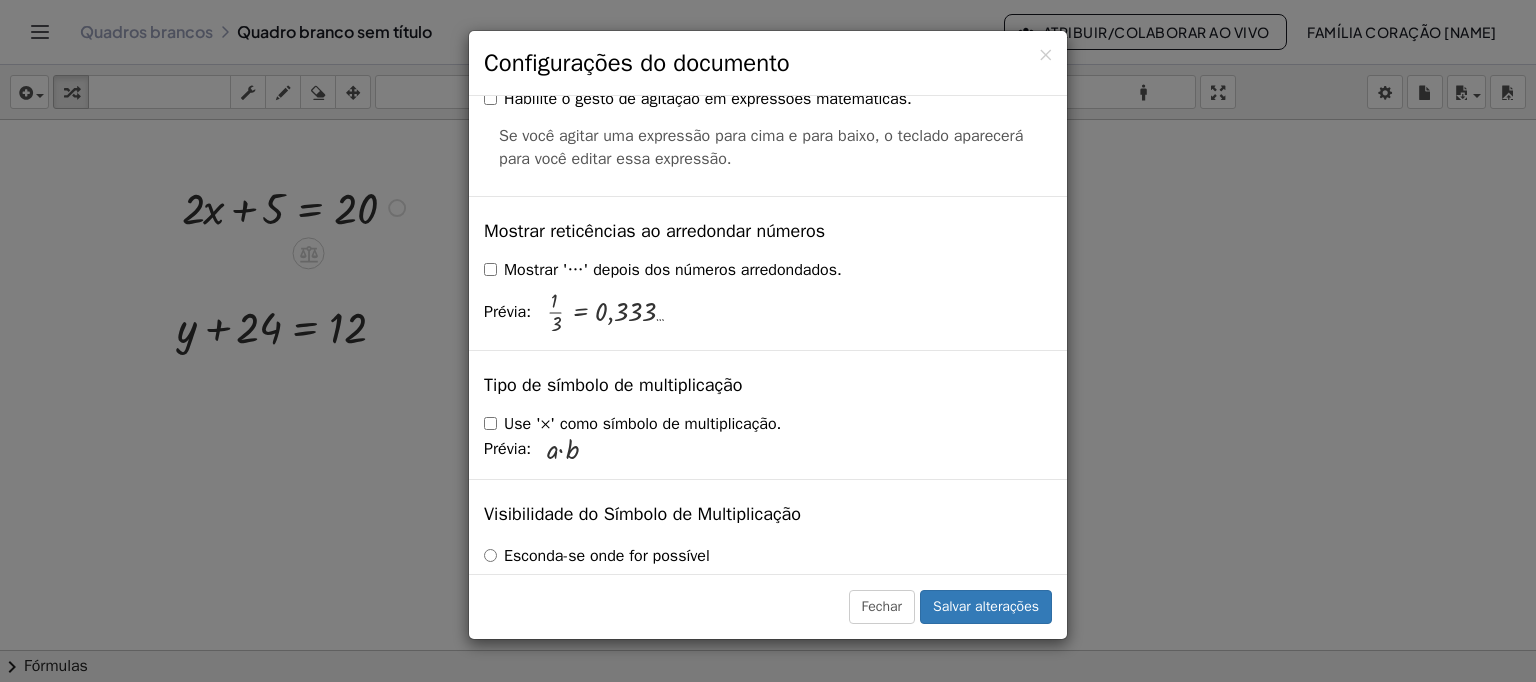 scroll, scrollTop: 0, scrollLeft: 0, axis: both 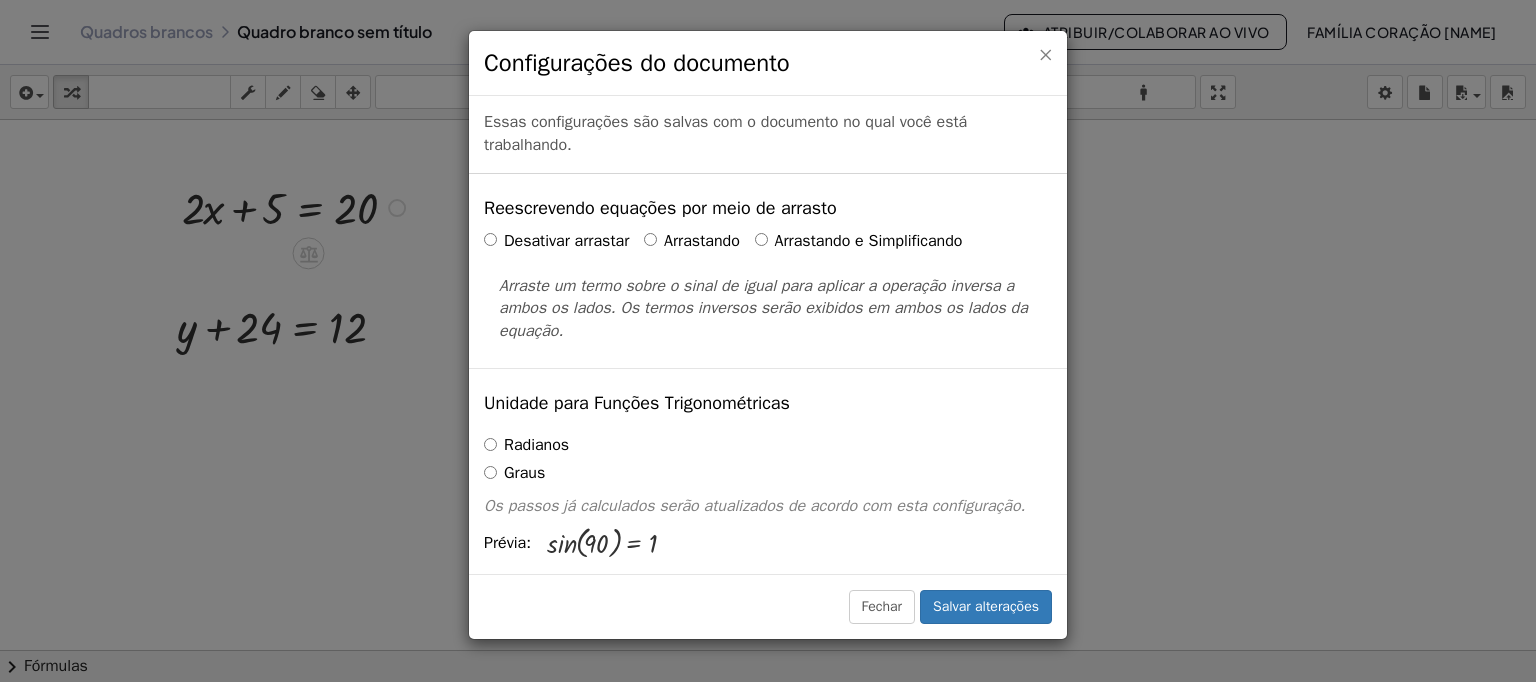 click on "×" at bounding box center (1045, 54) 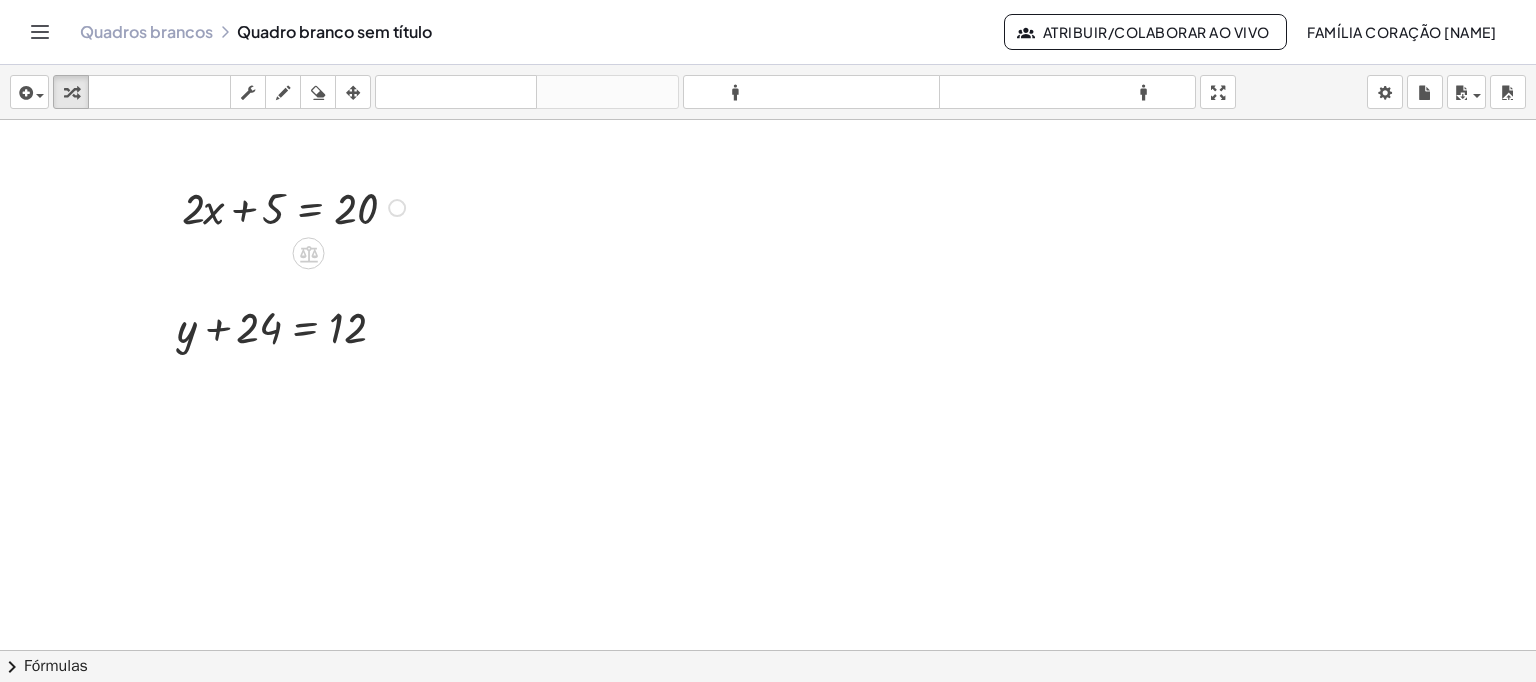 click at bounding box center (296, 206) 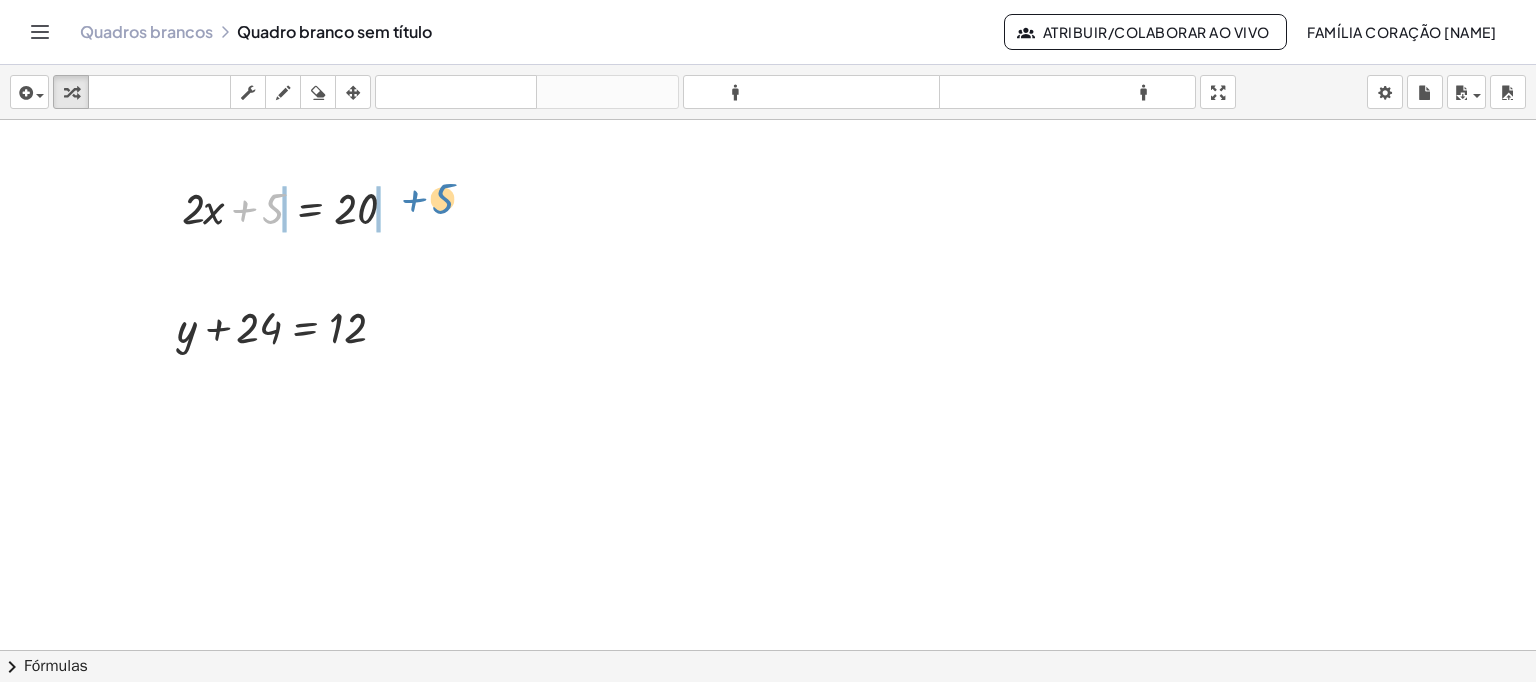 drag, startPoint x: 275, startPoint y: 206, endPoint x: 440, endPoint y: 196, distance: 165.30275 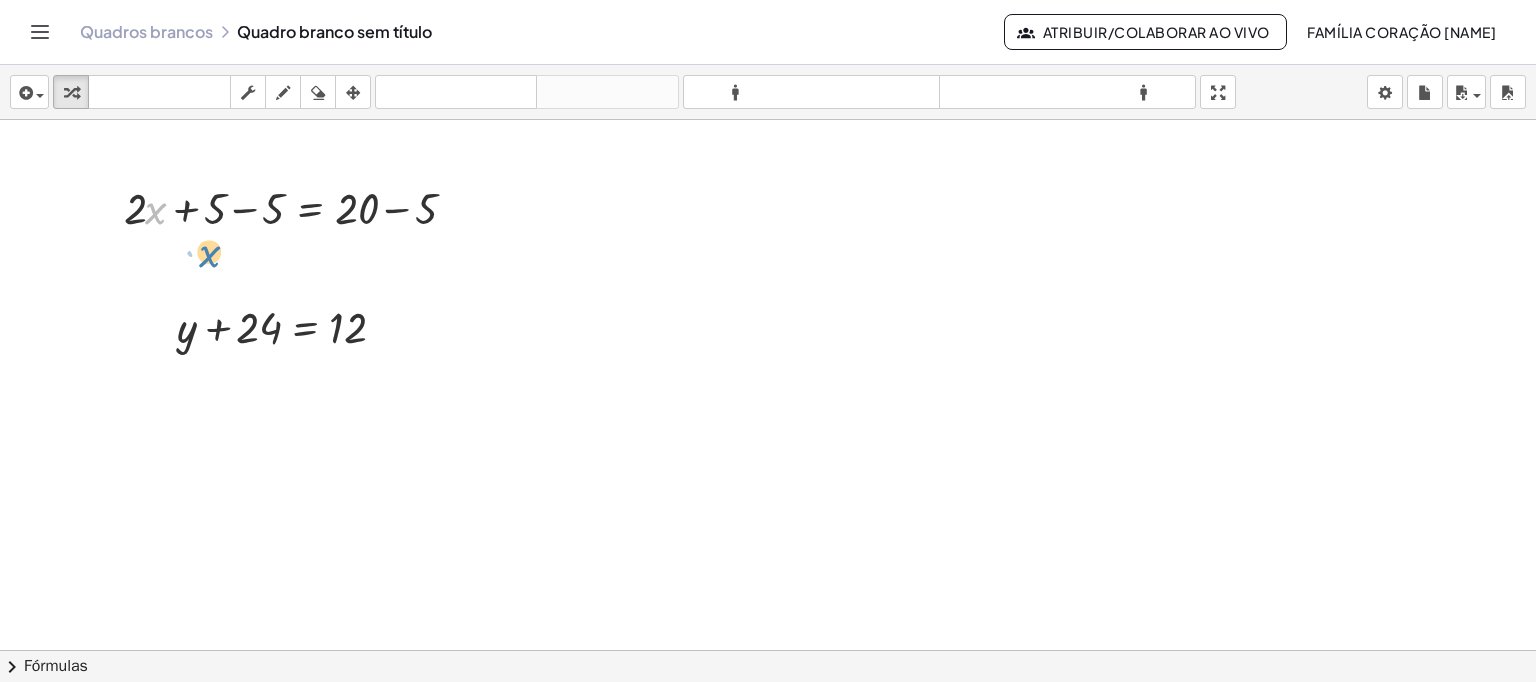 drag, startPoint x: 155, startPoint y: 221, endPoint x: 206, endPoint y: 258, distance: 63.007935 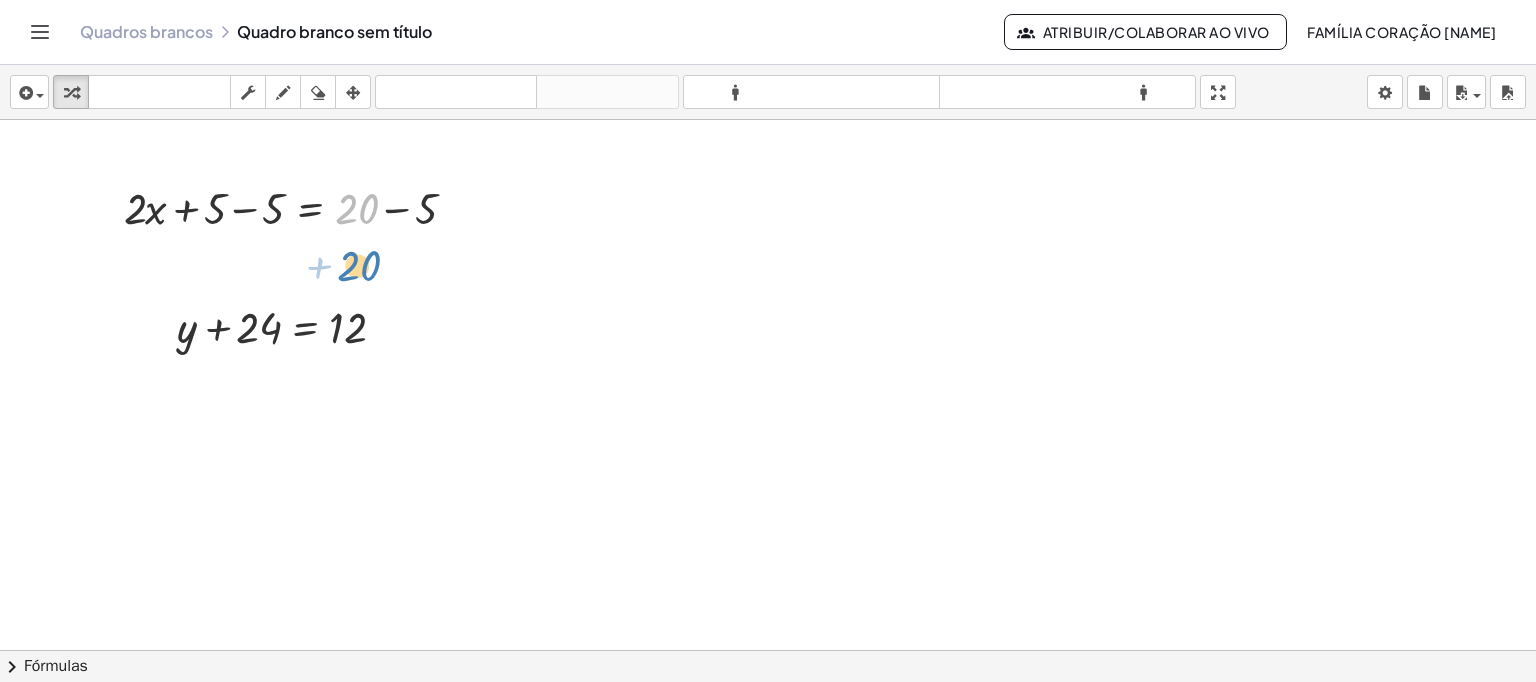 drag, startPoint x: 368, startPoint y: 217, endPoint x: 367, endPoint y: 263, distance: 46.010868 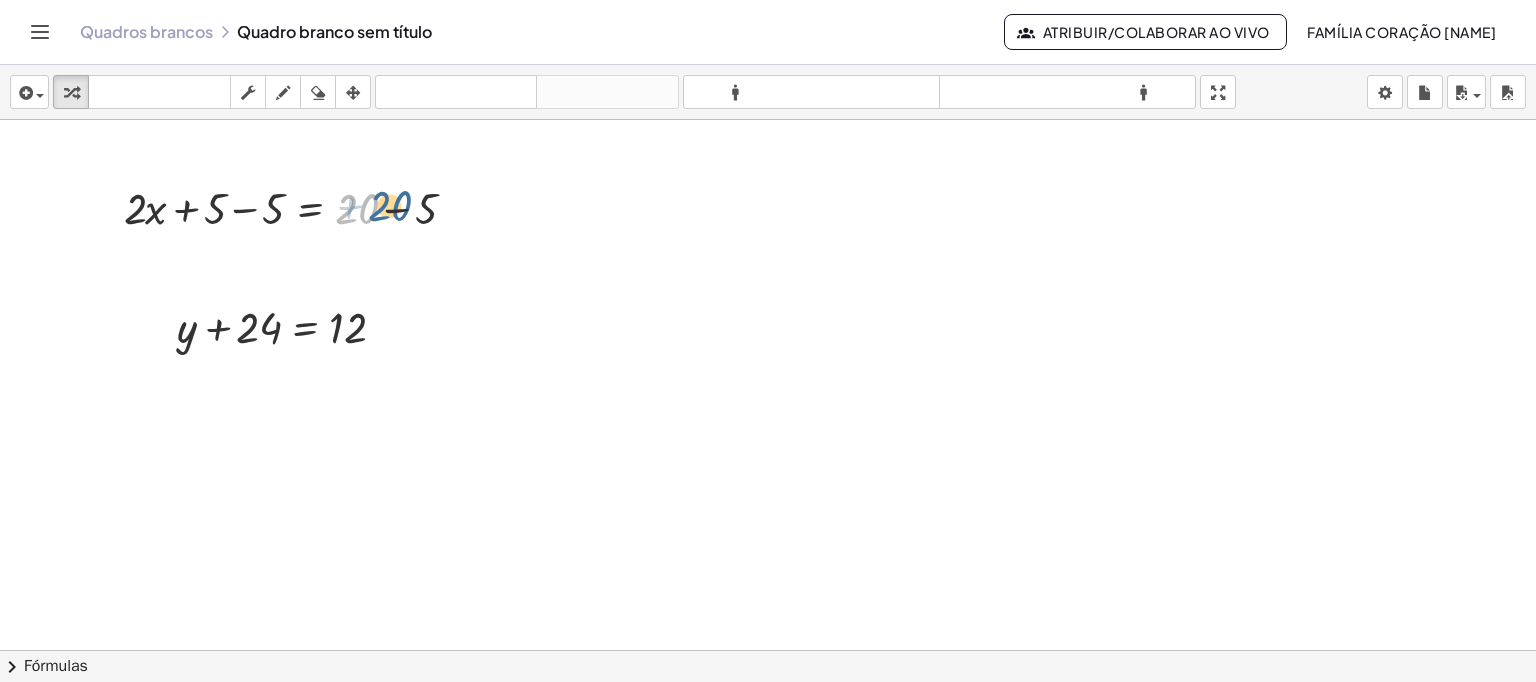 drag, startPoint x: 372, startPoint y: 218, endPoint x: 407, endPoint y: 215, distance: 35.128338 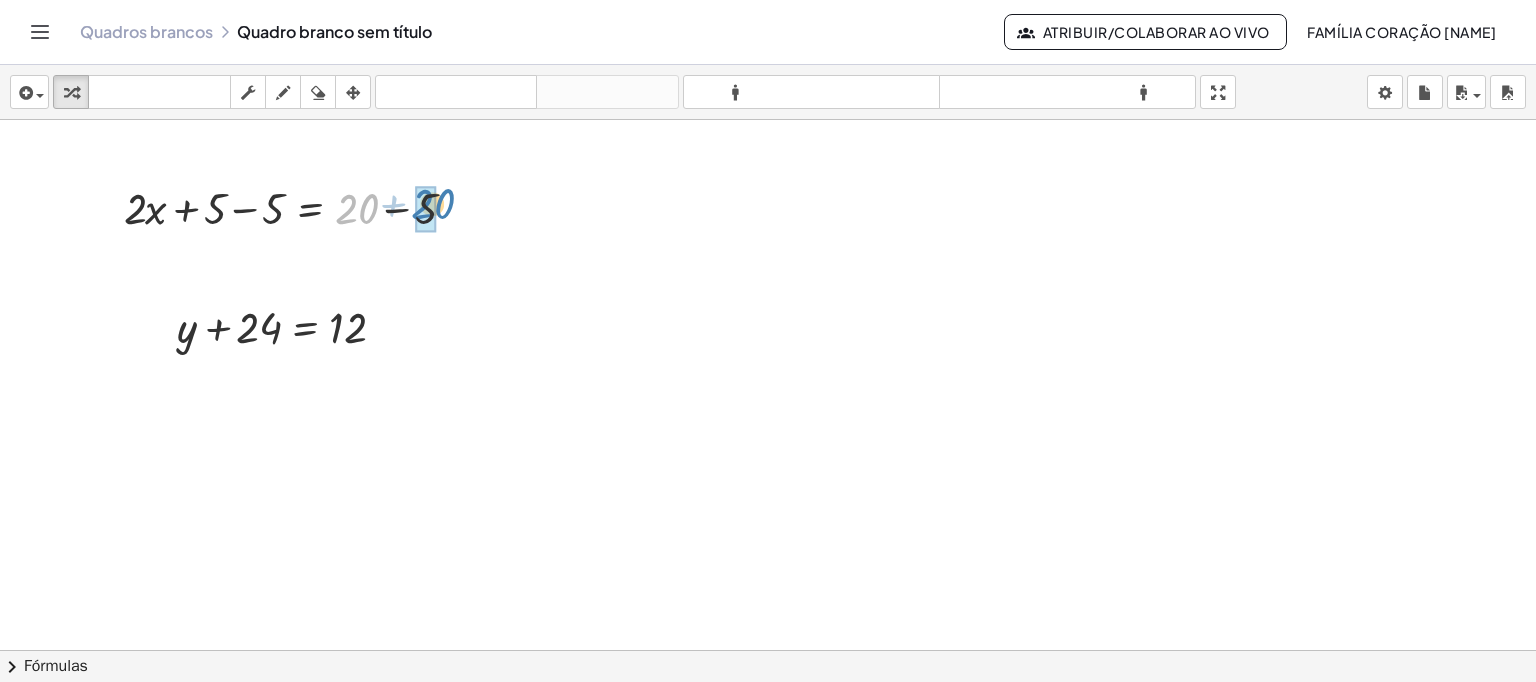 drag, startPoint x: 364, startPoint y: 211, endPoint x: 440, endPoint y: 206, distance: 76.1643 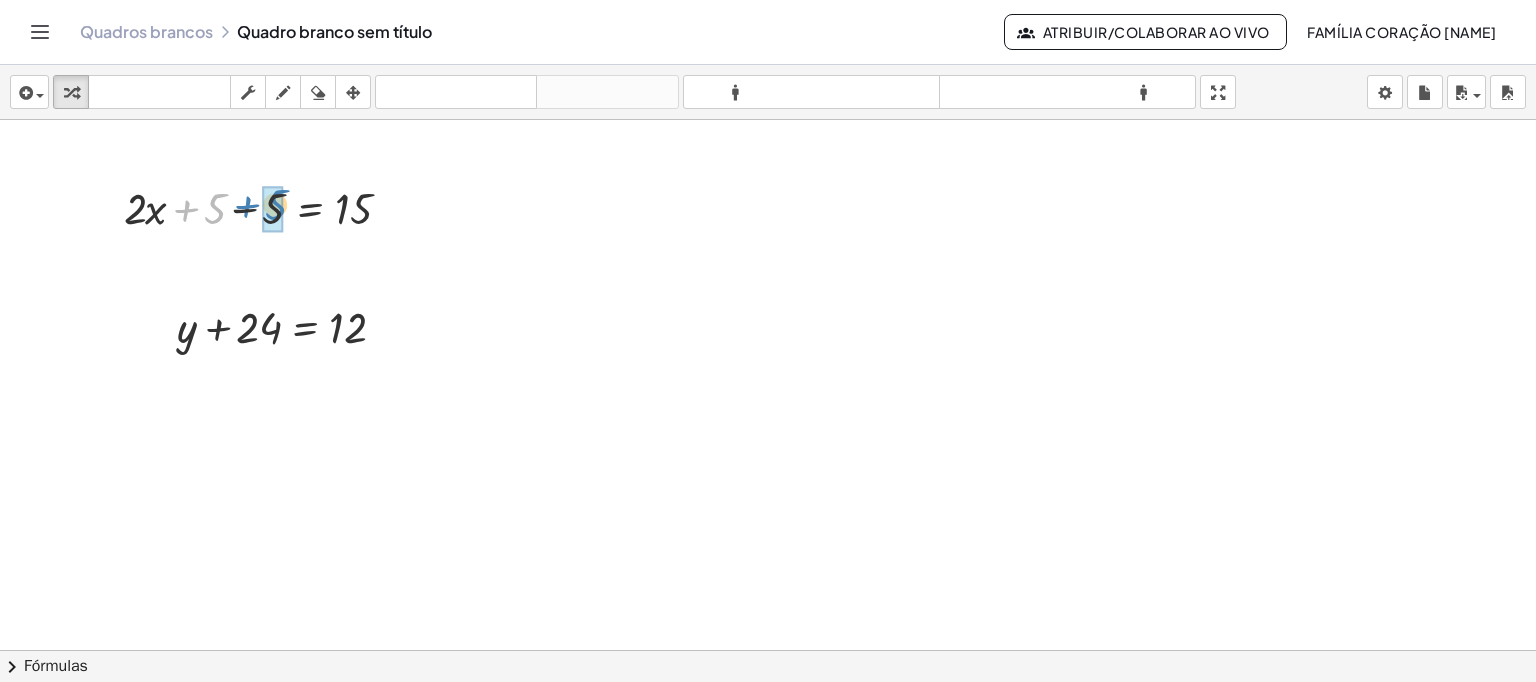 drag, startPoint x: 216, startPoint y: 213, endPoint x: 271, endPoint y: 209, distance: 55.145264 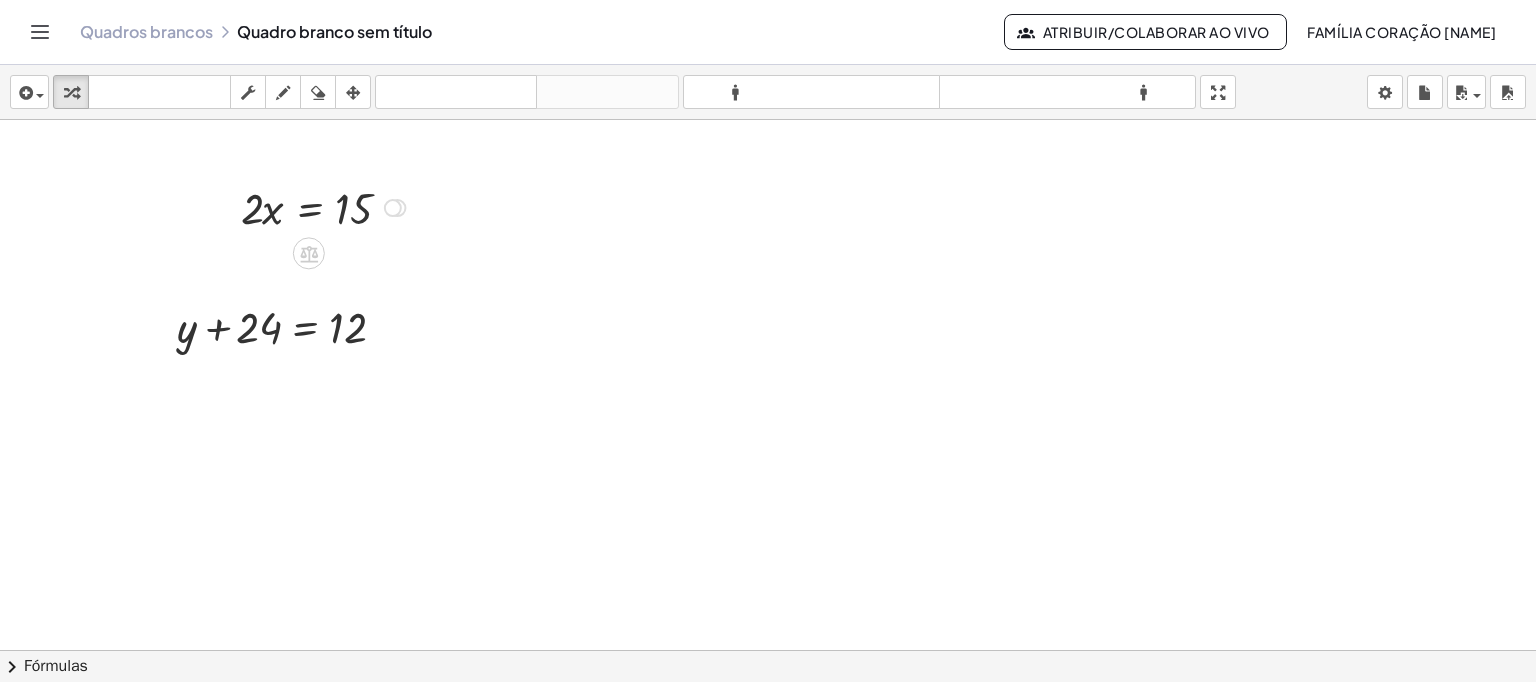 drag, startPoint x: 389, startPoint y: 210, endPoint x: 393, endPoint y: 157, distance: 53.15073 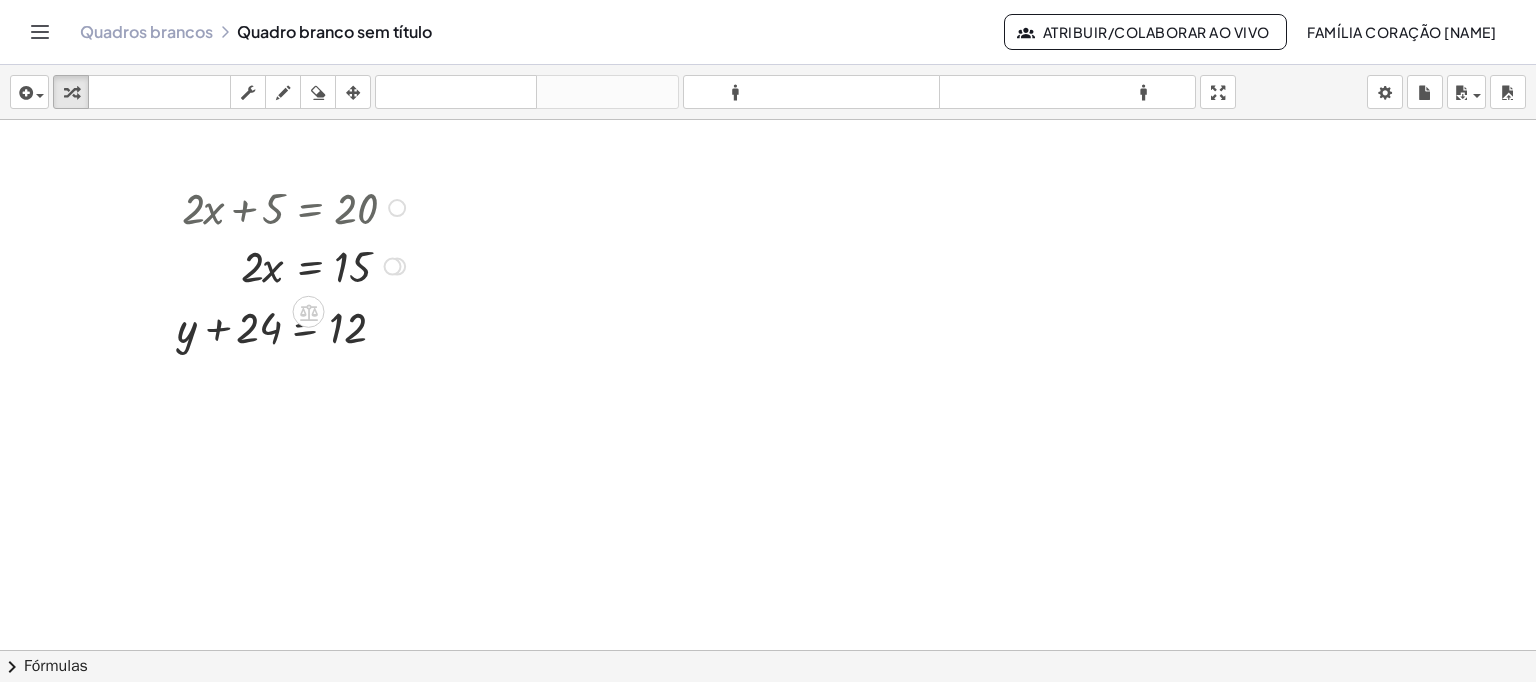 drag, startPoint x: 397, startPoint y: 209, endPoint x: 367, endPoint y: 268, distance: 66.189125 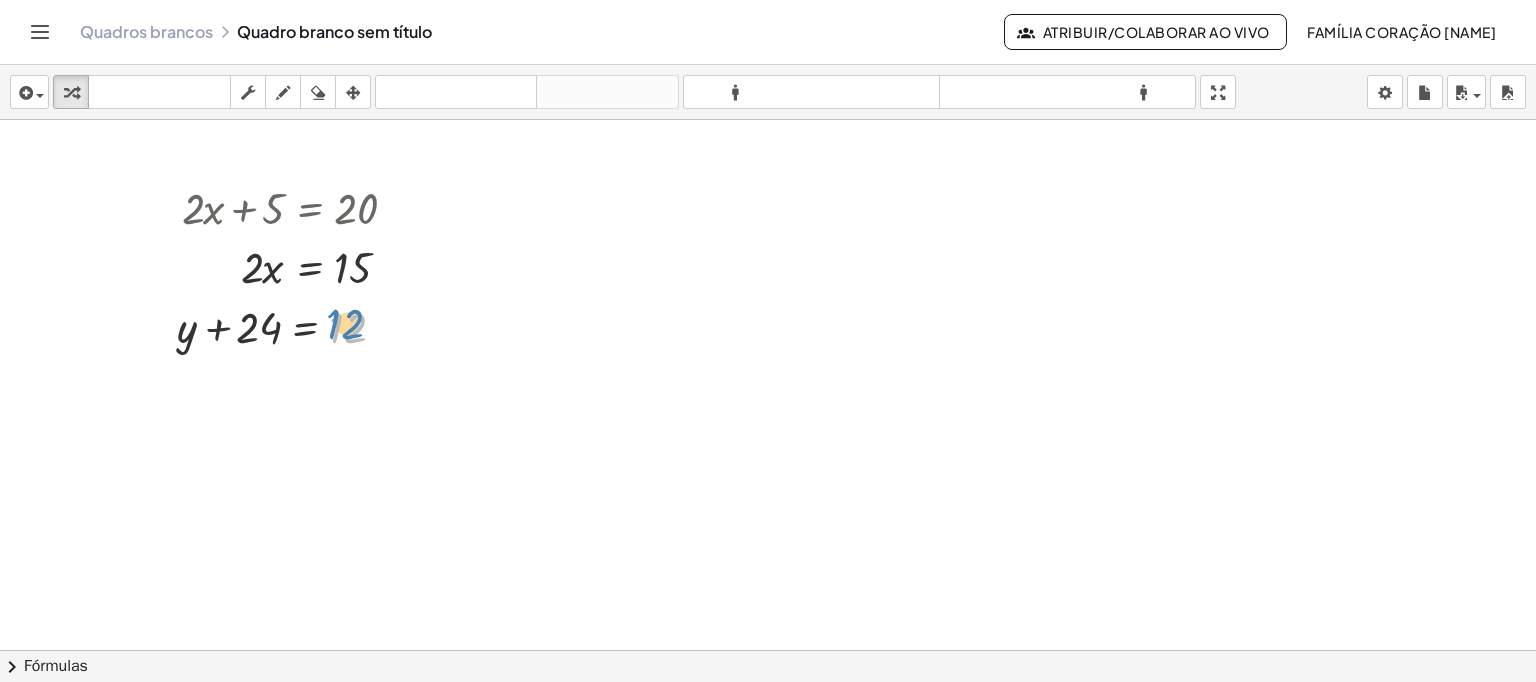 click at bounding box center [291, 325] 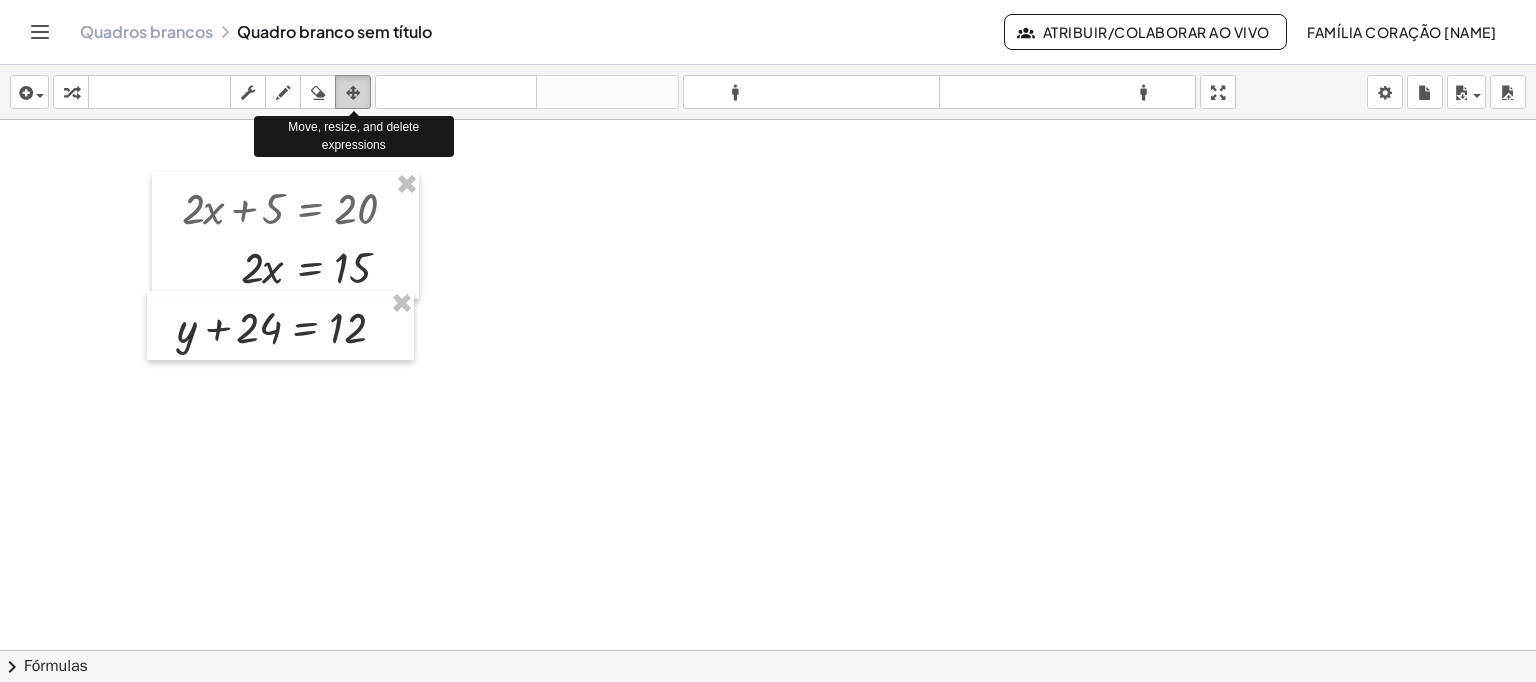click at bounding box center (353, 93) 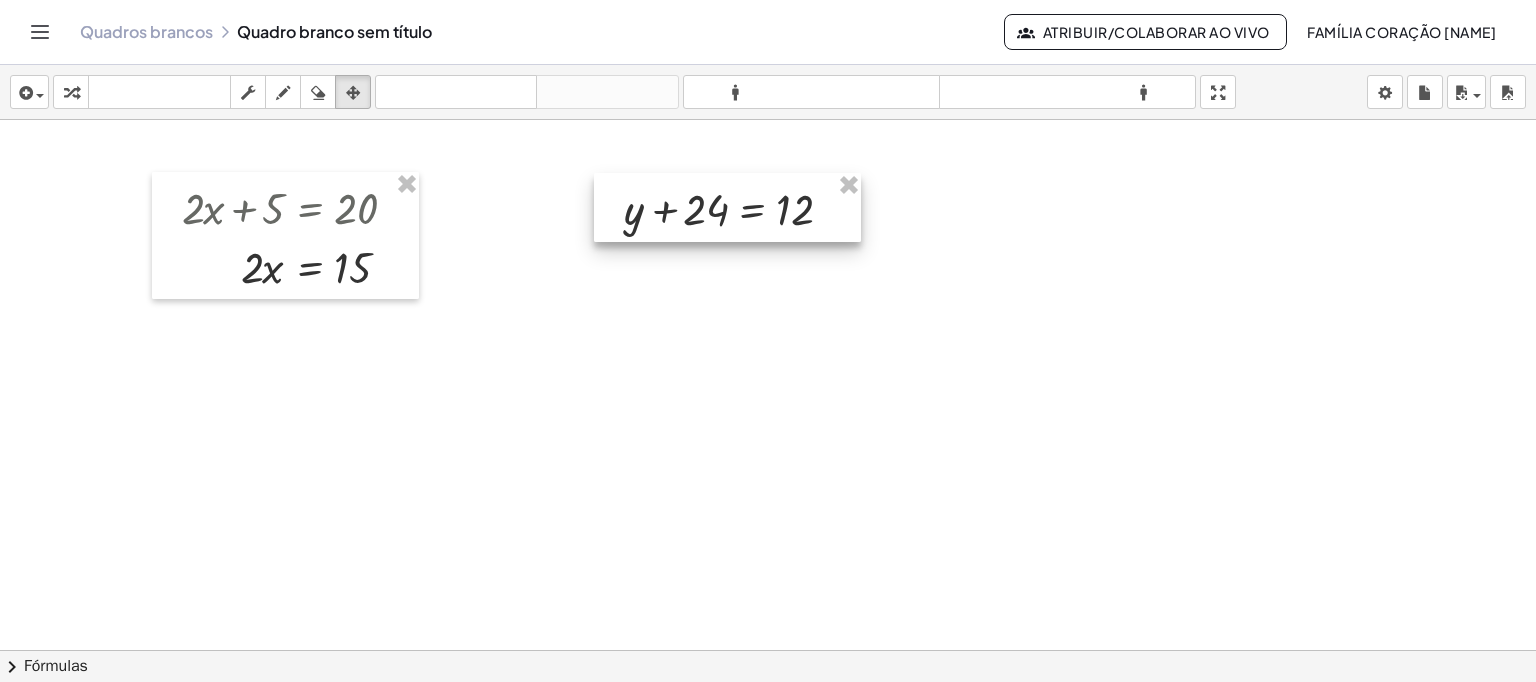 drag, startPoint x: 340, startPoint y: 330, endPoint x: 787, endPoint y: 212, distance: 462.31265 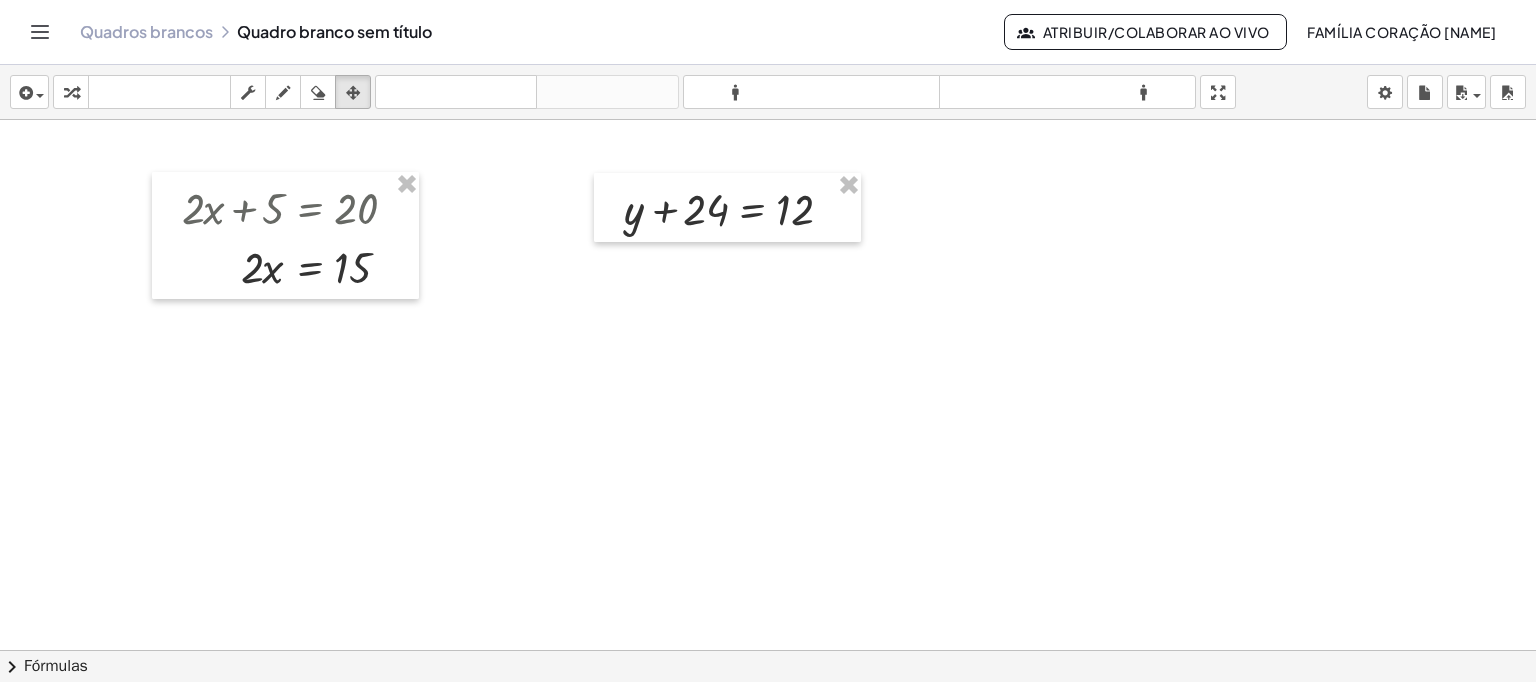 click at bounding box center (768, 456) 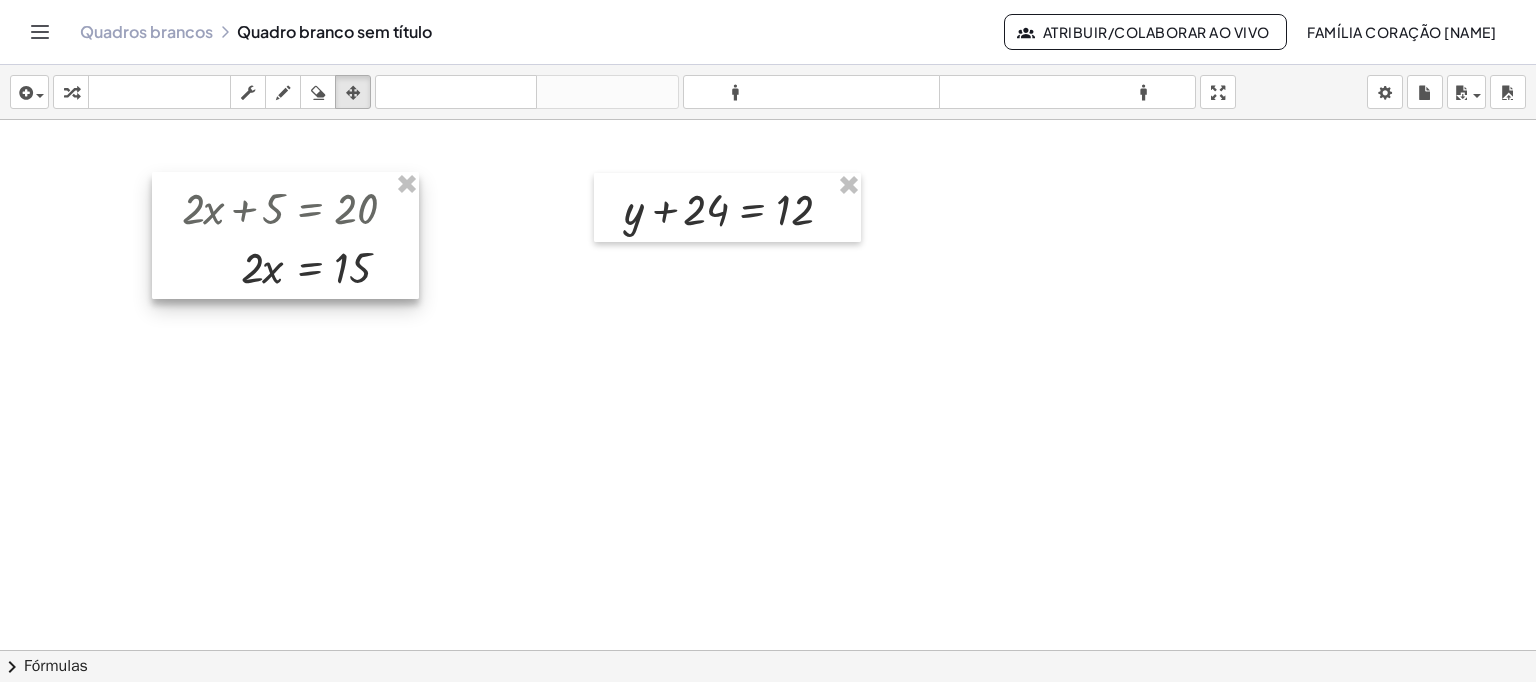 click at bounding box center [285, 235] 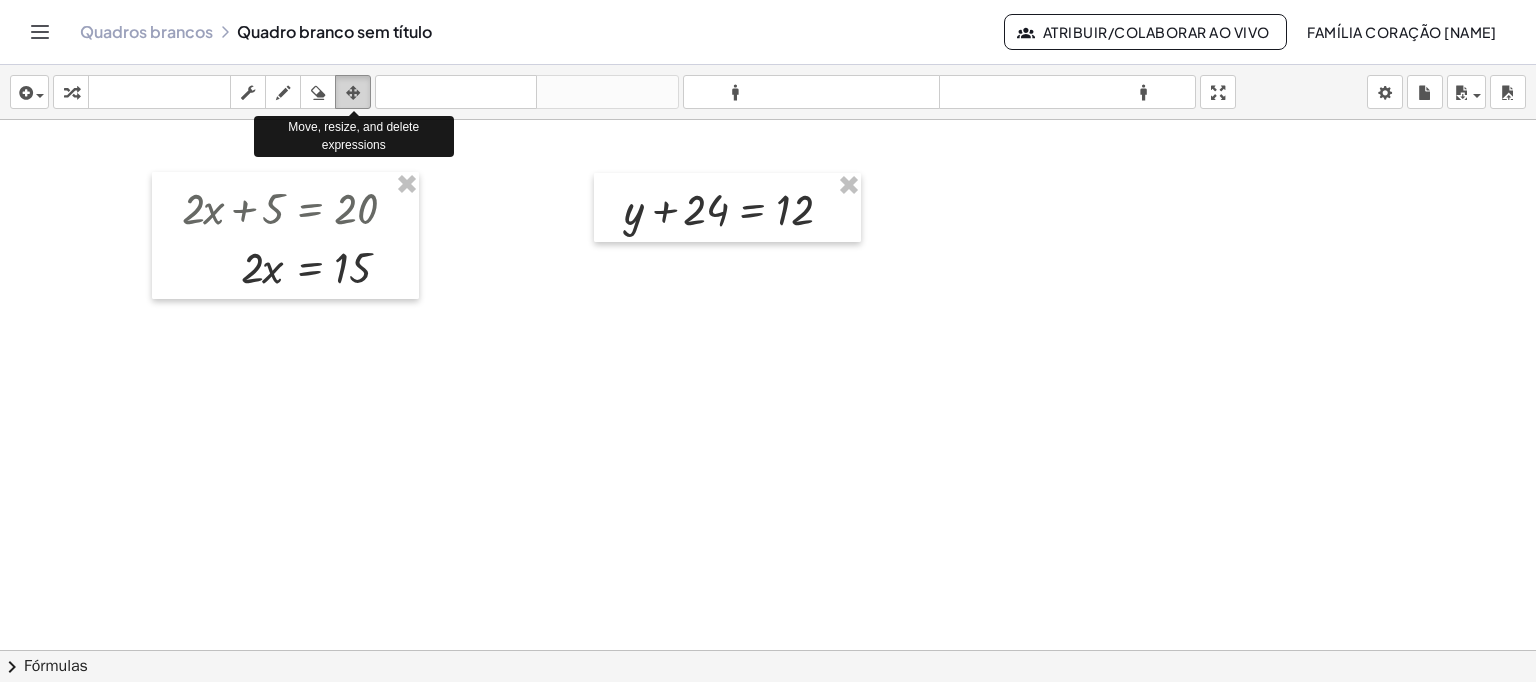 click at bounding box center (353, 93) 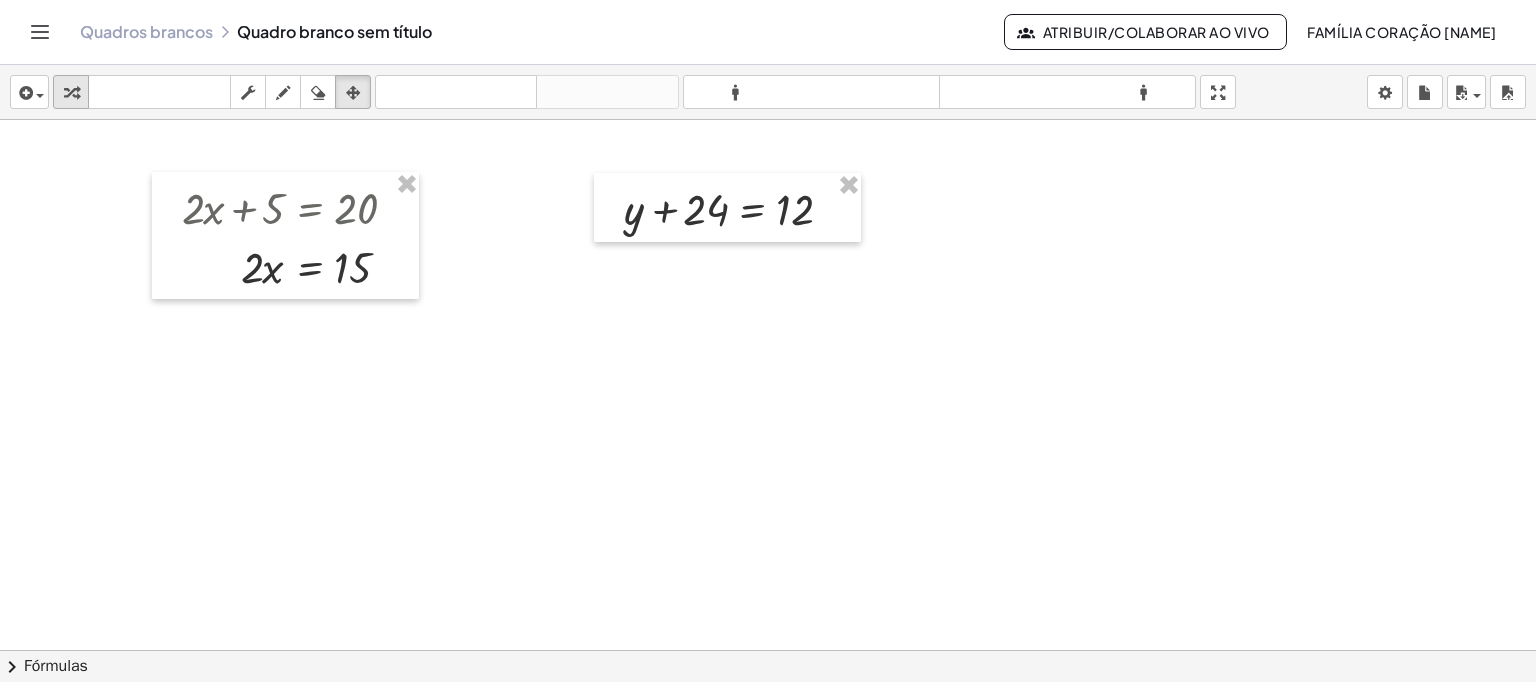 click at bounding box center (71, 93) 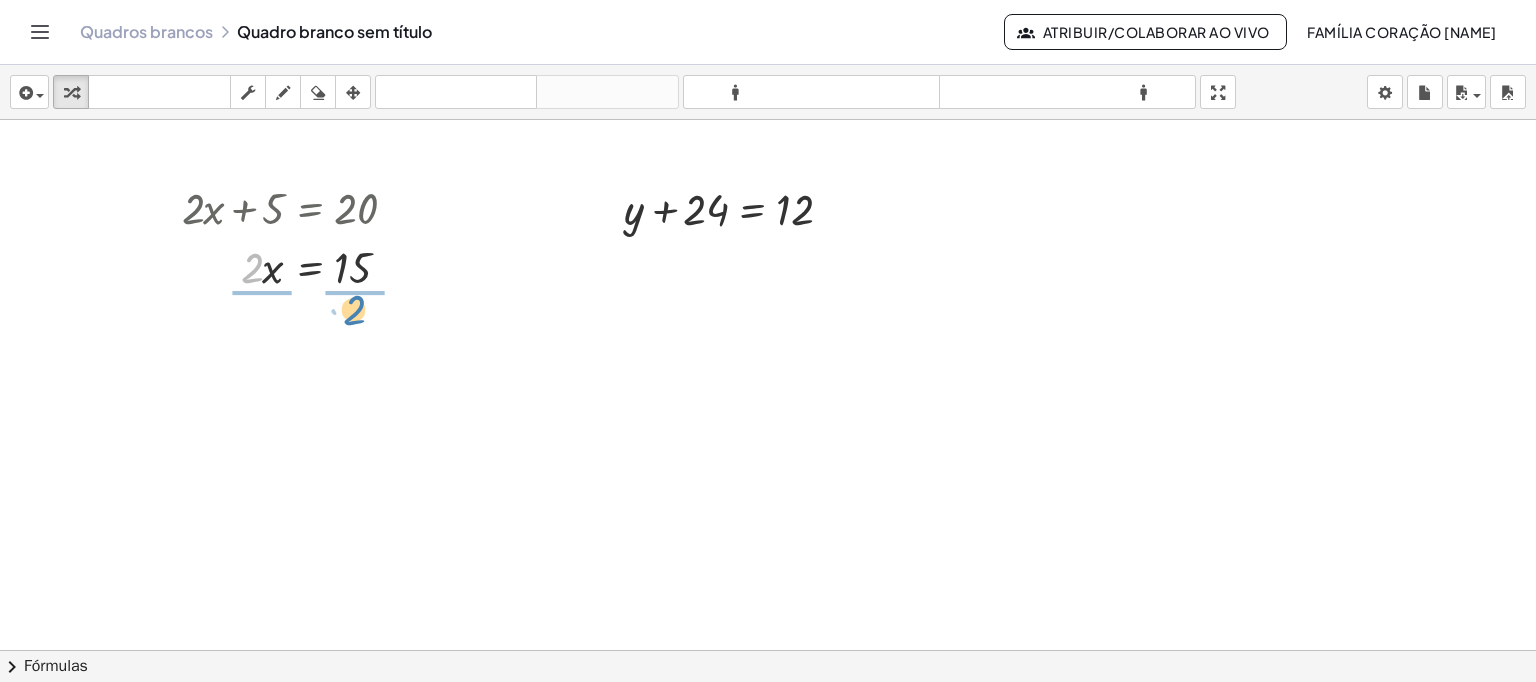 drag, startPoint x: 253, startPoint y: 265, endPoint x: 355, endPoint y: 307, distance: 110.308655 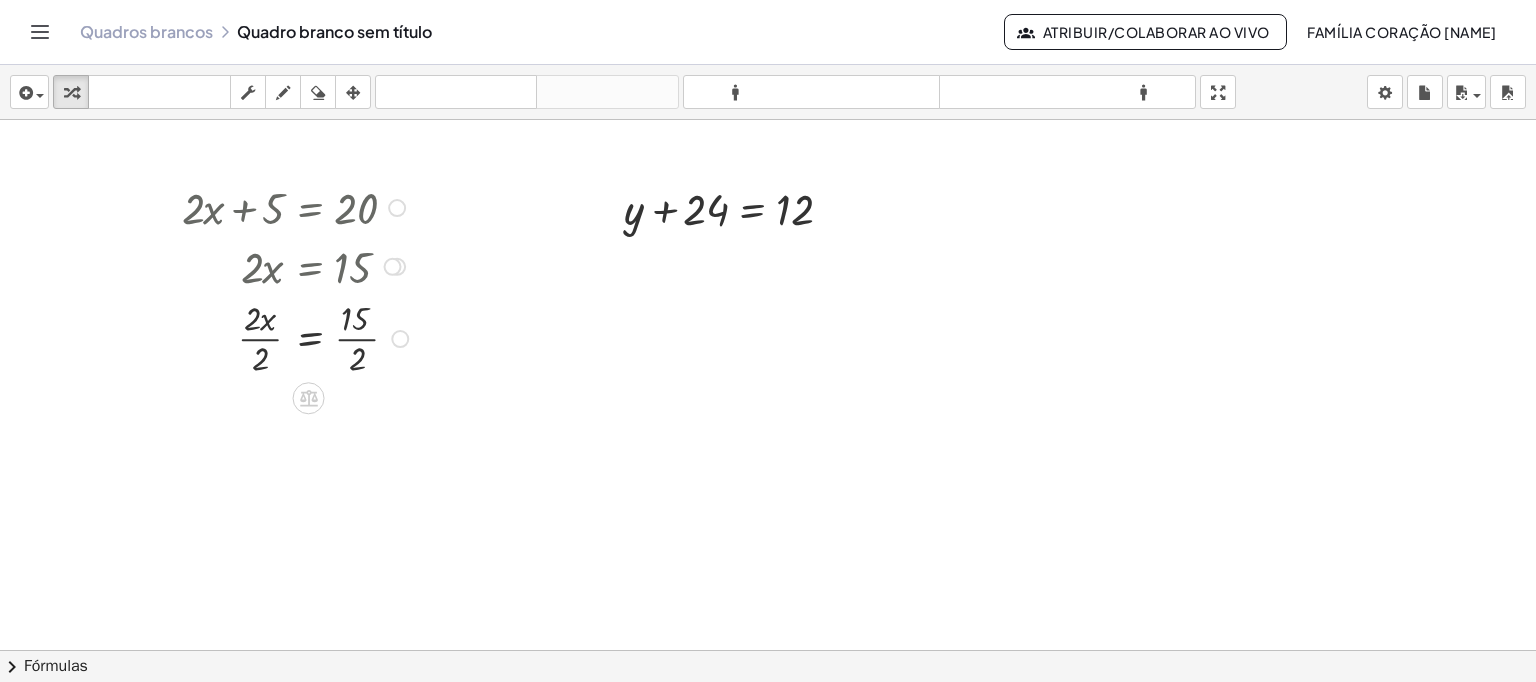 click at bounding box center [298, 337] 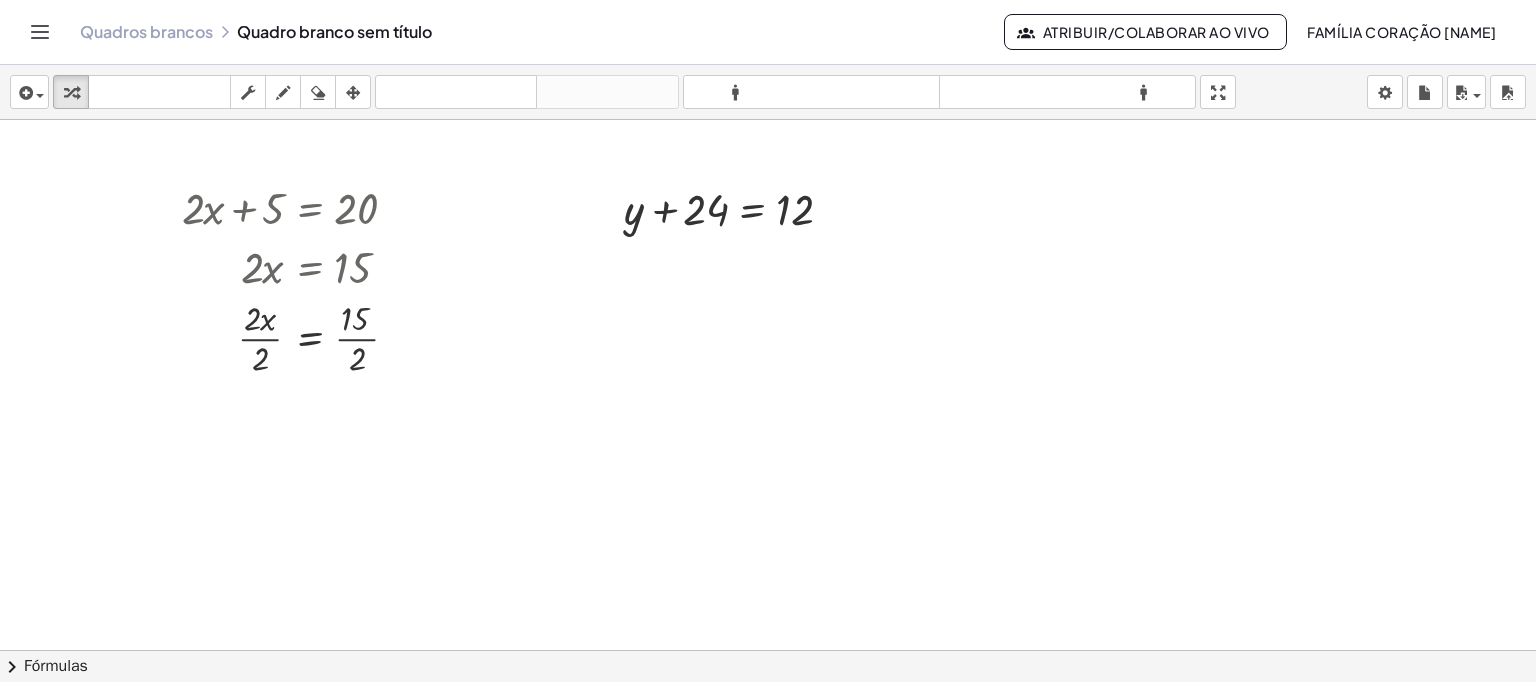 click at bounding box center (768, 456) 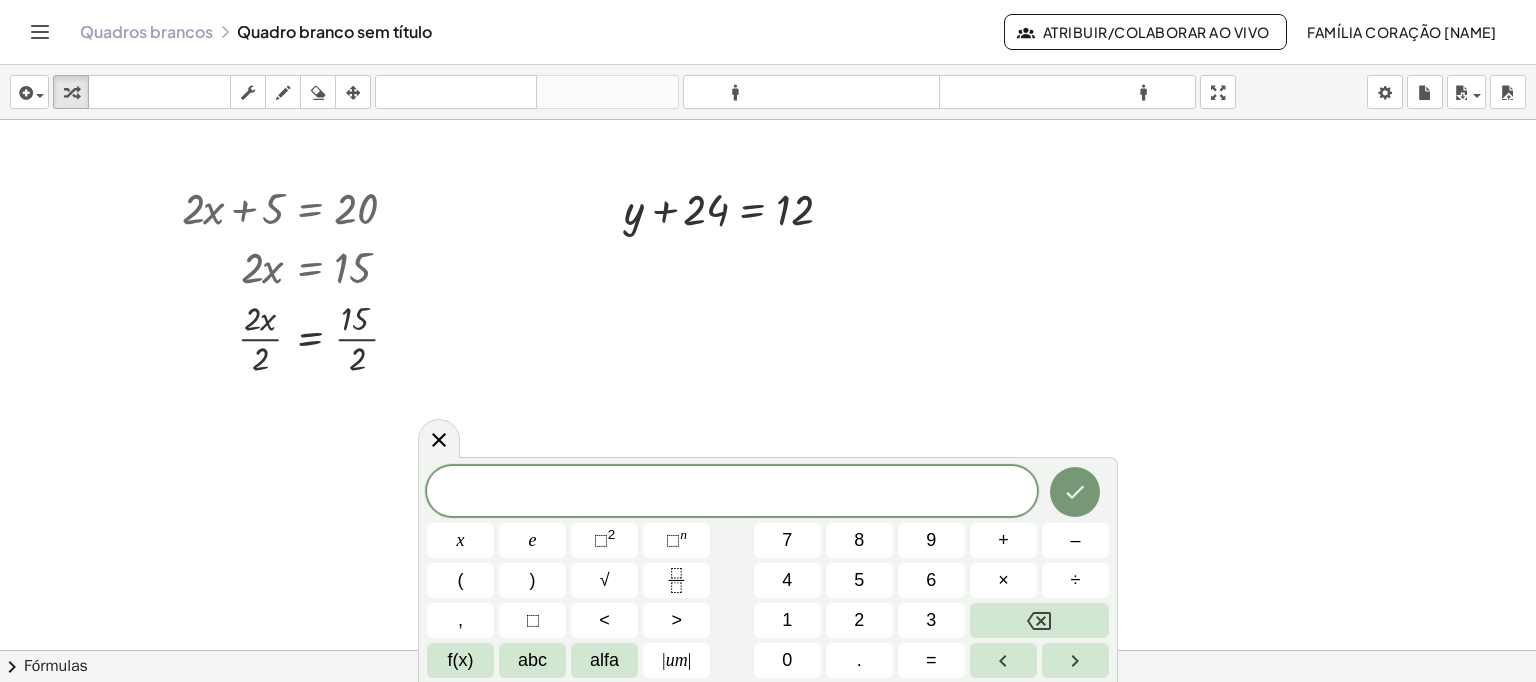 drag, startPoint x: 457, startPoint y: 384, endPoint x: 463, endPoint y: 373, distance: 12.529964 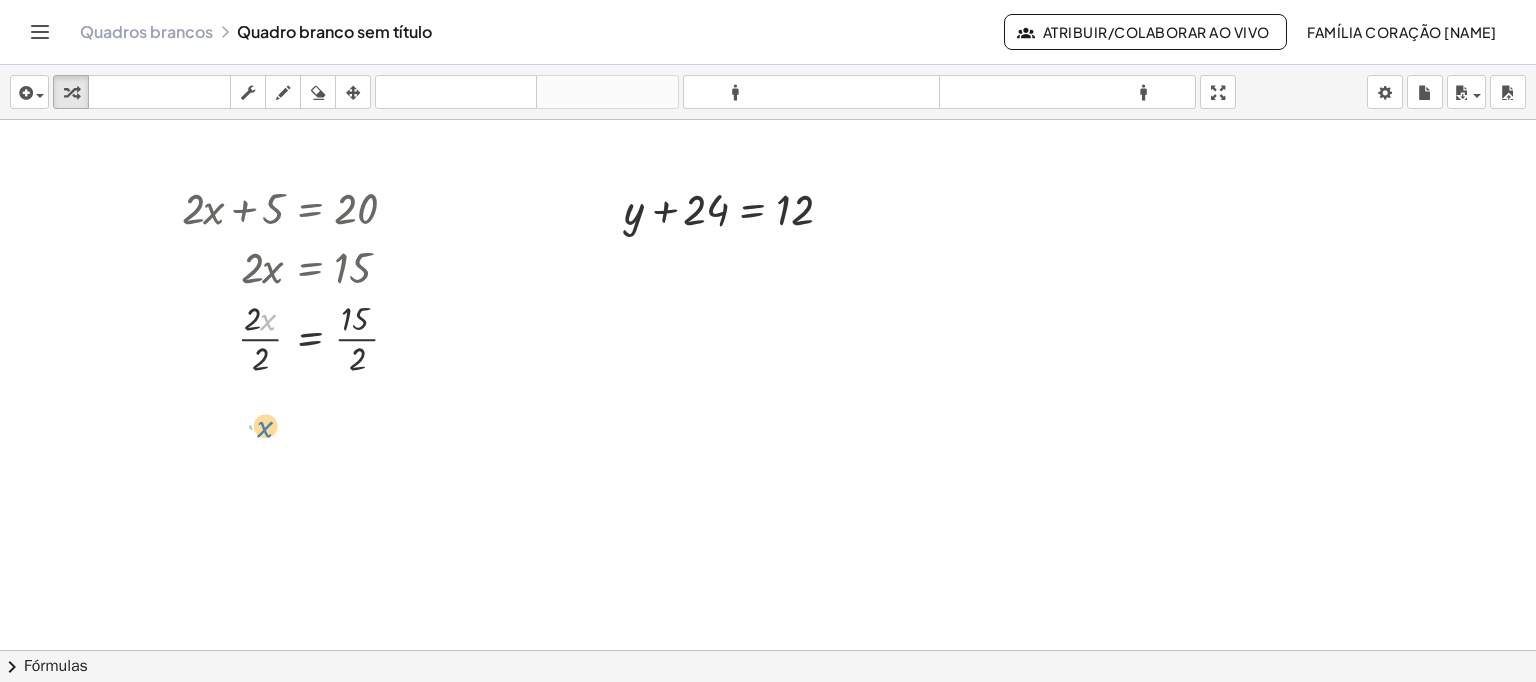 drag, startPoint x: 268, startPoint y: 319, endPoint x: 265, endPoint y: 426, distance: 107.042046 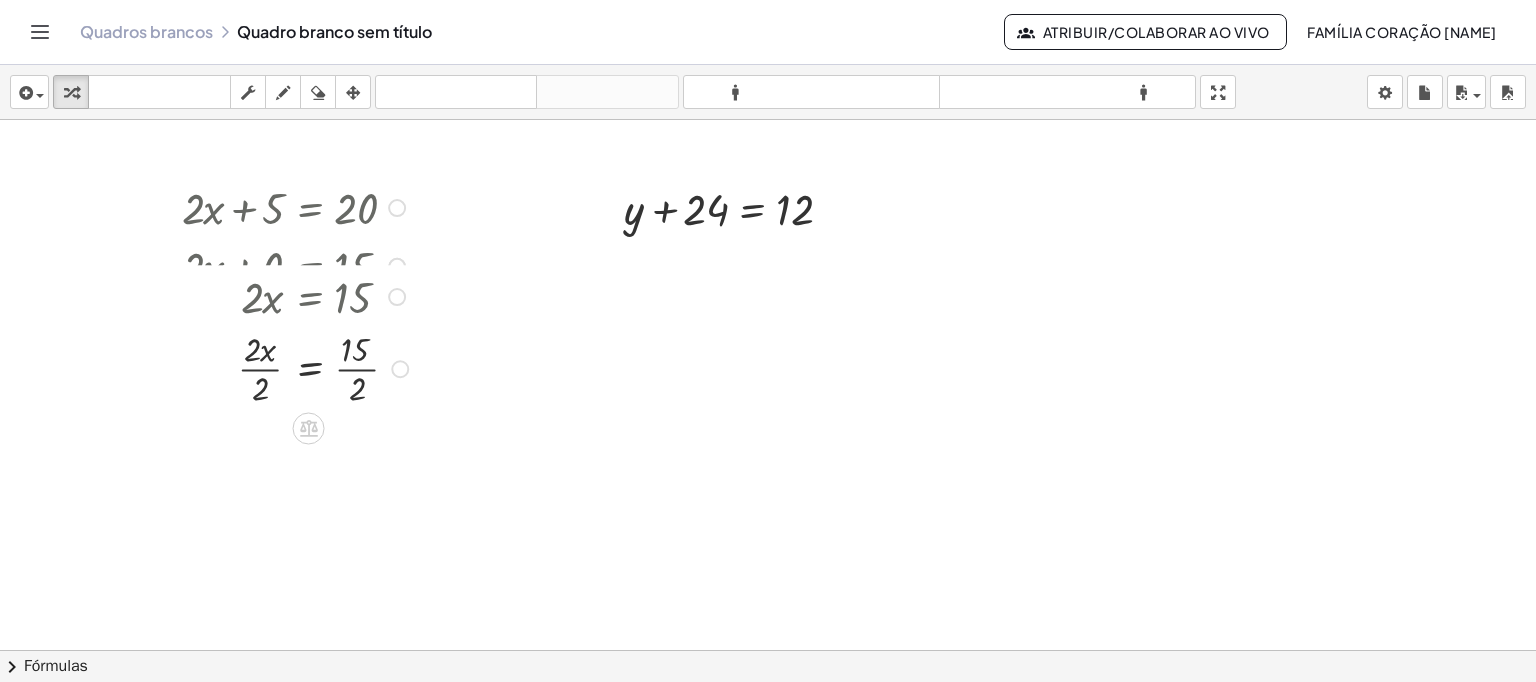 drag, startPoint x: 404, startPoint y: 337, endPoint x: 408, endPoint y: 378, distance: 41.19466 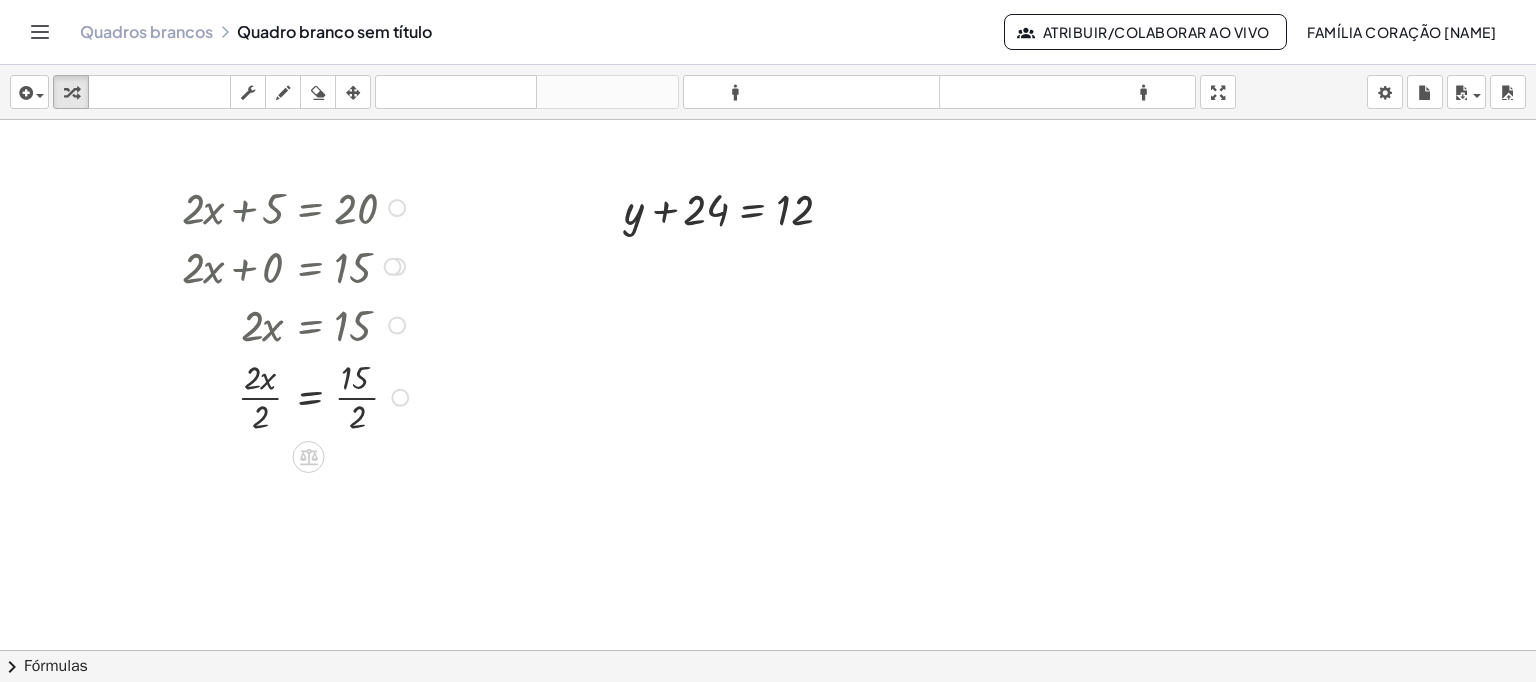 click on "· x = 15 · 2 · 2 · · 2 Corrigir um erro Linha de transformação Copiar linha como LaTeX Copiar derivação como LaTeX Expandir novas linhas: Ligado" at bounding box center (309, 398) 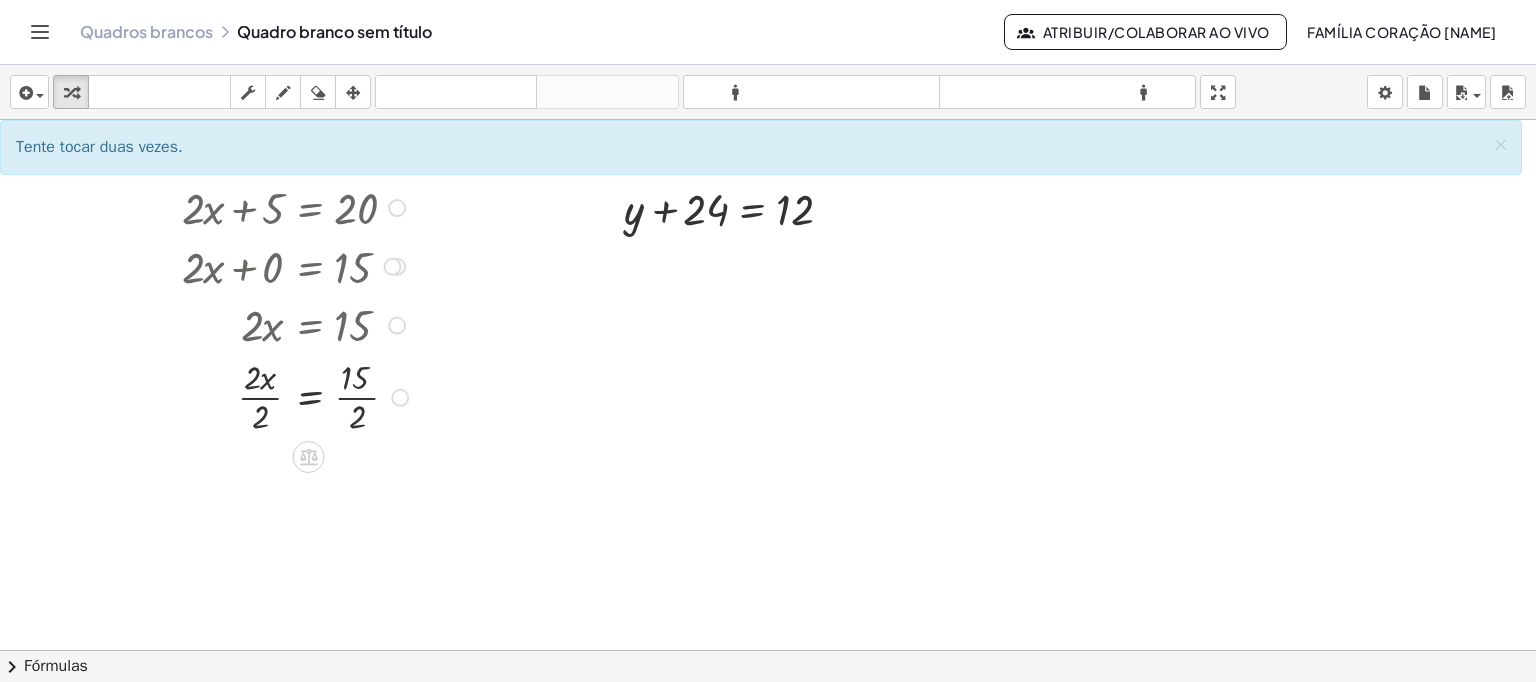 click at bounding box center (298, 396) 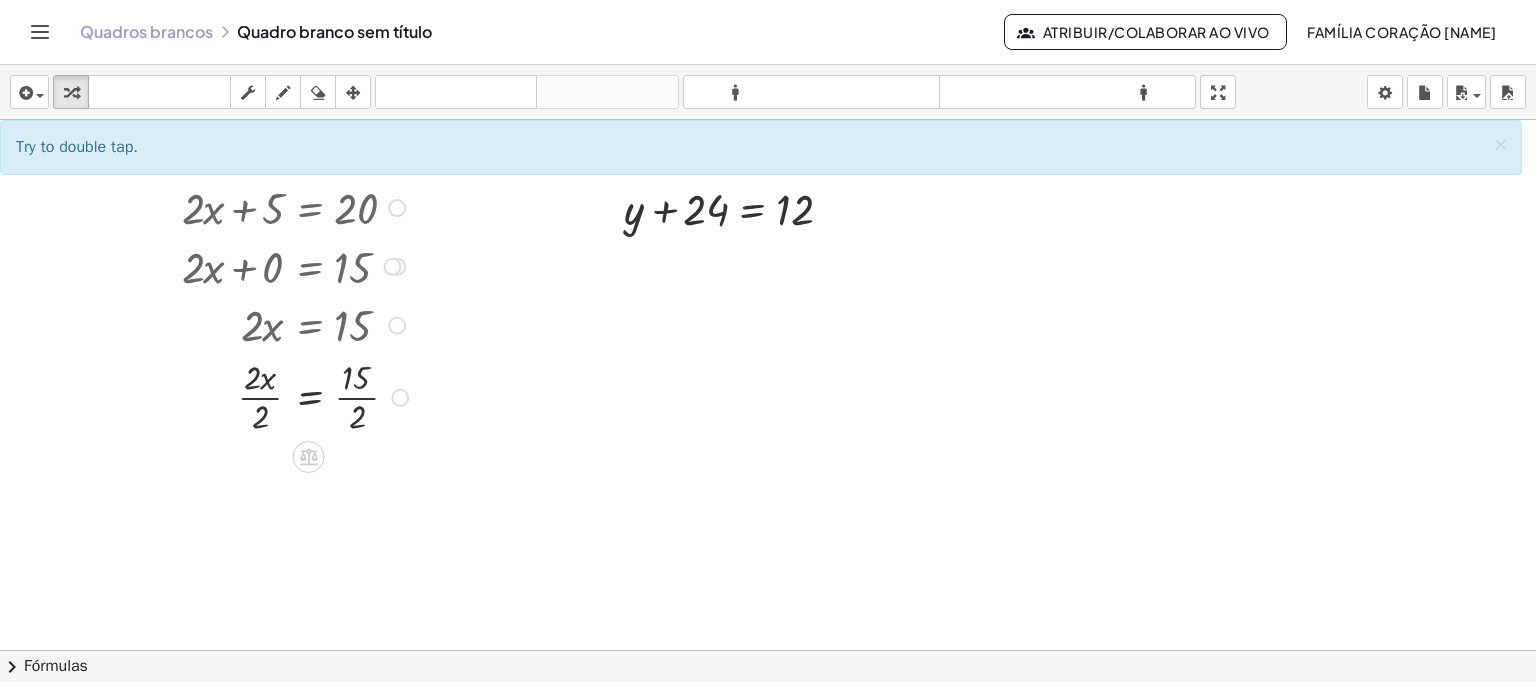drag, startPoint x: 370, startPoint y: 398, endPoint x: 346, endPoint y: 389, distance: 25.632011 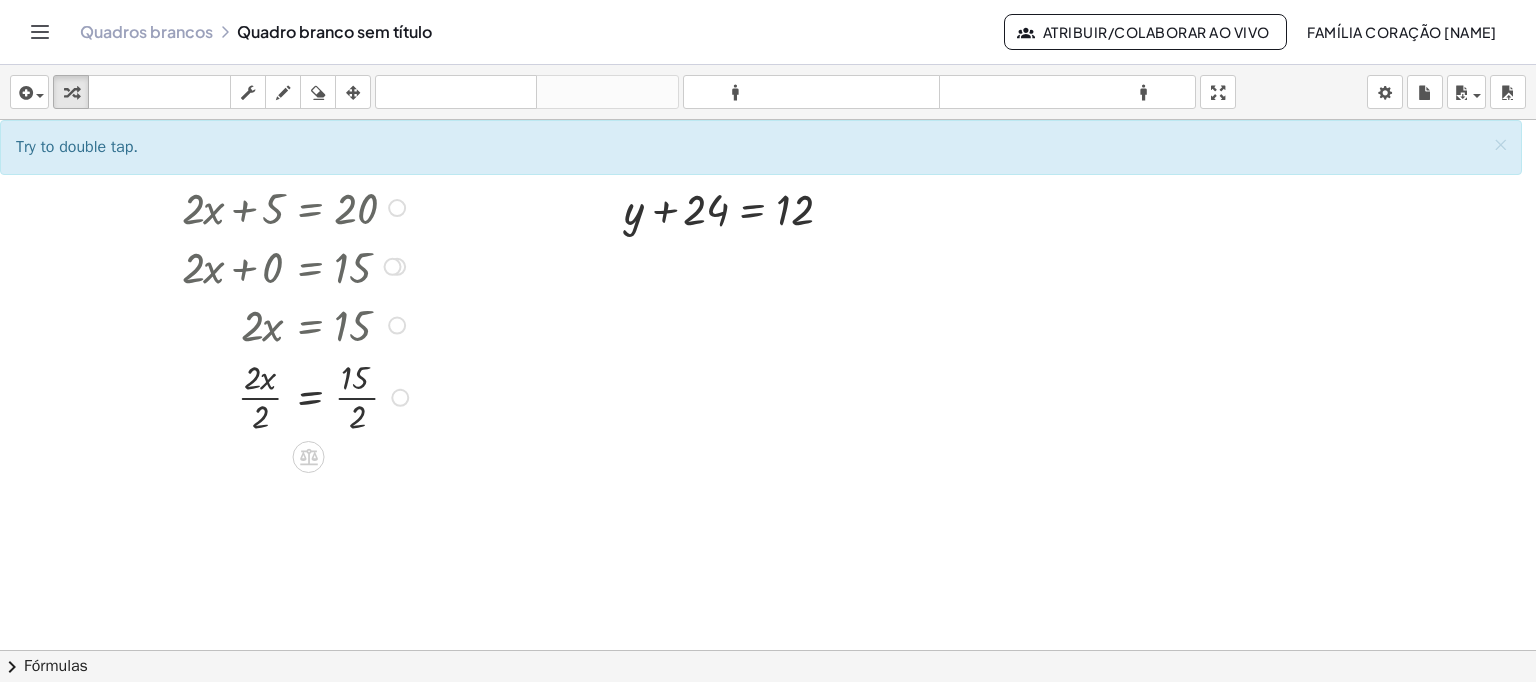click at bounding box center (298, 396) 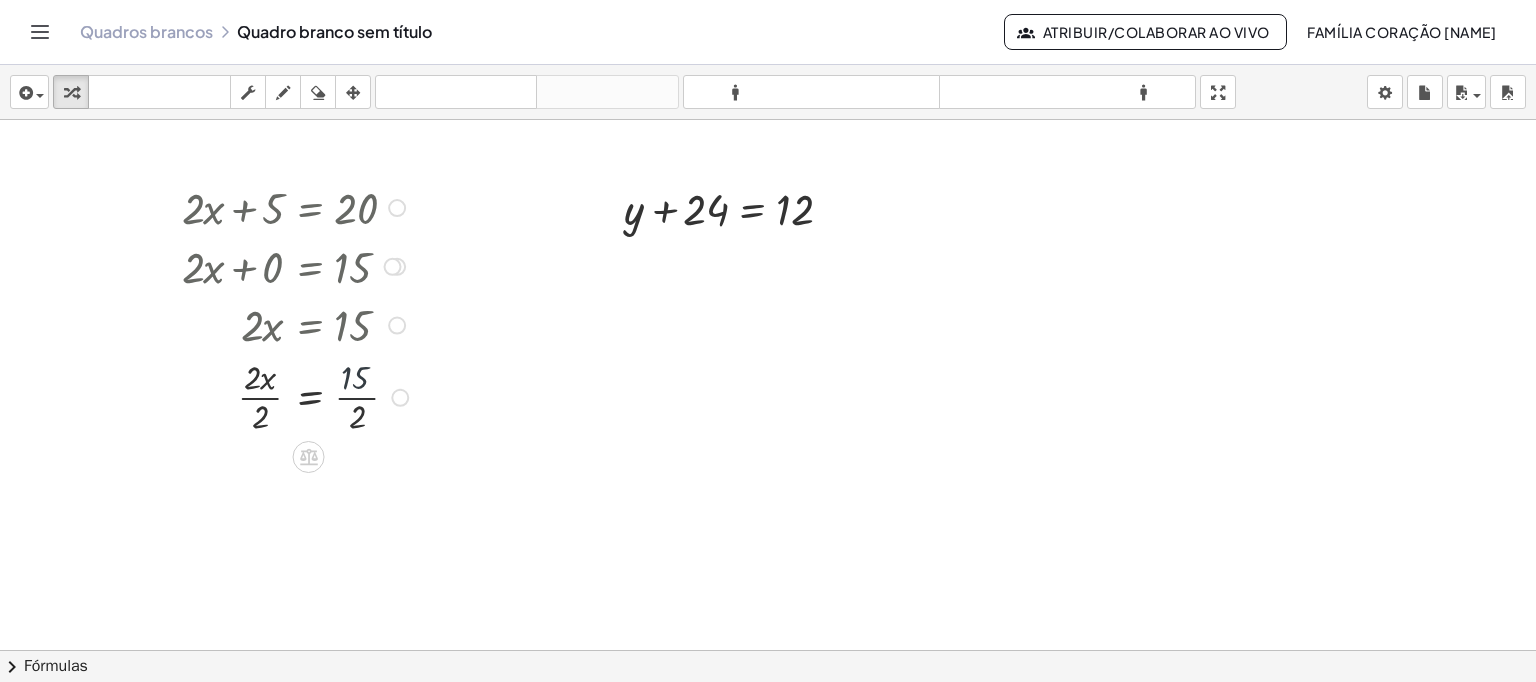 click at bounding box center [298, 396] 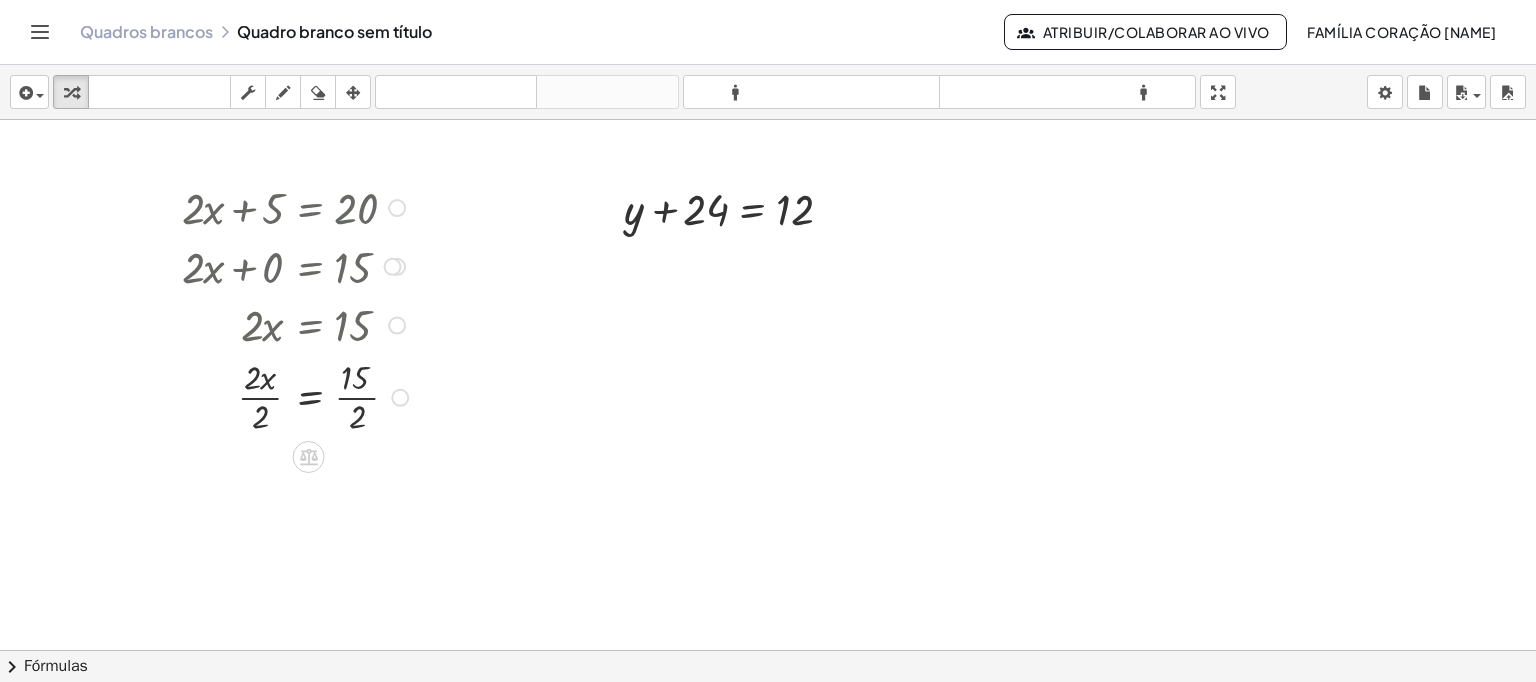 click at bounding box center (298, 396) 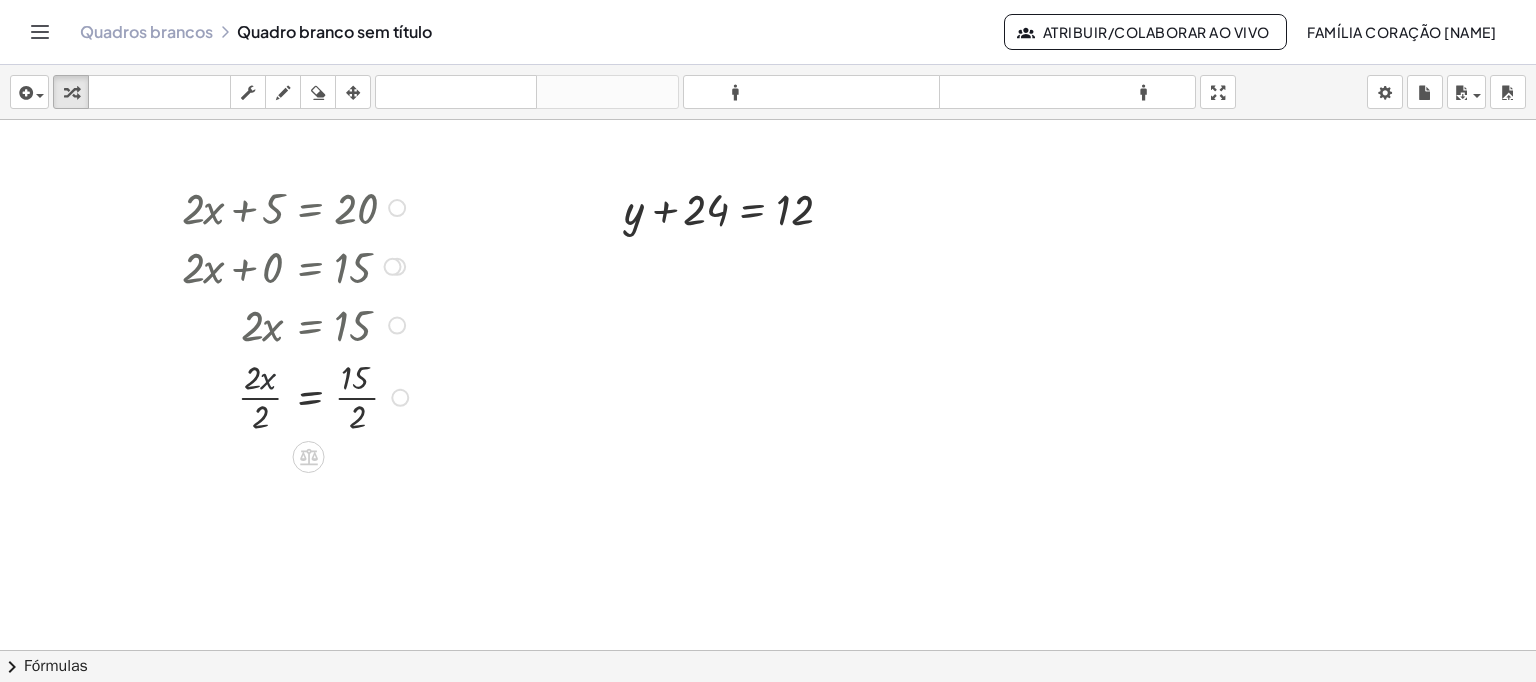 click at bounding box center (298, 396) 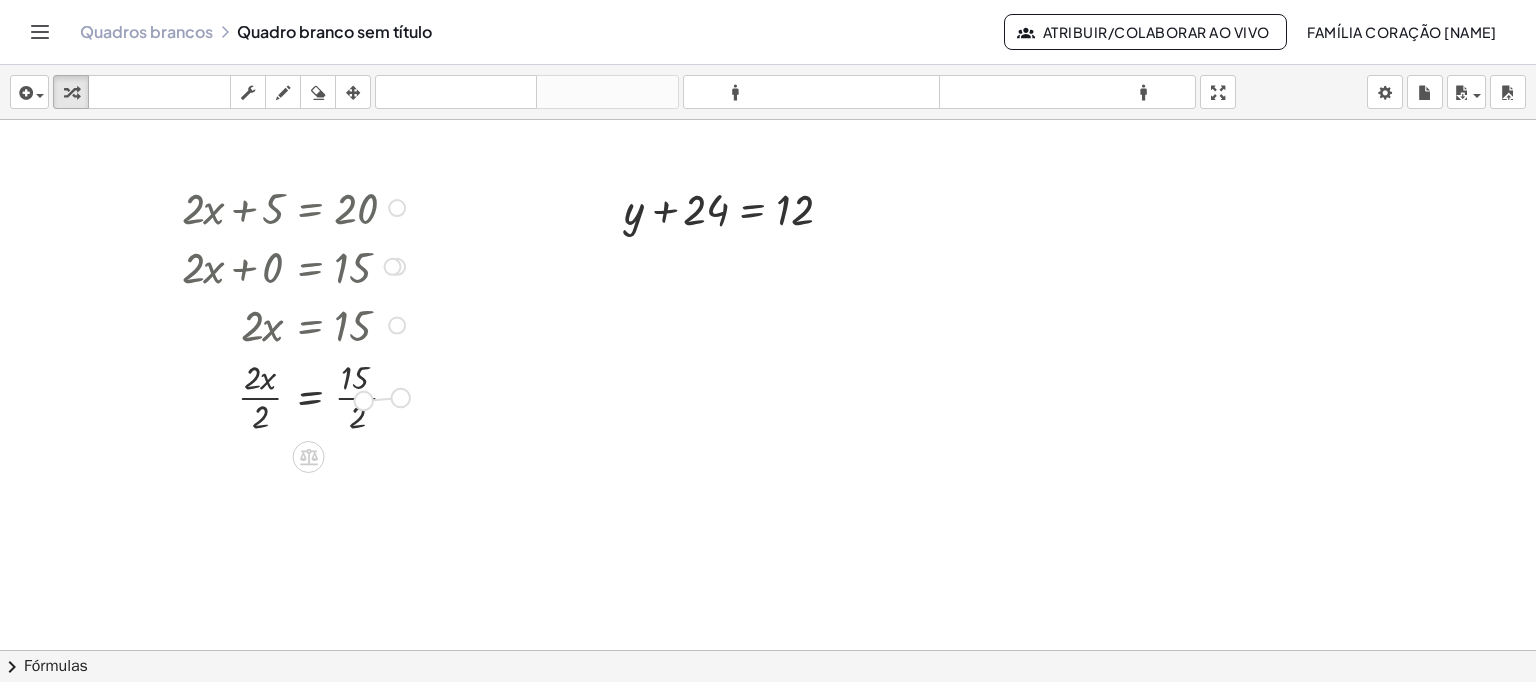 drag, startPoint x: 398, startPoint y: 396, endPoint x: 400, endPoint y: 383, distance: 13.152946 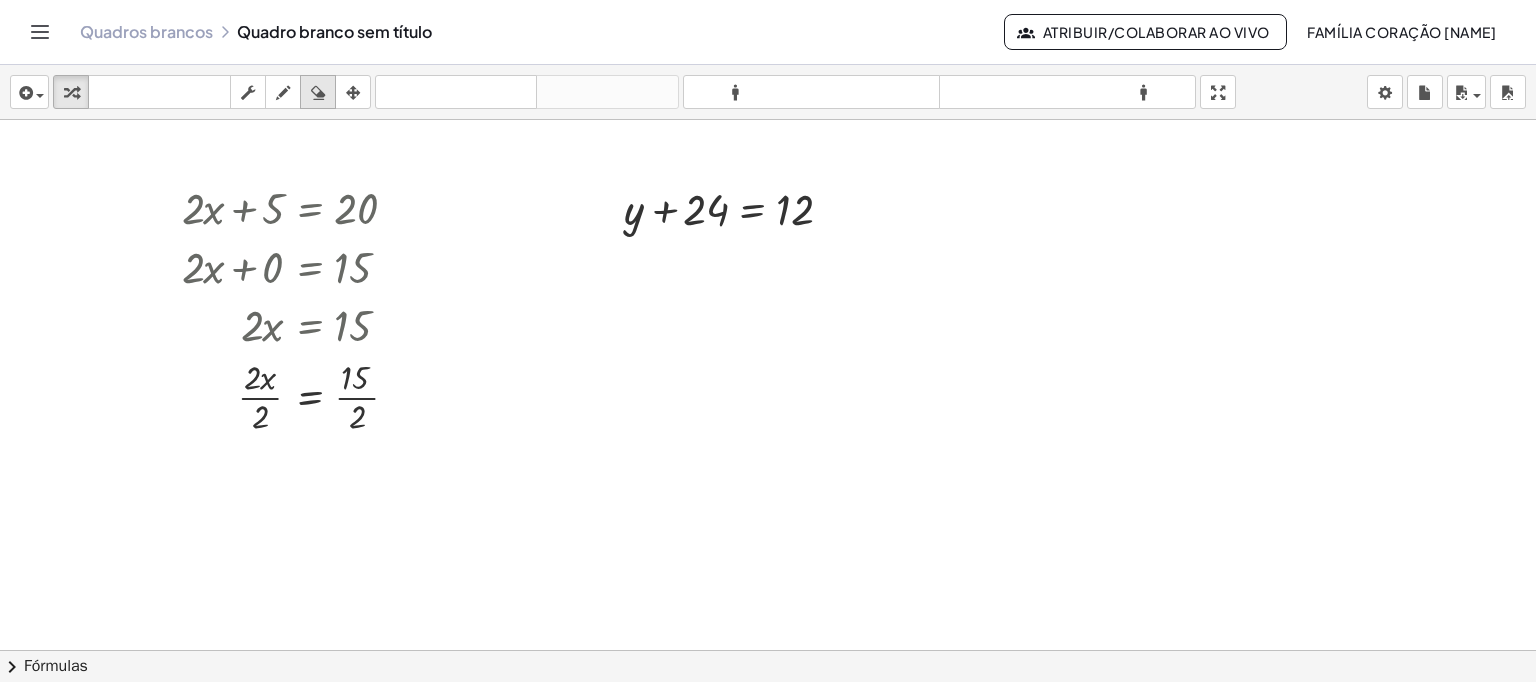 click at bounding box center [318, 93] 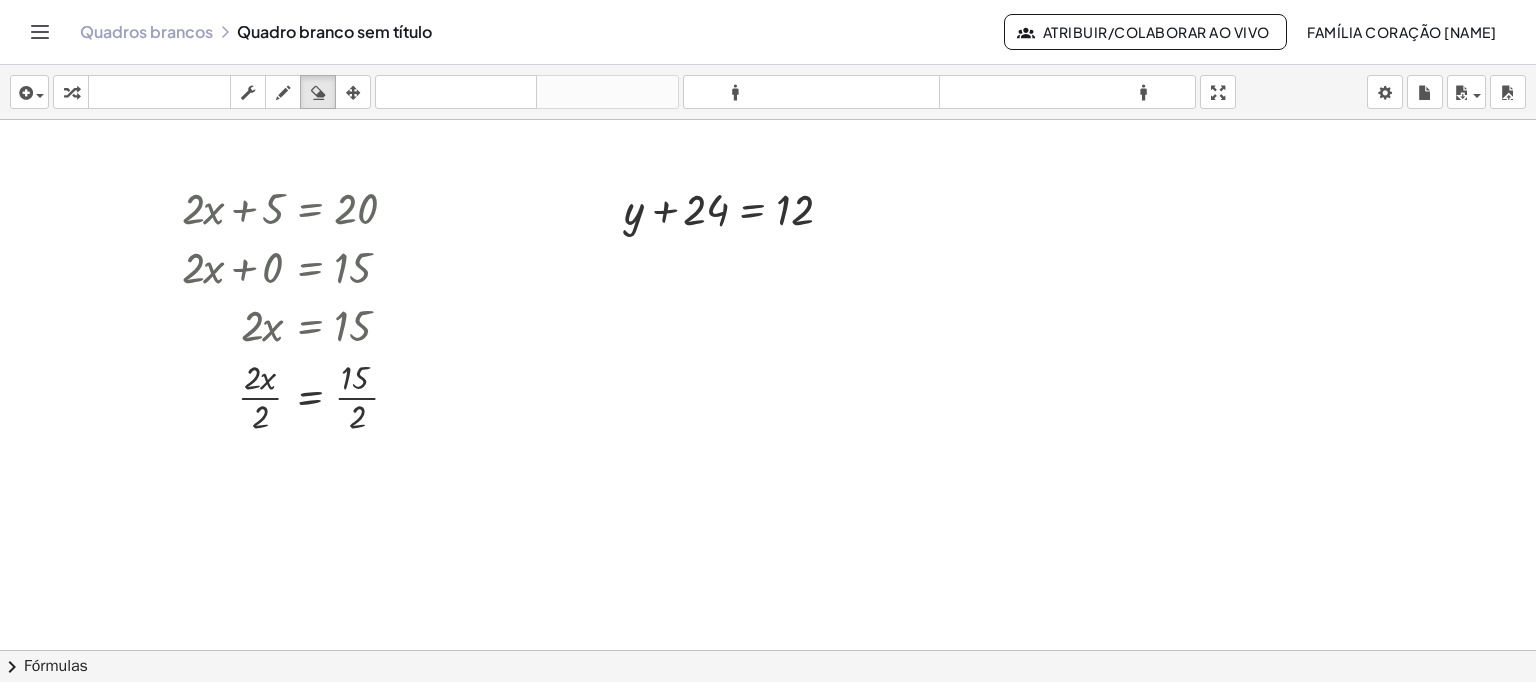 click at bounding box center [768, 456] 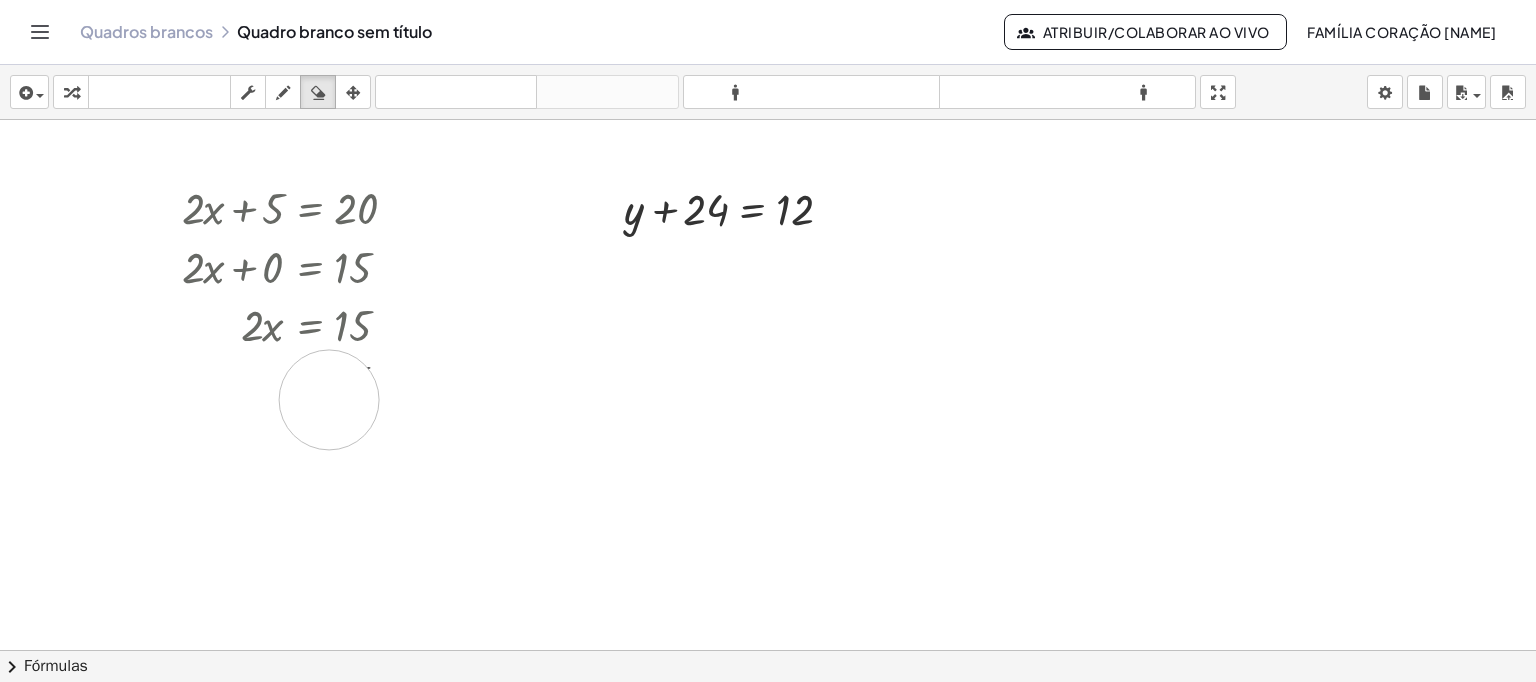 drag, startPoint x: 329, startPoint y: 399, endPoint x: 360, endPoint y: 397, distance: 31.06445 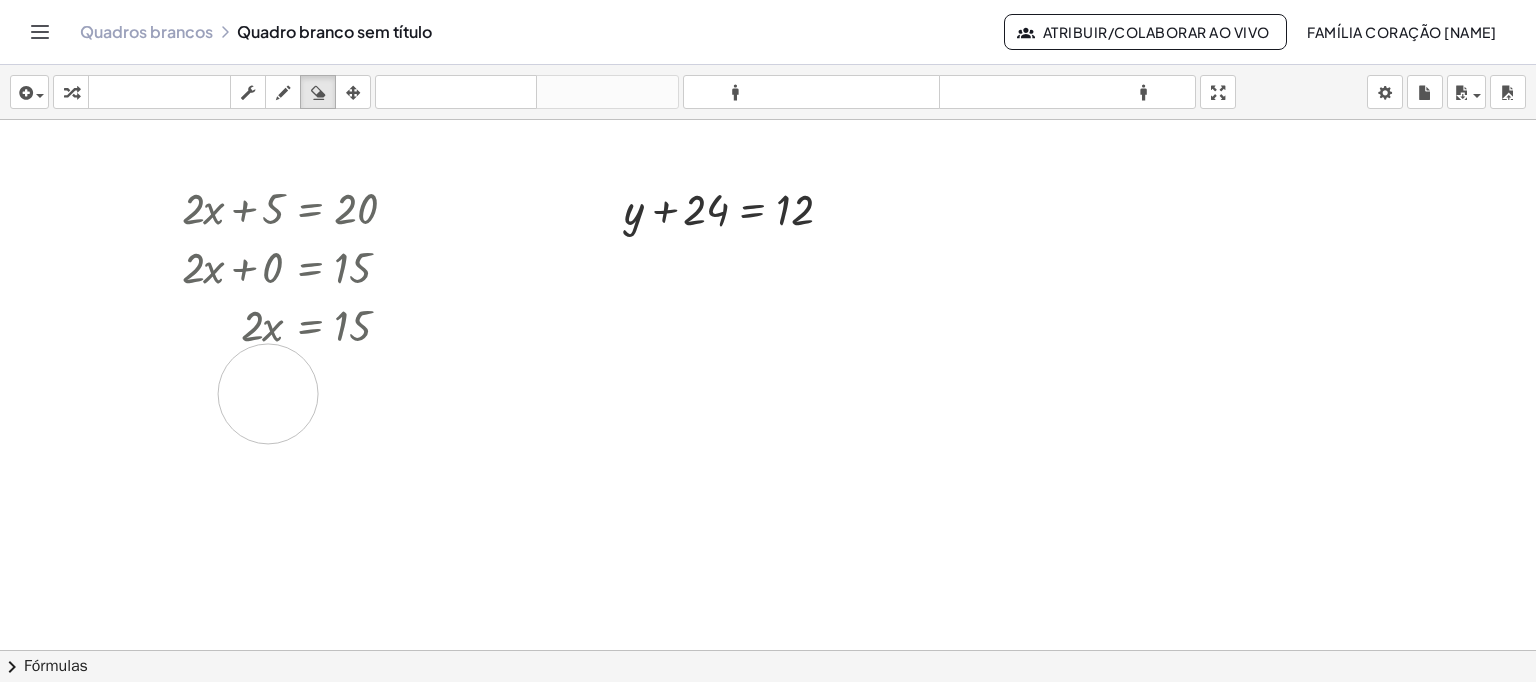 drag, startPoint x: 279, startPoint y: 391, endPoint x: 248, endPoint y: 395, distance: 31.257 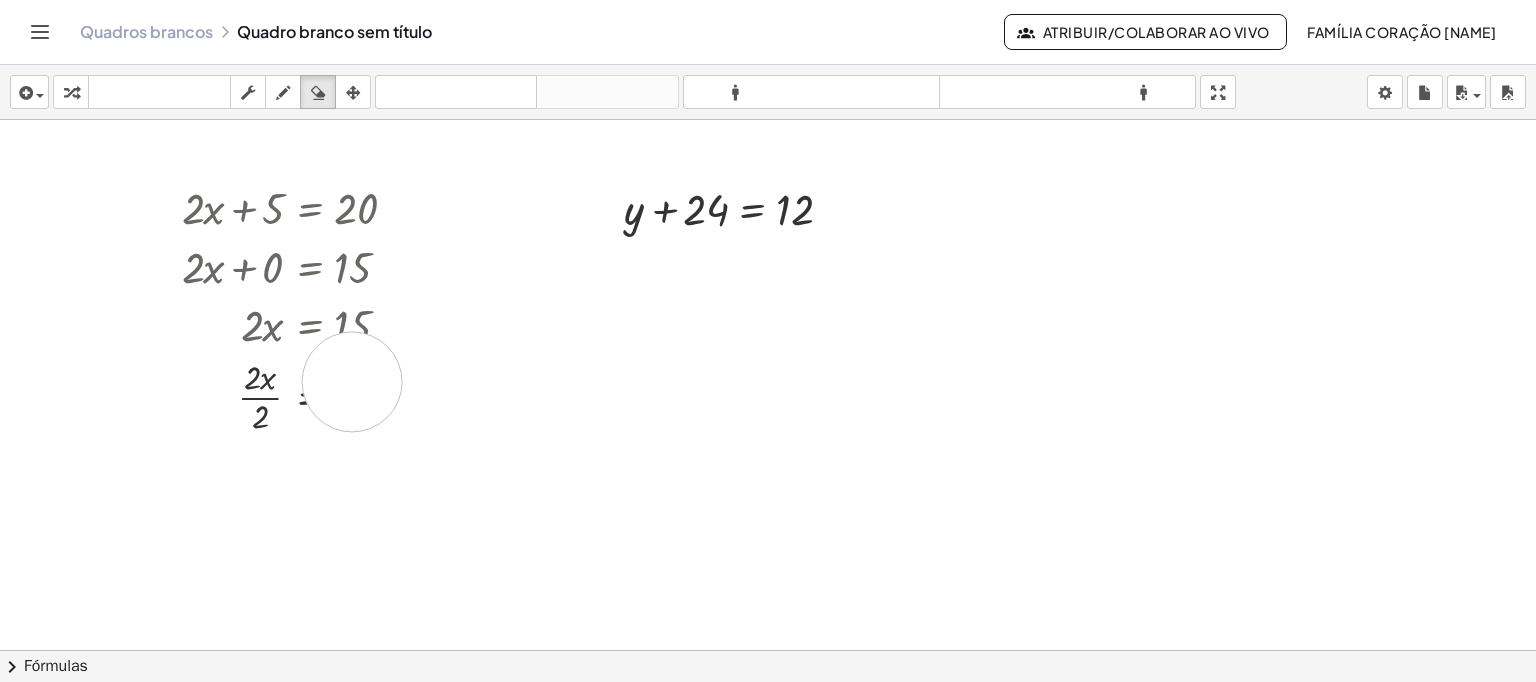 click at bounding box center [768, 456] 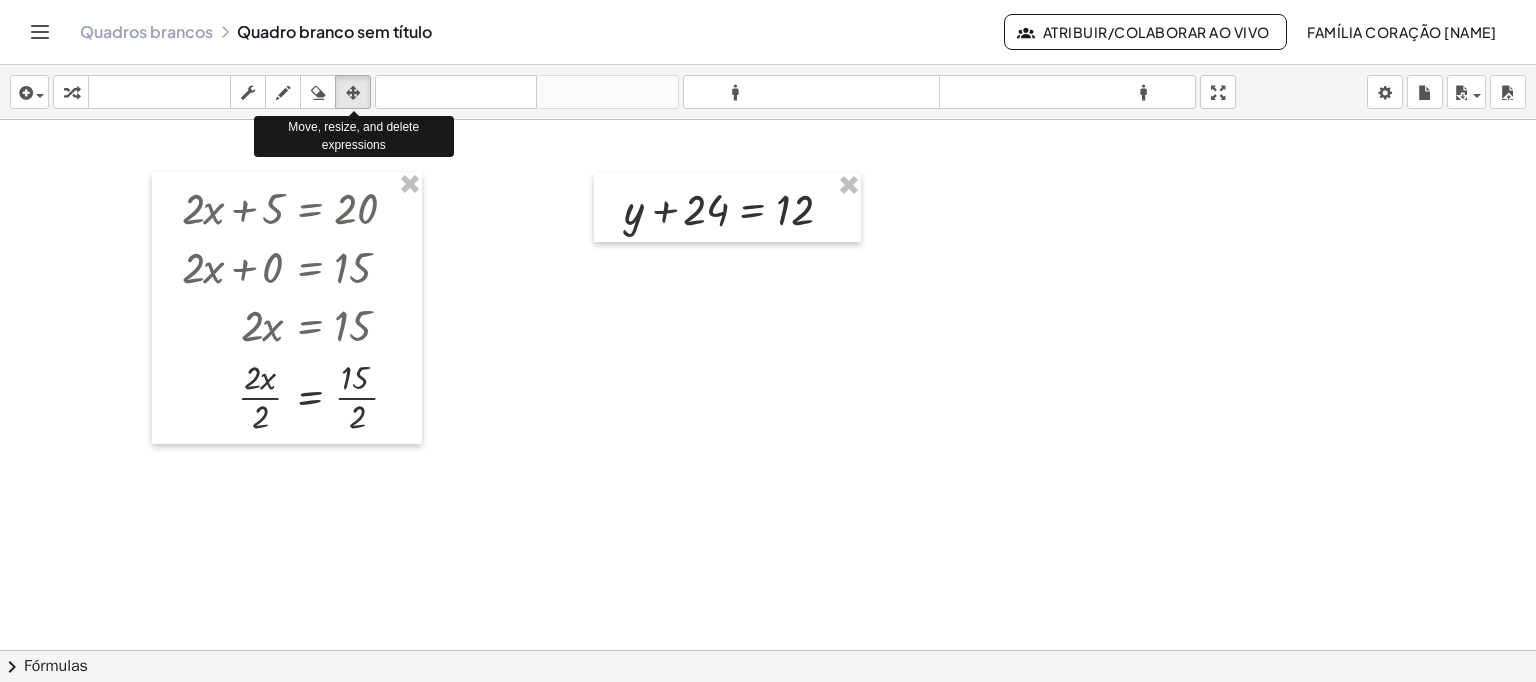 drag, startPoint x: 354, startPoint y: 99, endPoint x: 377, endPoint y: 187, distance: 90.95603 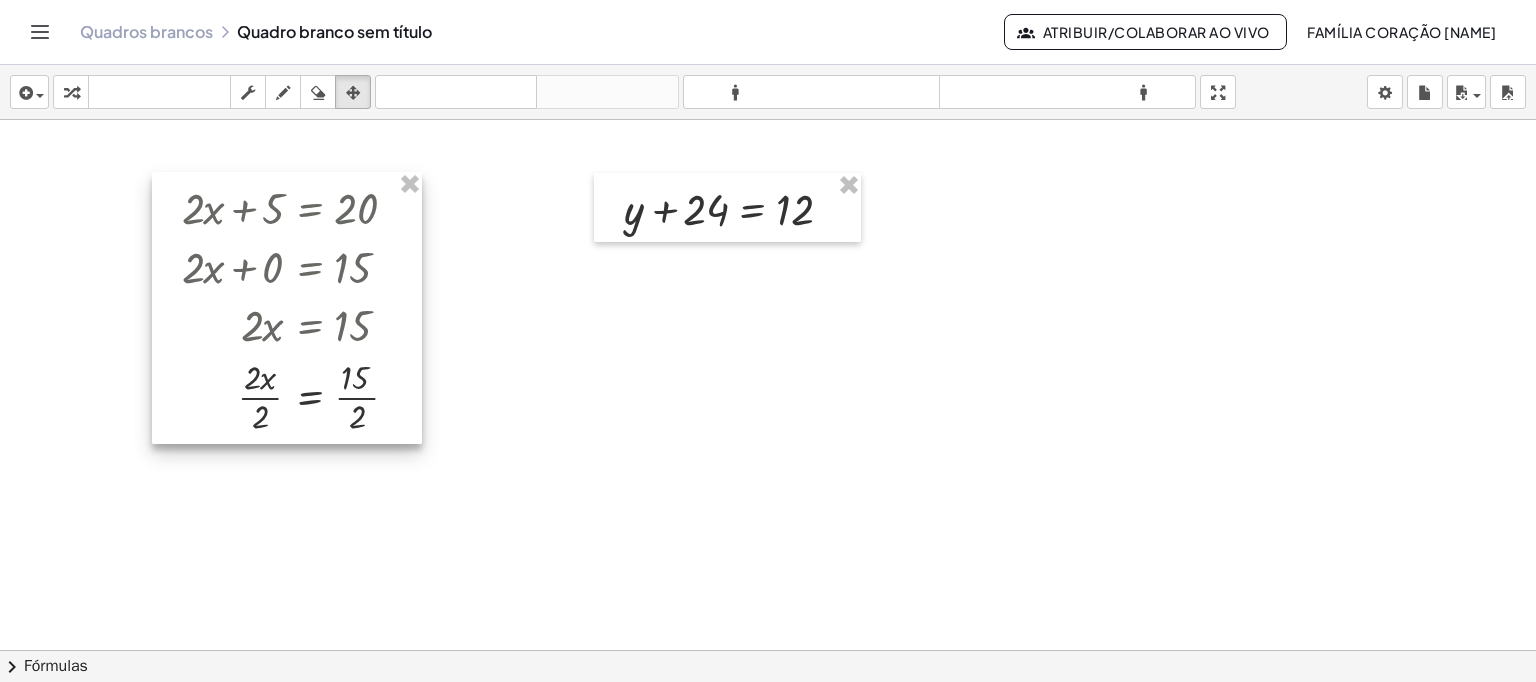 click at bounding box center (287, 308) 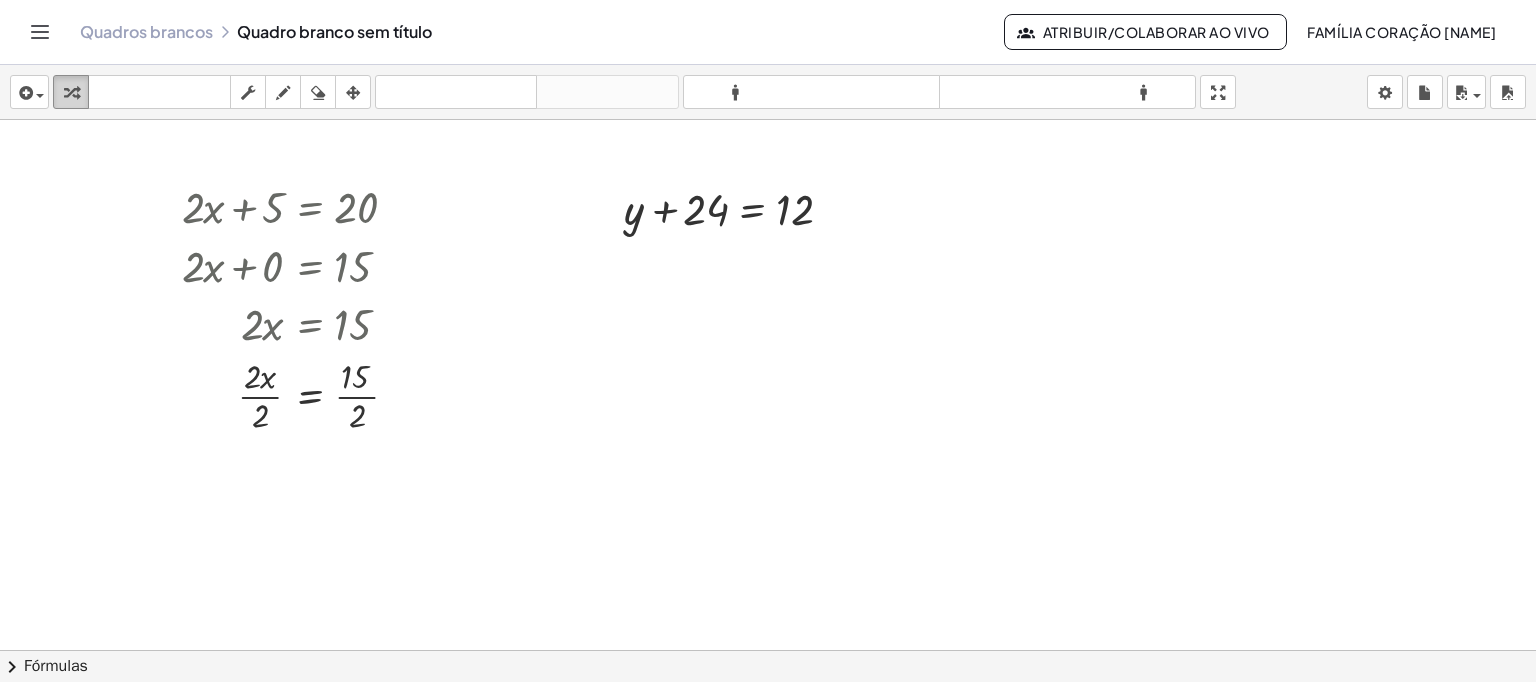 click at bounding box center (71, 92) 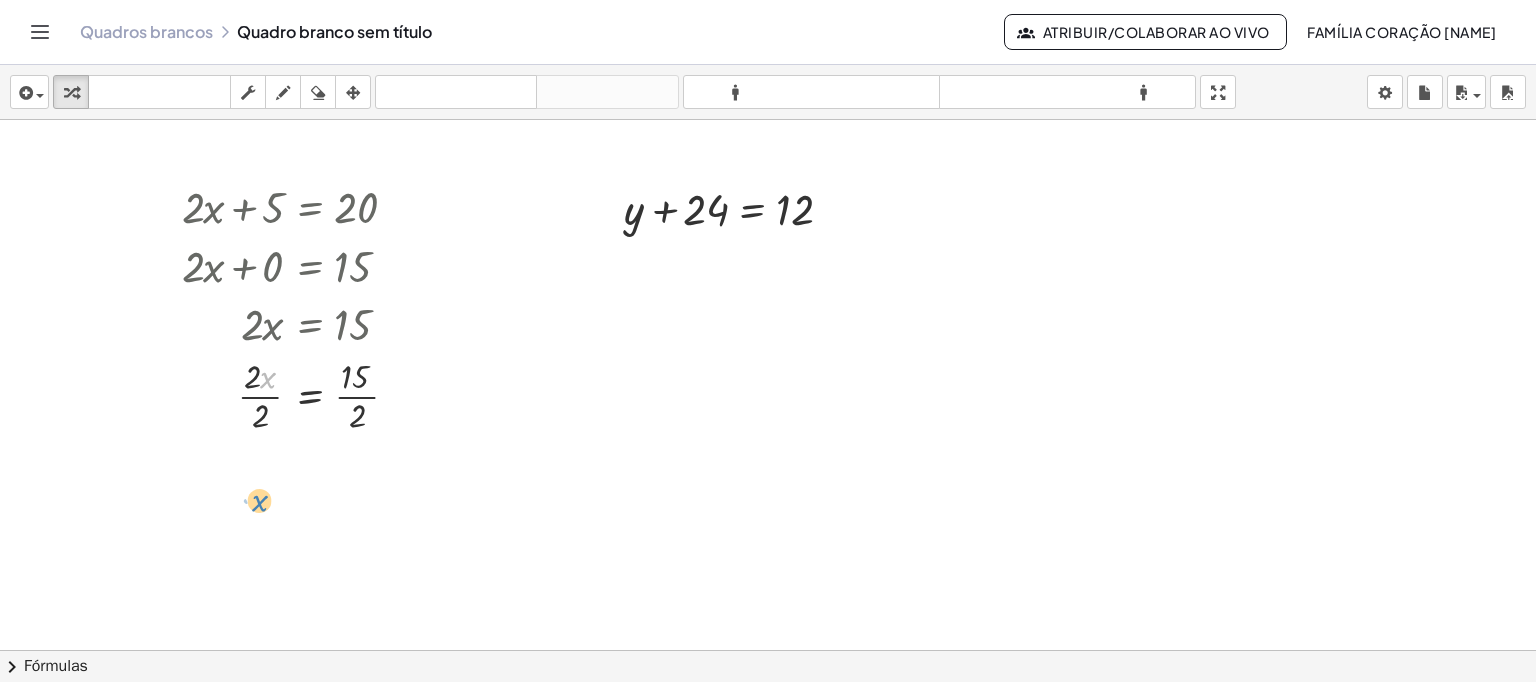 drag, startPoint x: 271, startPoint y: 383, endPoint x: 269, endPoint y: 488, distance: 105.01904 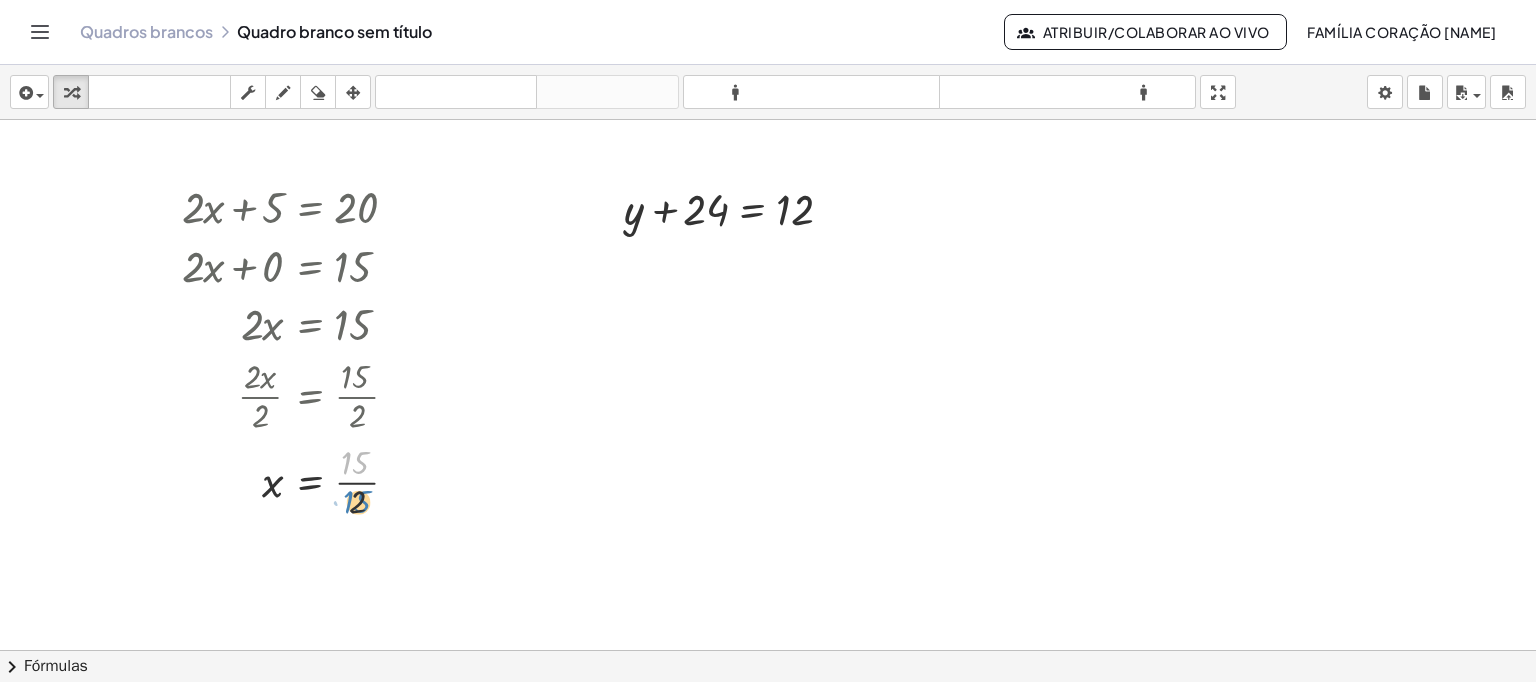 drag, startPoint x: 364, startPoint y: 470, endPoint x: 366, endPoint y: 510, distance: 40.04997 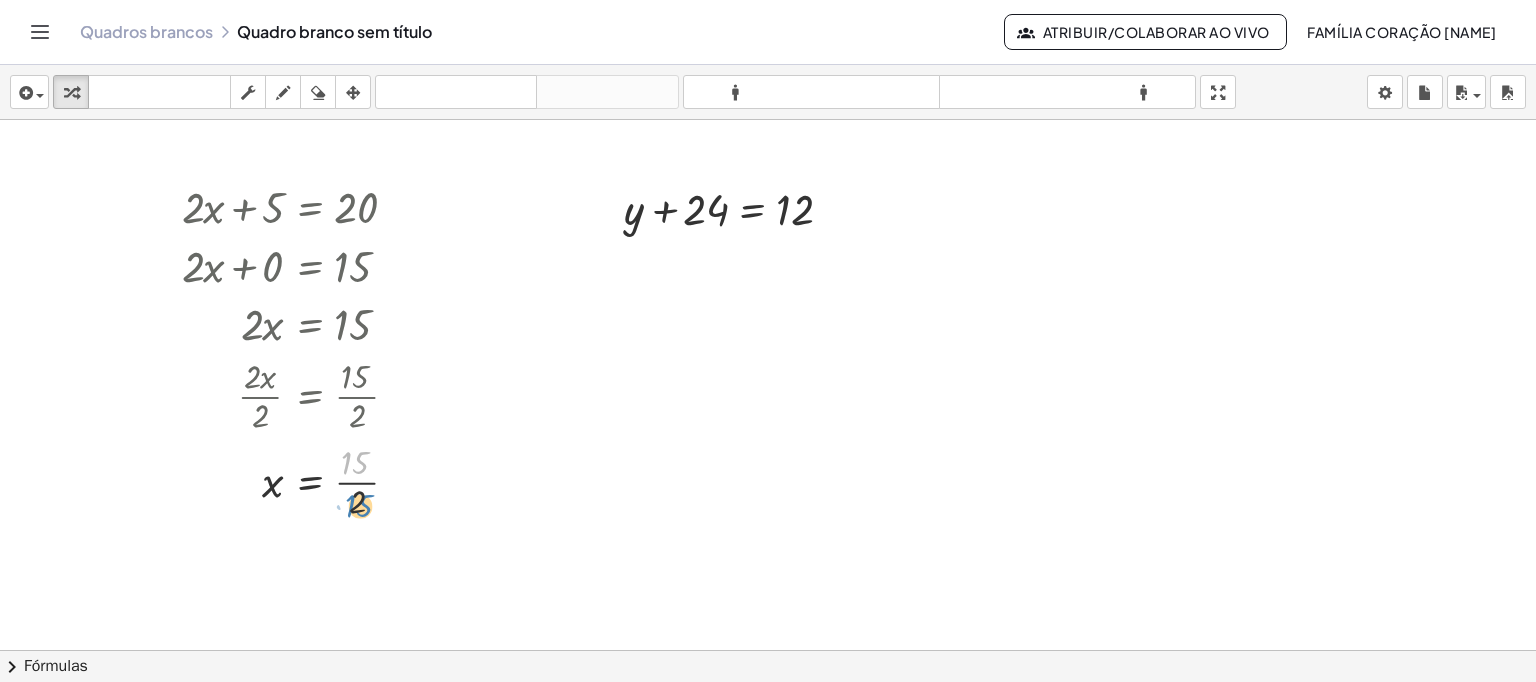 drag, startPoint x: 367, startPoint y: 481, endPoint x: 367, endPoint y: 498, distance: 17 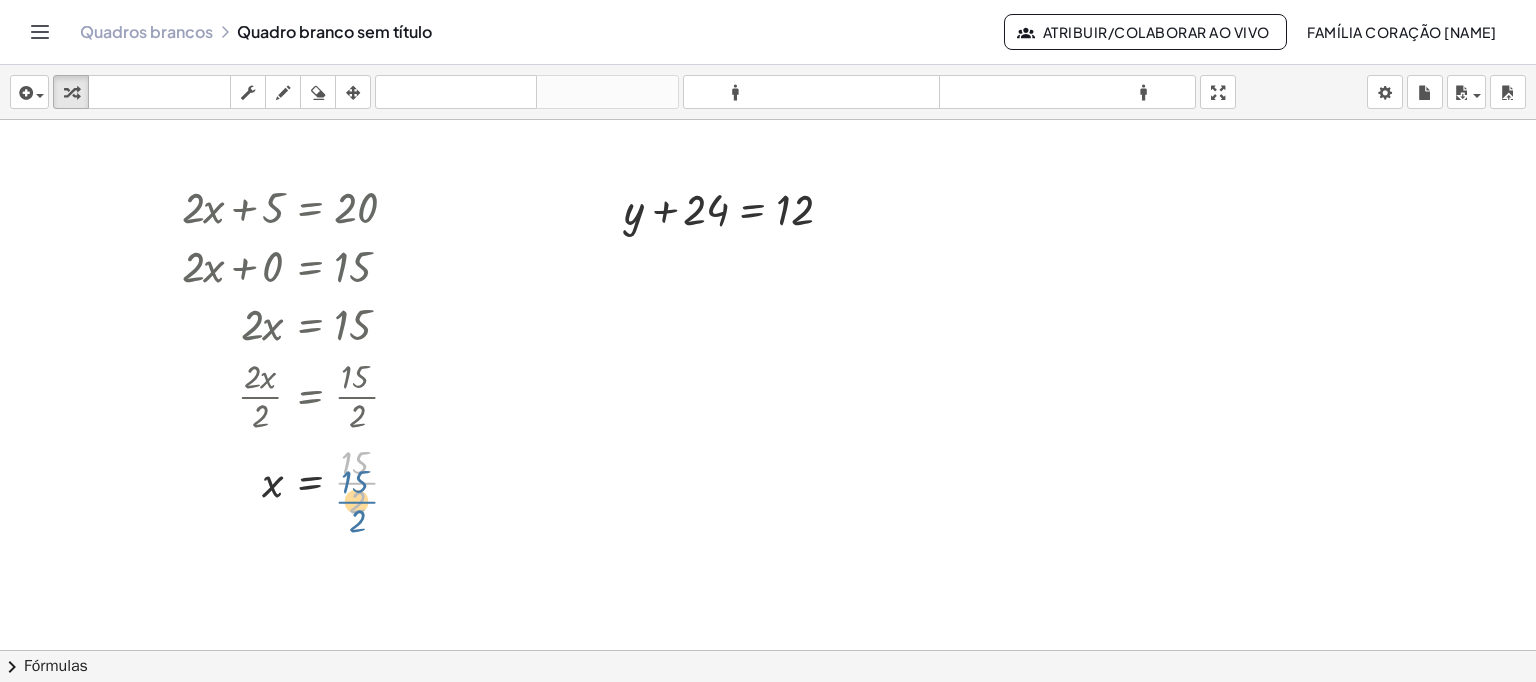 drag, startPoint x: 366, startPoint y: 483, endPoint x: 366, endPoint y: 502, distance: 19 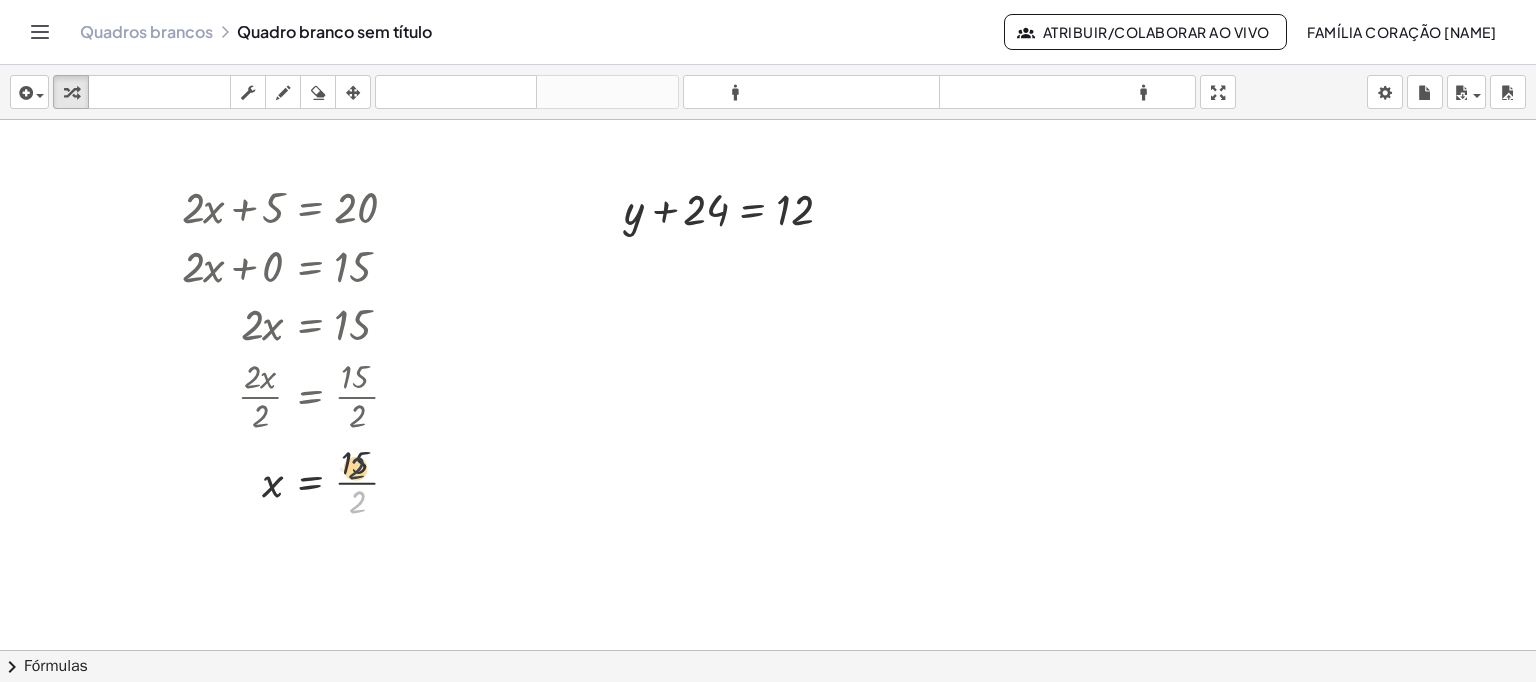 drag, startPoint x: 358, startPoint y: 507, endPoint x: 357, endPoint y: 469, distance: 38.013157 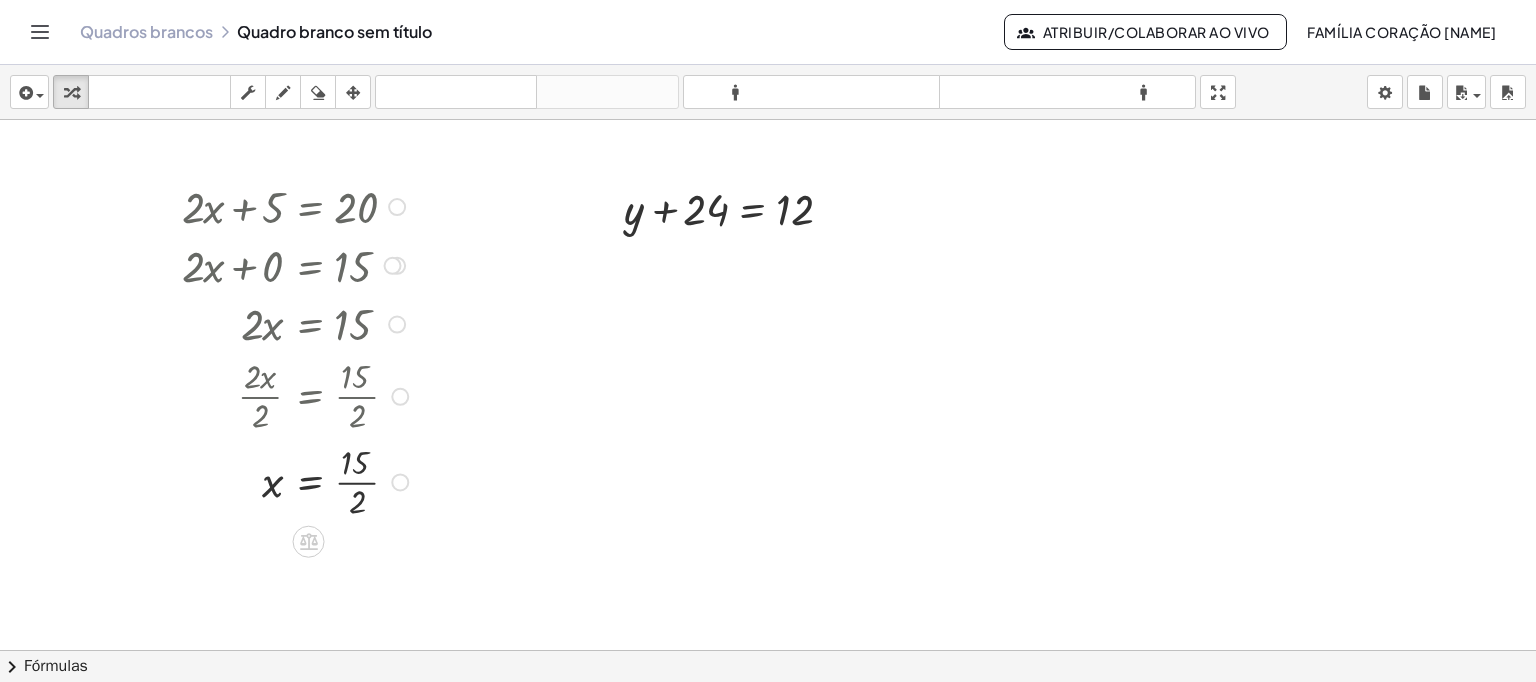 click at bounding box center [298, 481] 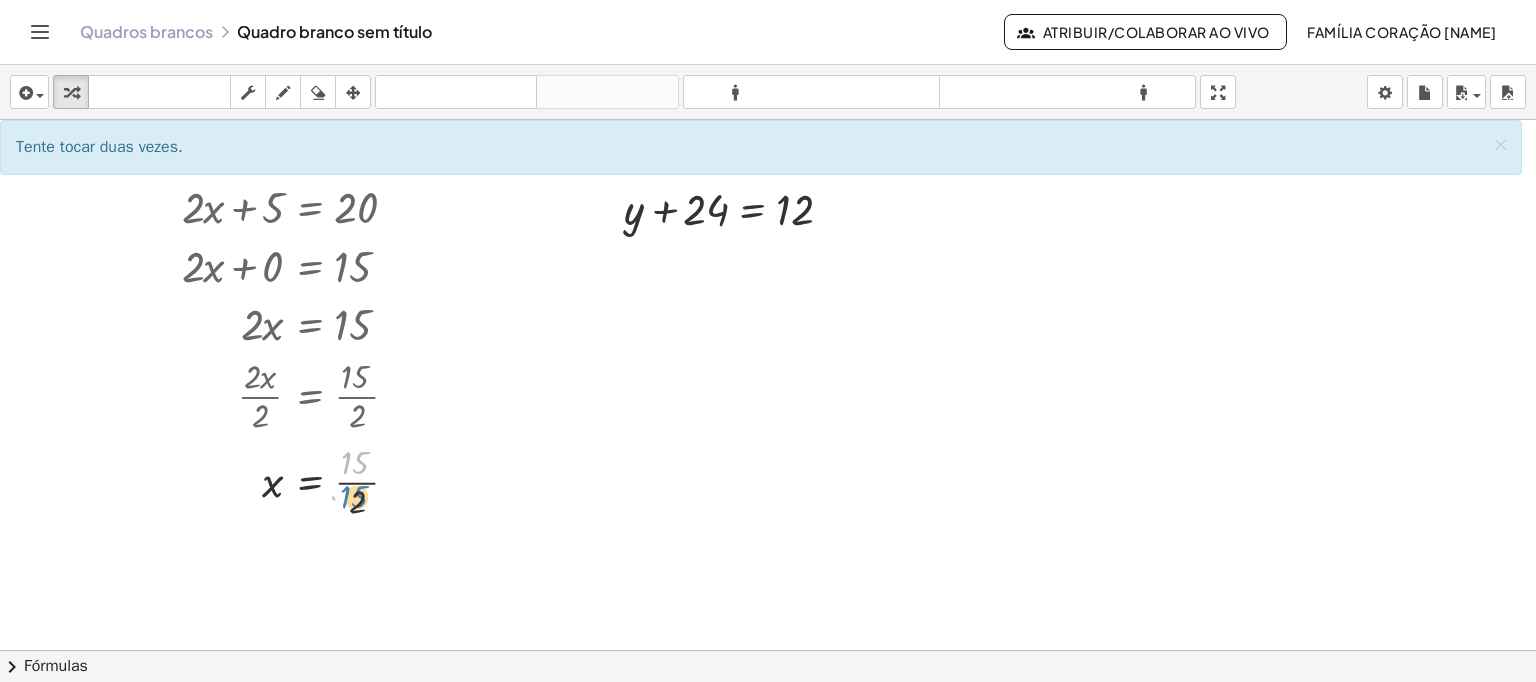 drag, startPoint x: 361, startPoint y: 467, endPoint x: 360, endPoint y: 502, distance: 35.014282 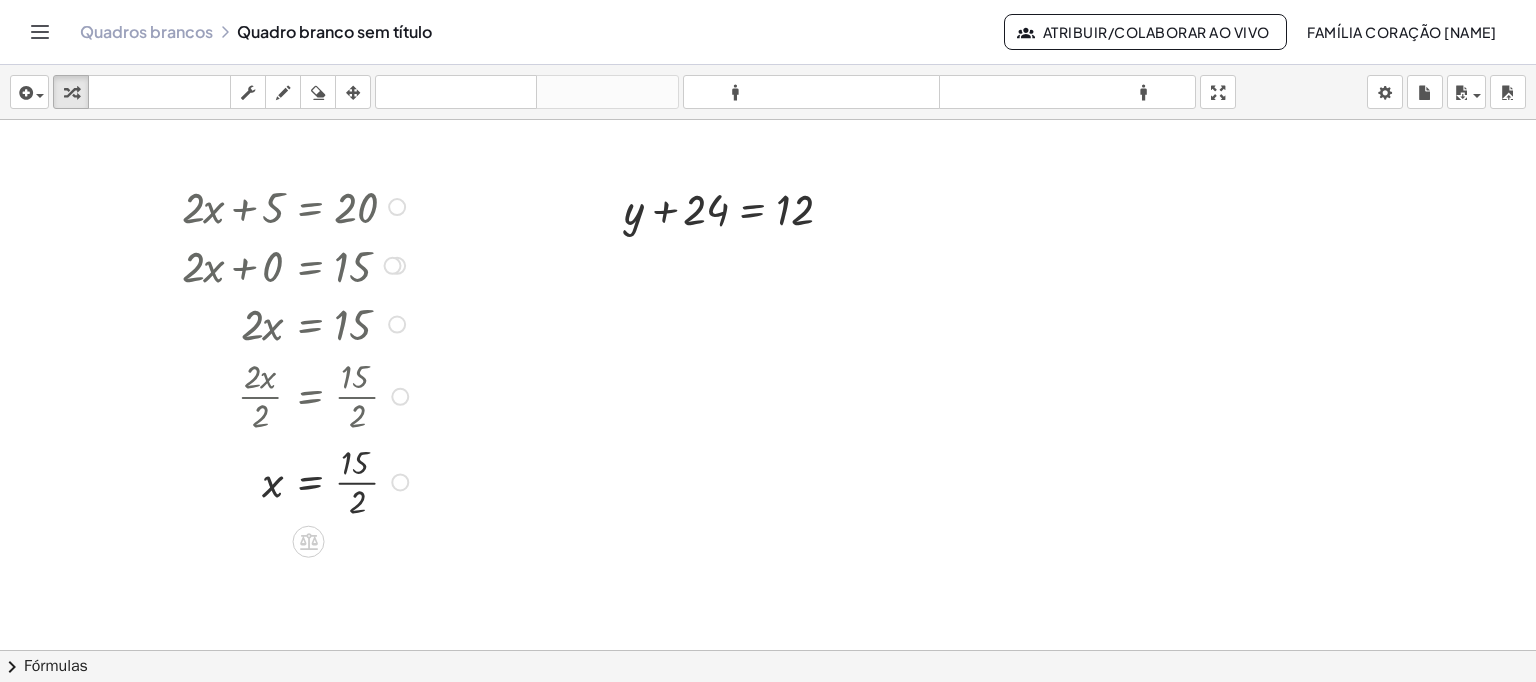 click at bounding box center (298, 481) 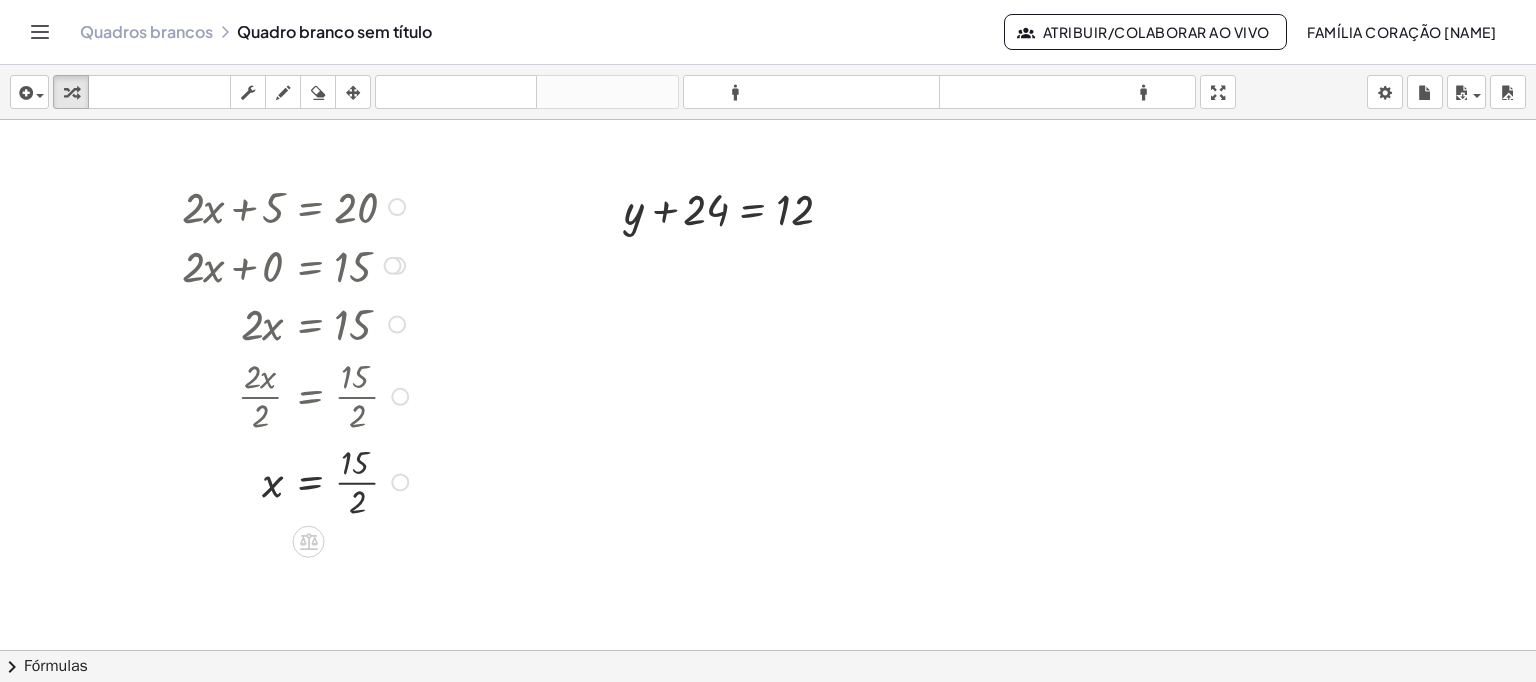 click at bounding box center (298, 481) 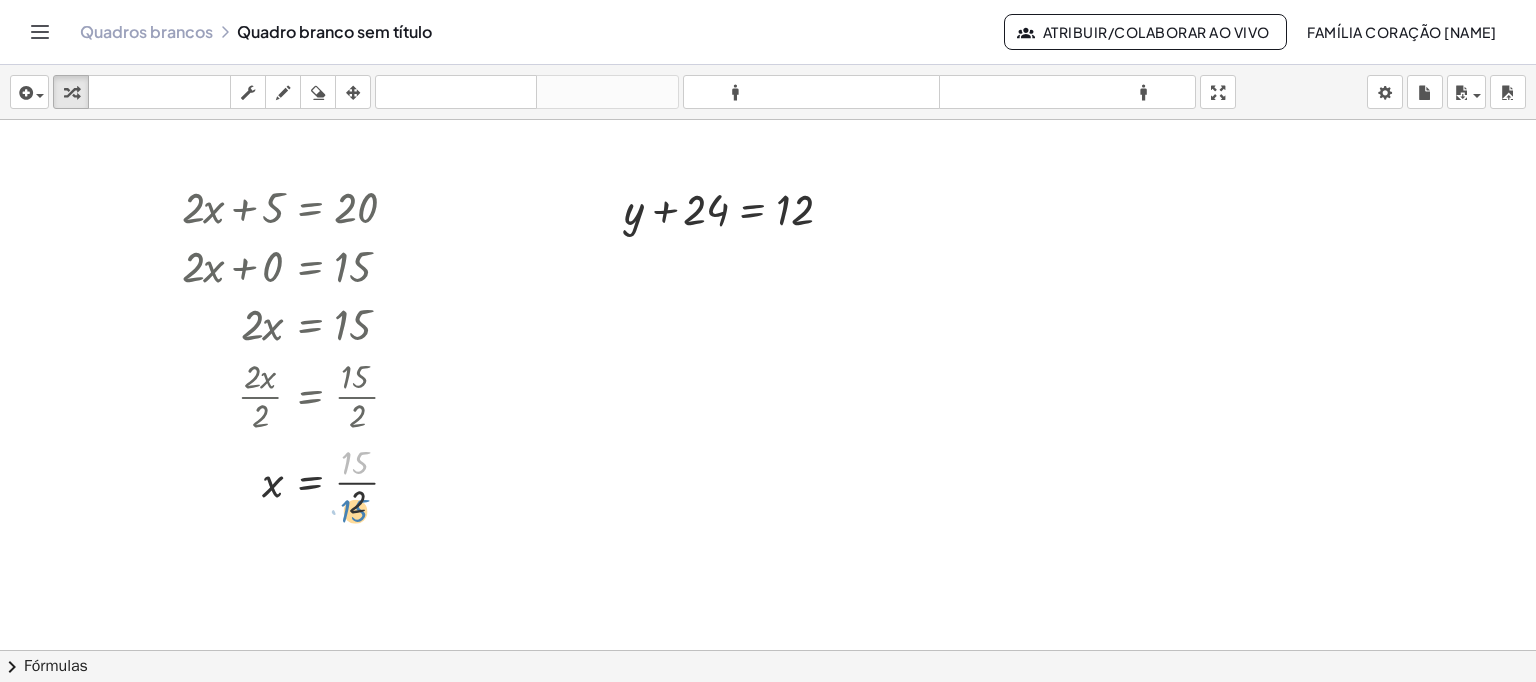 drag, startPoint x: 364, startPoint y: 463, endPoint x: 363, endPoint y: 503, distance: 40.012497 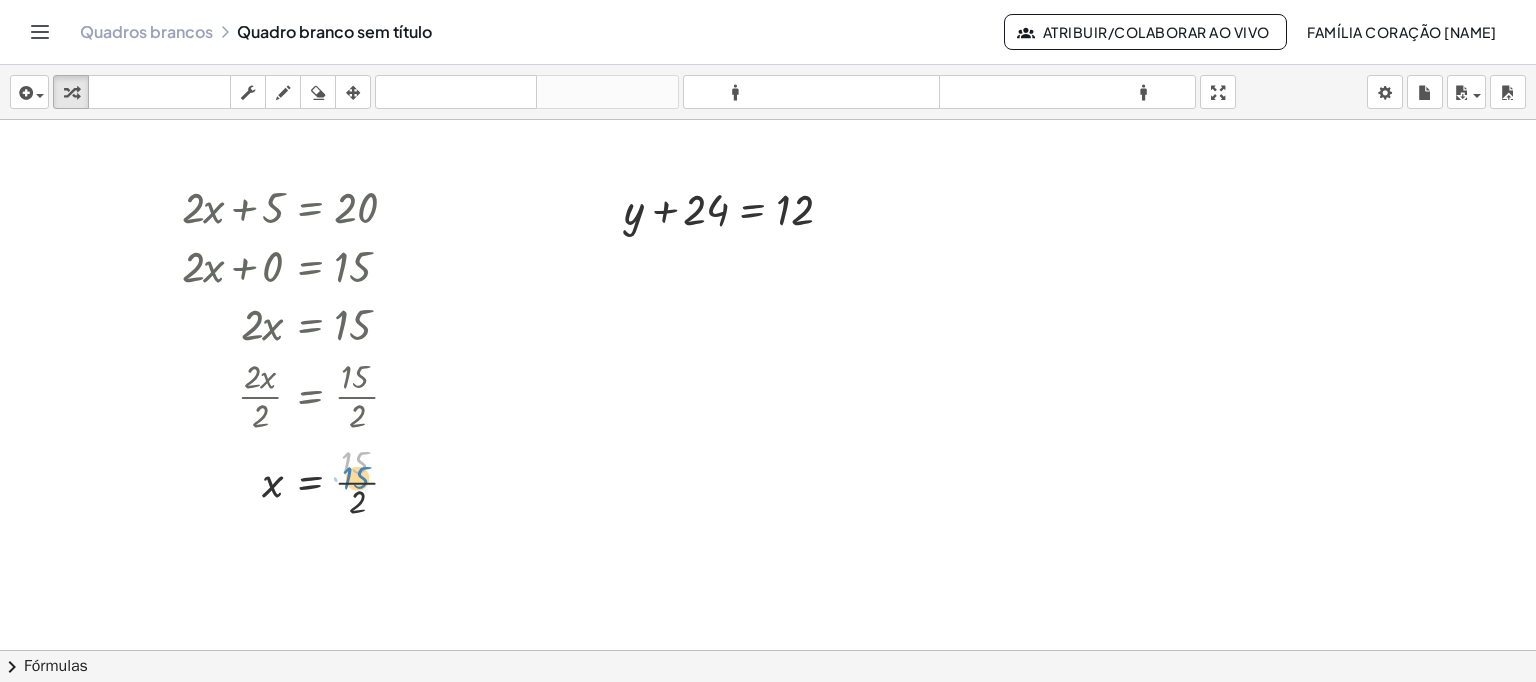 click at bounding box center (298, 481) 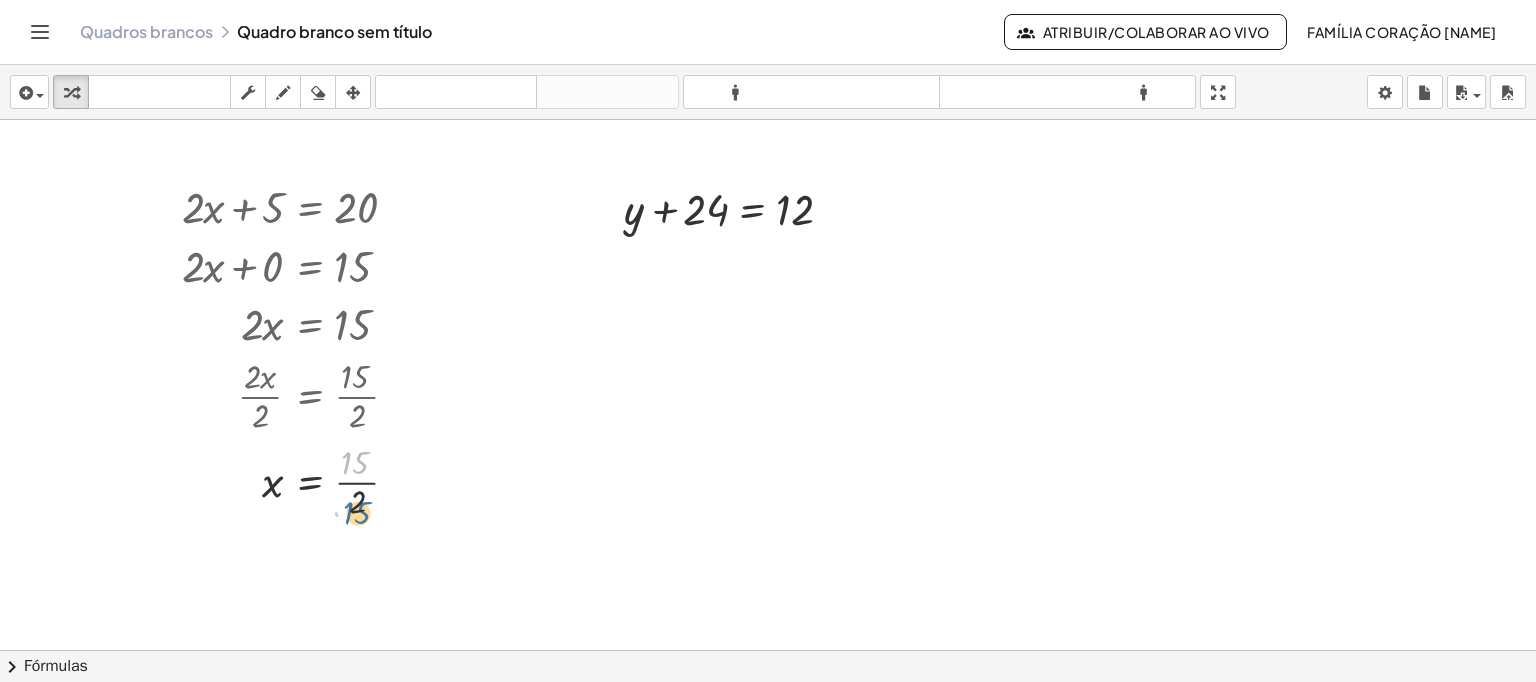 drag, startPoint x: 365, startPoint y: 456, endPoint x: 367, endPoint y: 510, distance: 54.037025 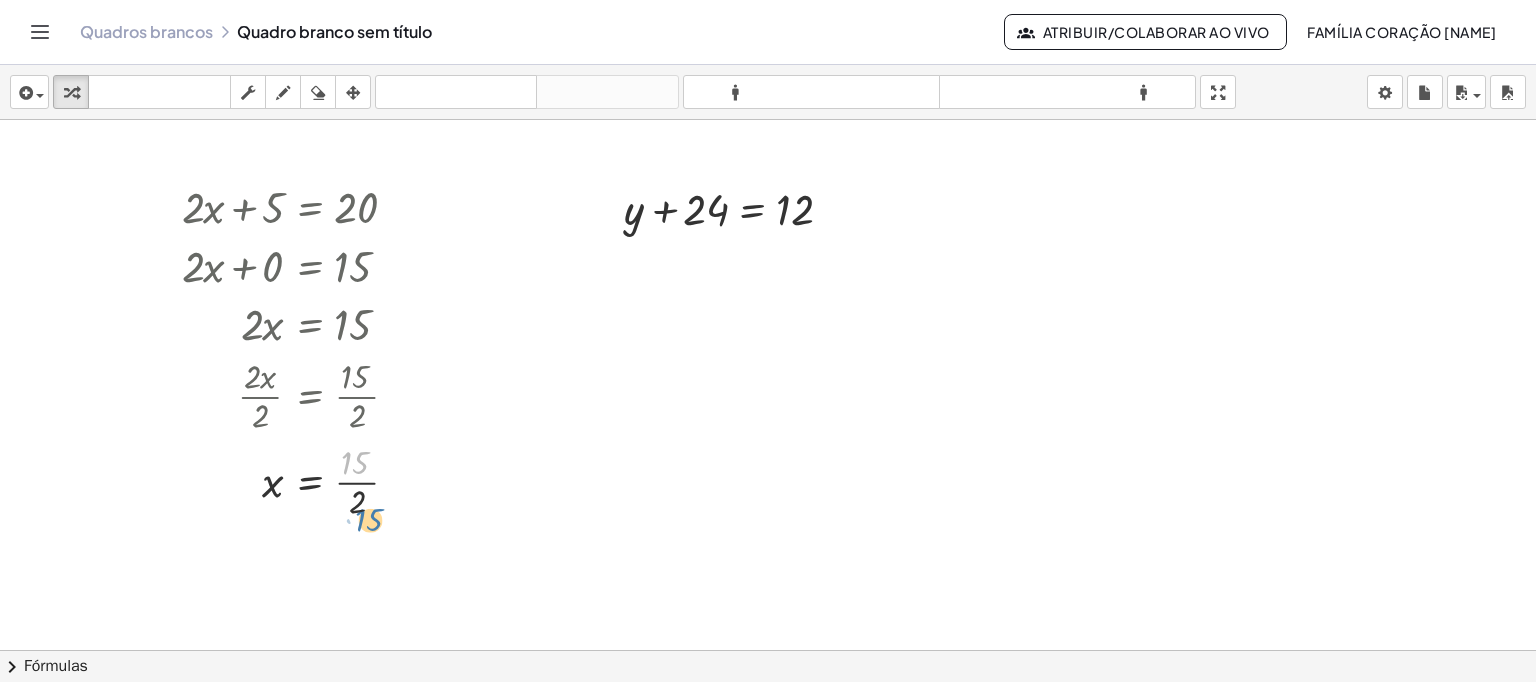 drag, startPoint x: 354, startPoint y: 496, endPoint x: 358, endPoint y: 520, distance: 24.33105 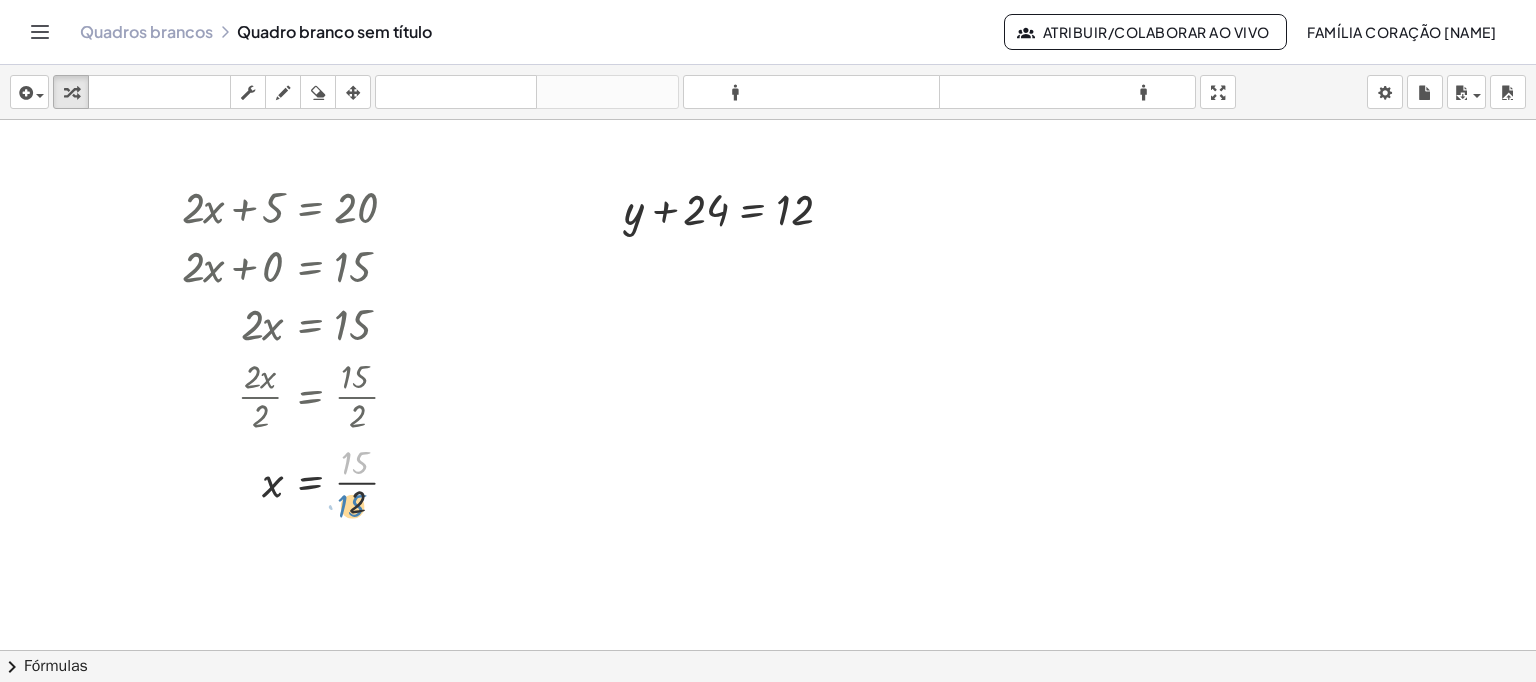 drag, startPoint x: 365, startPoint y: 451, endPoint x: 360, endPoint y: 494, distance: 43.289722 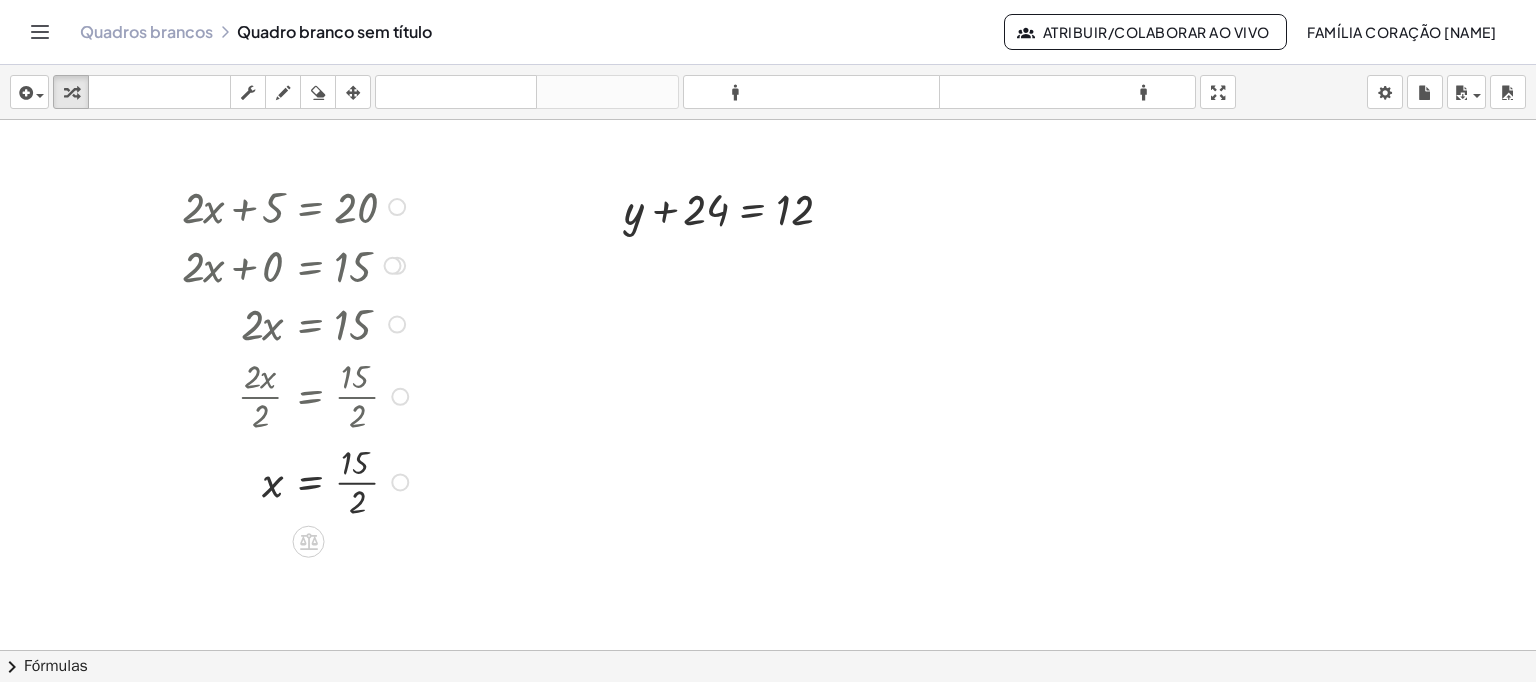 click on "Corrigir um erro Linha de transformação Copiar linha como LaTeX Copiar derivação como LaTeX Expandir novas linhas: Ligado" at bounding box center [400, 482] 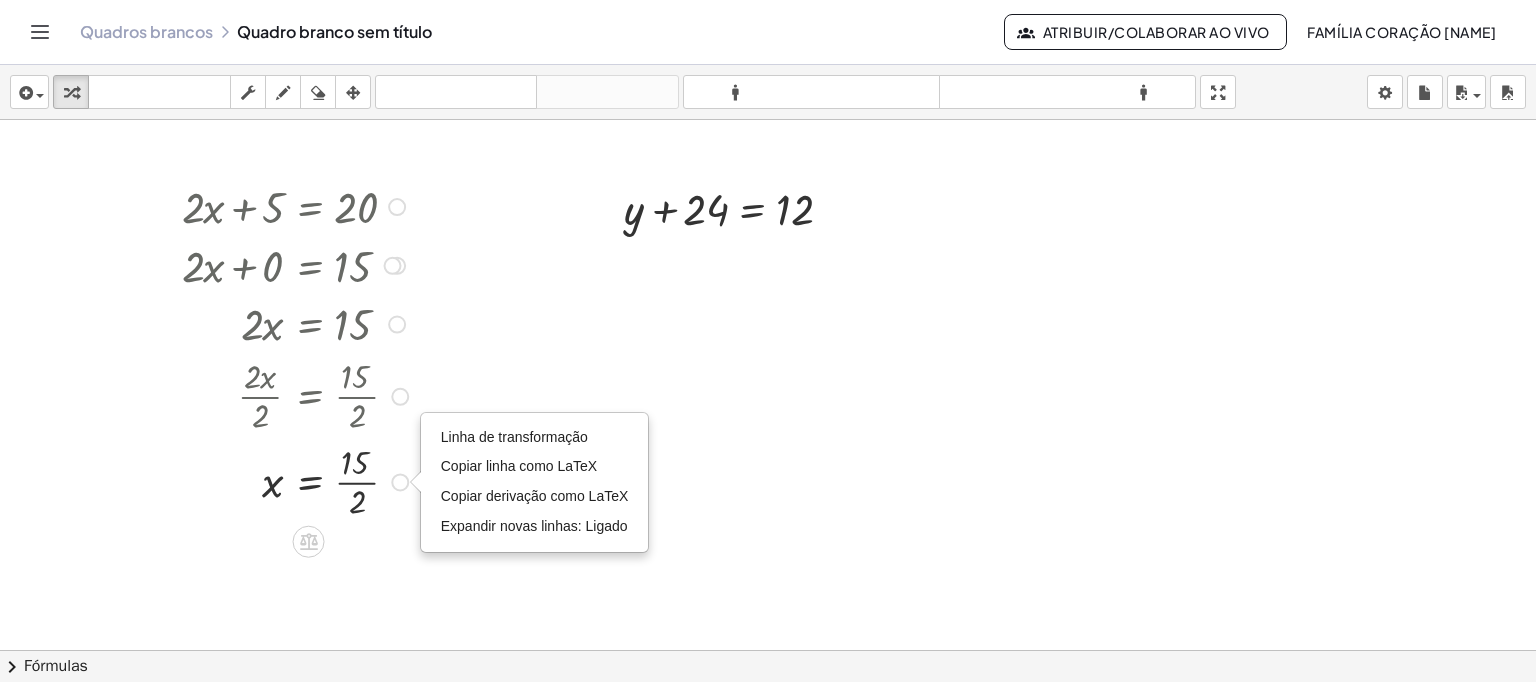 drag, startPoint x: 383, startPoint y: 486, endPoint x: 368, endPoint y: 482, distance: 15.524175 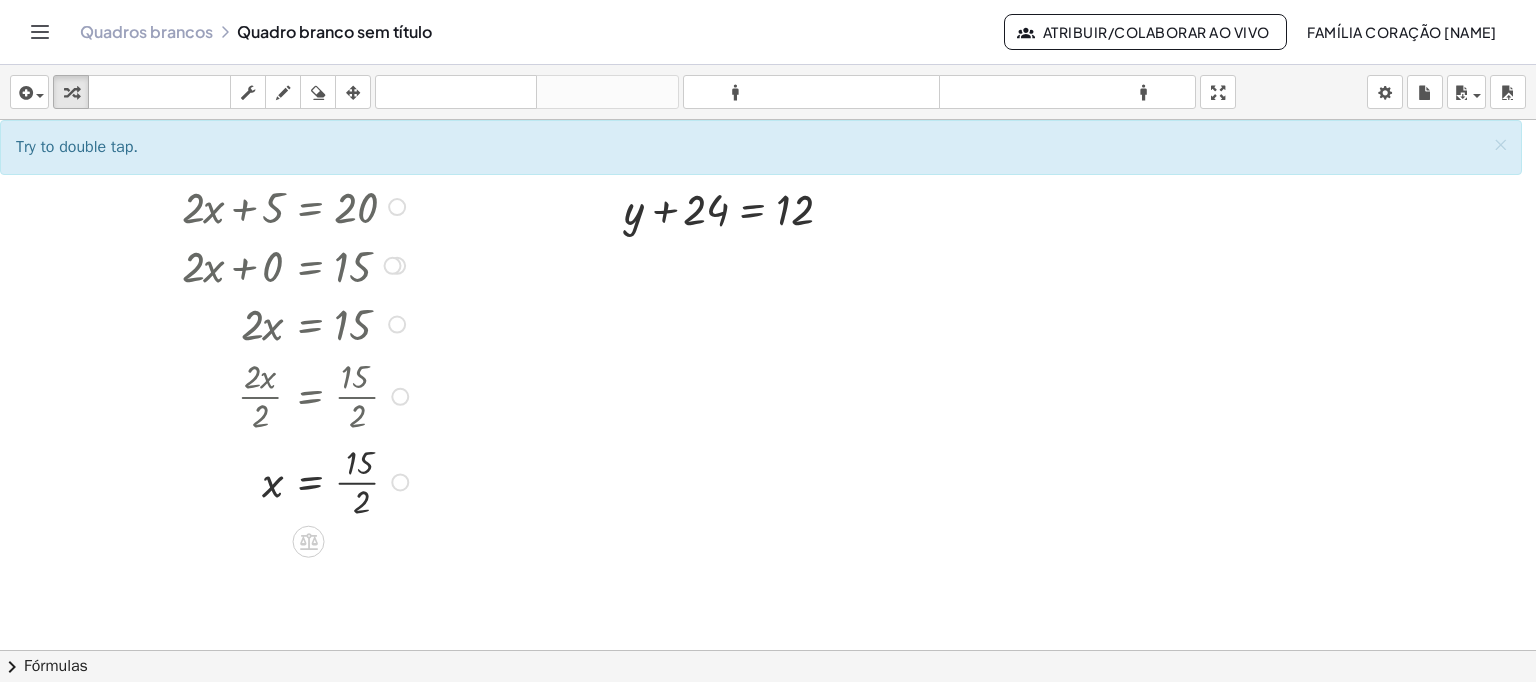 click at bounding box center [298, 481] 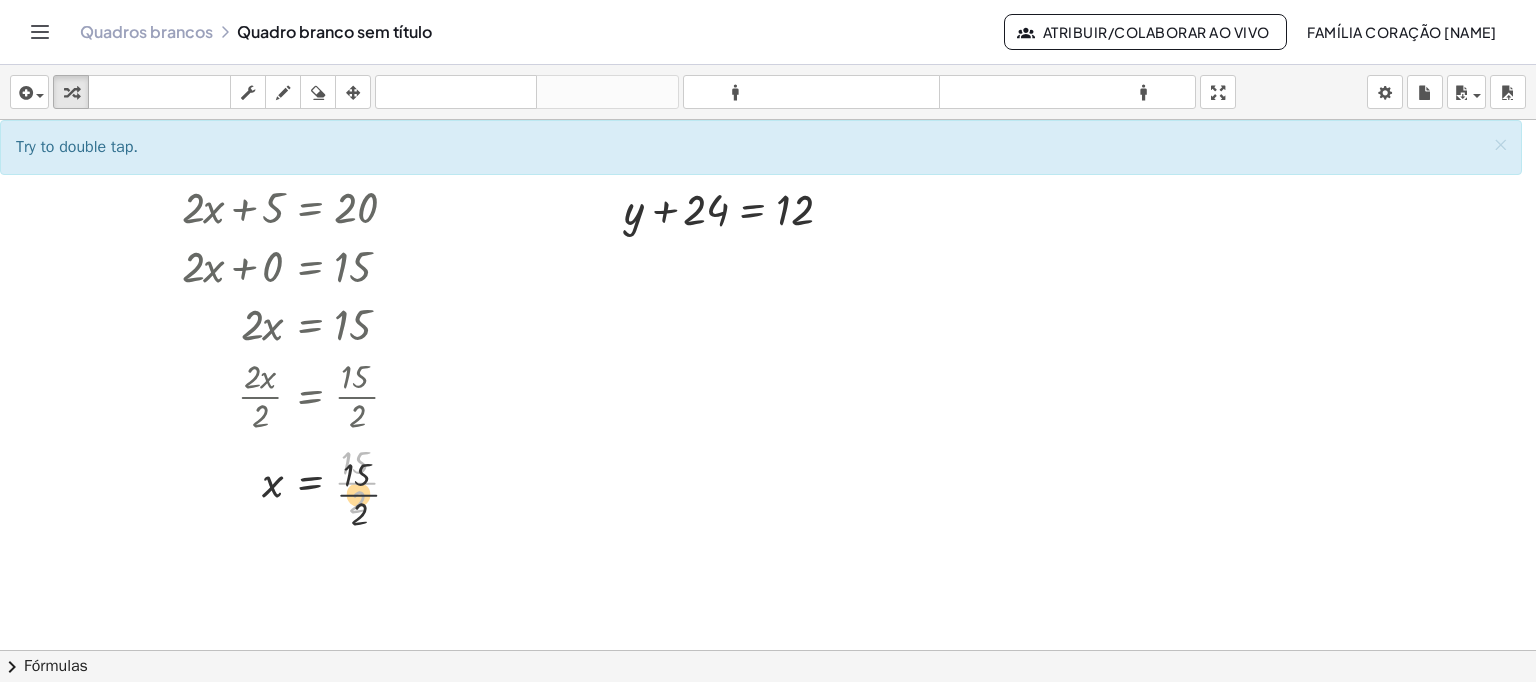 drag, startPoint x: 368, startPoint y: 483, endPoint x: 371, endPoint y: 506, distance: 23.194826 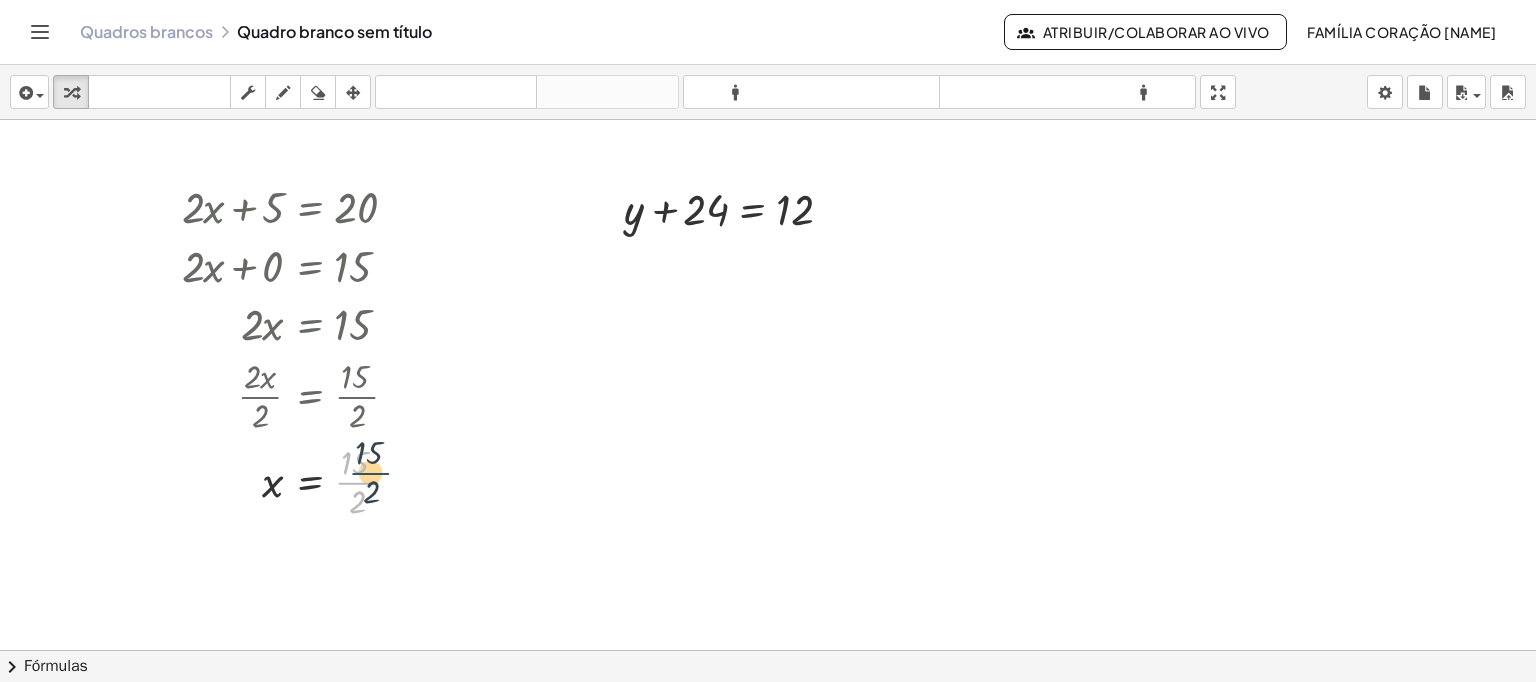 drag, startPoint x: 360, startPoint y: 485, endPoint x: 374, endPoint y: 475, distance: 17.20465 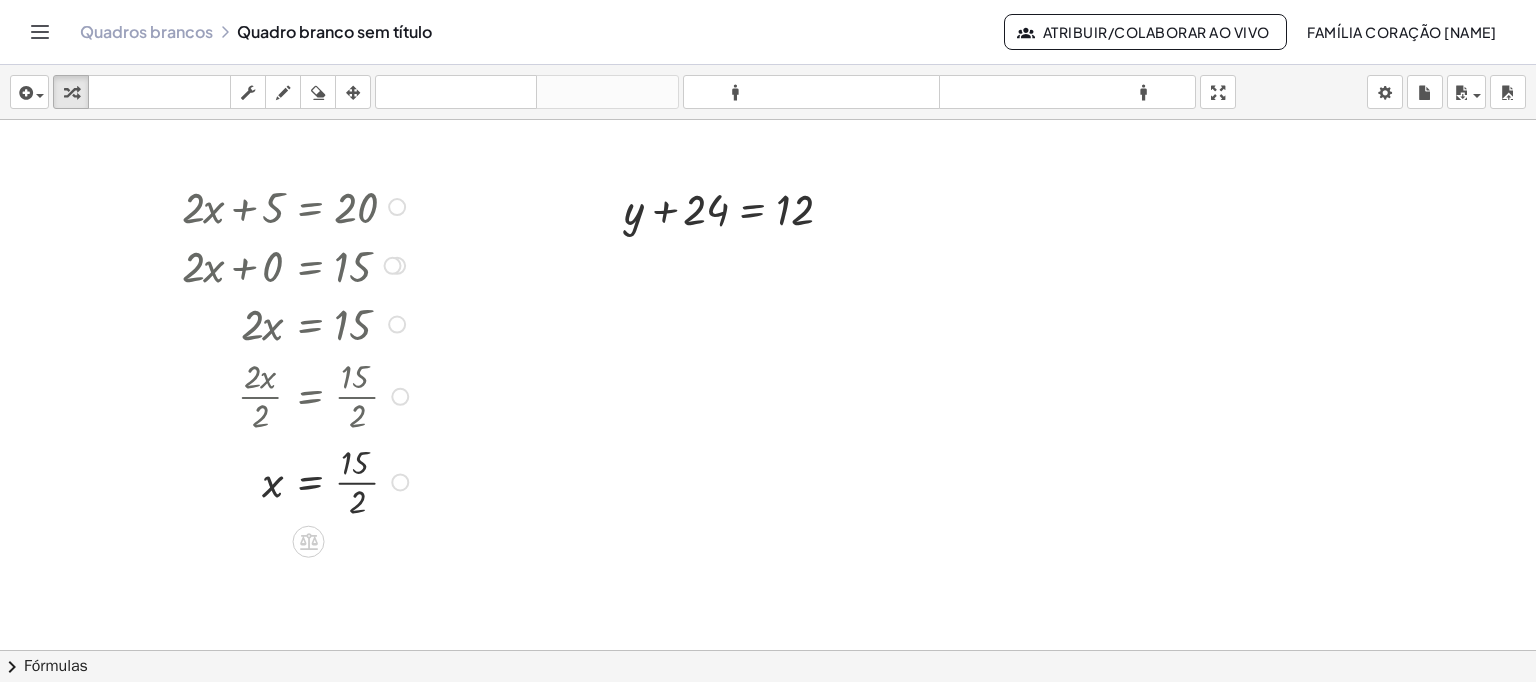 click at bounding box center (298, 481) 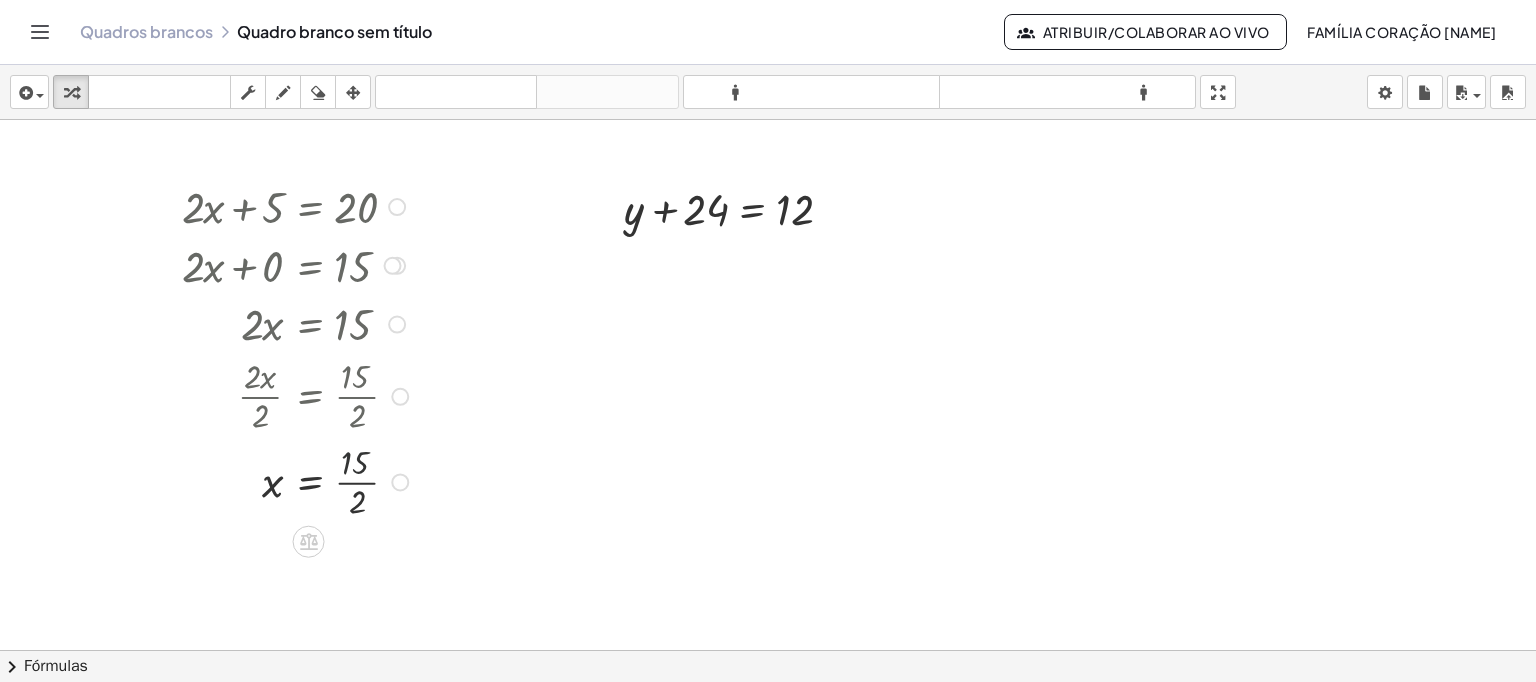 click at bounding box center [298, 481] 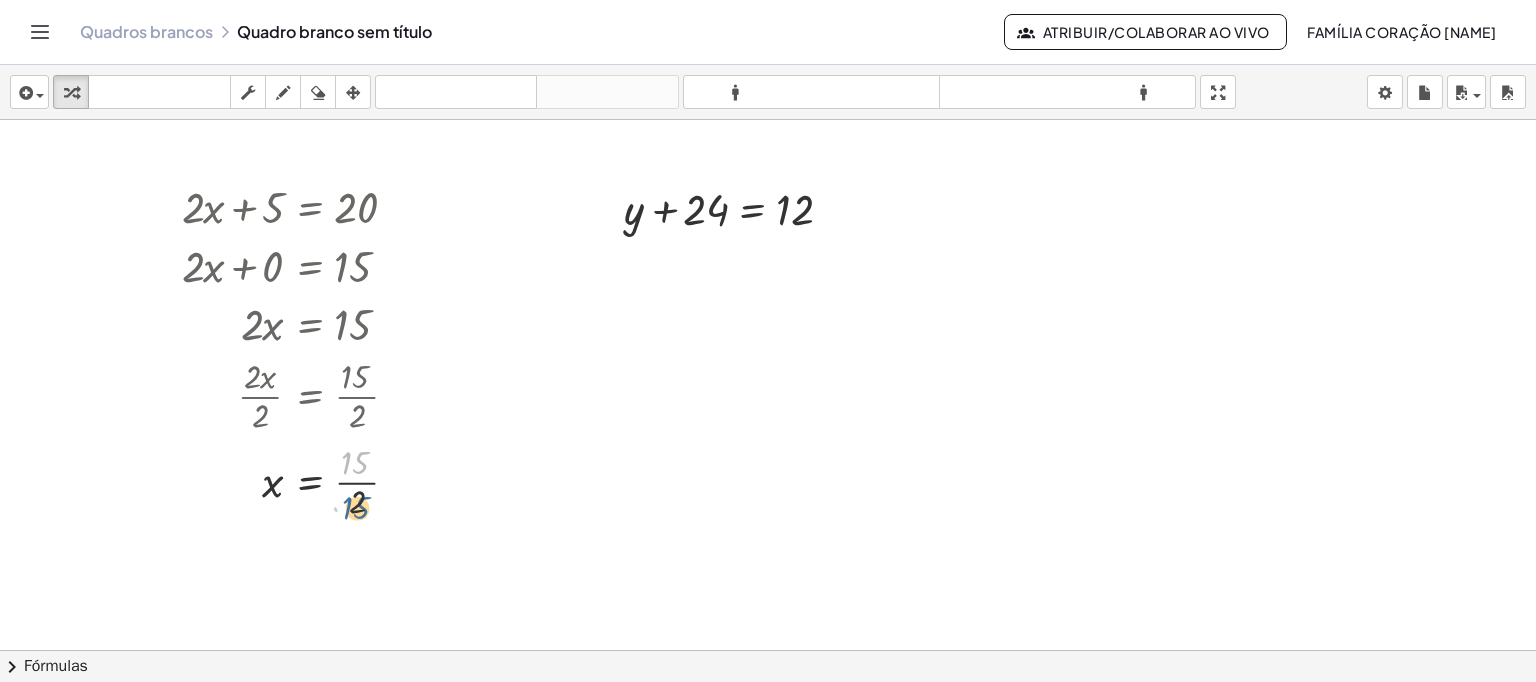 drag, startPoint x: 364, startPoint y: 479, endPoint x: 362, endPoint y: 507, distance: 28.071337 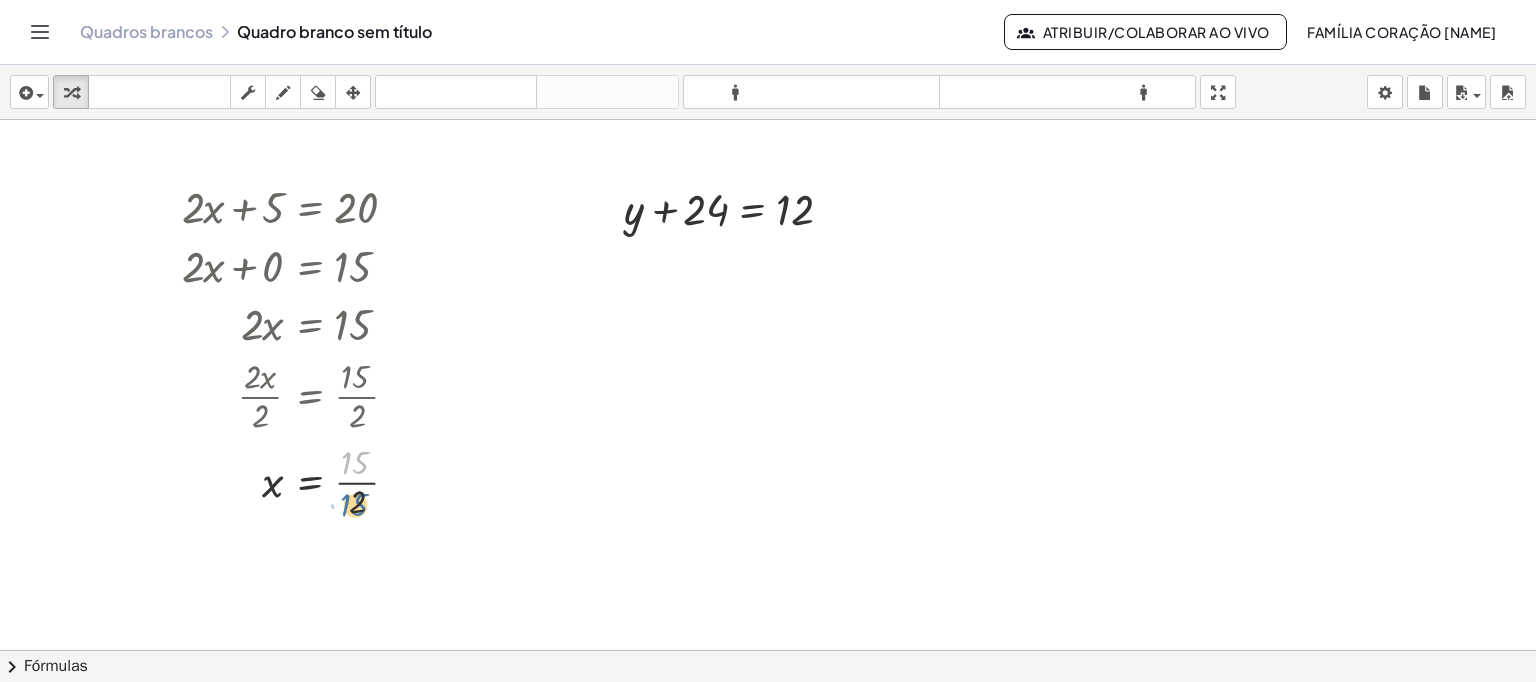 drag, startPoint x: 360, startPoint y: 484, endPoint x: 356, endPoint y: 499, distance: 15.524175 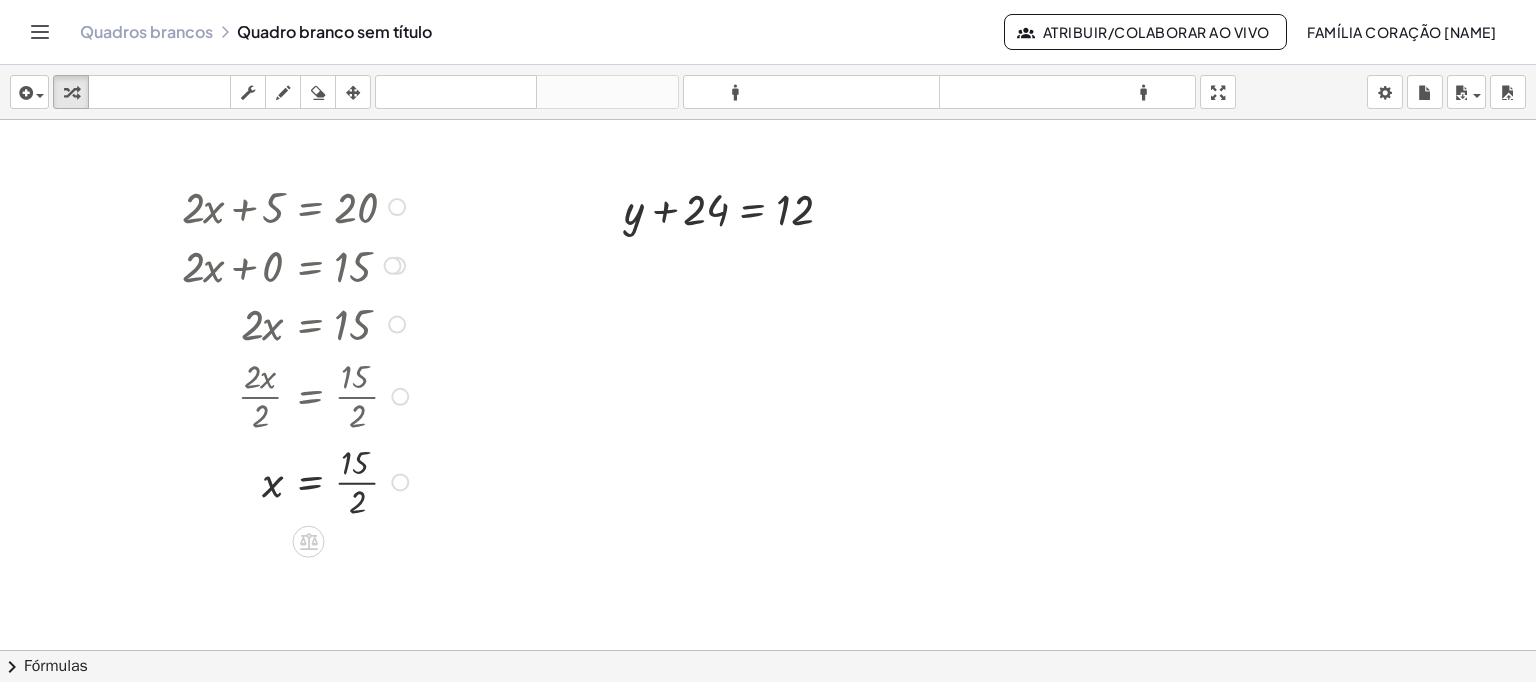 click at bounding box center (298, 481) 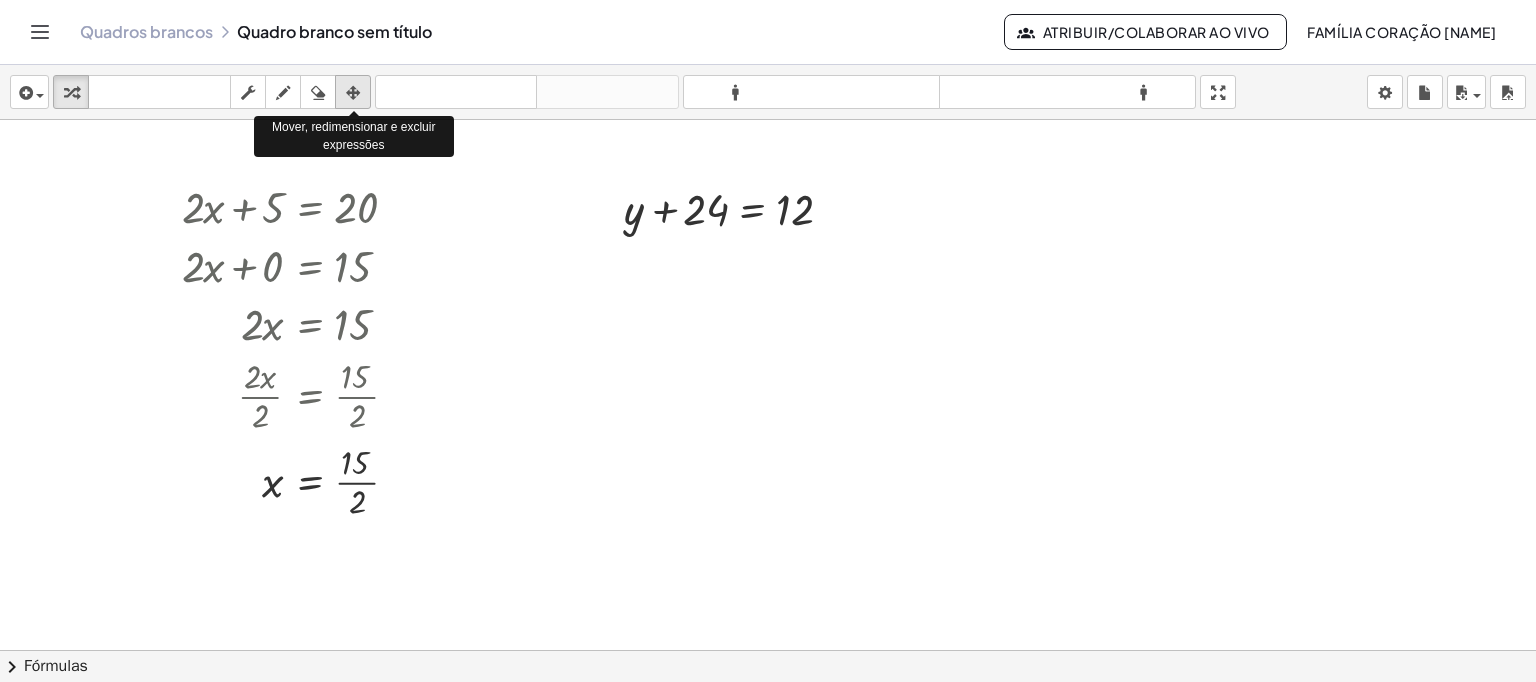 click at bounding box center [353, 93] 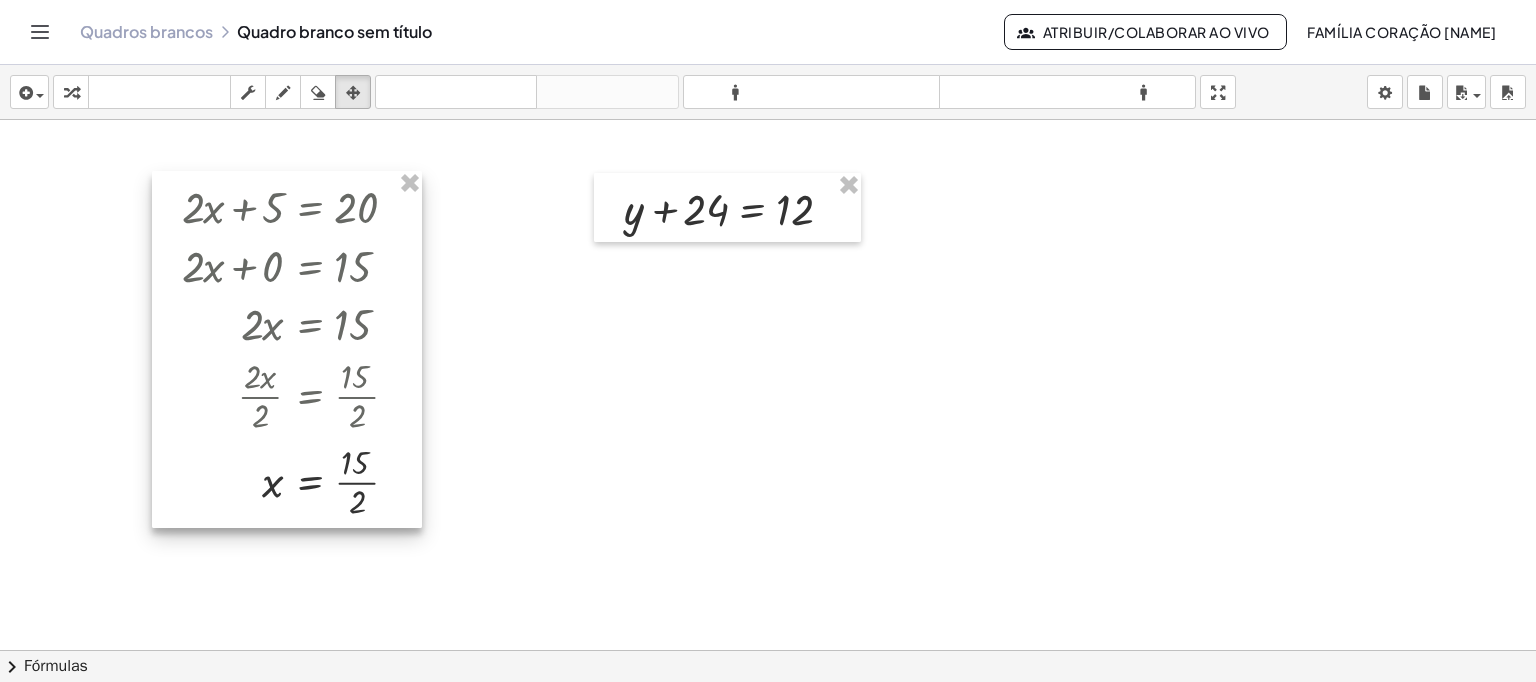 click at bounding box center [287, 350] 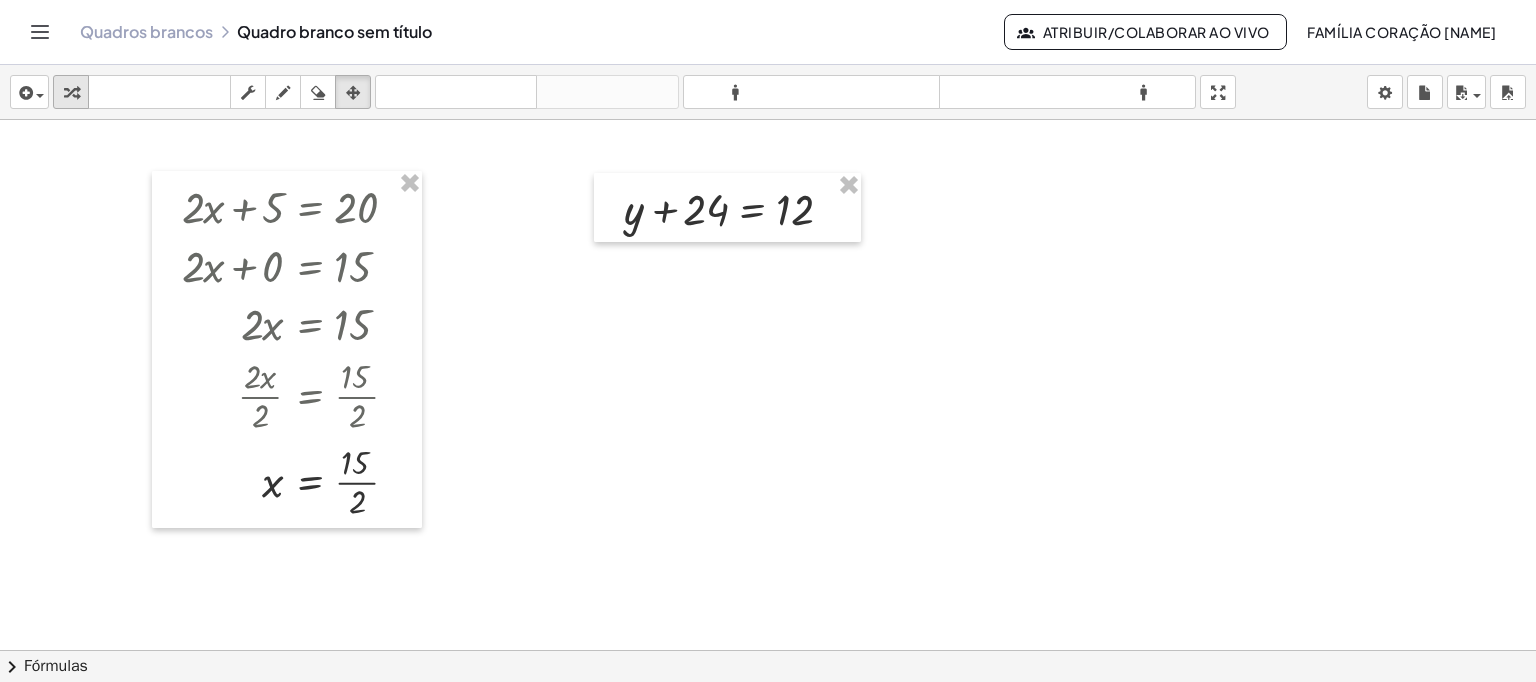 click at bounding box center [71, 92] 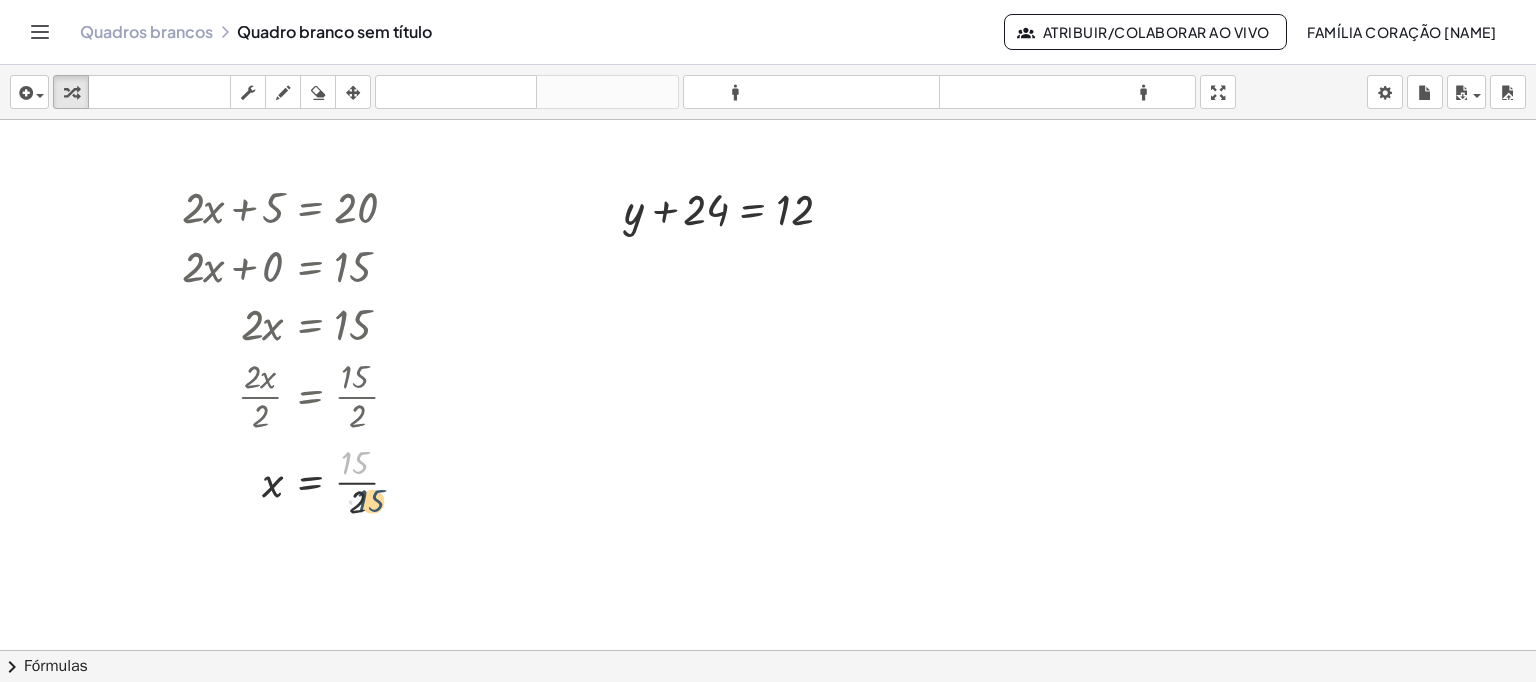 drag, startPoint x: 345, startPoint y: 463, endPoint x: 361, endPoint y: 503, distance: 43.081318 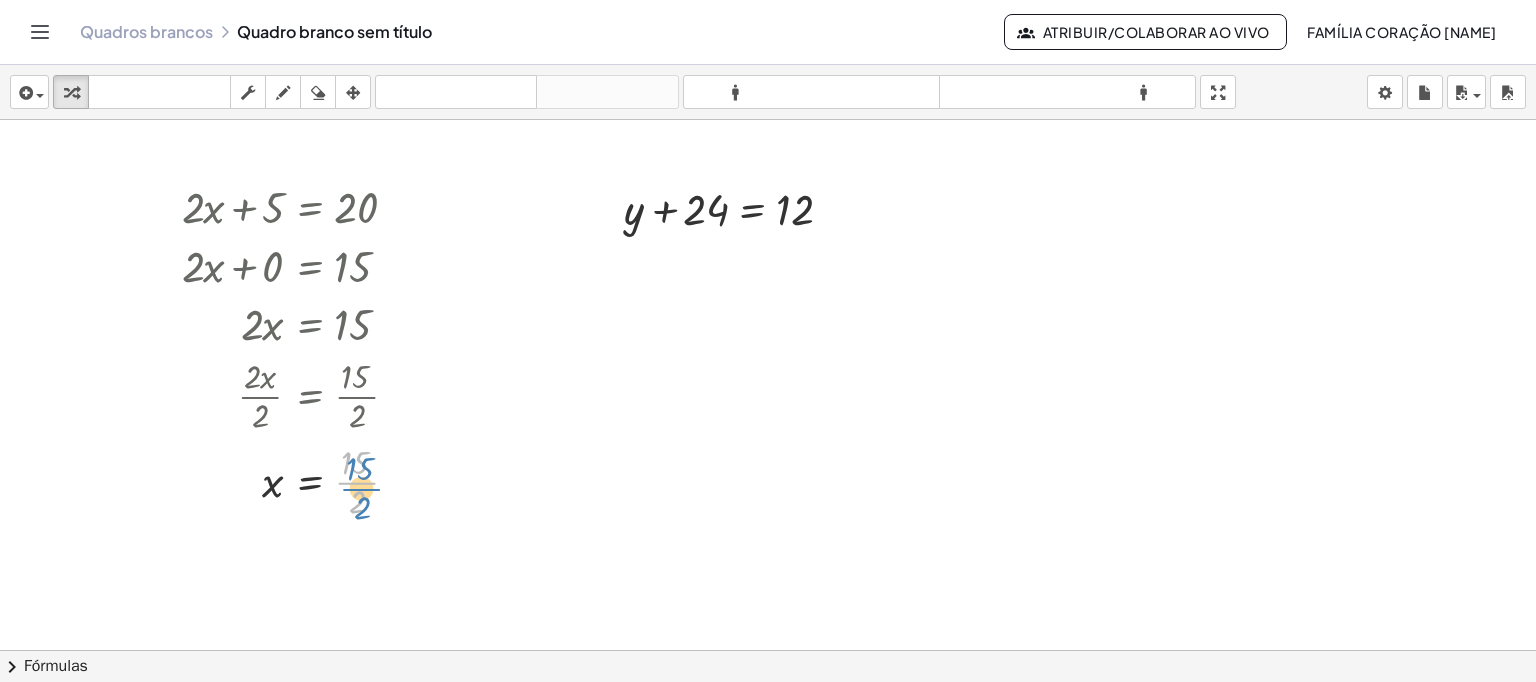 click at bounding box center (298, 481) 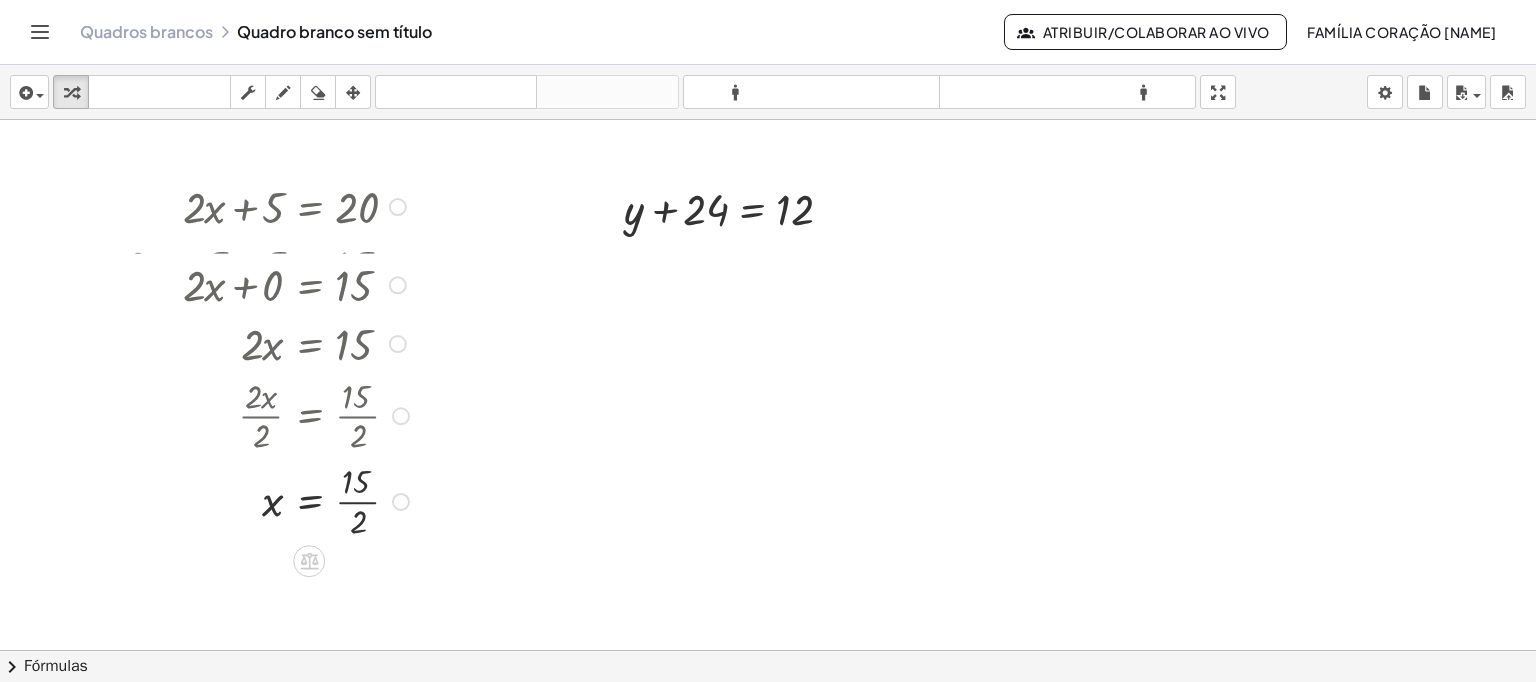drag, startPoint x: 394, startPoint y: 495, endPoint x: 356, endPoint y: 511, distance: 41.231056 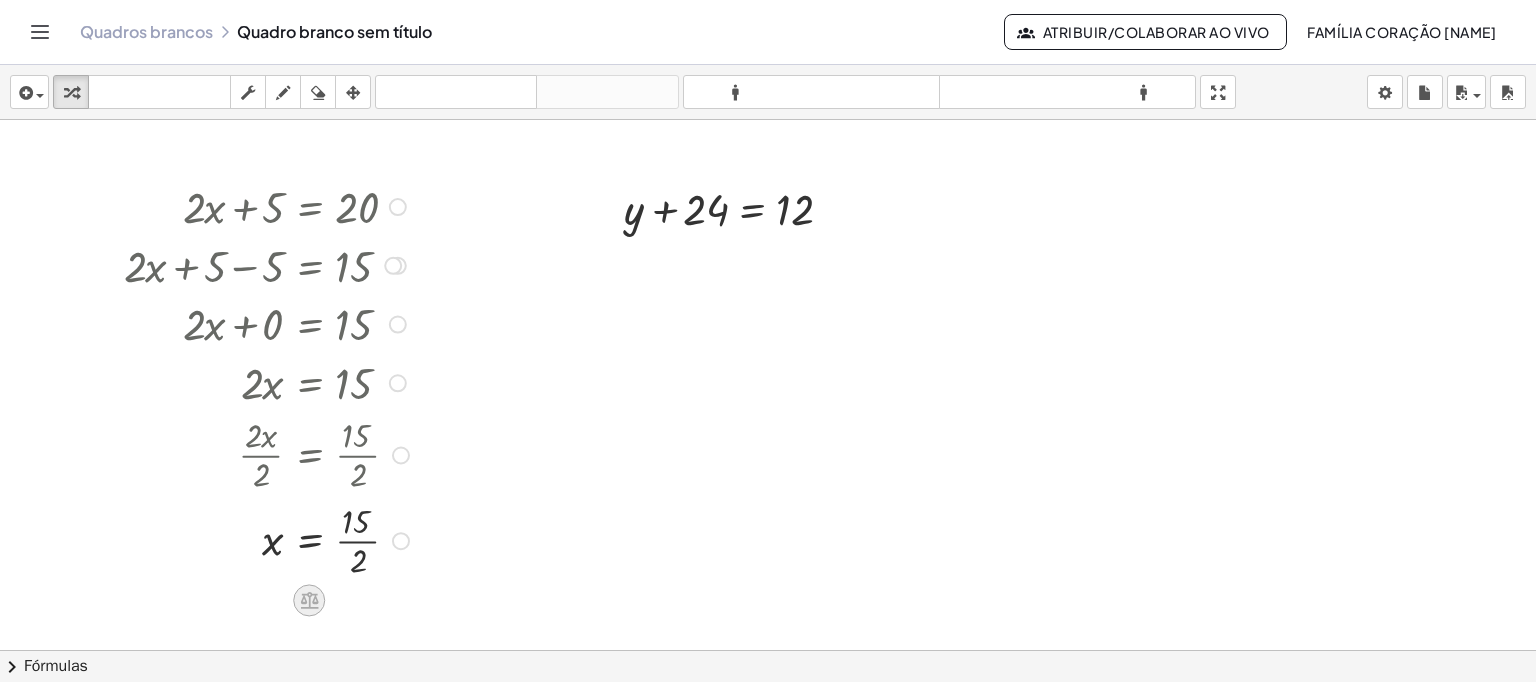 click 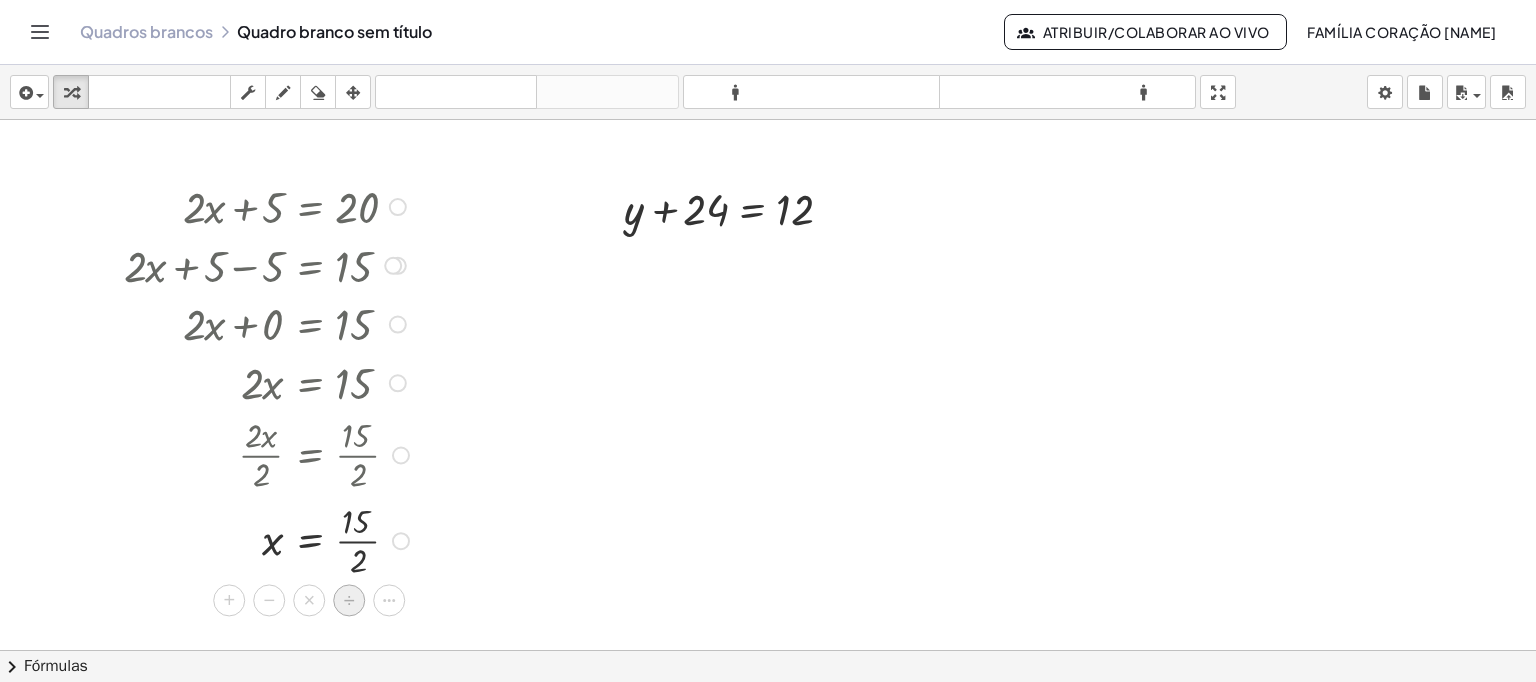 click on "÷" at bounding box center (349, 600) 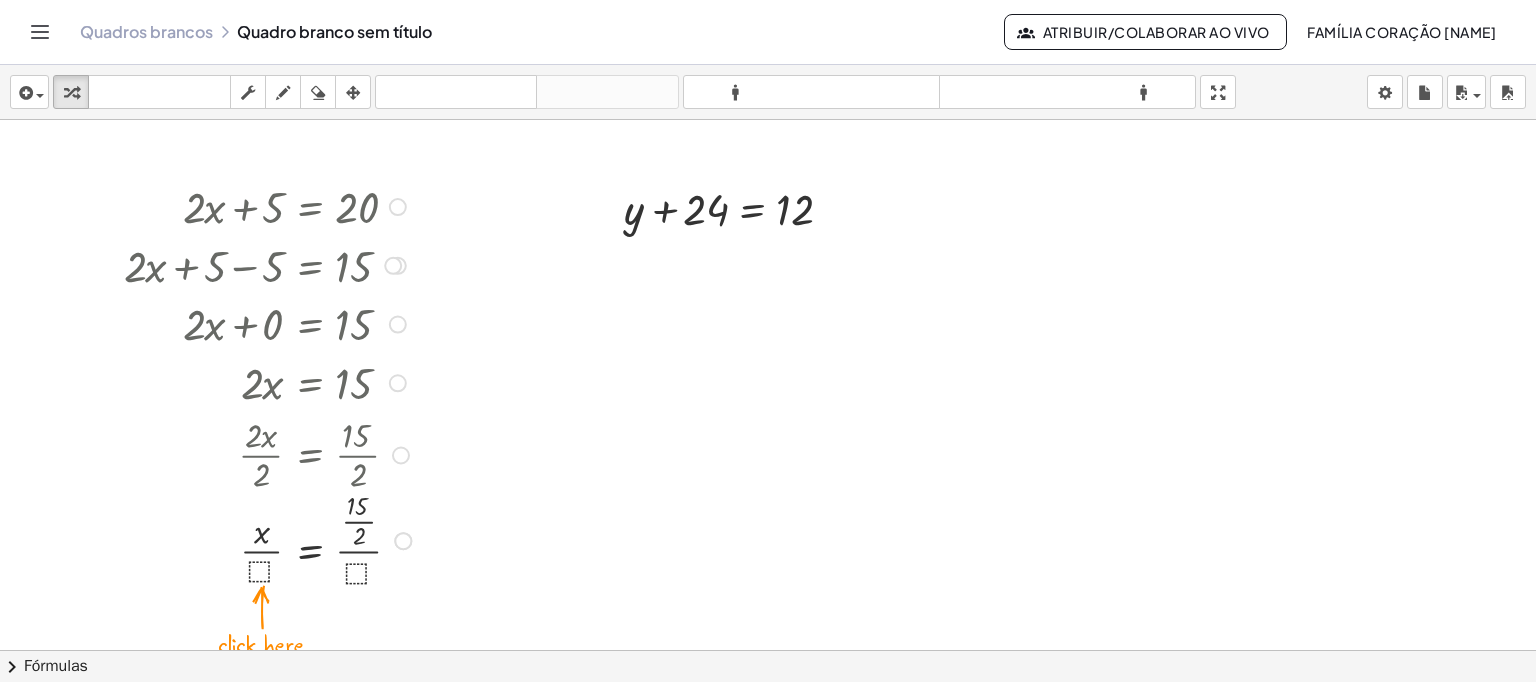 click at bounding box center (271, 539) 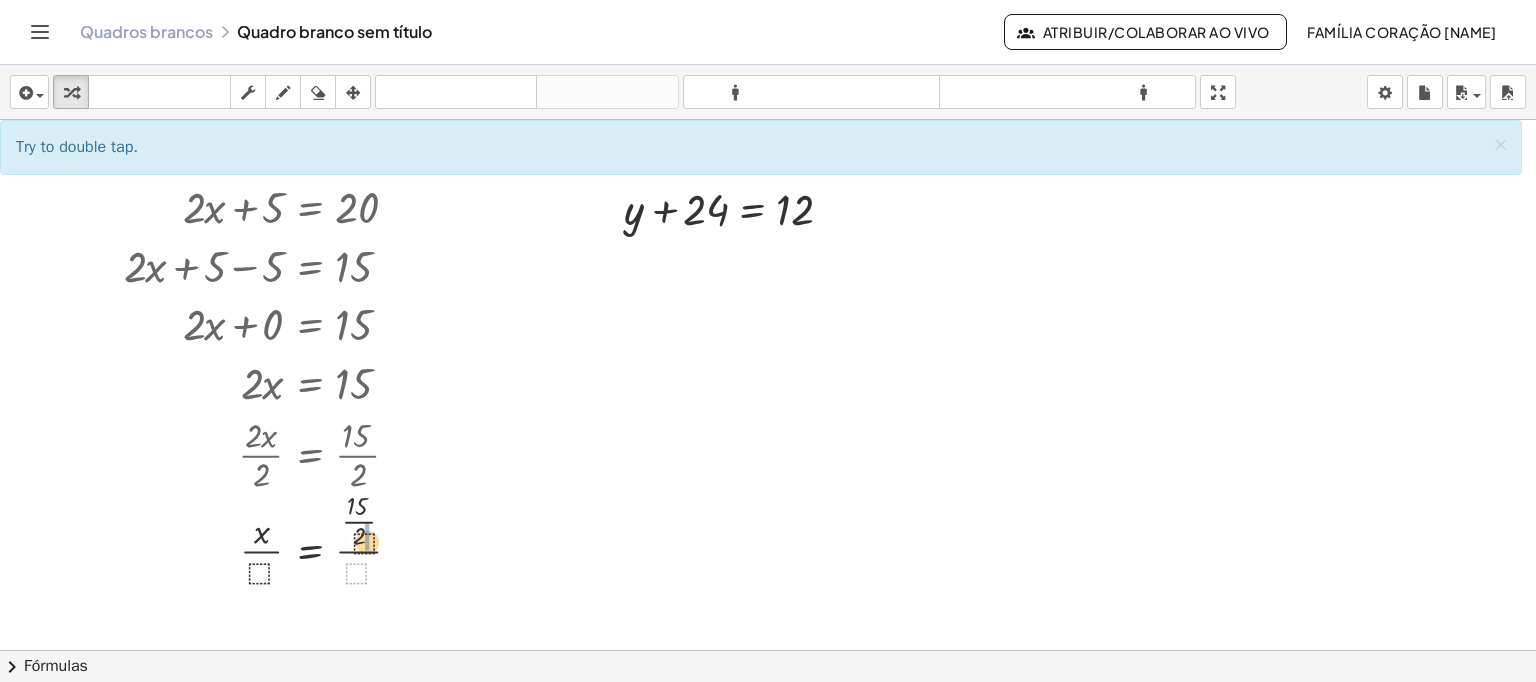 drag, startPoint x: 355, startPoint y: 573, endPoint x: 365, endPoint y: 535, distance: 39.293766 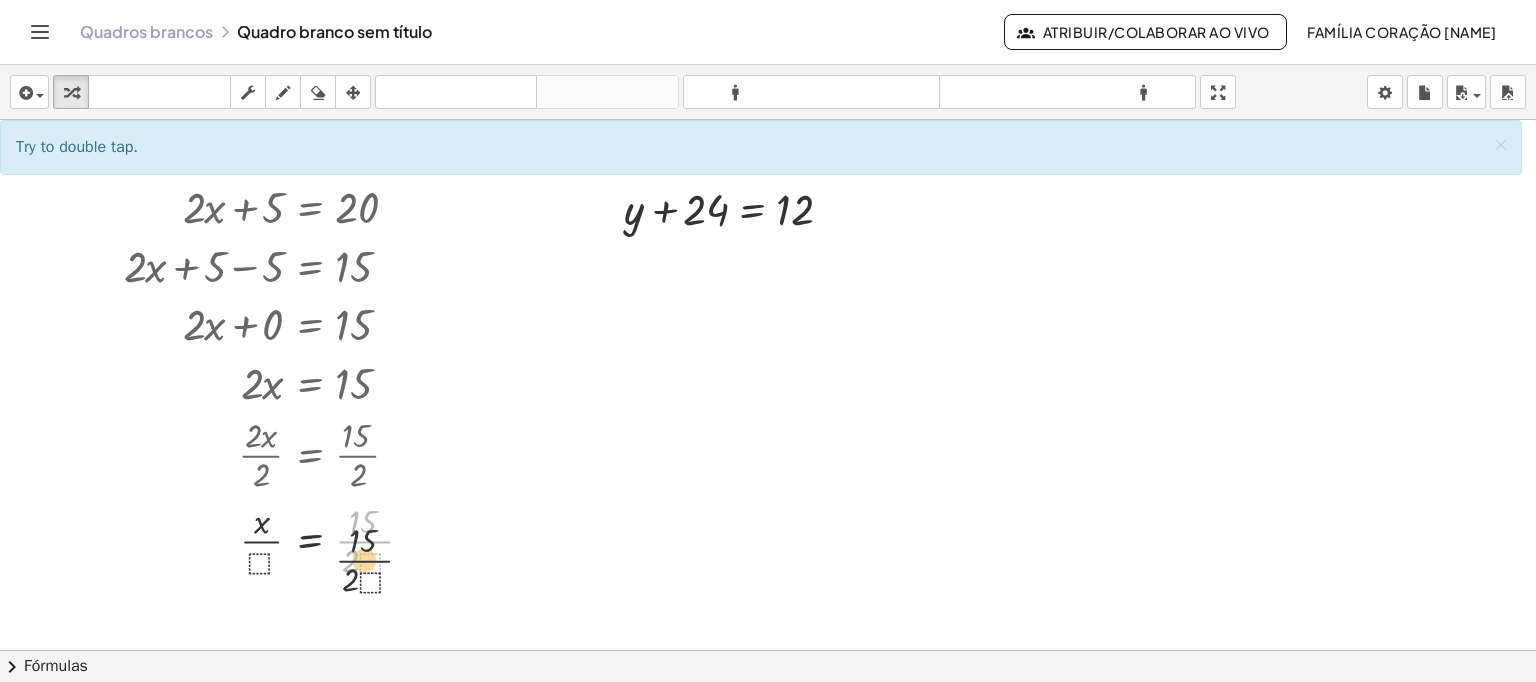 drag, startPoint x: 360, startPoint y: 541, endPoint x: 360, endPoint y: 562, distance: 21 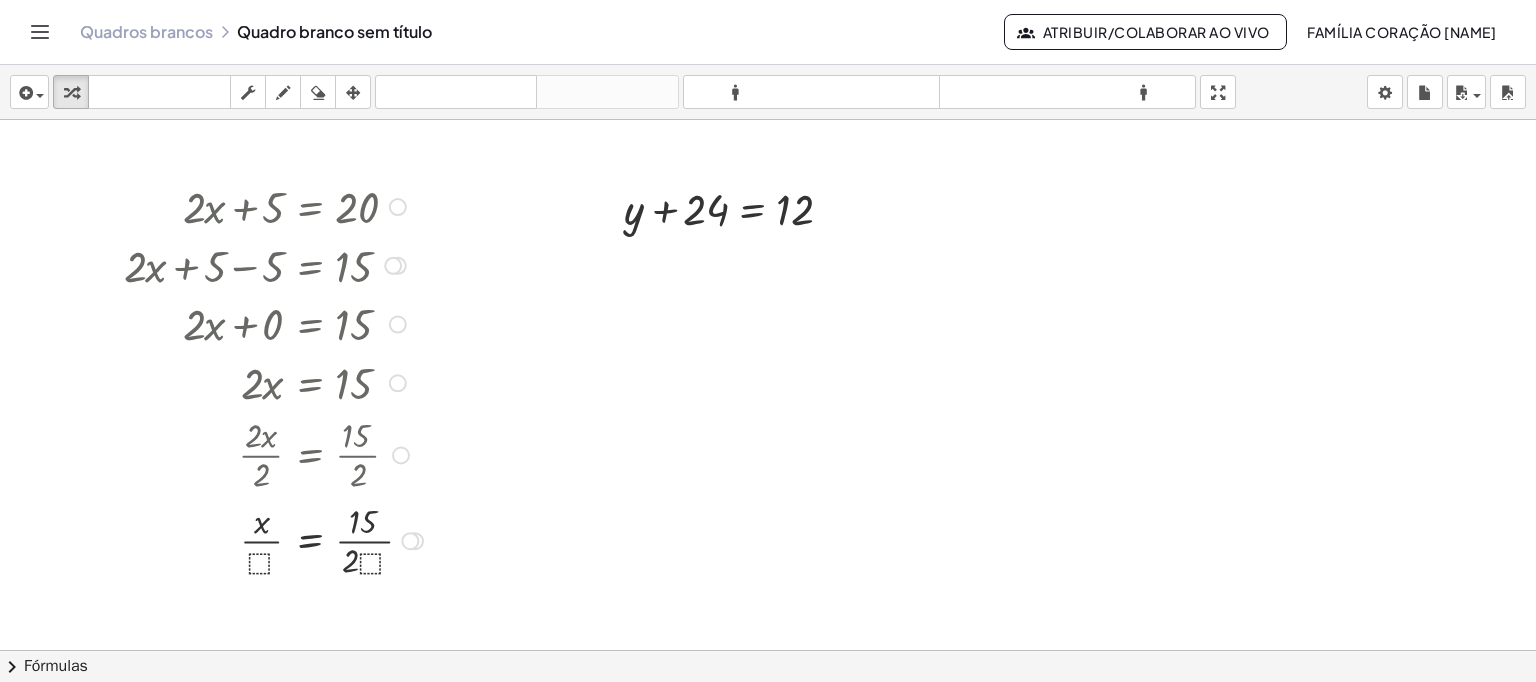 click at bounding box center (276, 539) 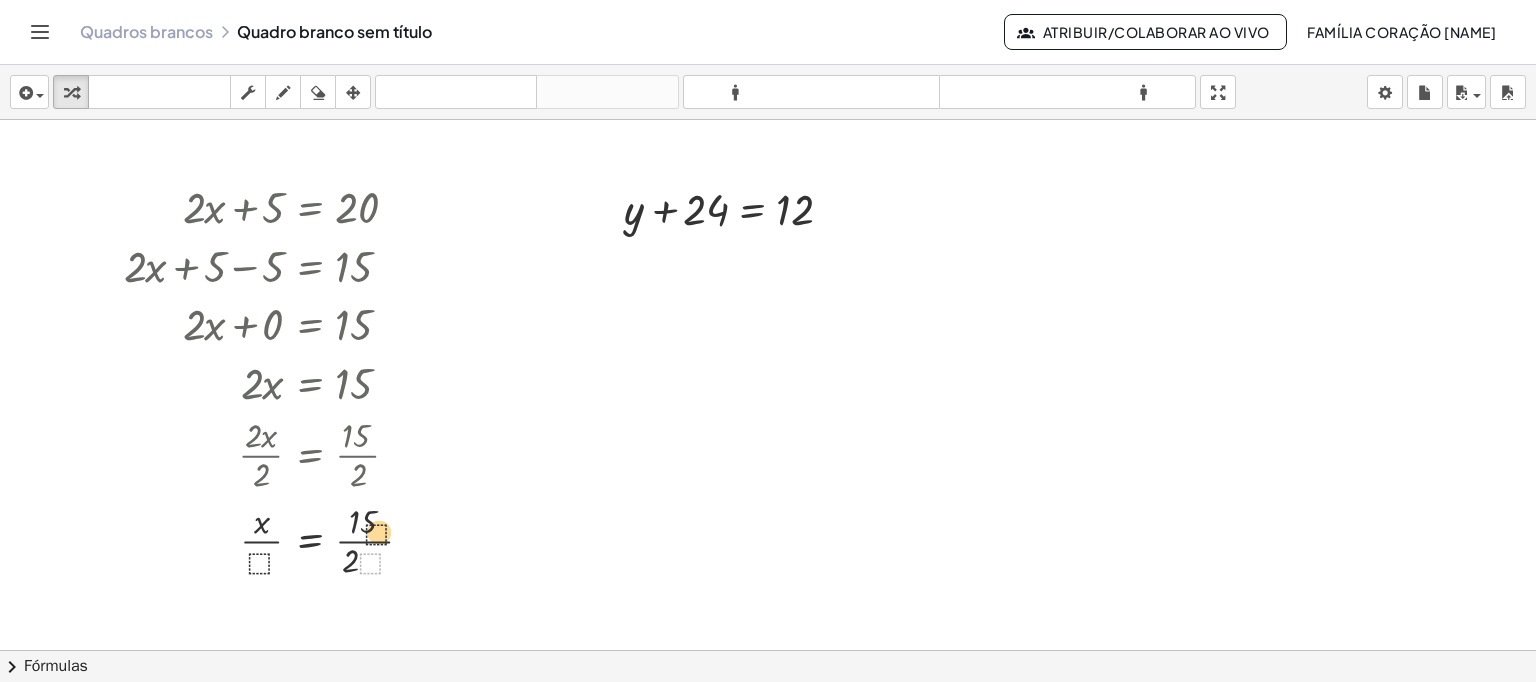 drag, startPoint x: 368, startPoint y: 567, endPoint x: 374, endPoint y: 530, distance: 37.48333 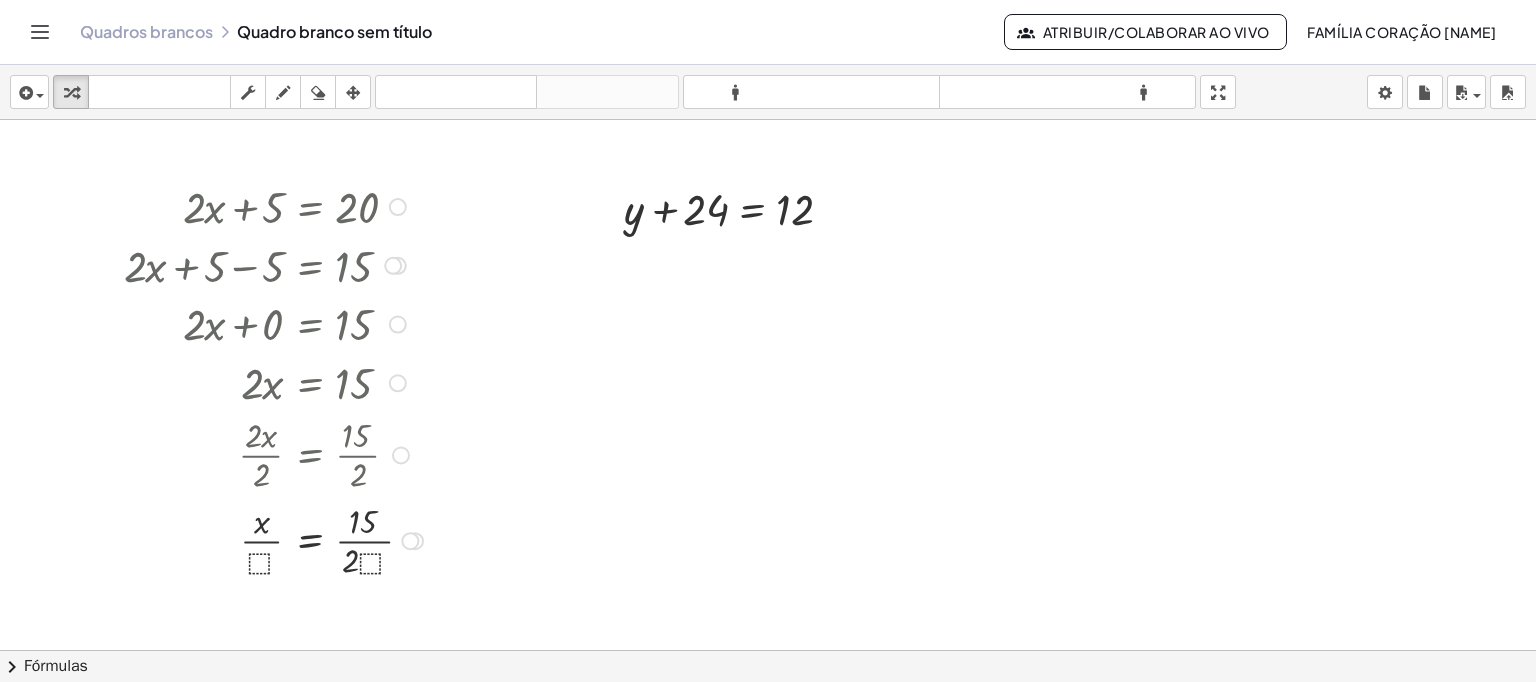 click at bounding box center (410, 541) 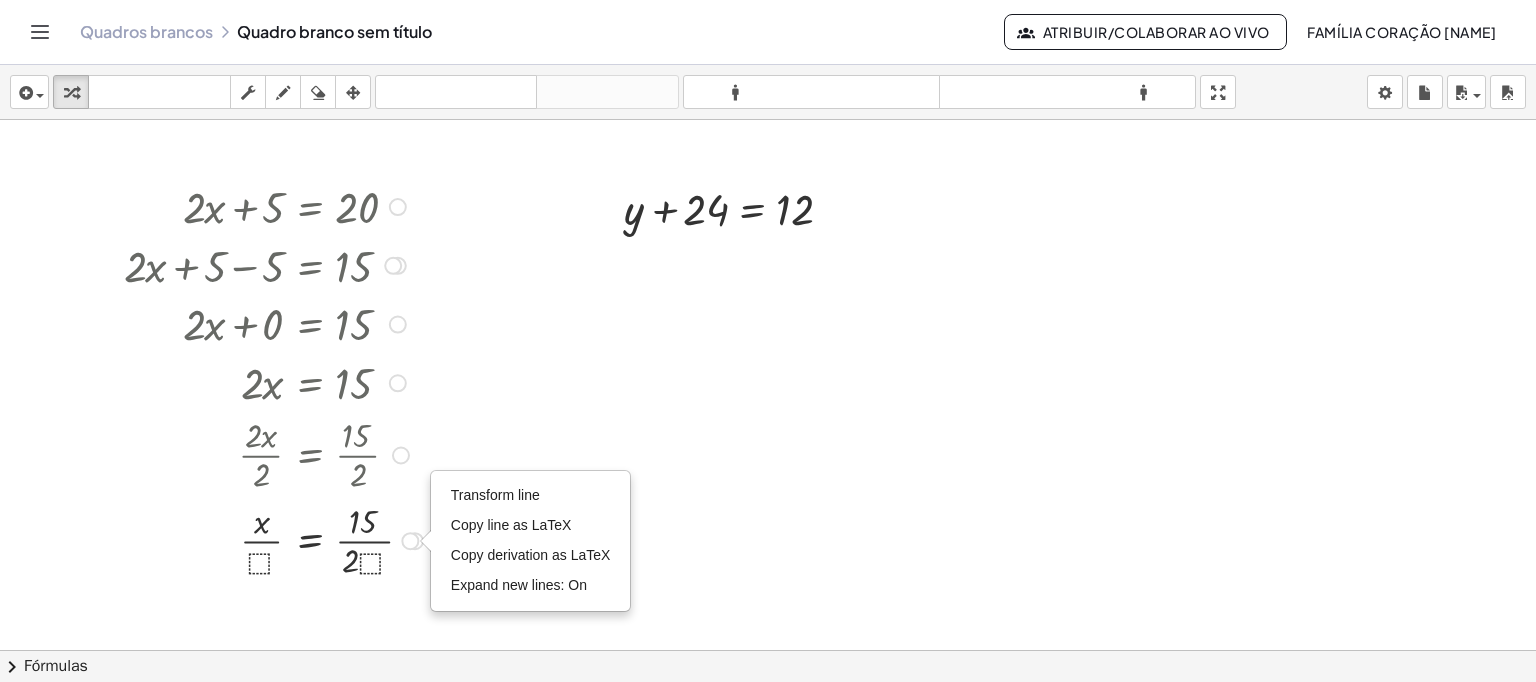 click at bounding box center [276, 539] 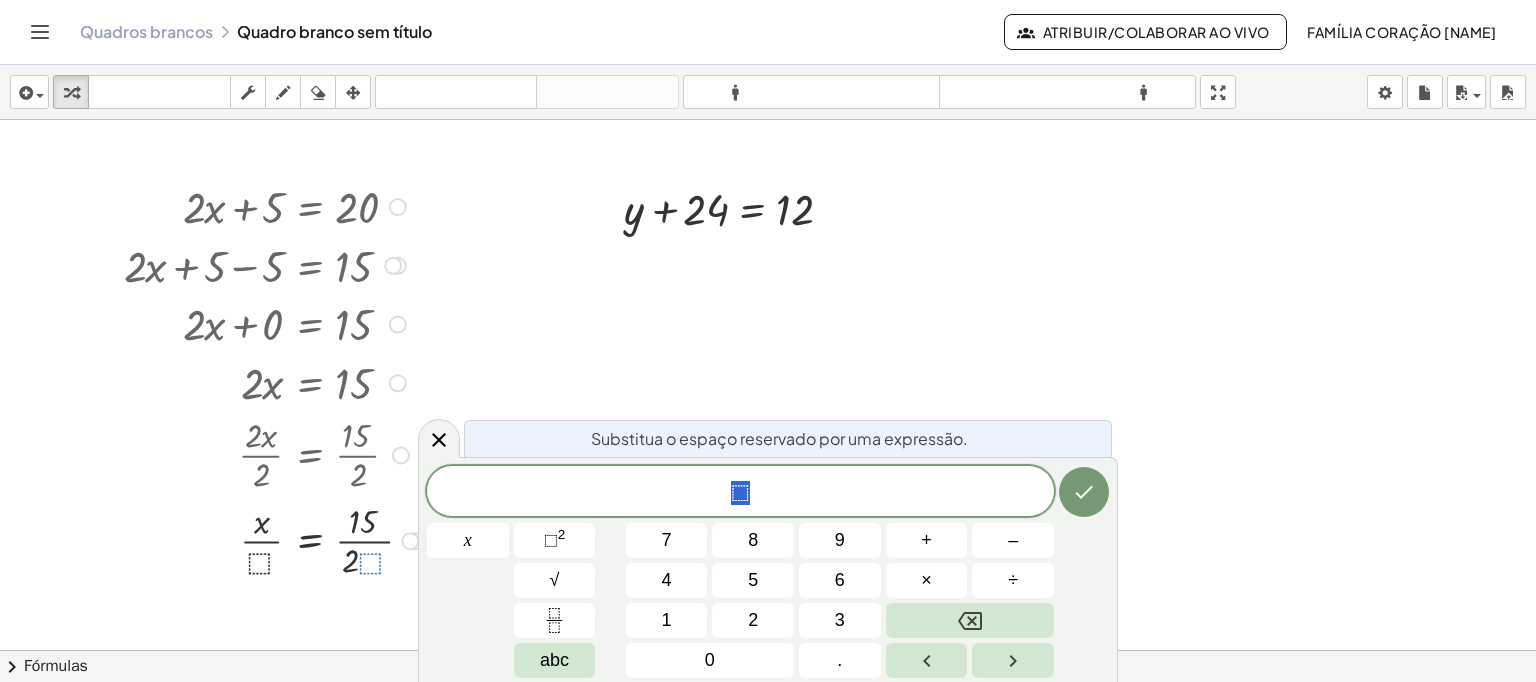 drag, startPoint x: 367, startPoint y: 567, endPoint x: 387, endPoint y: 548, distance: 27.58623 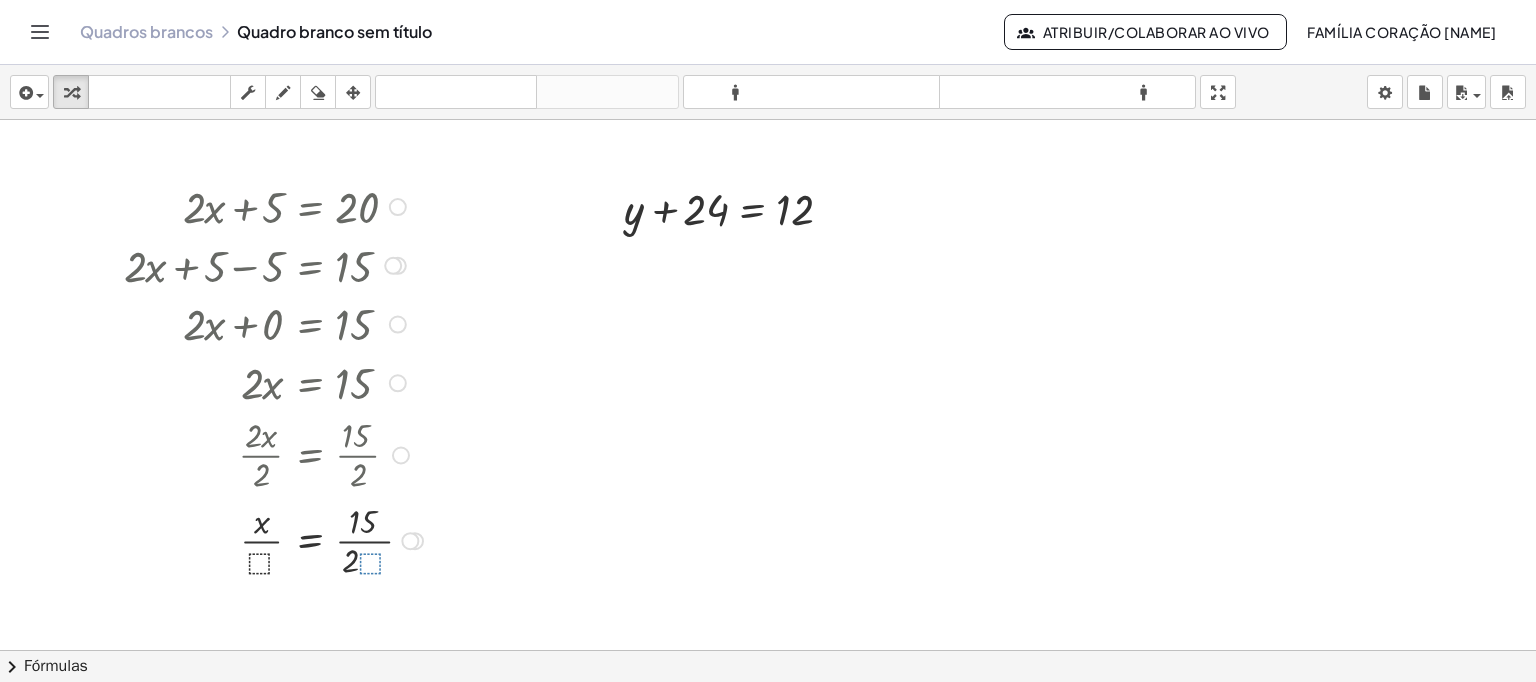 click at bounding box center [768, 456] 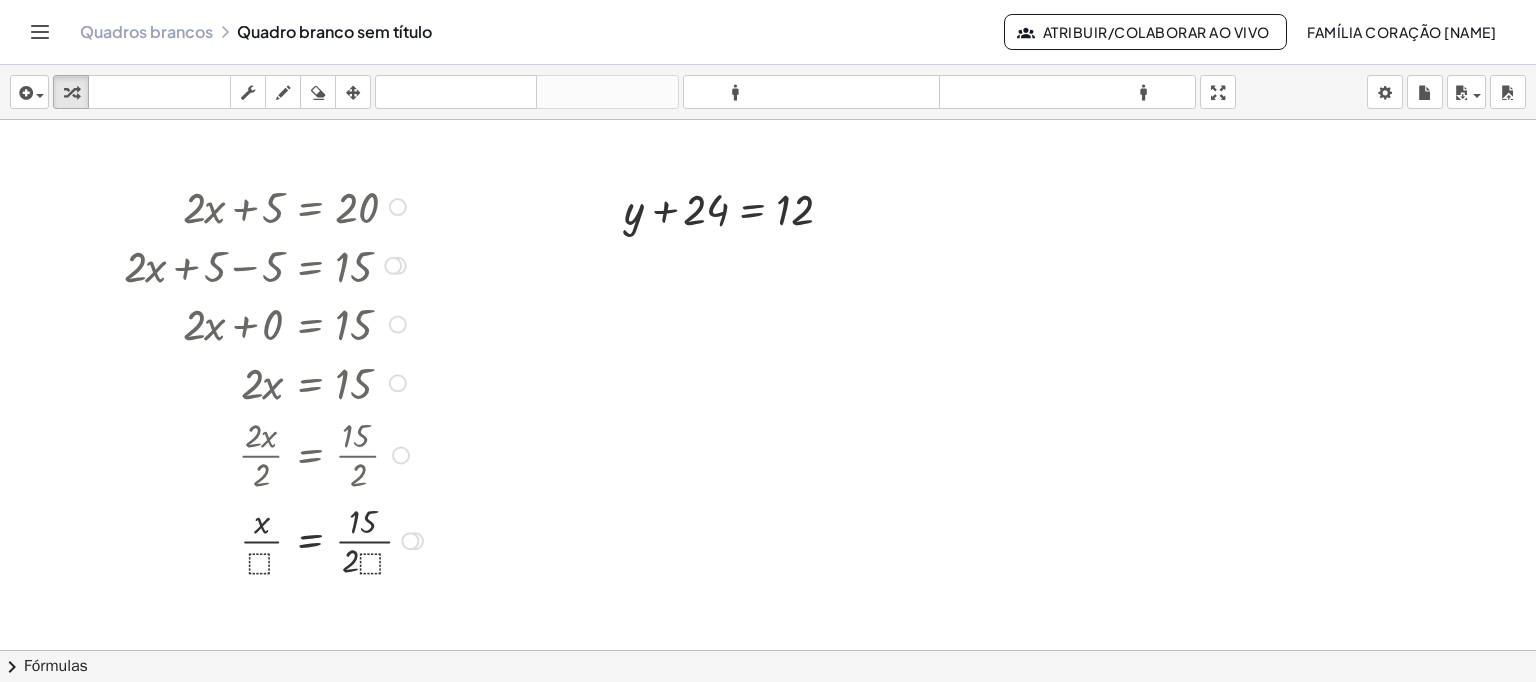 click at bounding box center (768, 456) 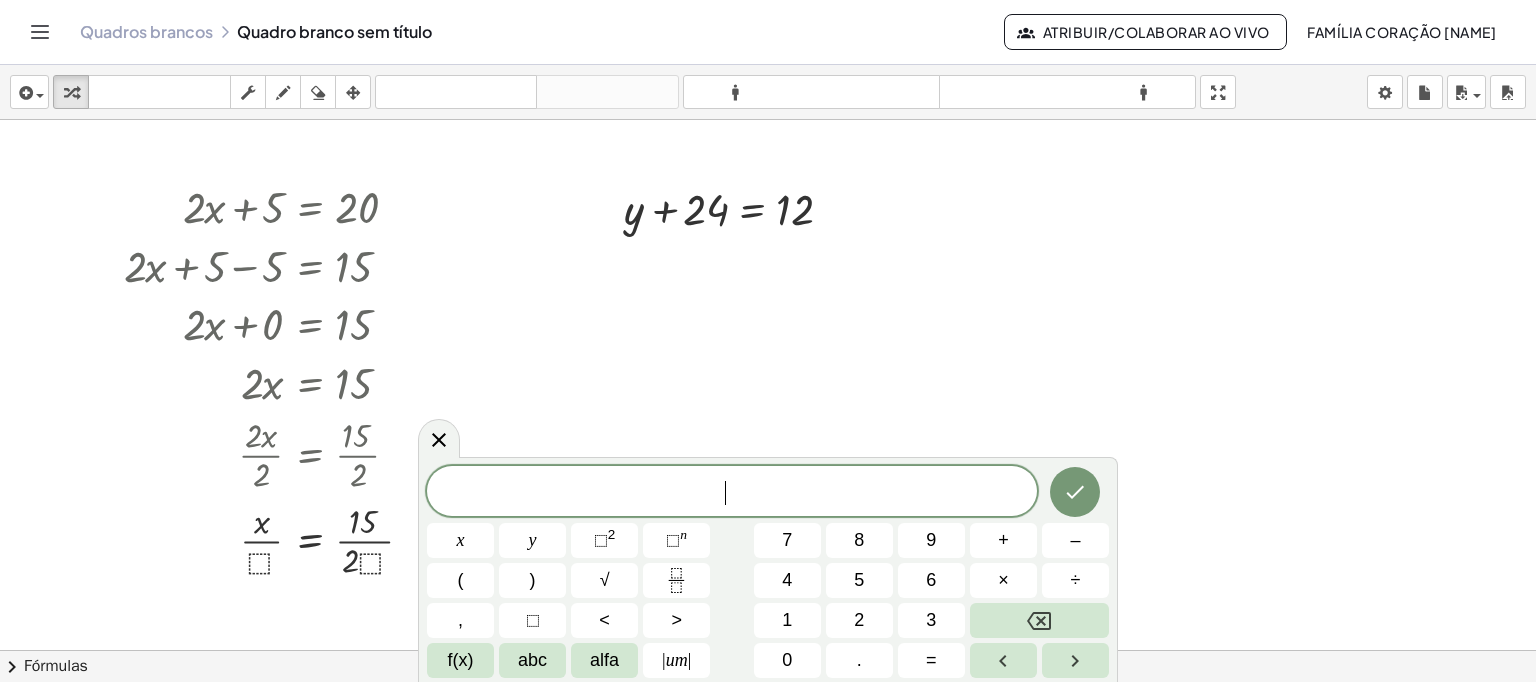 click 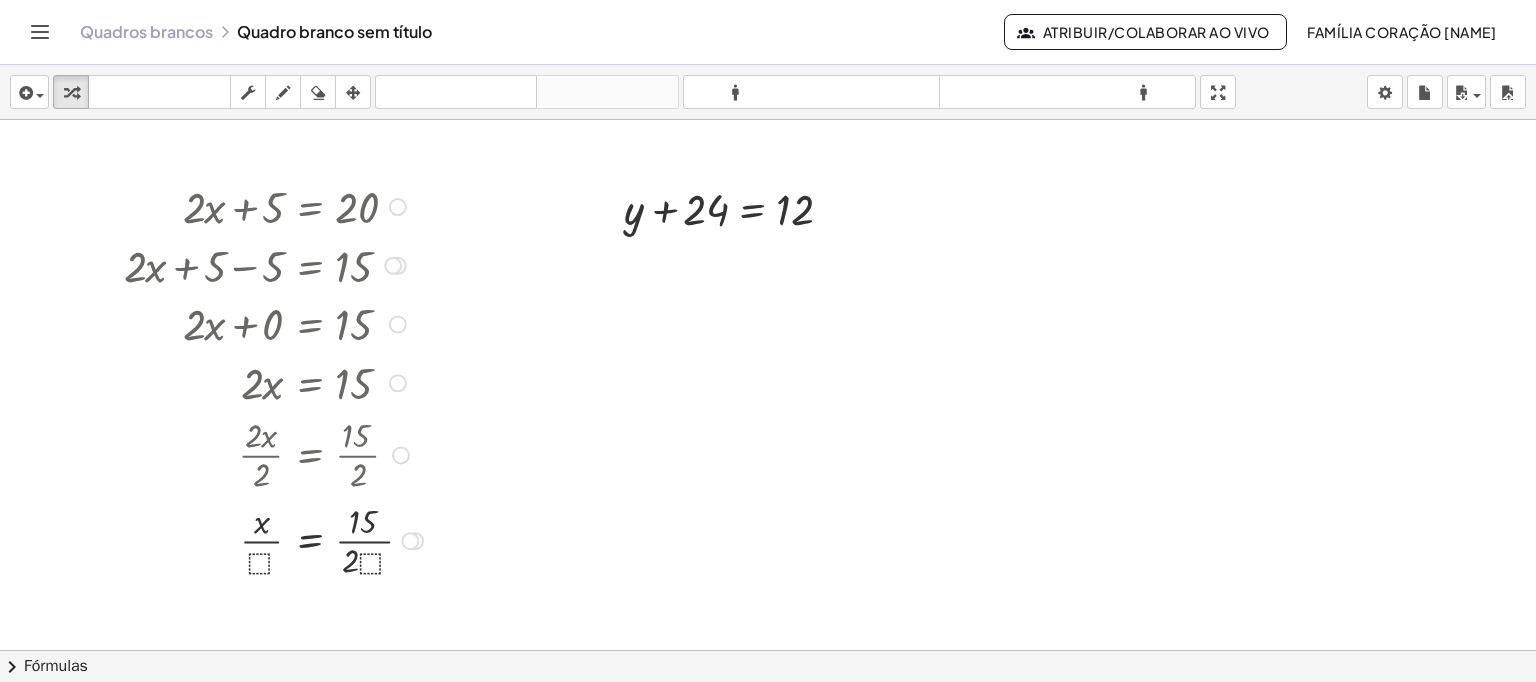 click at bounding box center [276, 539] 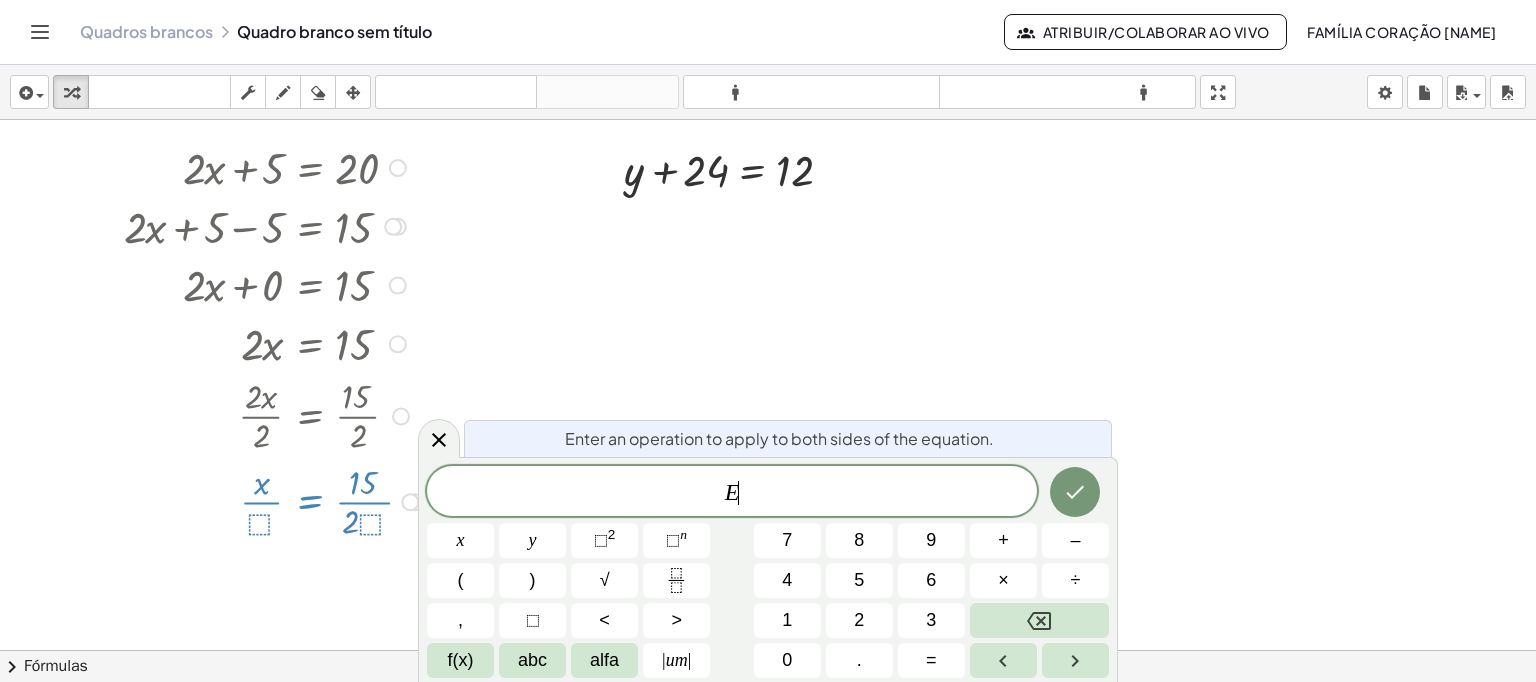 click at bounding box center [768, 417] 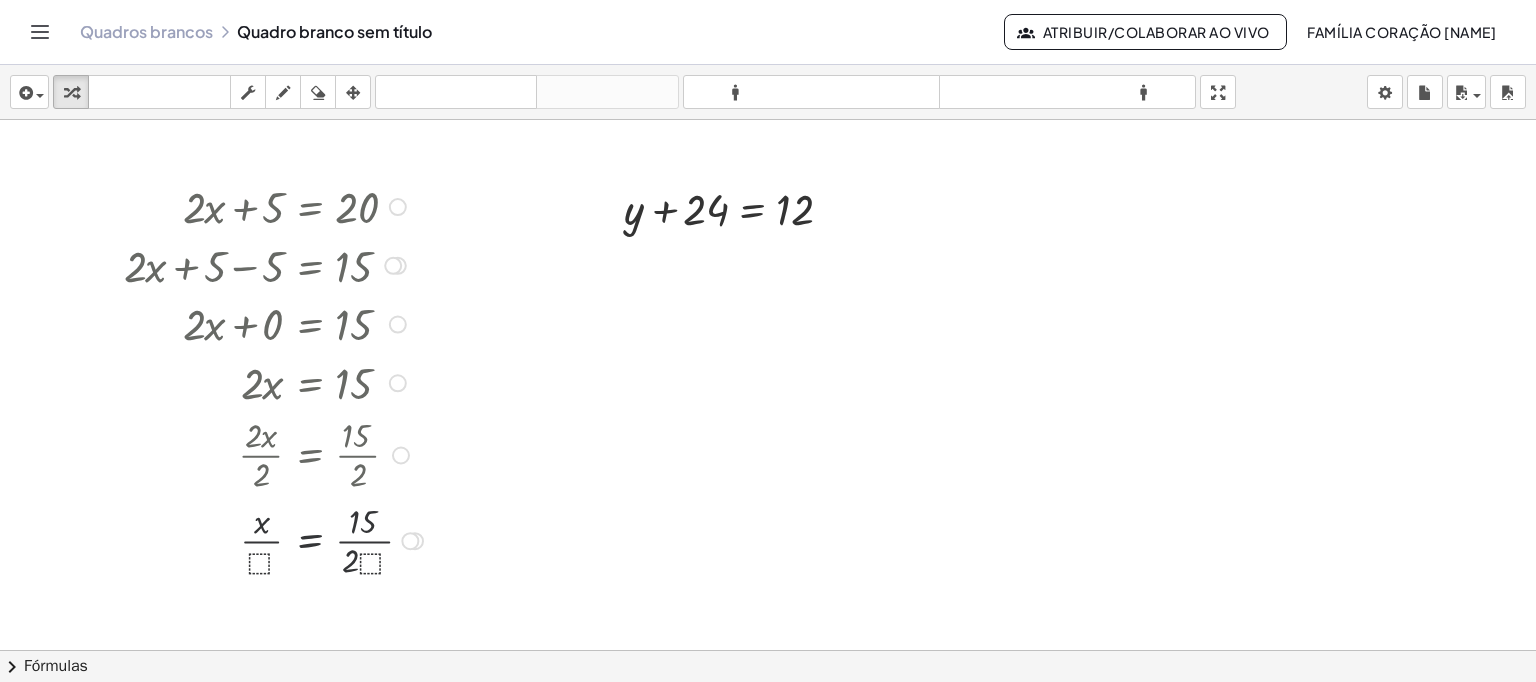 scroll, scrollTop: 240, scrollLeft: 0, axis: vertical 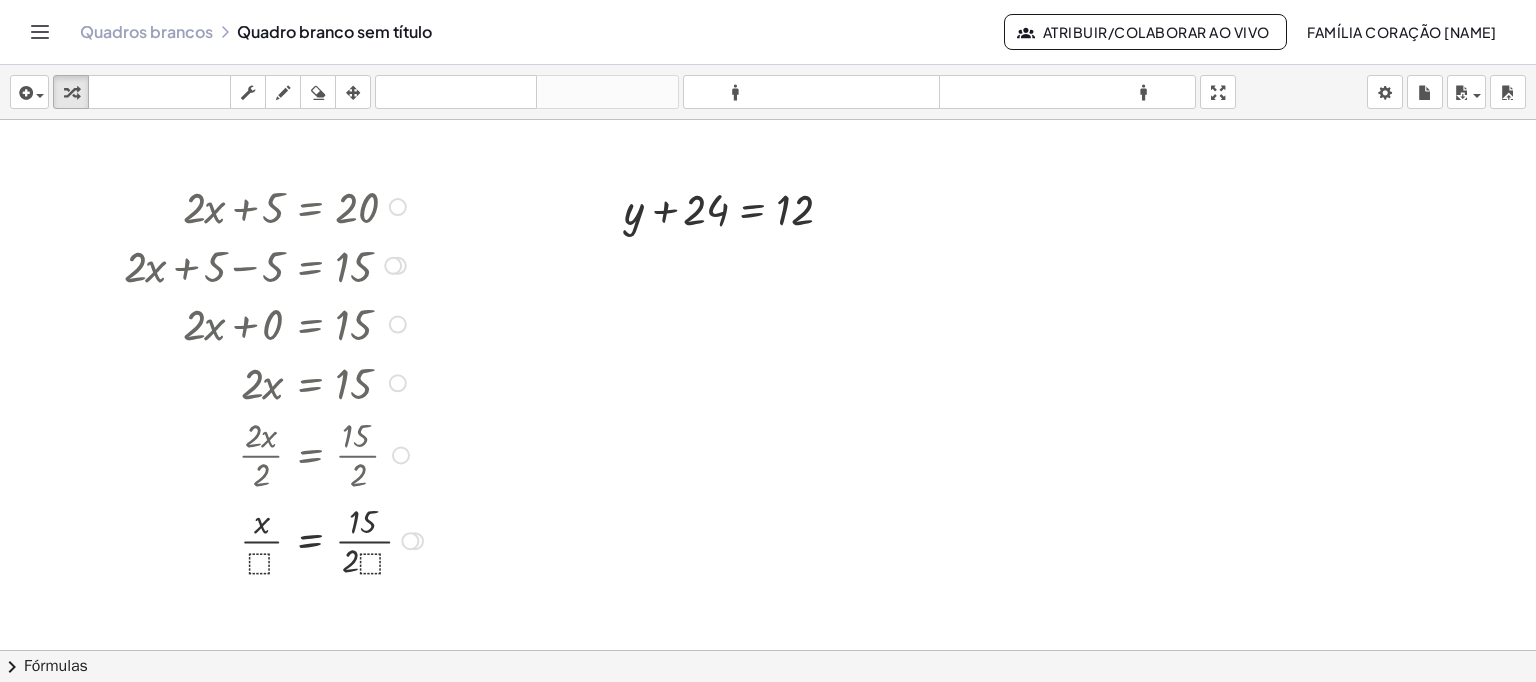 click at bounding box center (276, 539) 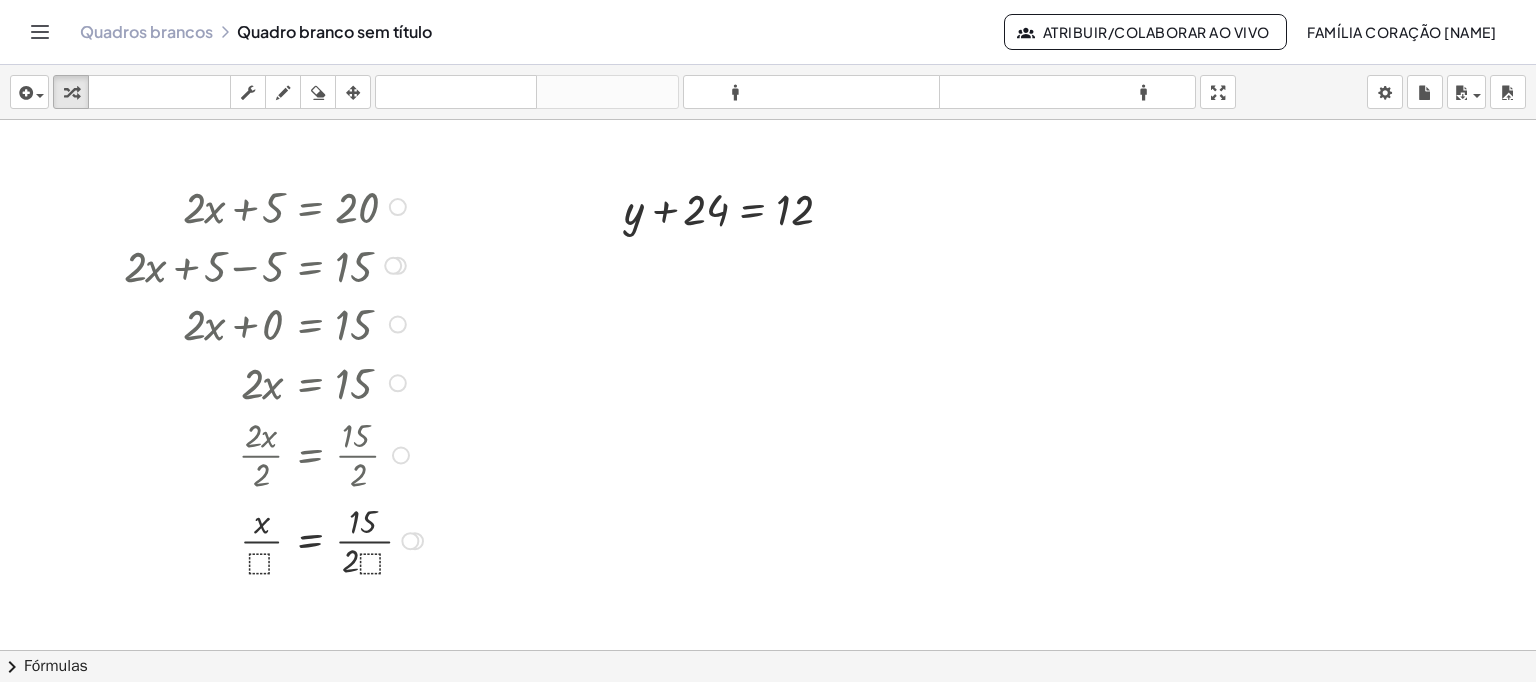 click at bounding box center [276, 539] 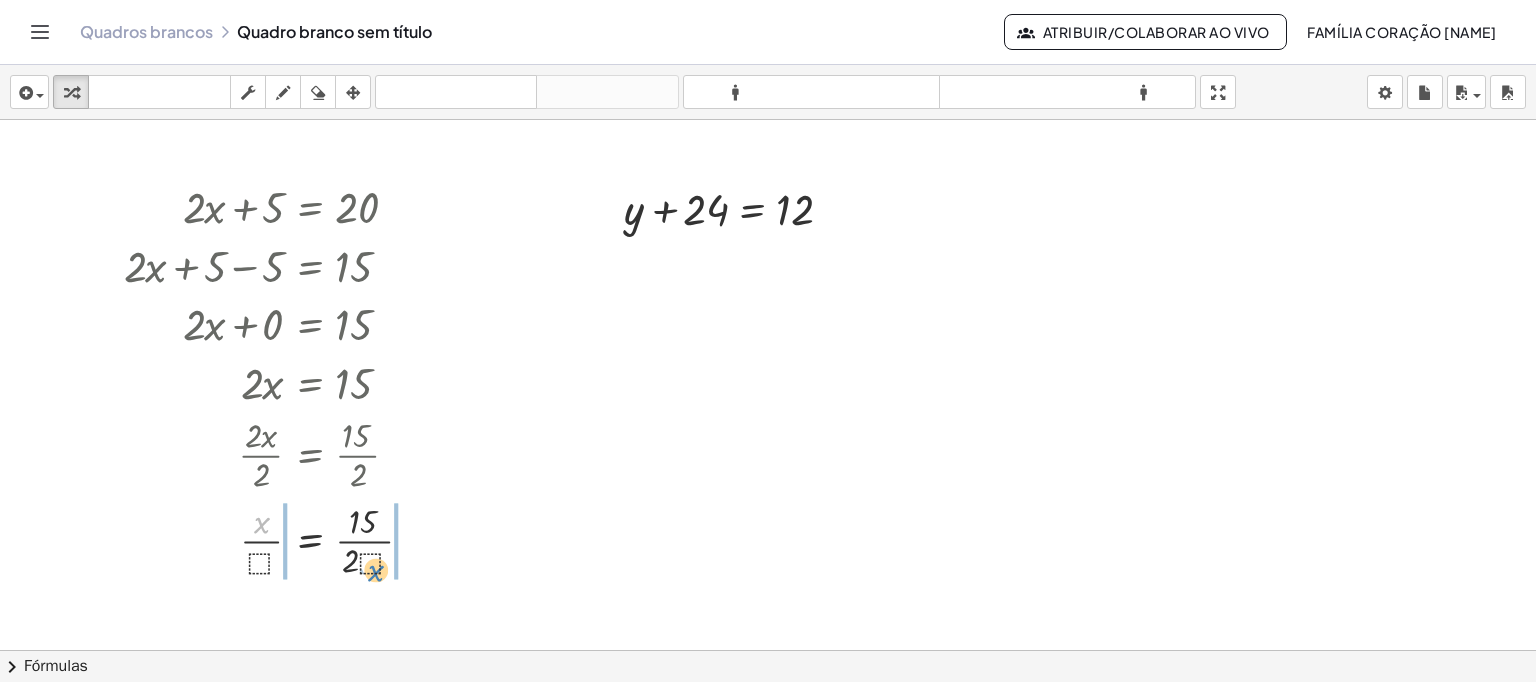 drag, startPoint x: 276, startPoint y: 558, endPoint x: 380, endPoint y: 576, distance: 105.546196 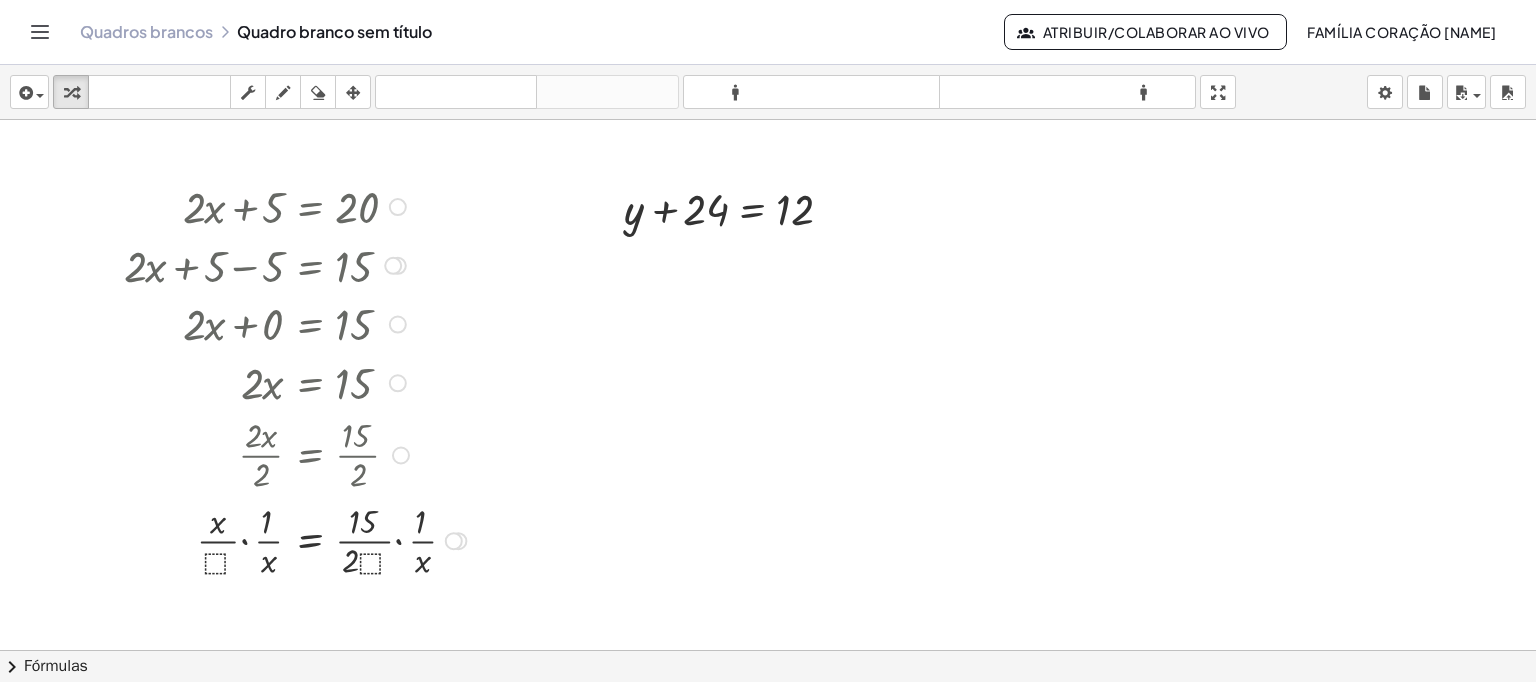 click on "Transform line Copy line as LaTeX Copy derivation as LaTeX Expand new lines: On" at bounding box center [454, 541] 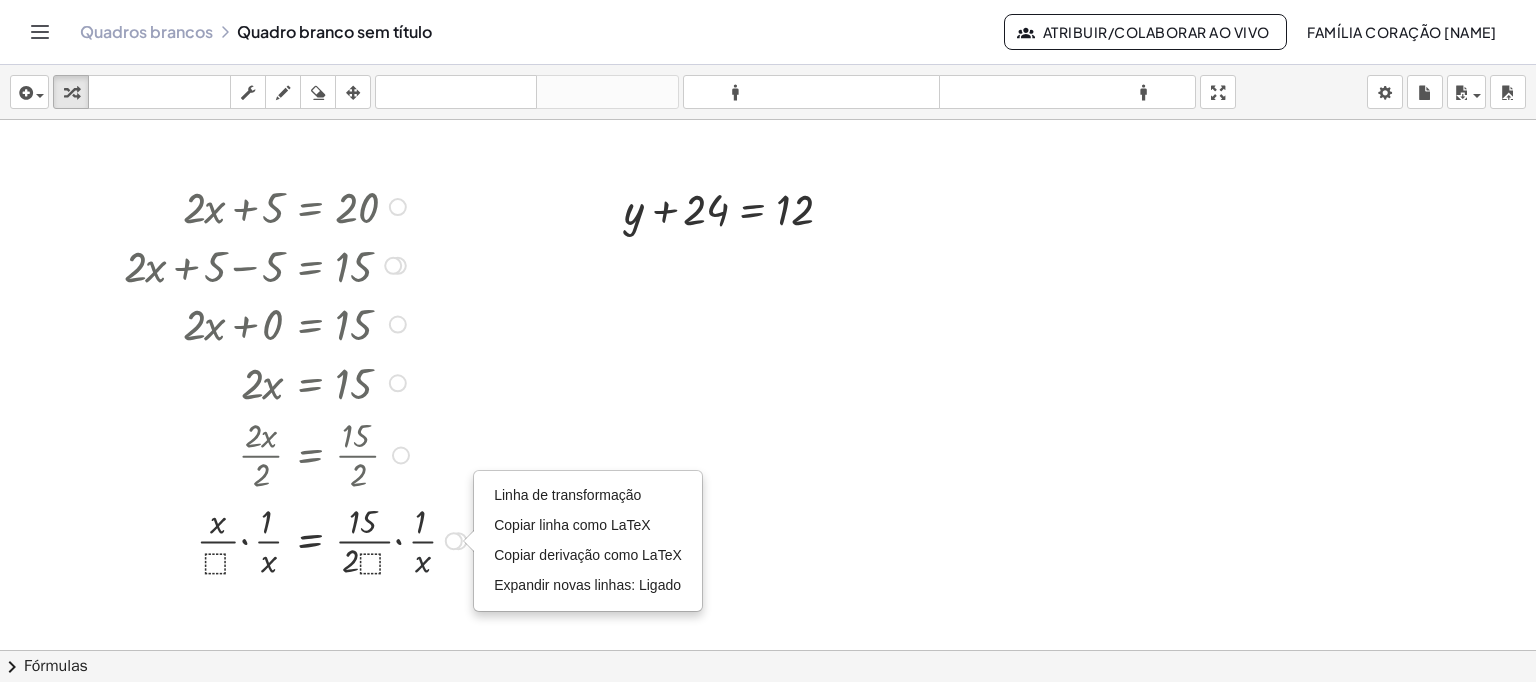 click at bounding box center [298, 539] 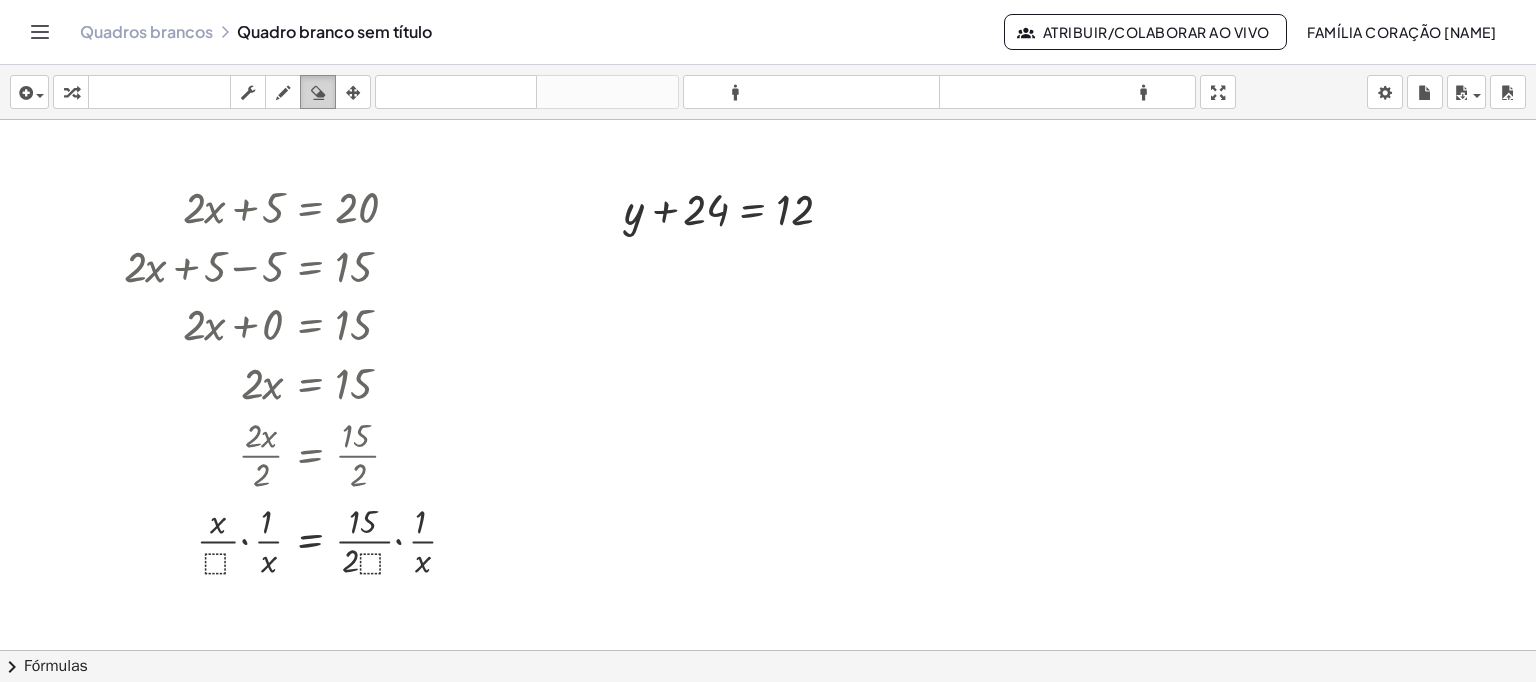 click at bounding box center [318, 93] 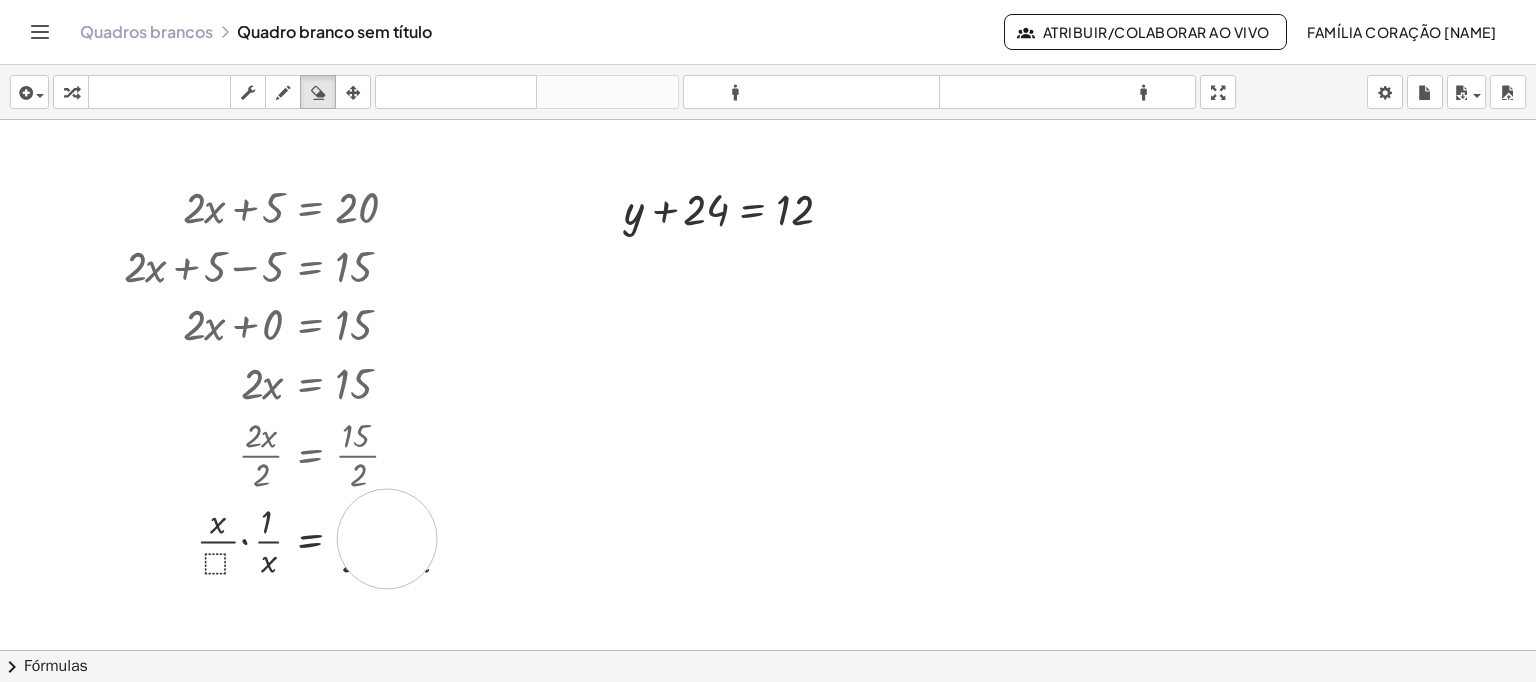 click at bounding box center [768, 456] 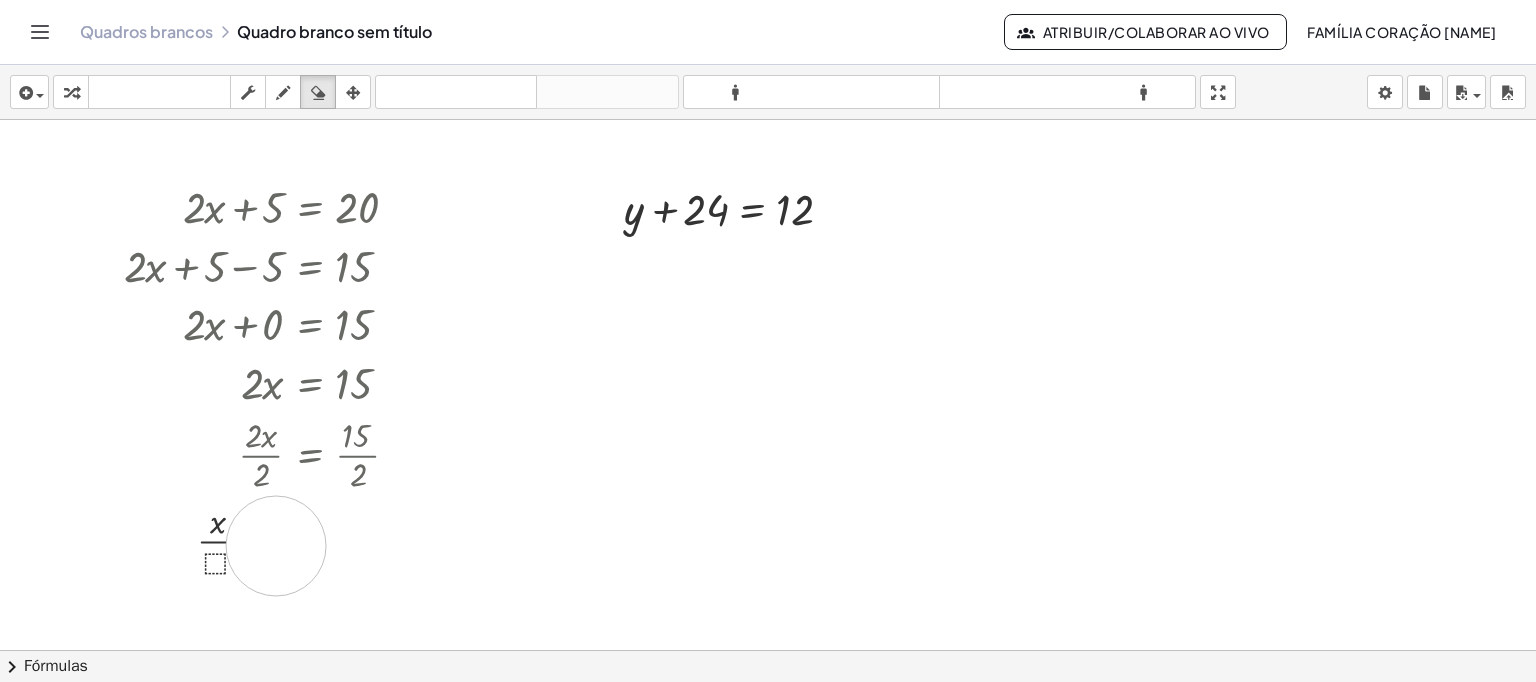 drag, startPoint x: 276, startPoint y: 545, endPoint x: 440, endPoint y: 532, distance: 164.51443 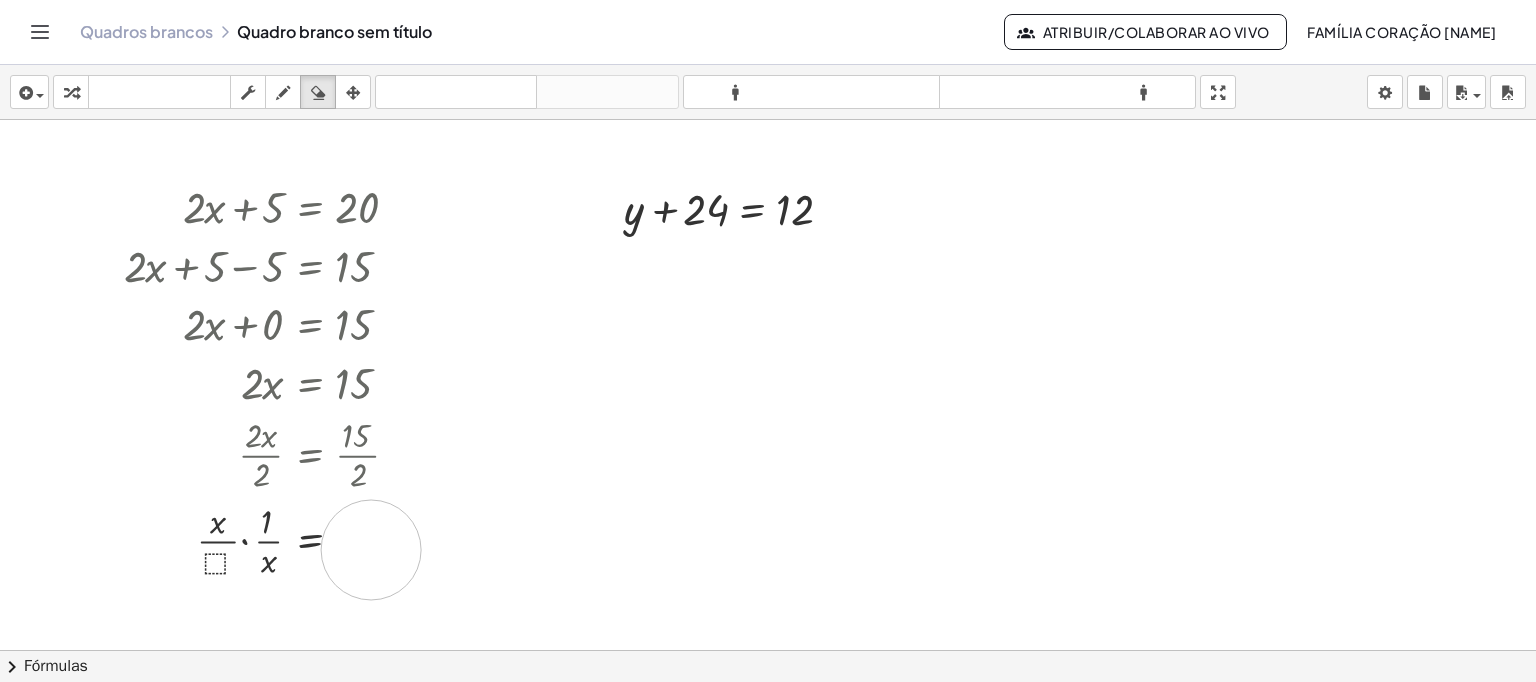 drag, startPoint x: 371, startPoint y: 549, endPoint x: 310, endPoint y: 509, distance: 72.94518 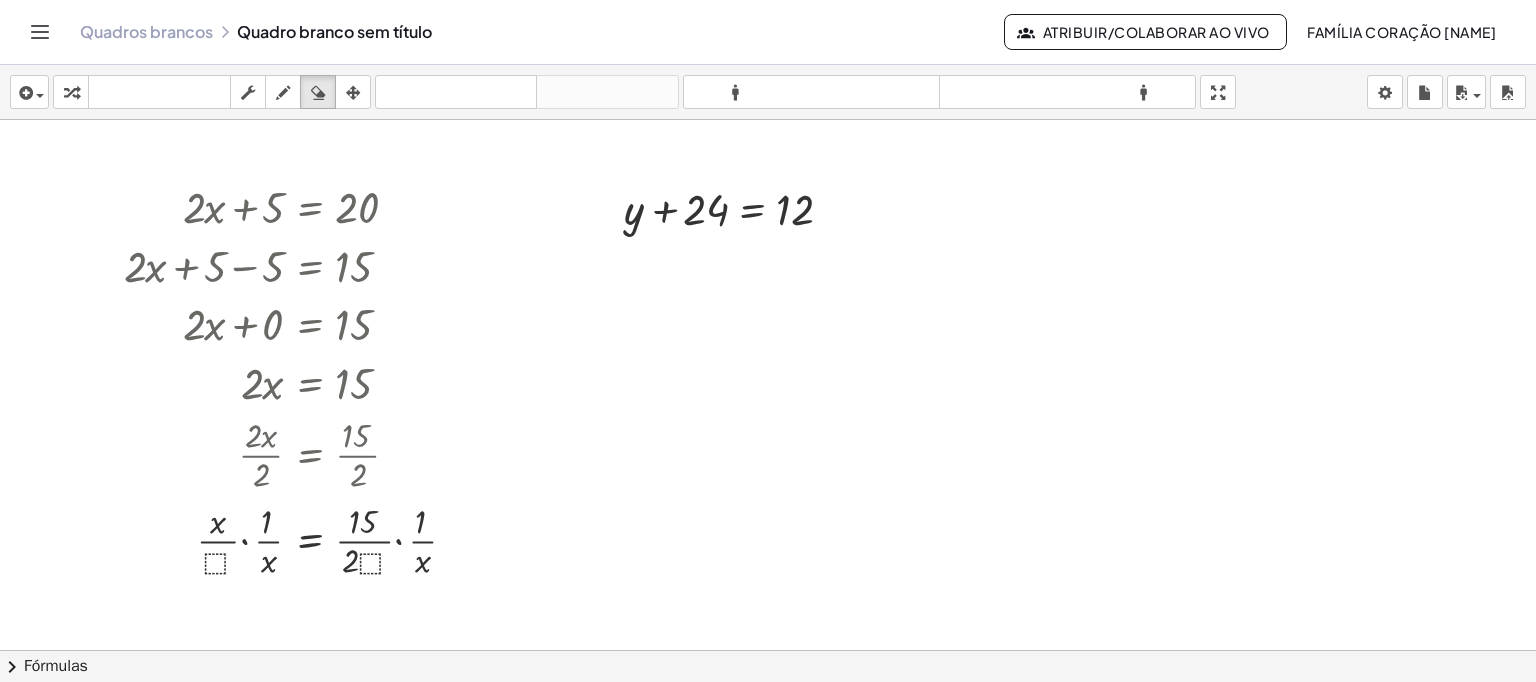 click at bounding box center (768, 456) 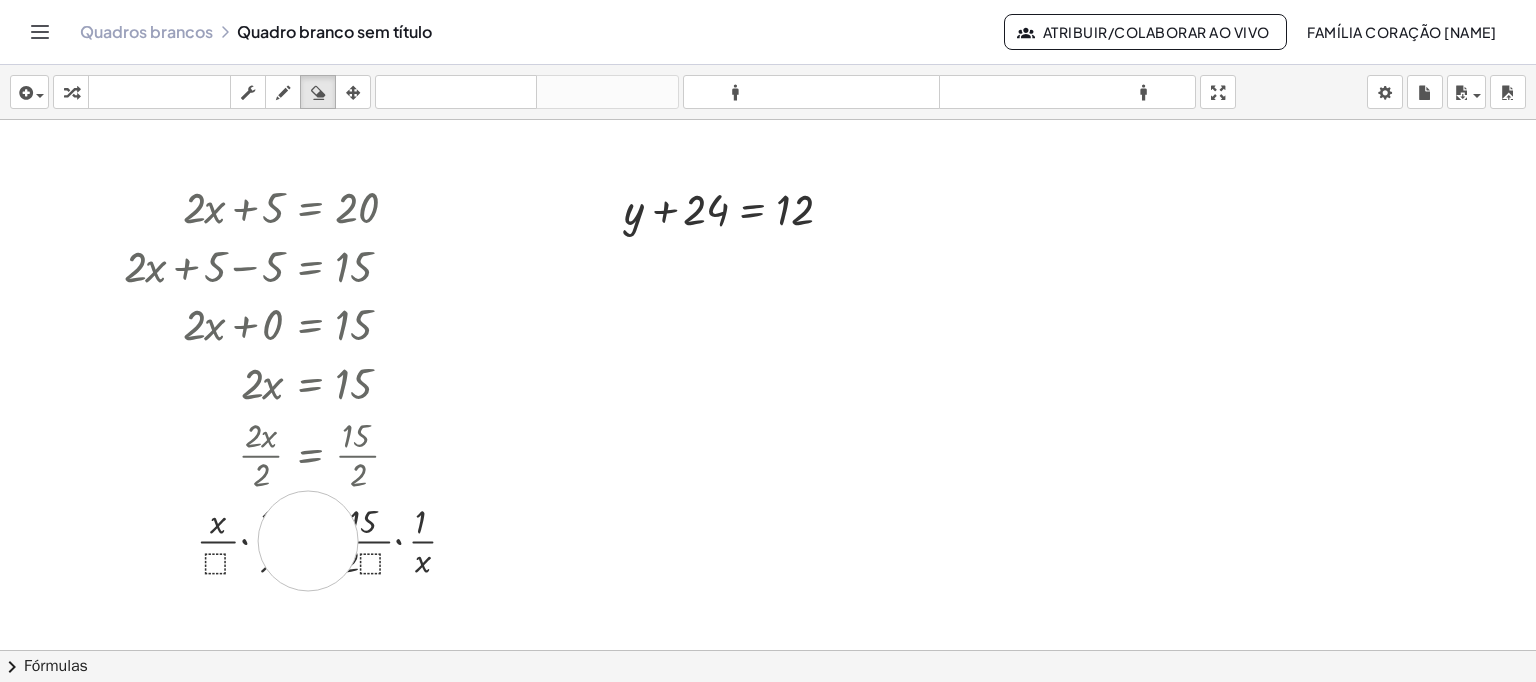 click at bounding box center [768, 456] 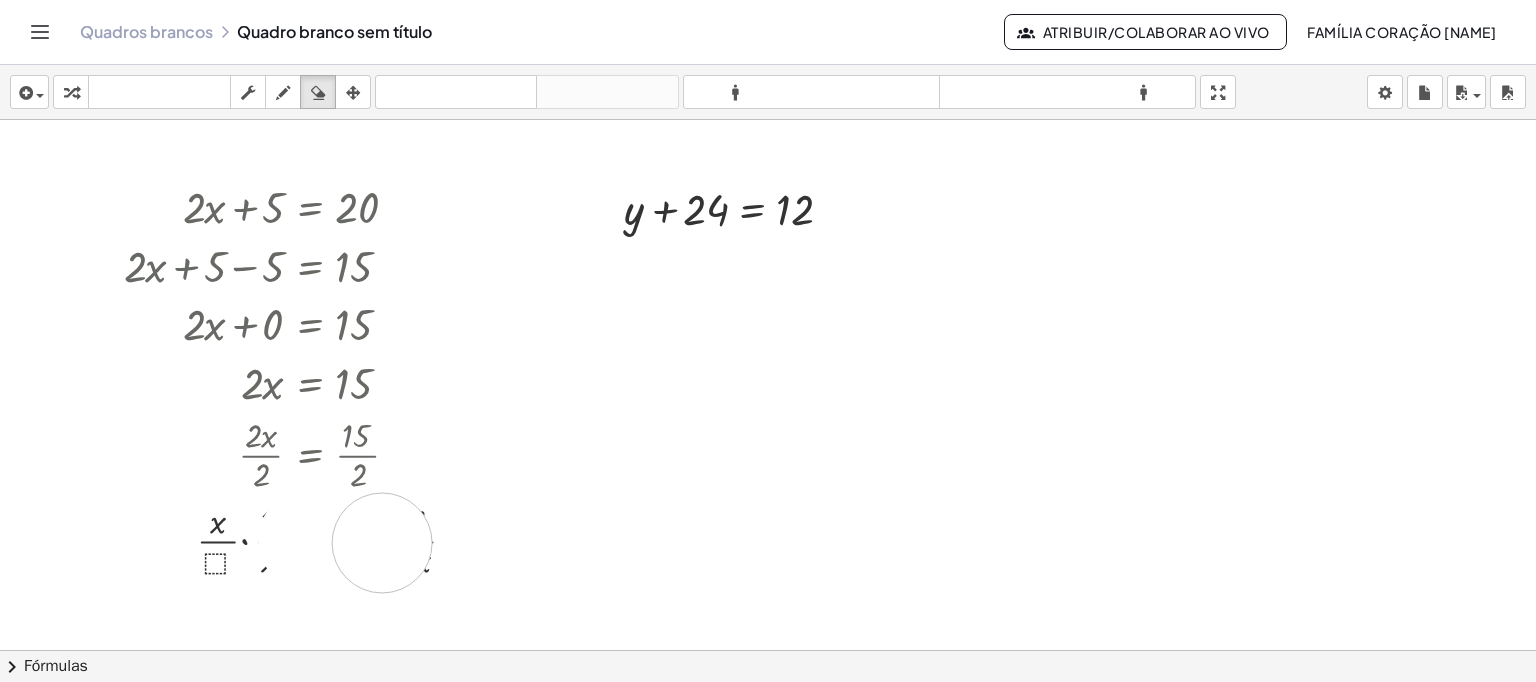 drag, startPoint x: 308, startPoint y: 539, endPoint x: 398, endPoint y: 537, distance: 90.02222 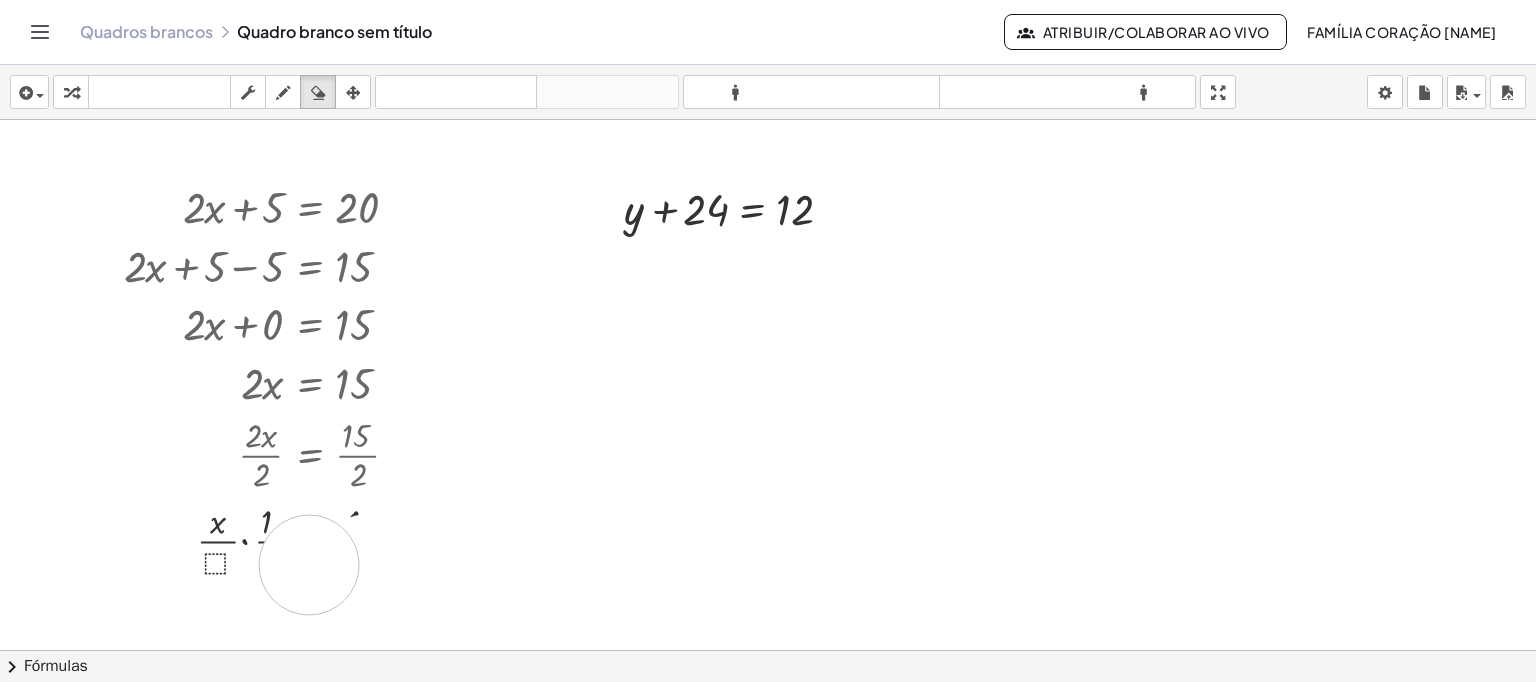 drag, startPoint x: 400, startPoint y: 544, endPoint x: 307, endPoint y: 531, distance: 93.904205 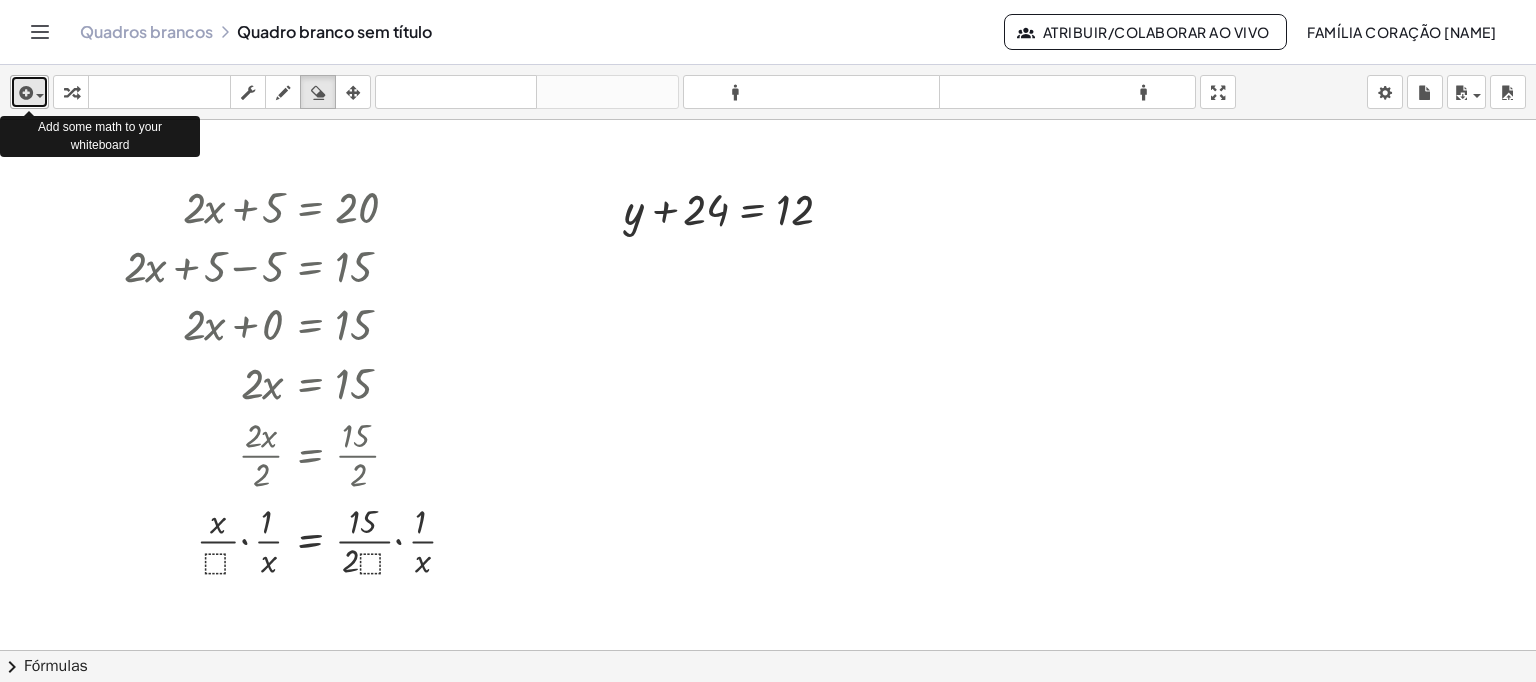 click at bounding box center (40, 96) 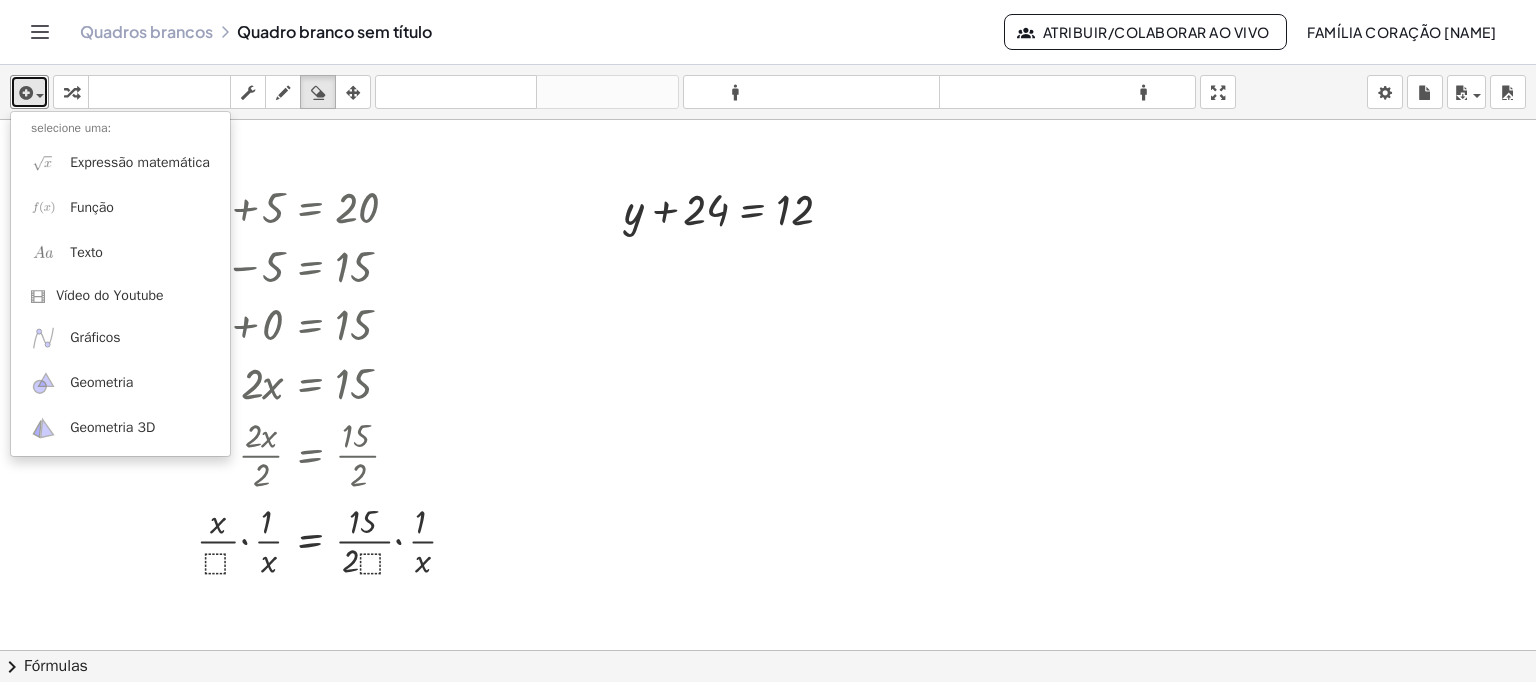 click at bounding box center (768, 456) 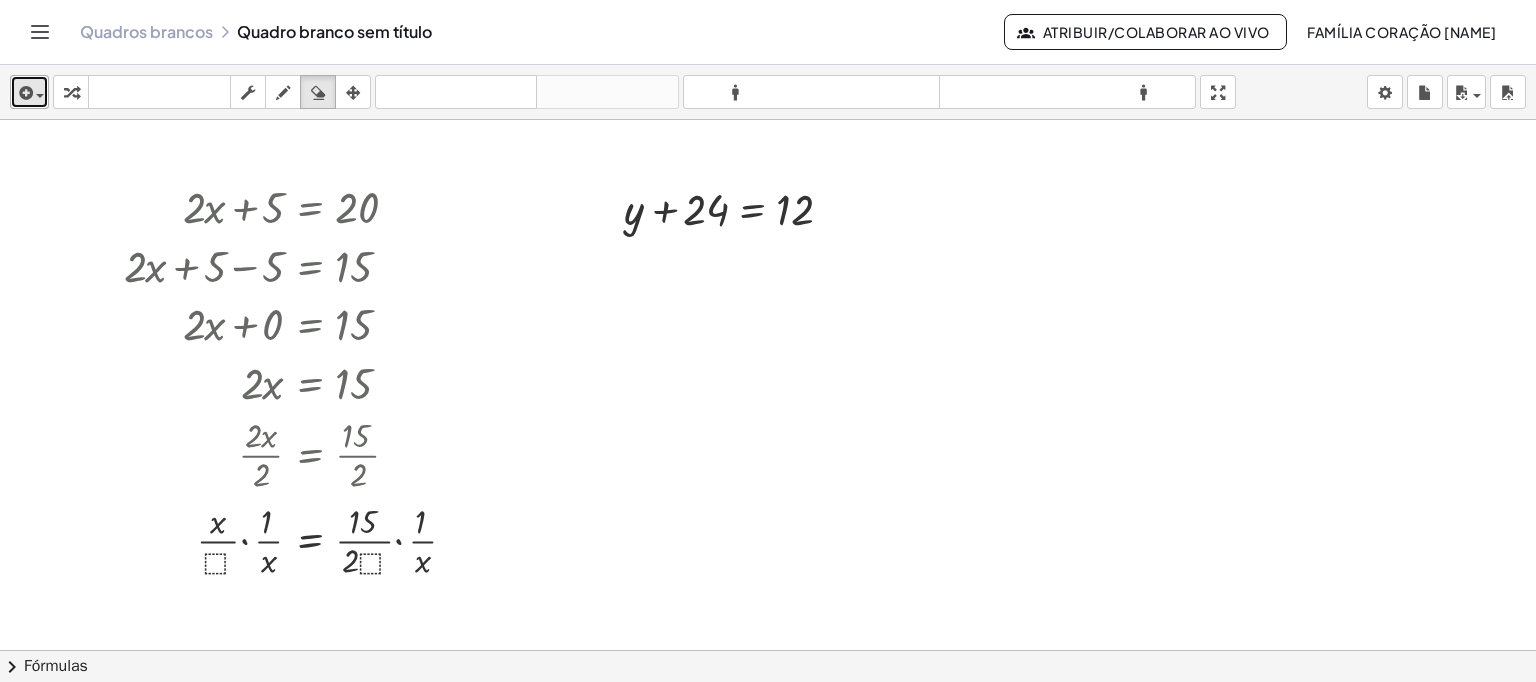 click at bounding box center (40, 96) 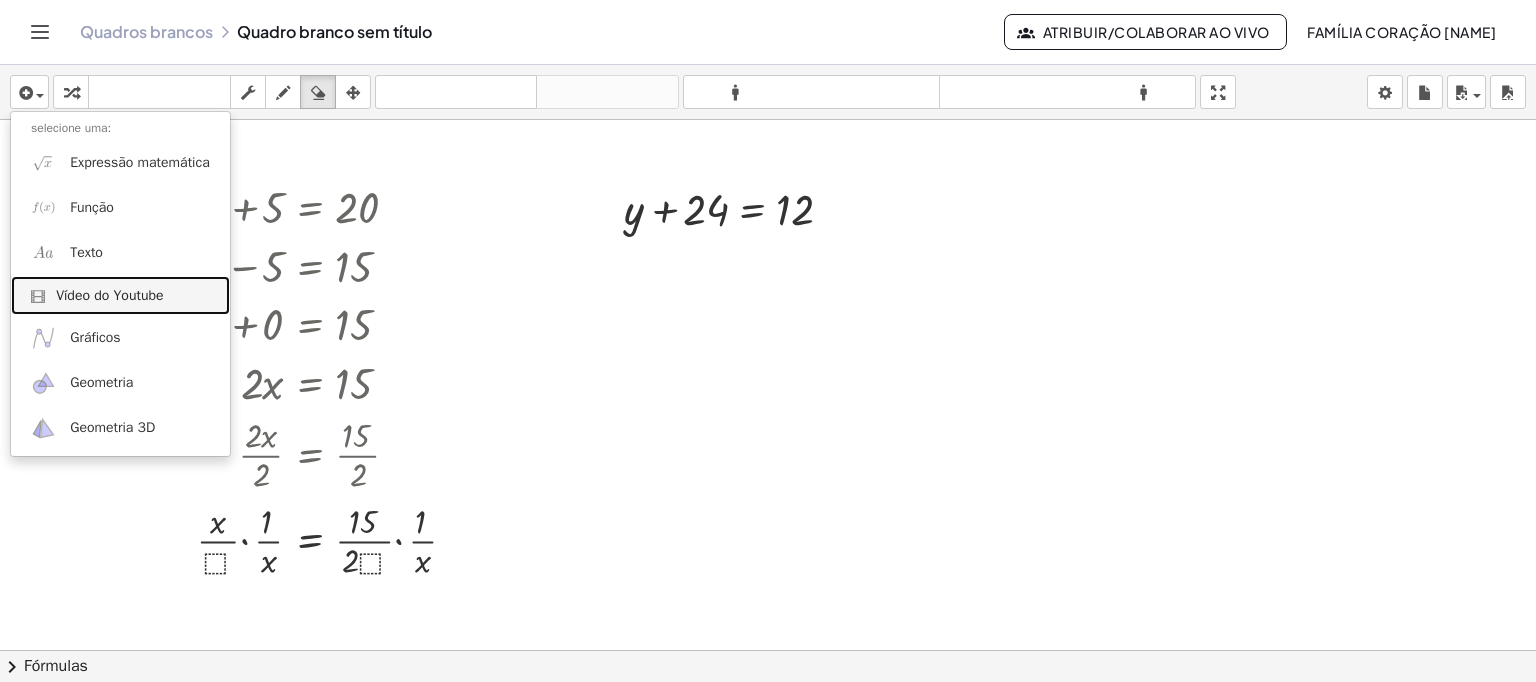 click on "Vídeo do Youtube" at bounding box center [109, 295] 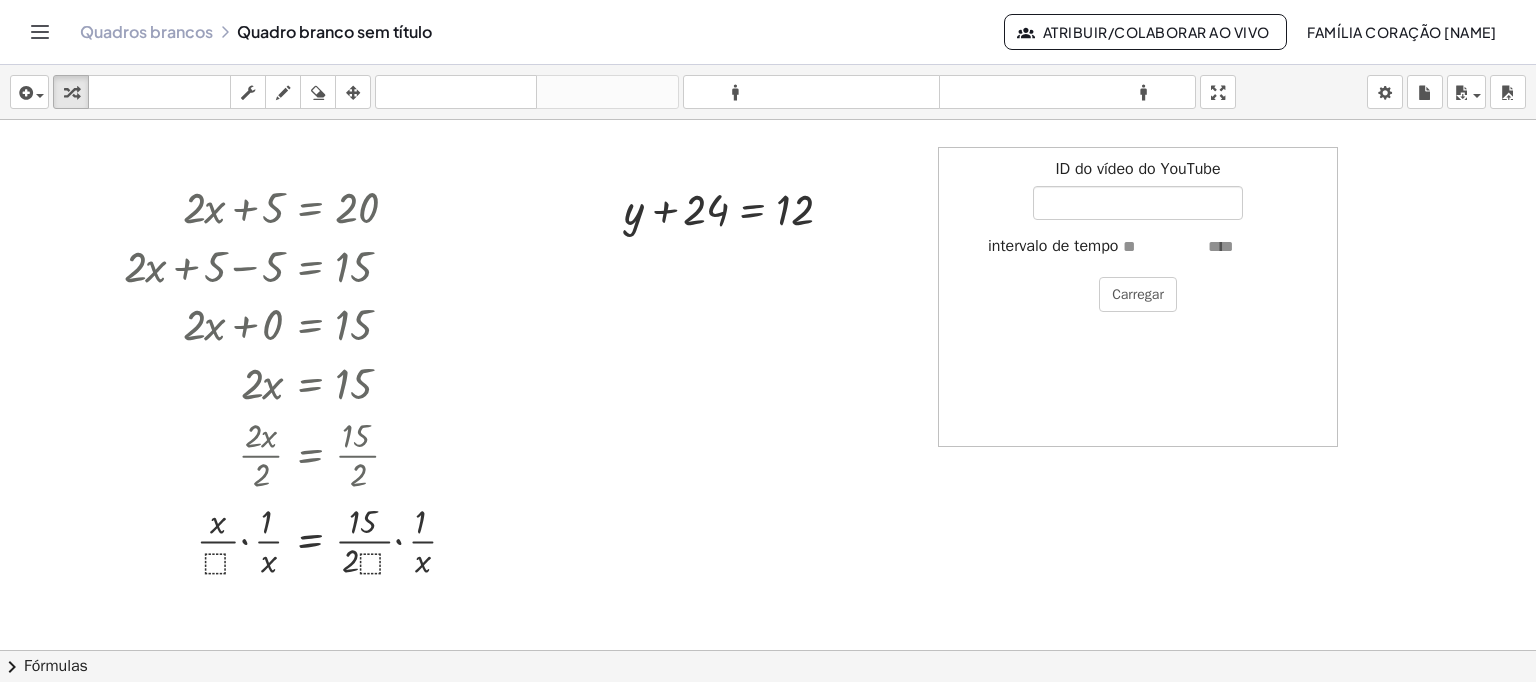 click at bounding box center (768, 456) 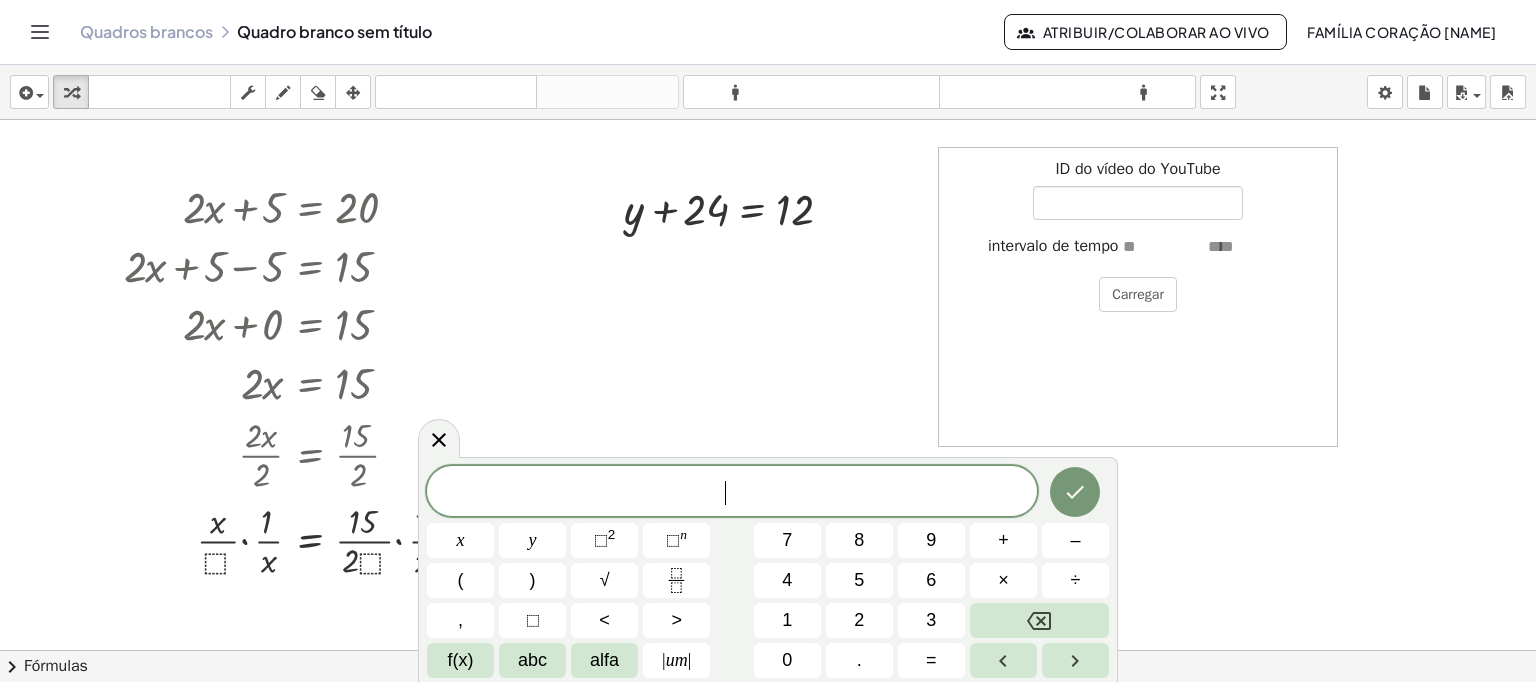 click on "ID do vídeo do YouTube intervalo de tempo Carregar" at bounding box center [1138, 297] 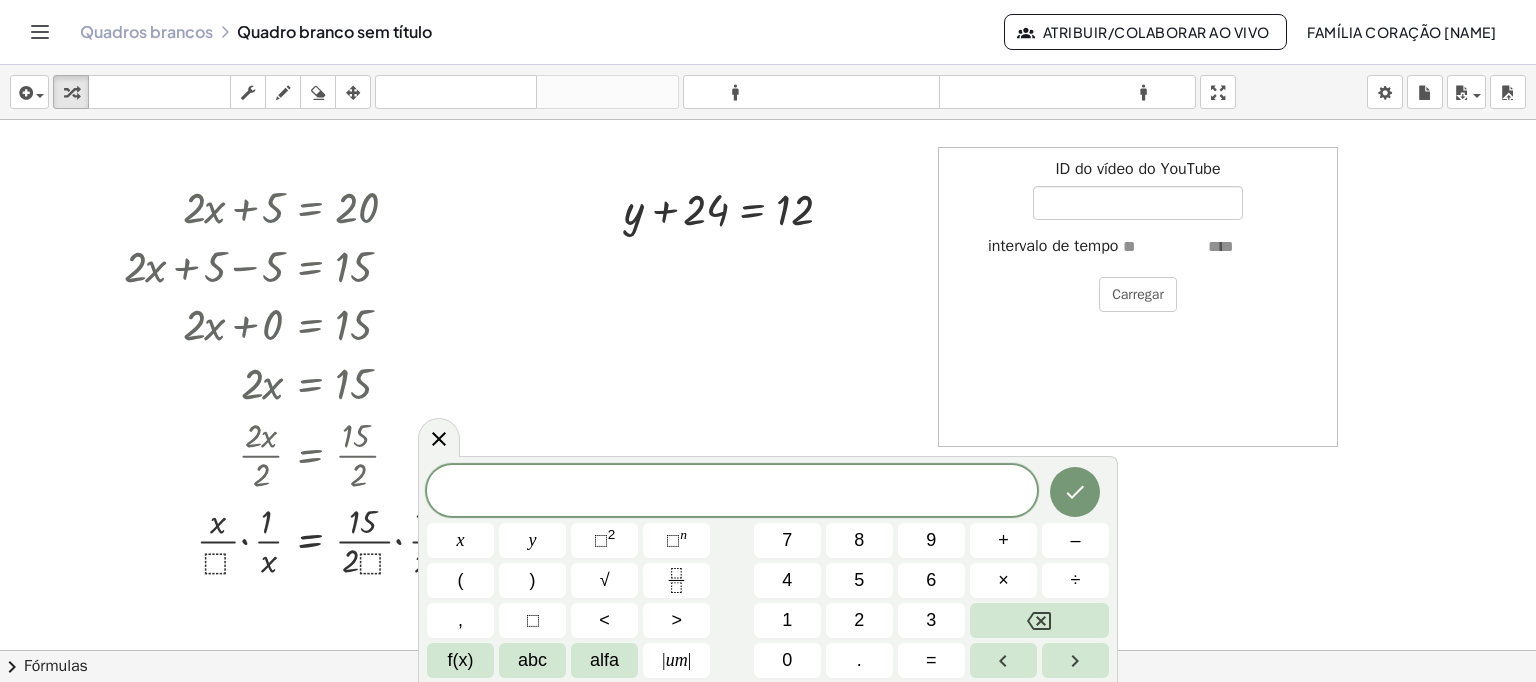 drag, startPoint x: 797, startPoint y: 370, endPoint x: 237, endPoint y: 200, distance: 585.235 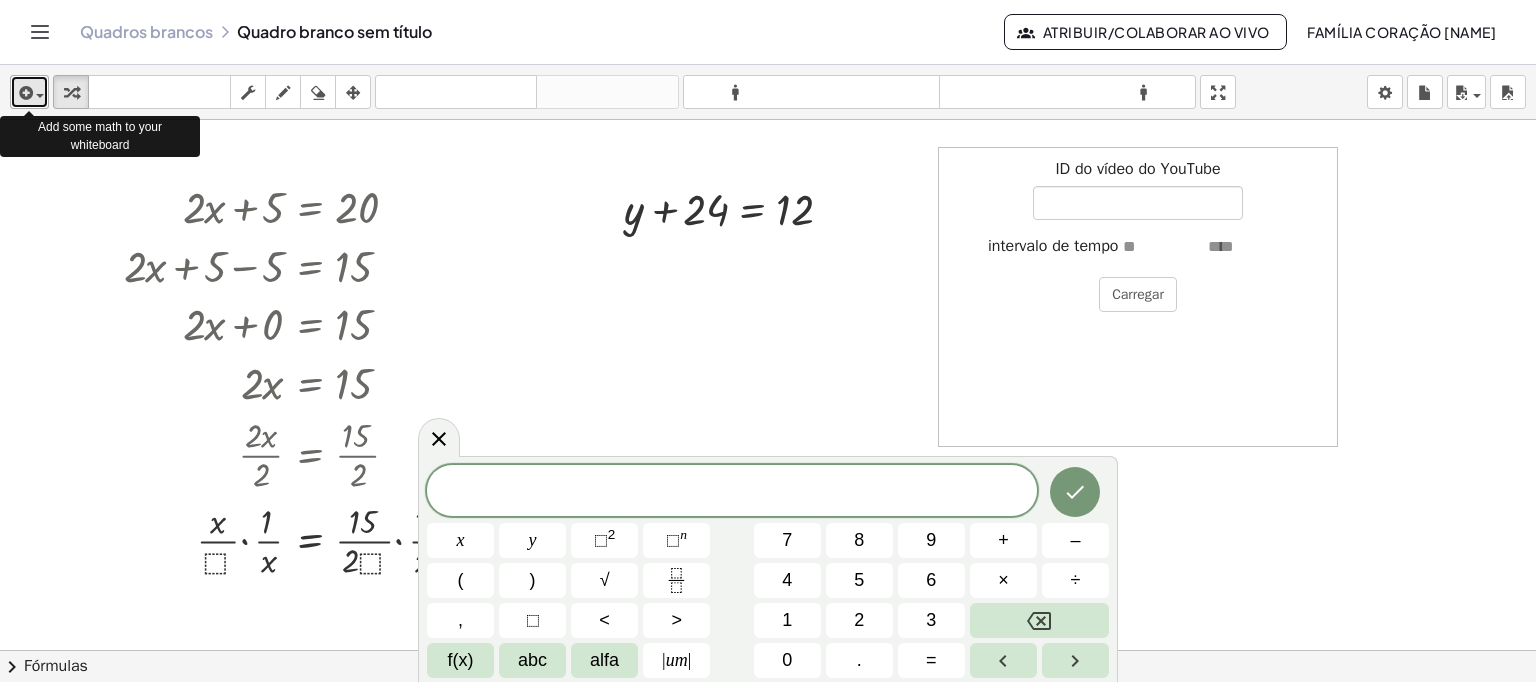 click on "inserir" at bounding box center (29, 92) 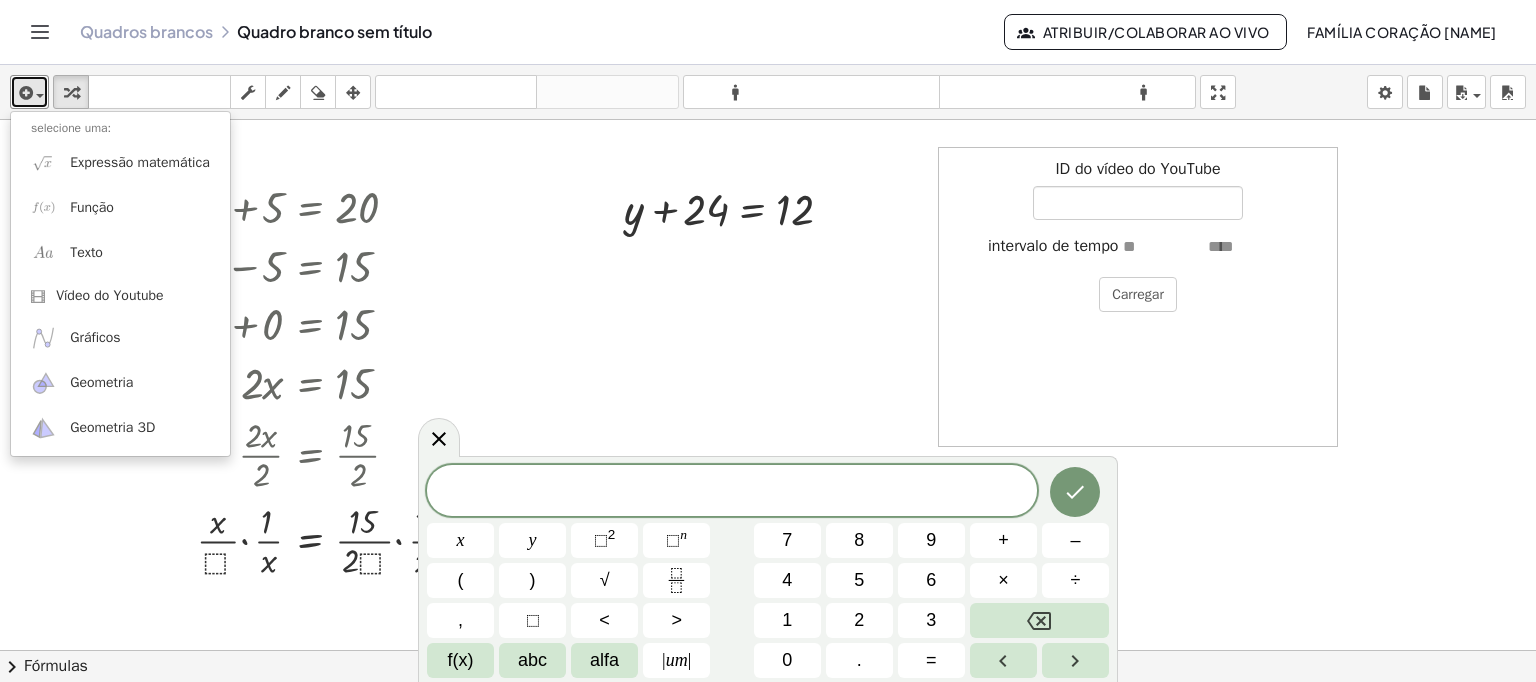 drag, startPoint x: 573, startPoint y: 389, endPoint x: 876, endPoint y: 314, distance: 312.1442 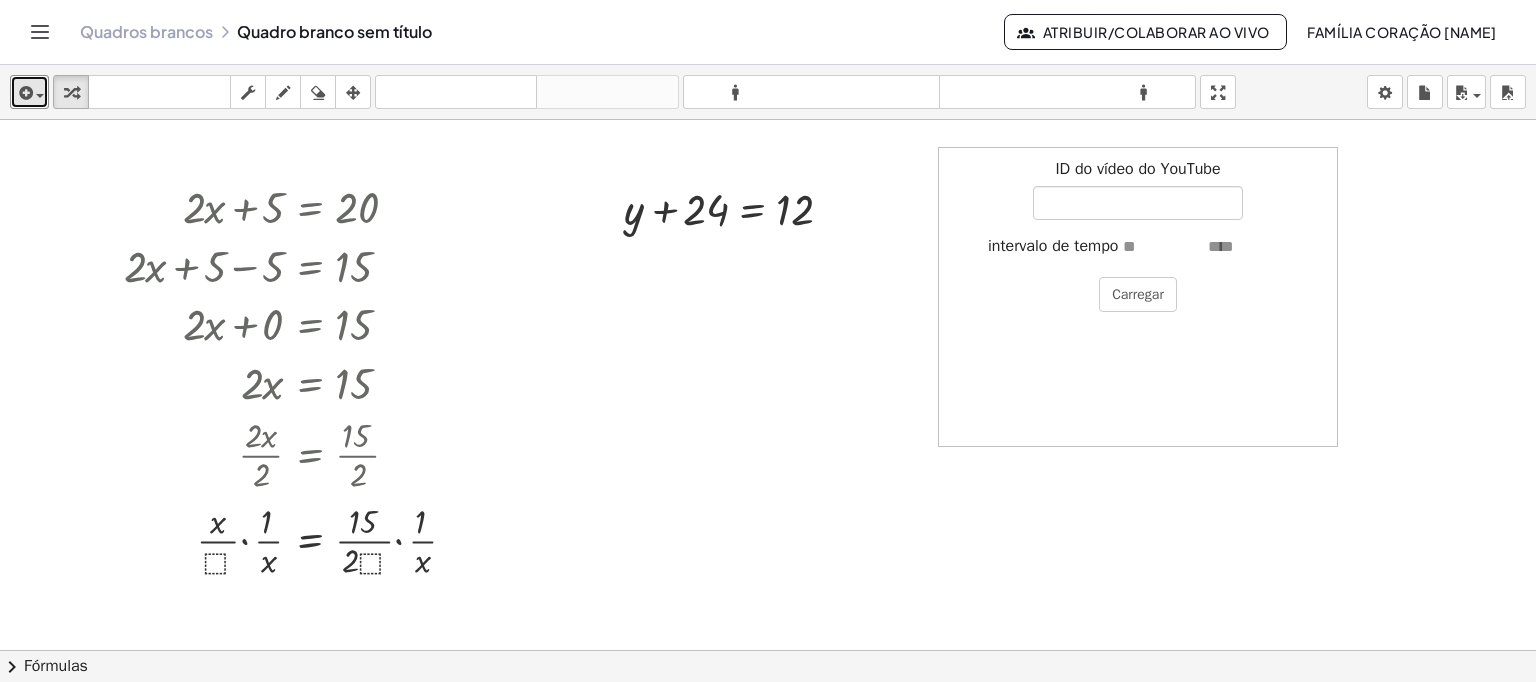 click at bounding box center [768, 456] 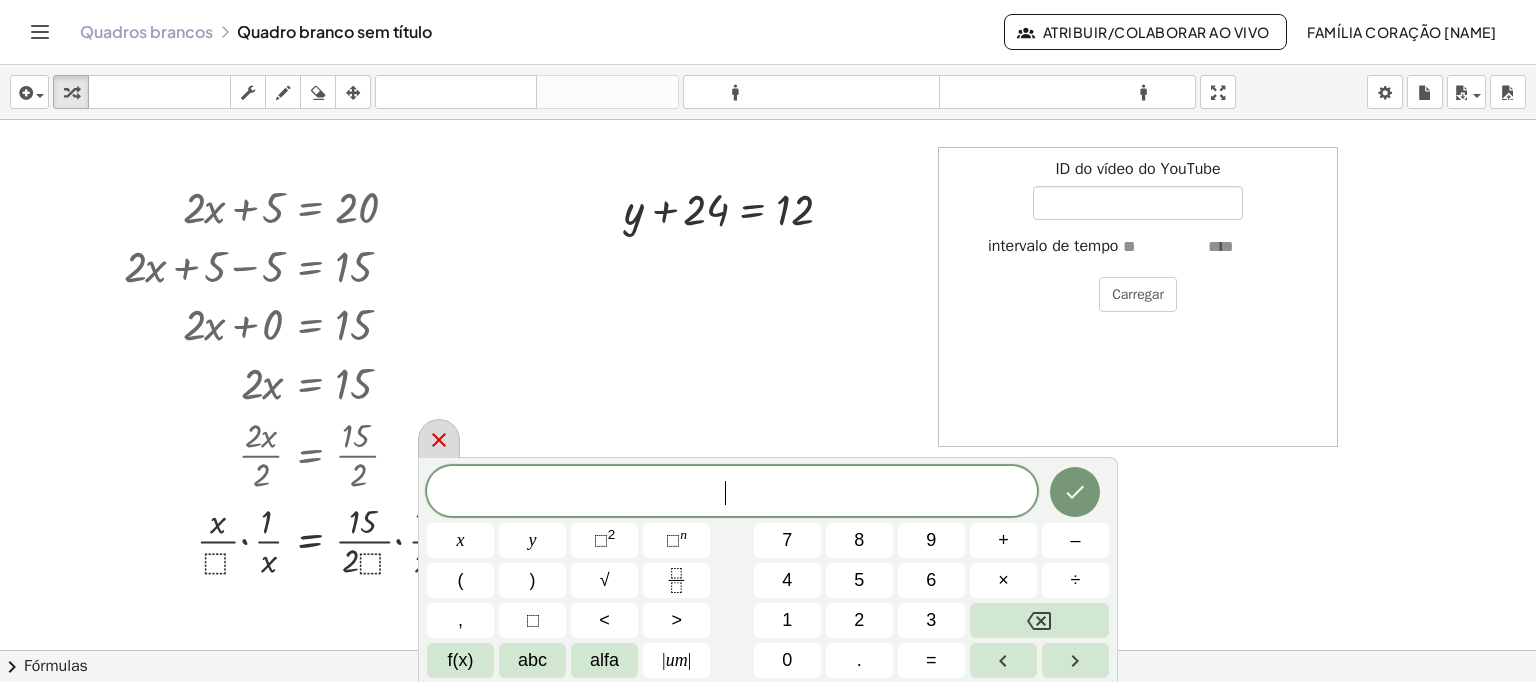 click 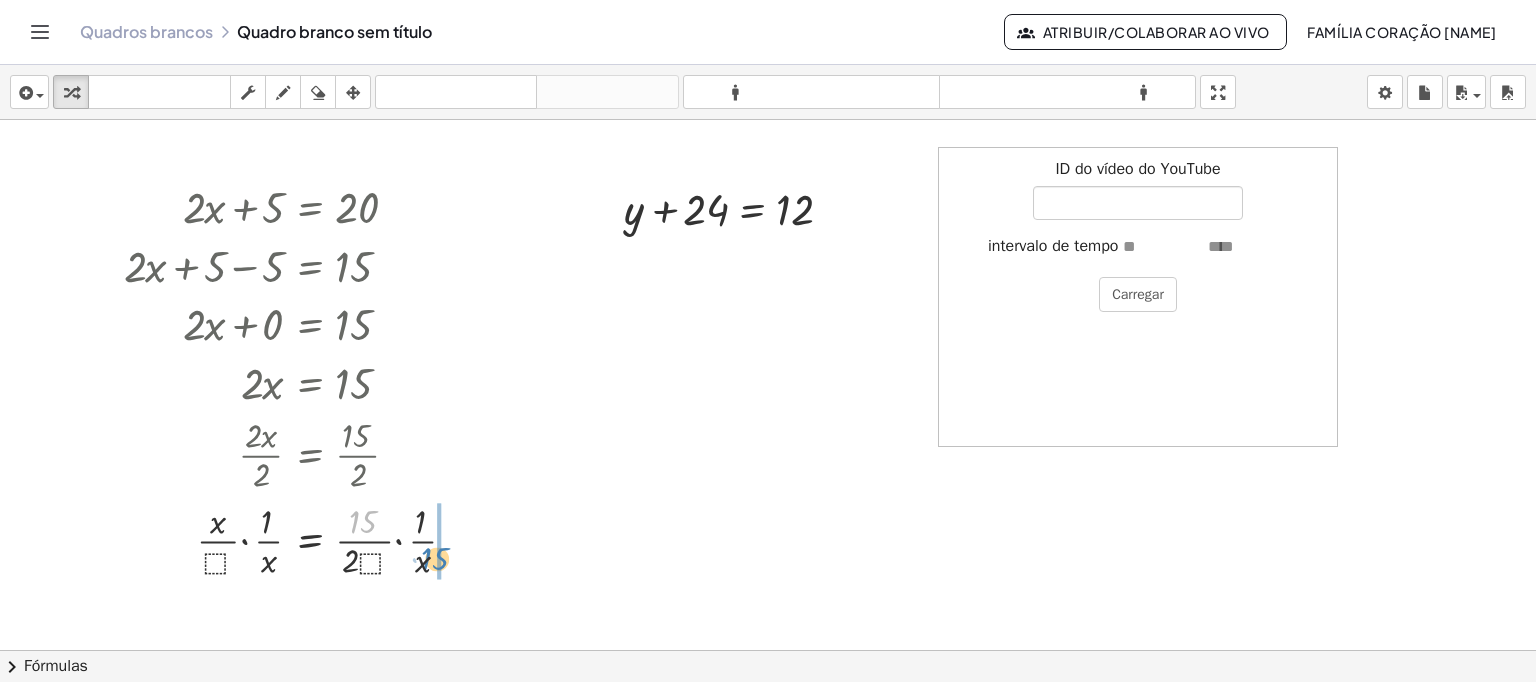 drag, startPoint x: 364, startPoint y: 518, endPoint x: 441, endPoint y: 552, distance: 84.17244 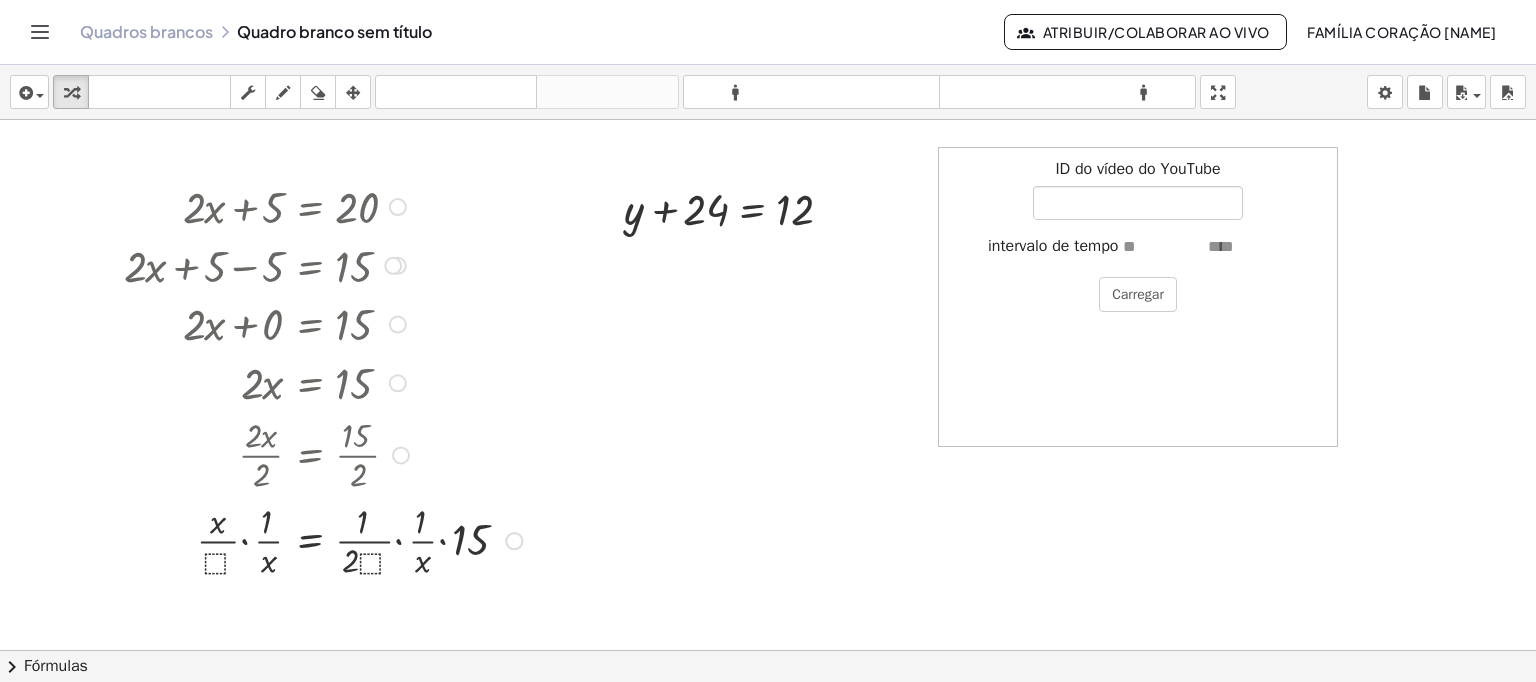 click at bounding box center (326, 322) 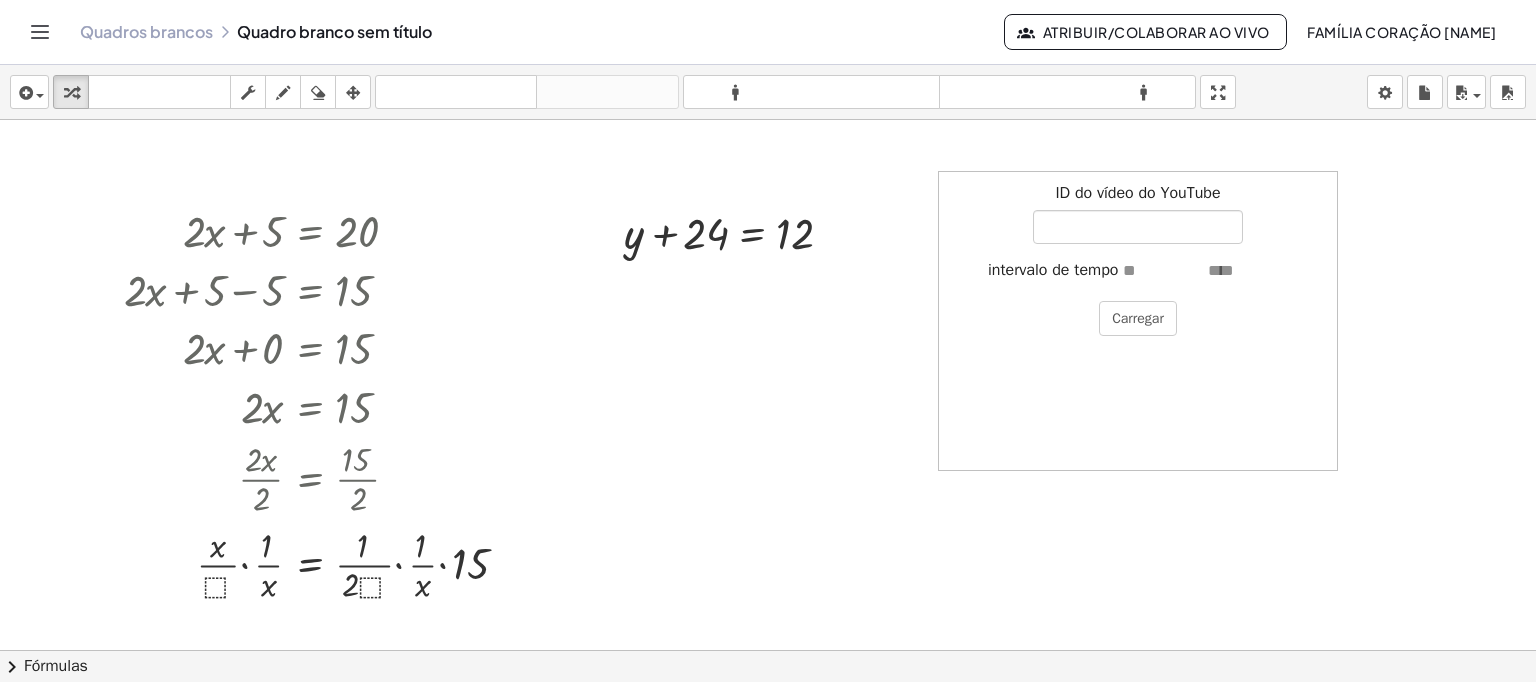 scroll, scrollTop: 231, scrollLeft: 0, axis: vertical 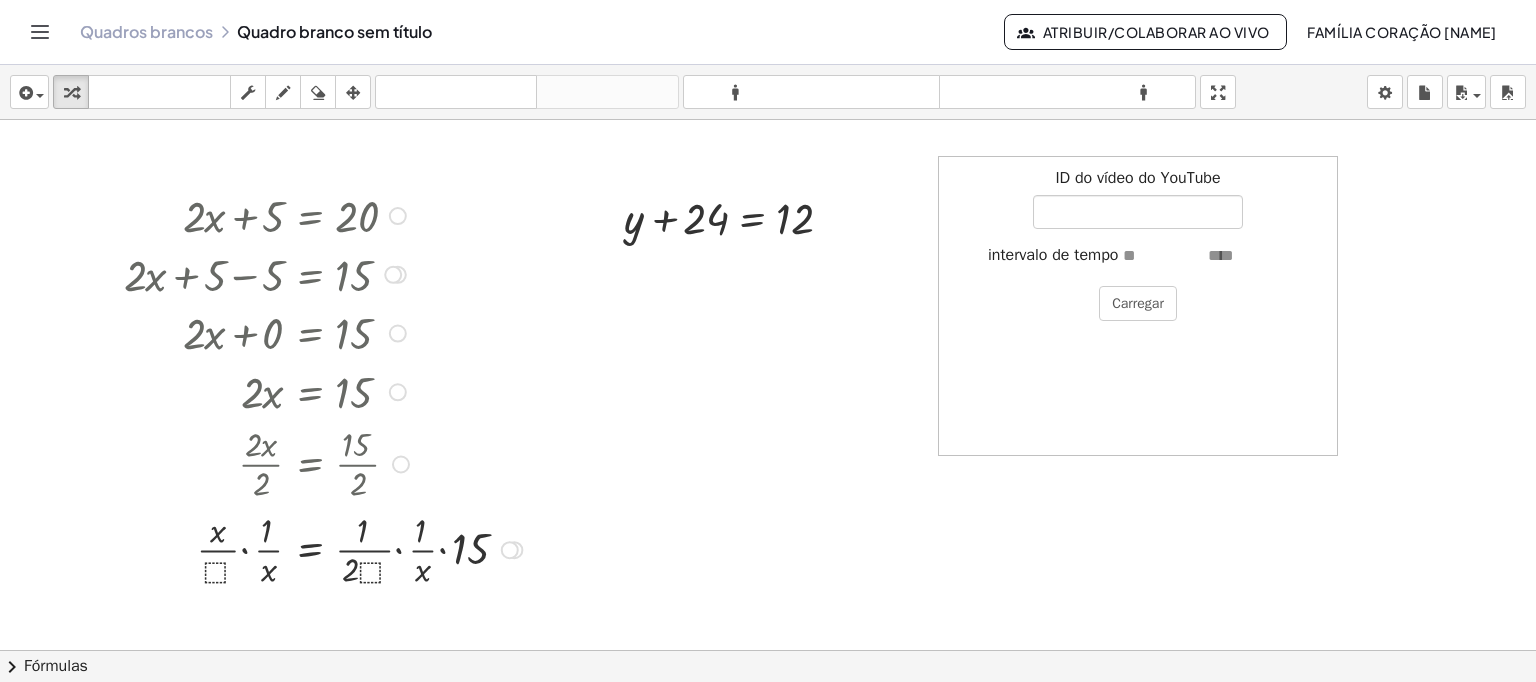 click at bounding box center [398, 216] 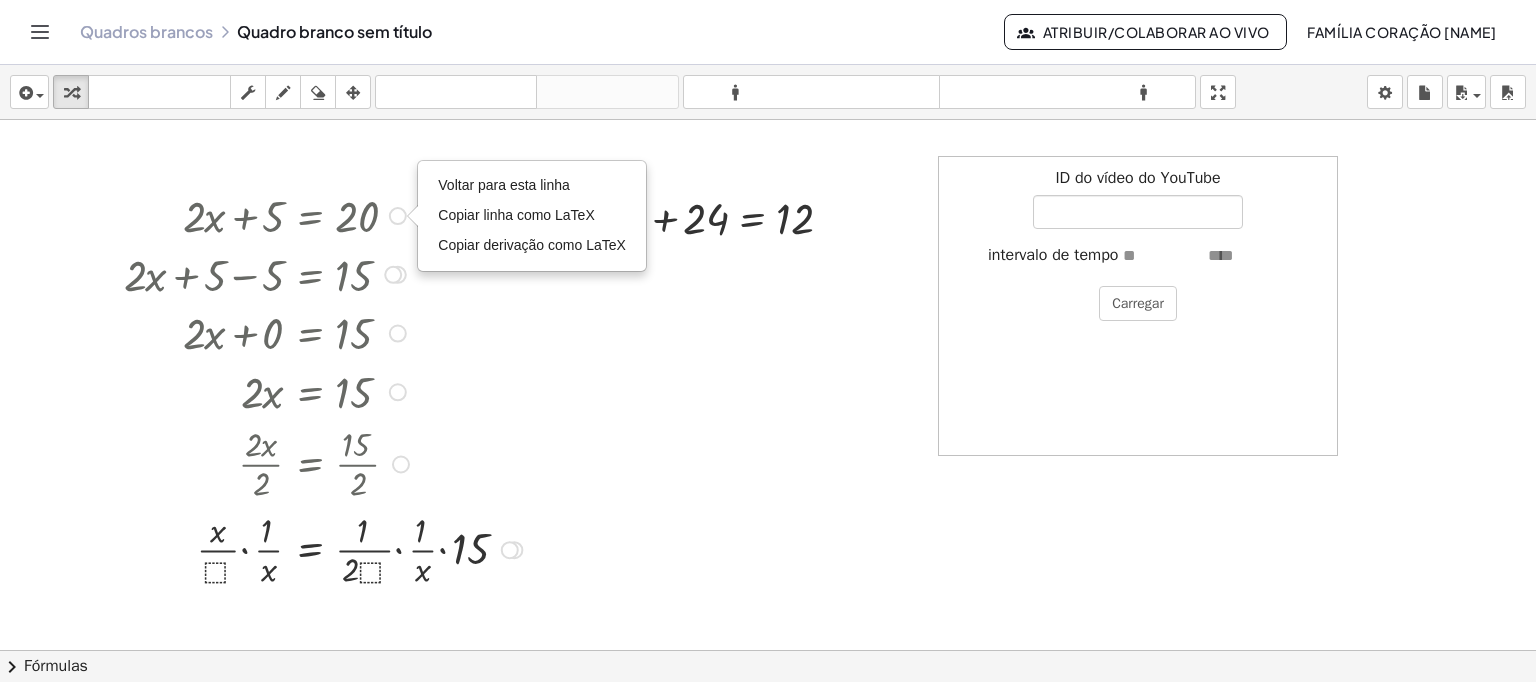 click at bounding box center (326, 331) 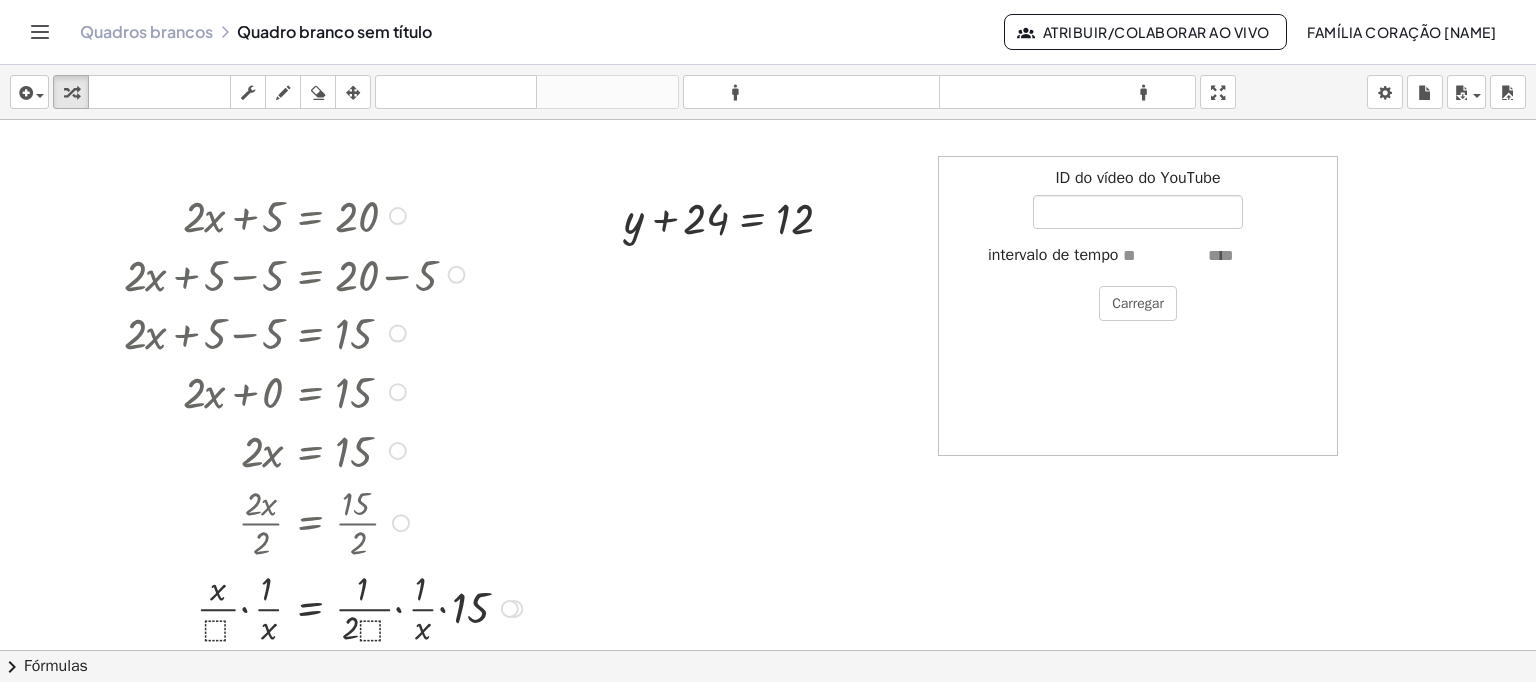 drag, startPoint x: 398, startPoint y: 277, endPoint x: 421, endPoint y: 353, distance: 79.40403 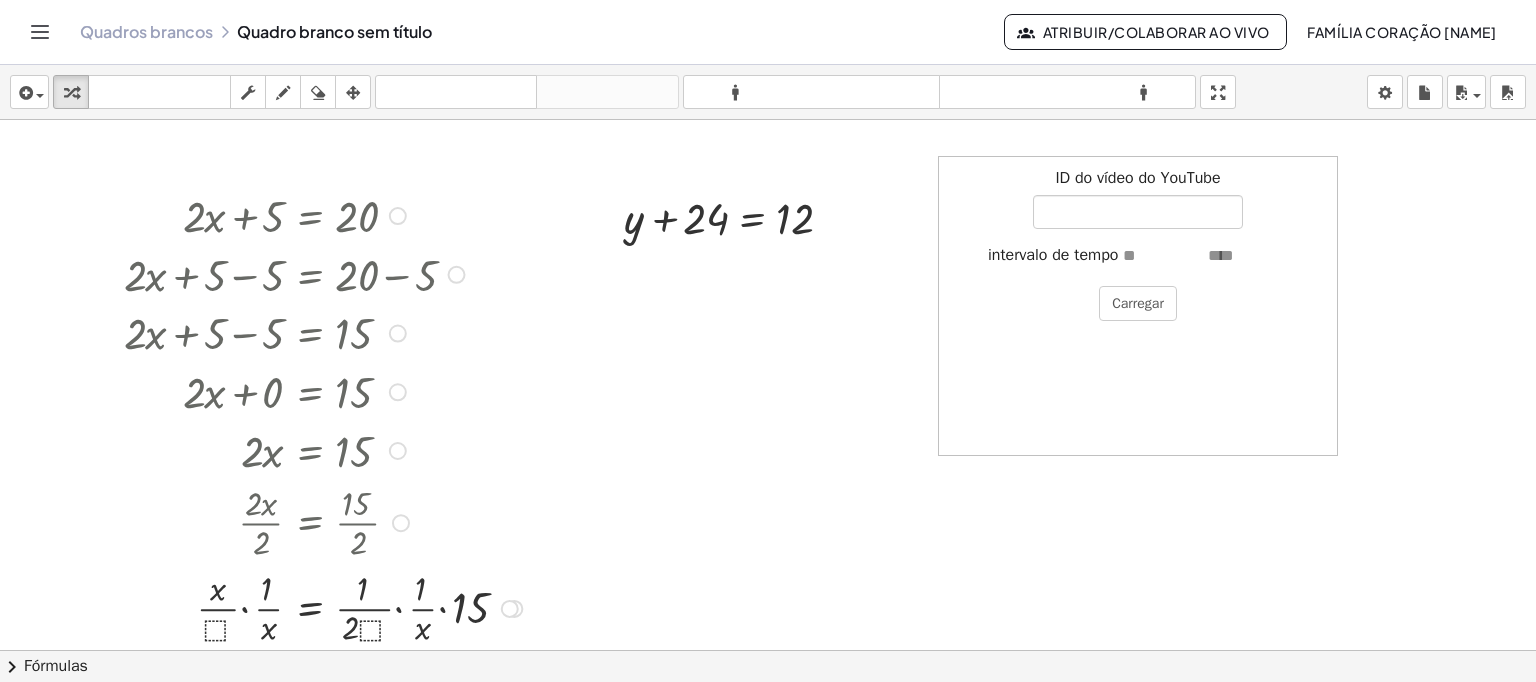 click at bounding box center (326, 214) 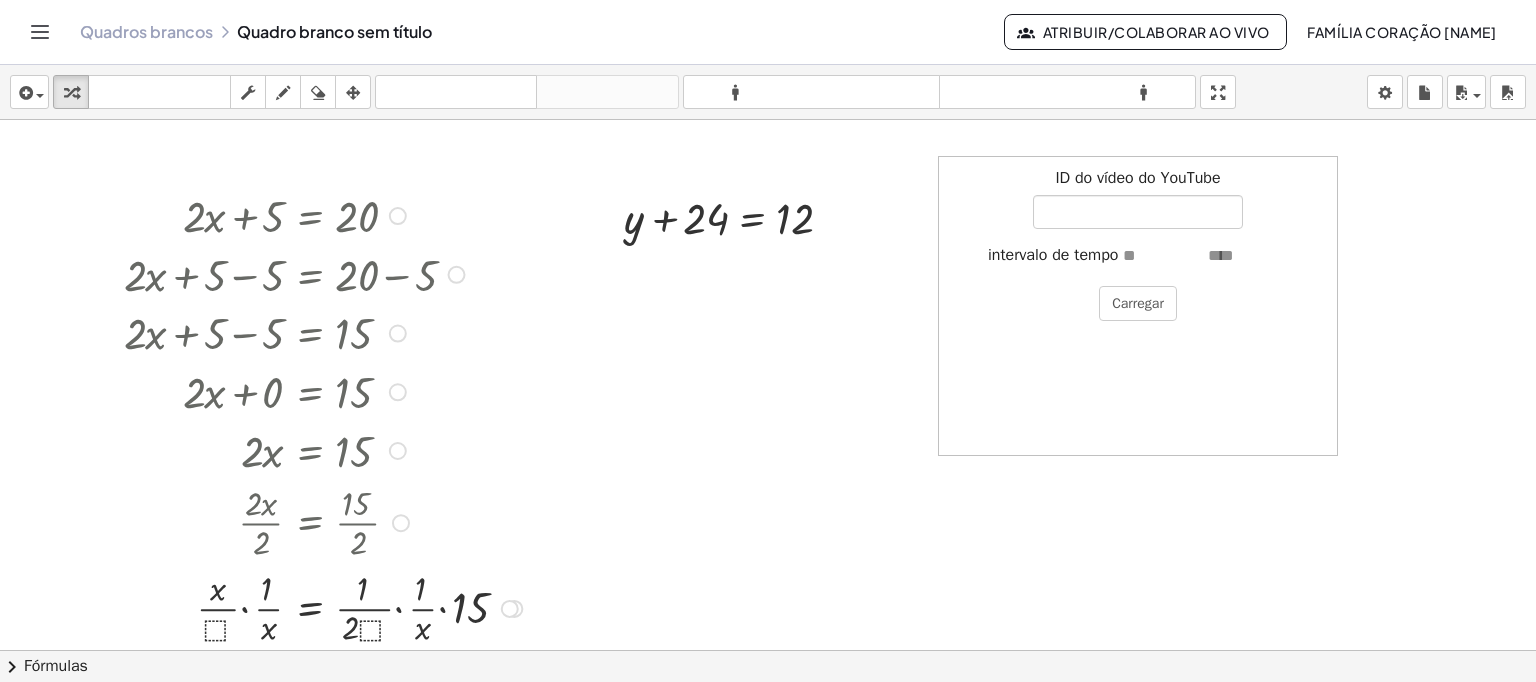 drag, startPoint x: 469, startPoint y: 371, endPoint x: 474, endPoint y: 360, distance: 12.083046 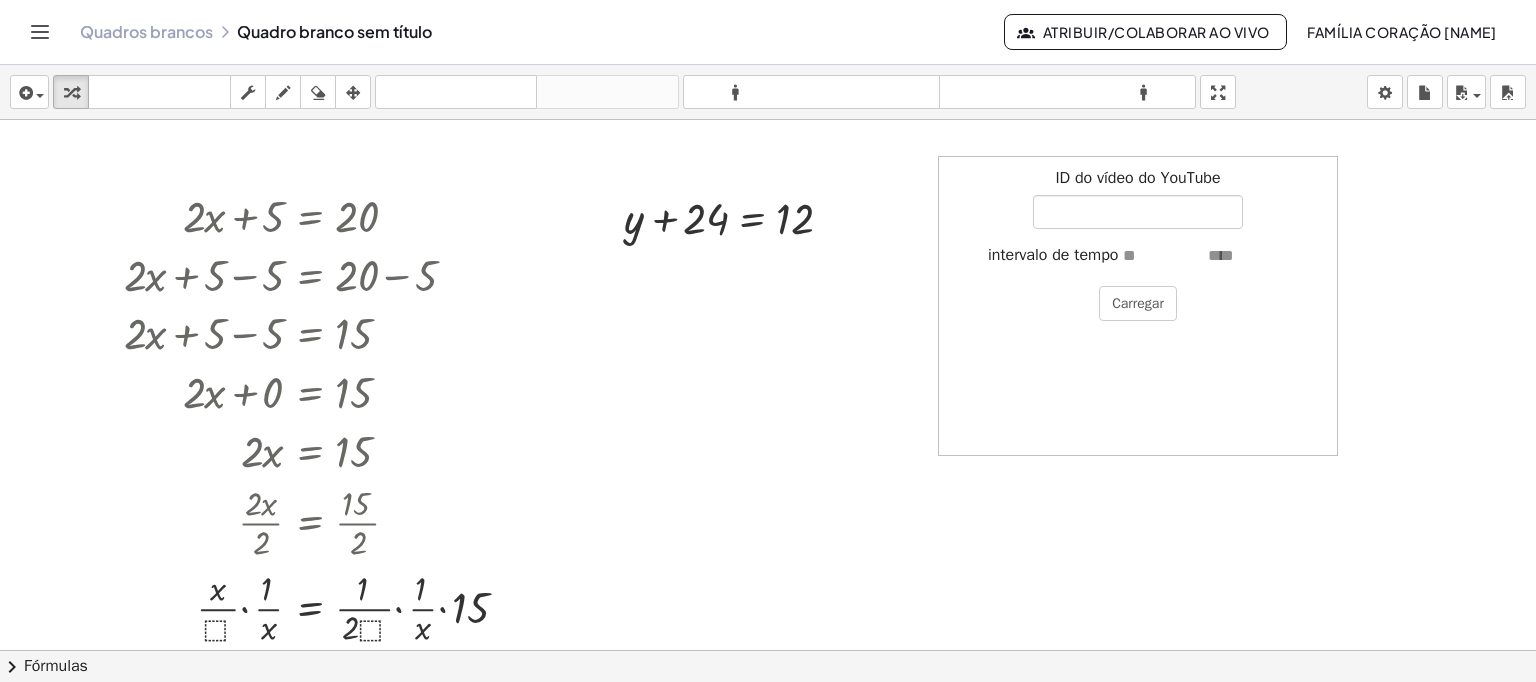 scroll, scrollTop: 351, scrollLeft: 0, axis: vertical 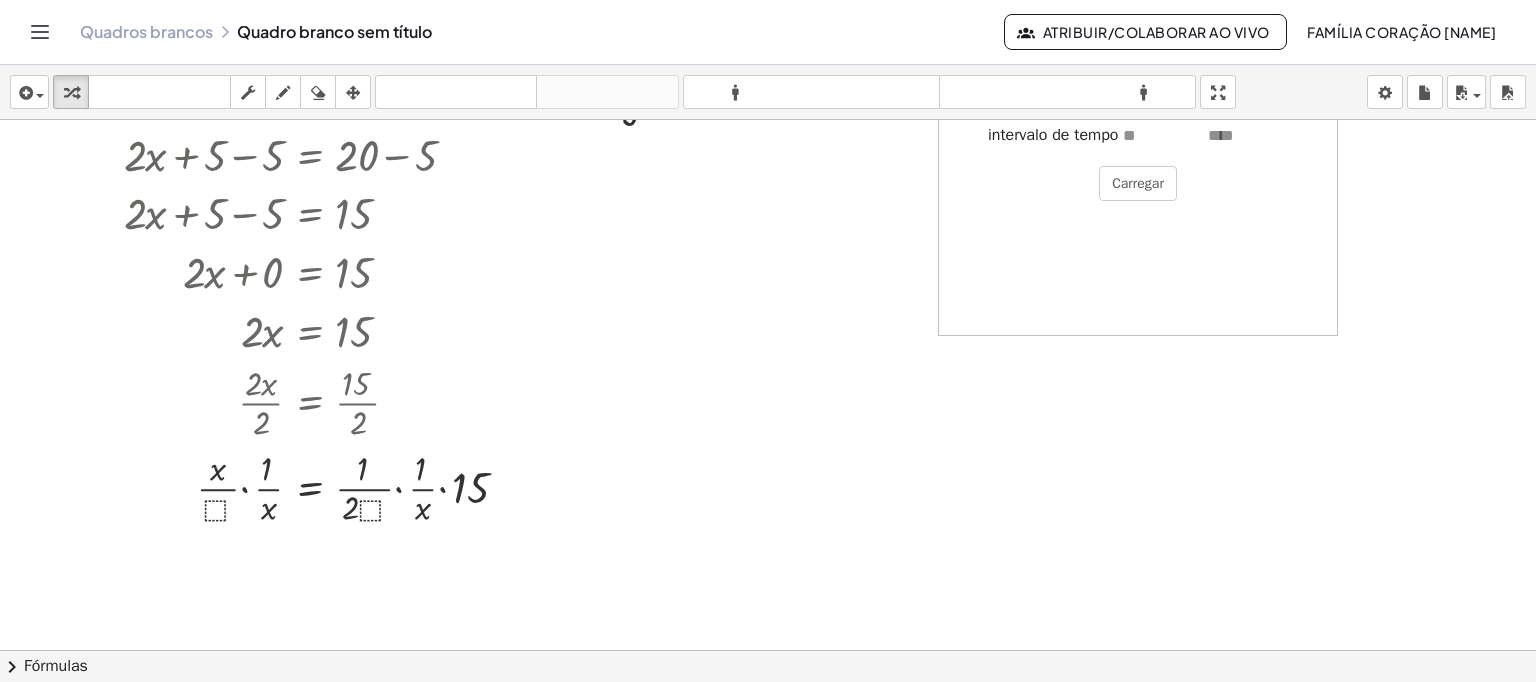 click at bounding box center (768, 345) 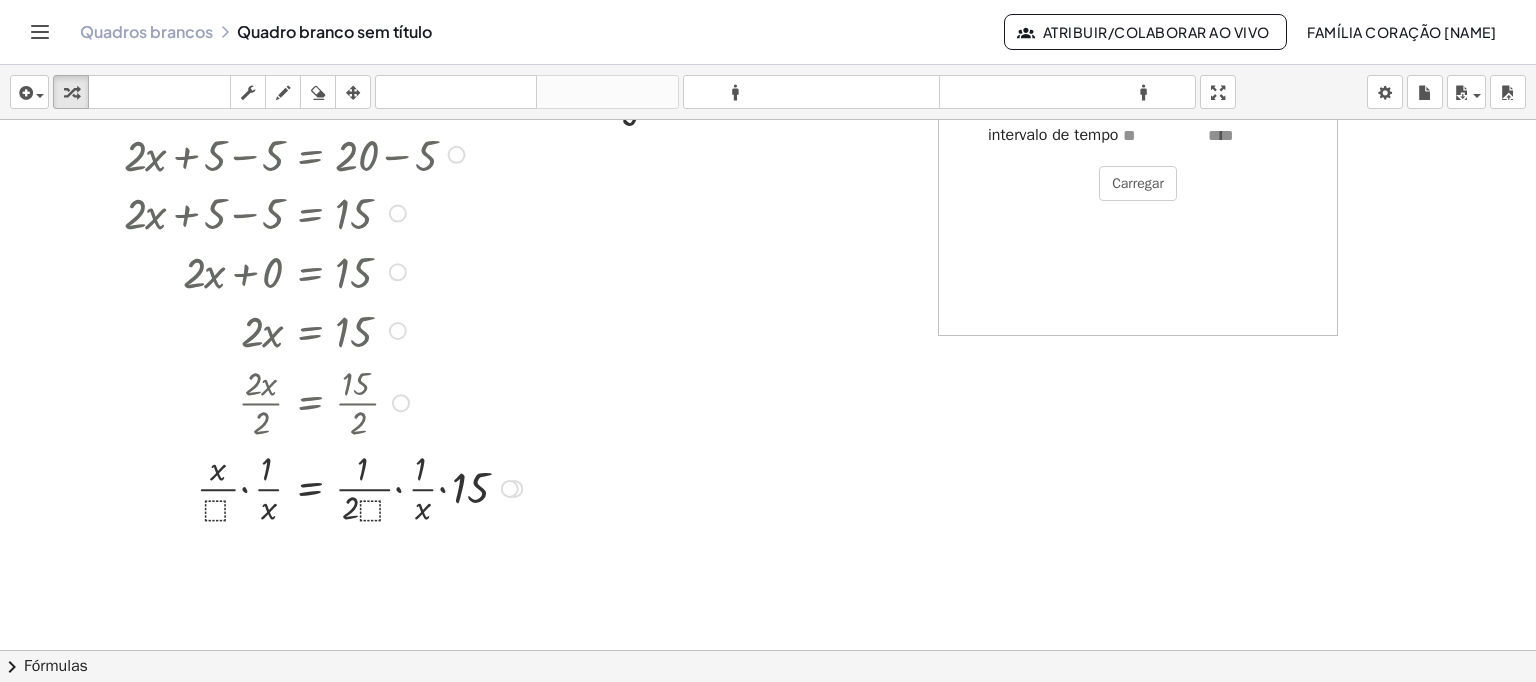 click at bounding box center (326, 487) 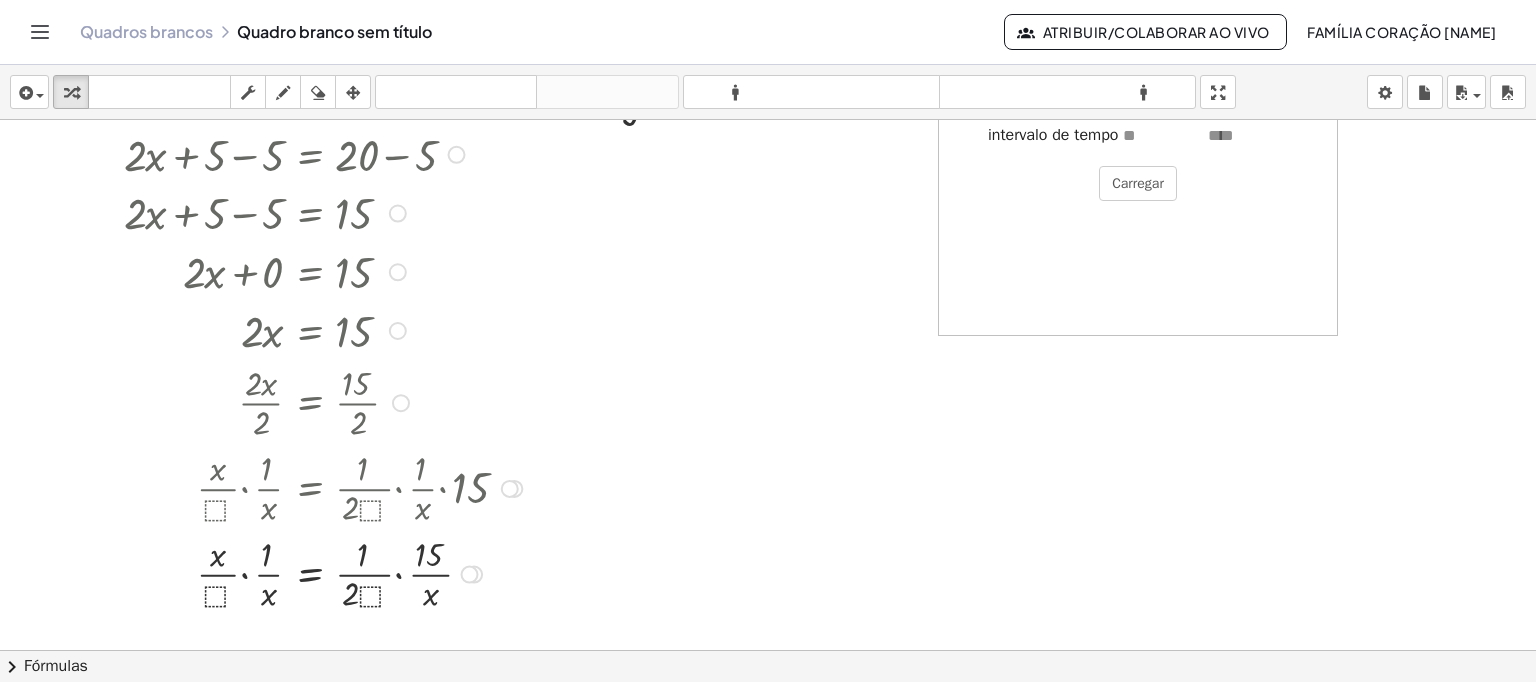 click at bounding box center (326, 573) 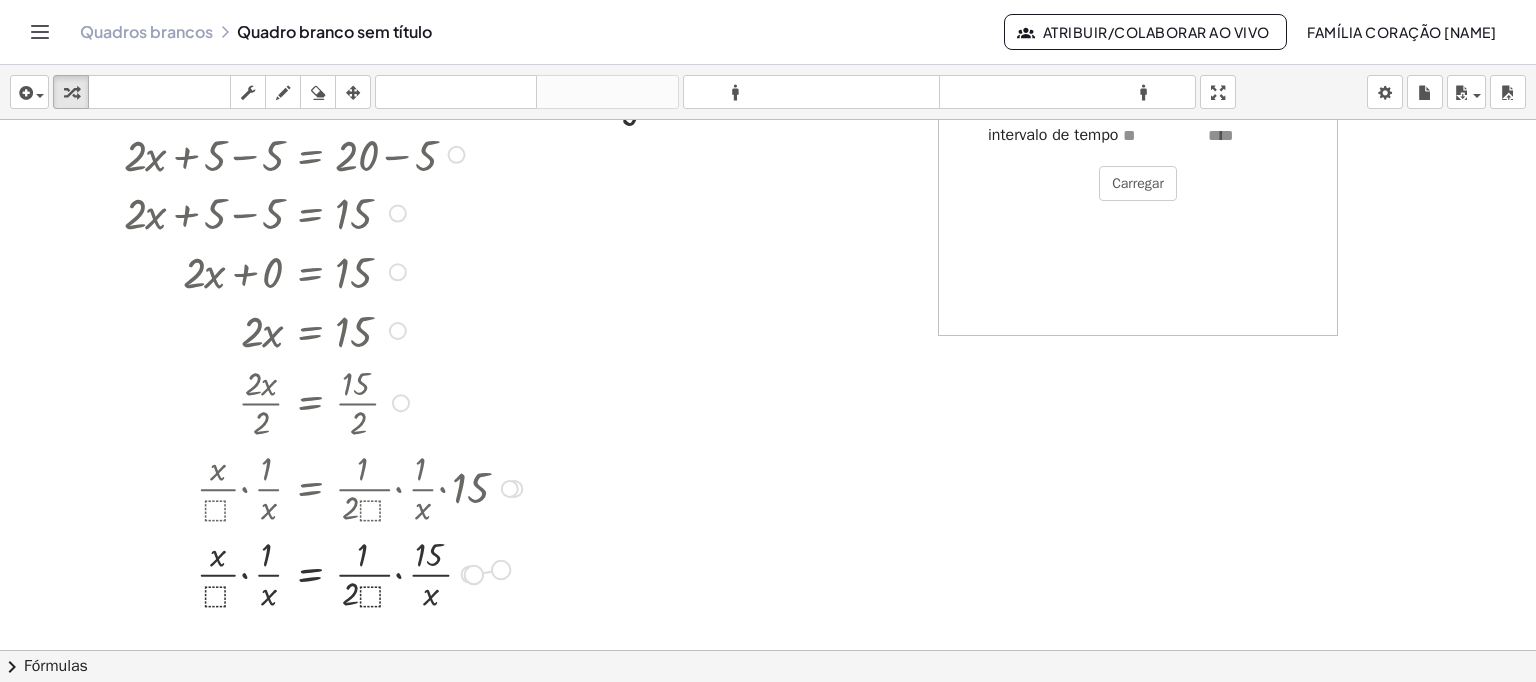drag, startPoint x: 475, startPoint y: 572, endPoint x: 536, endPoint y: 560, distance: 62.169125 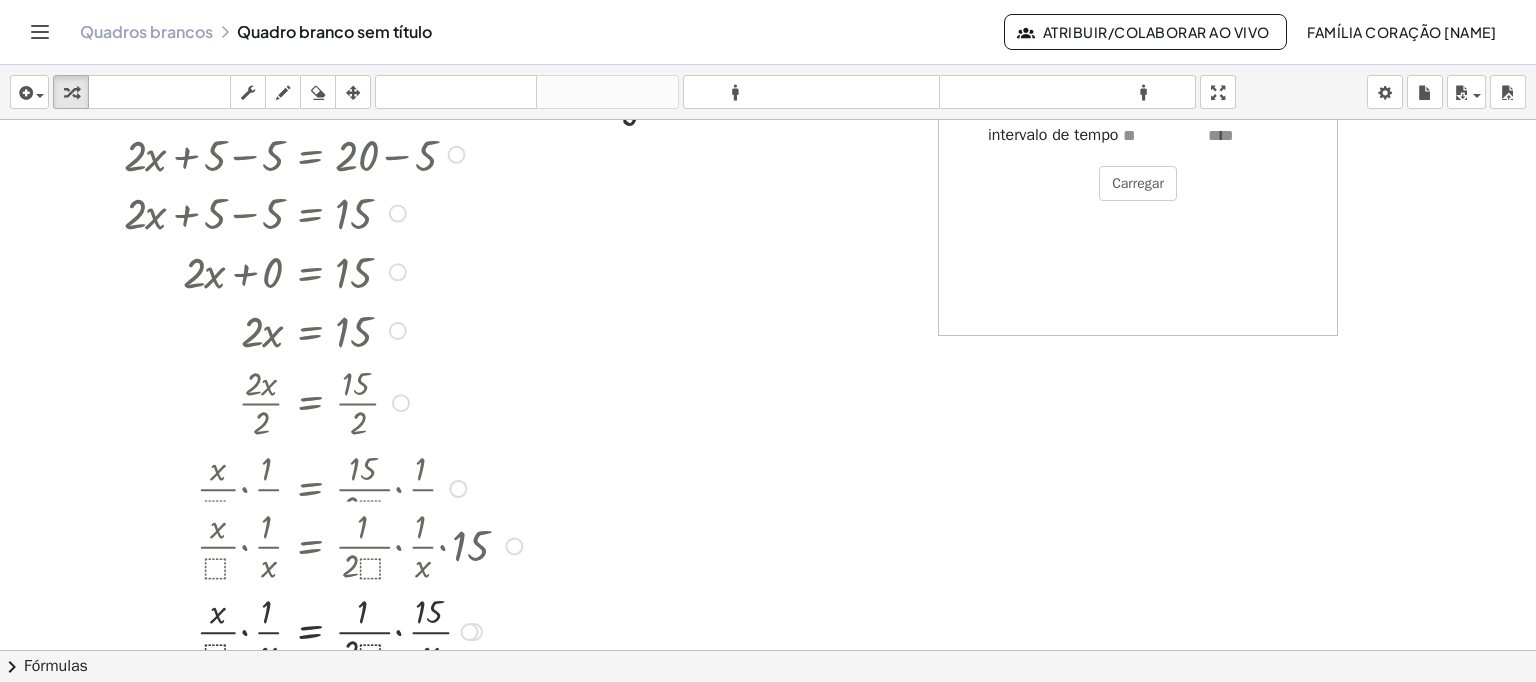 drag, startPoint x: 511, startPoint y: 489, endPoint x: 516, endPoint y: 548, distance: 59.211487 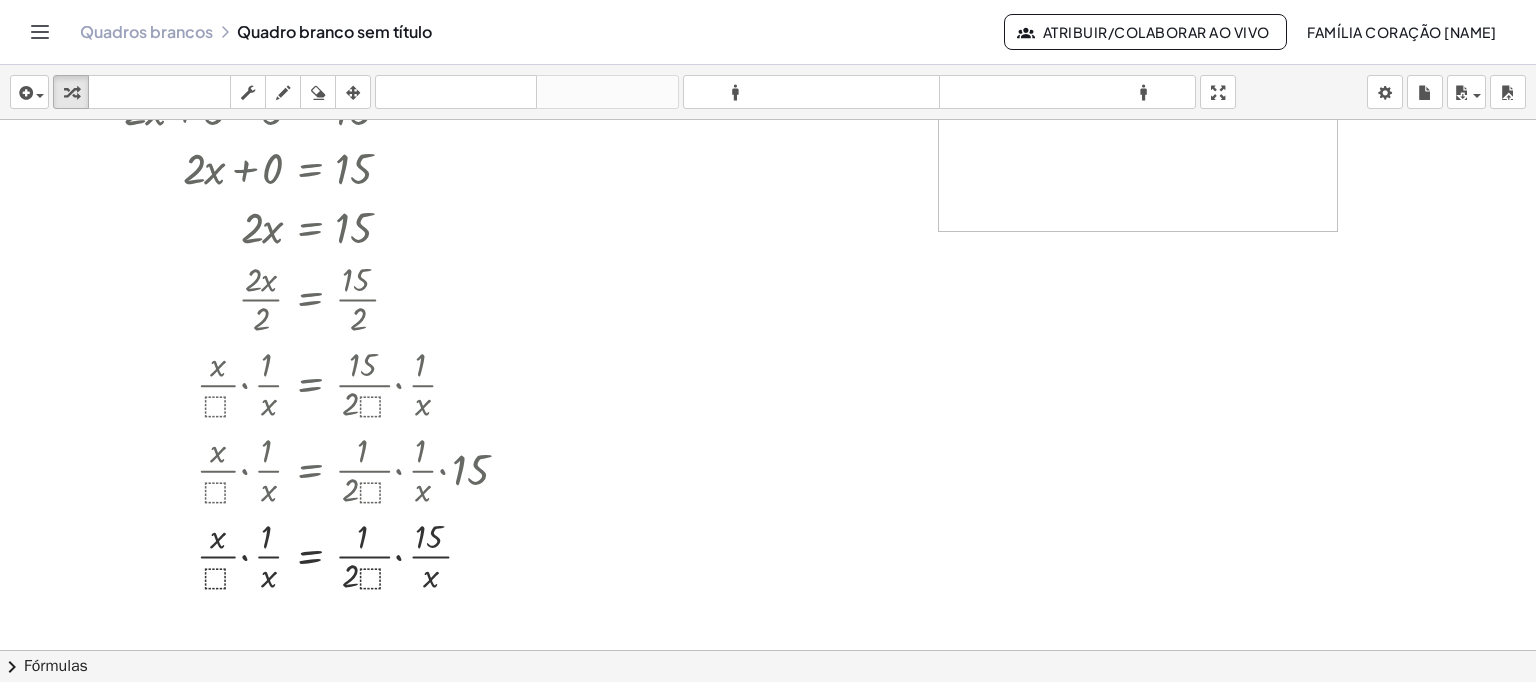 scroll, scrollTop: 591, scrollLeft: 0, axis: vertical 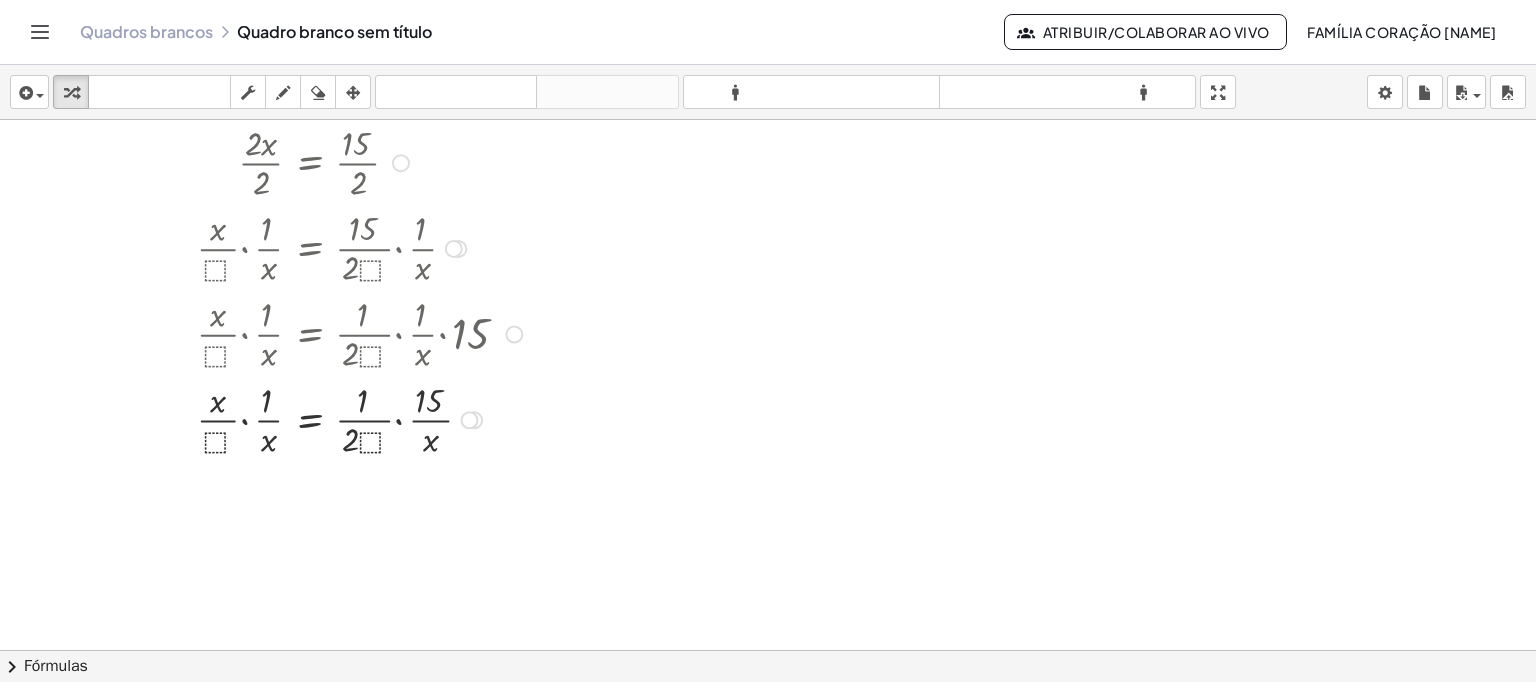 click at bounding box center (326, 247) 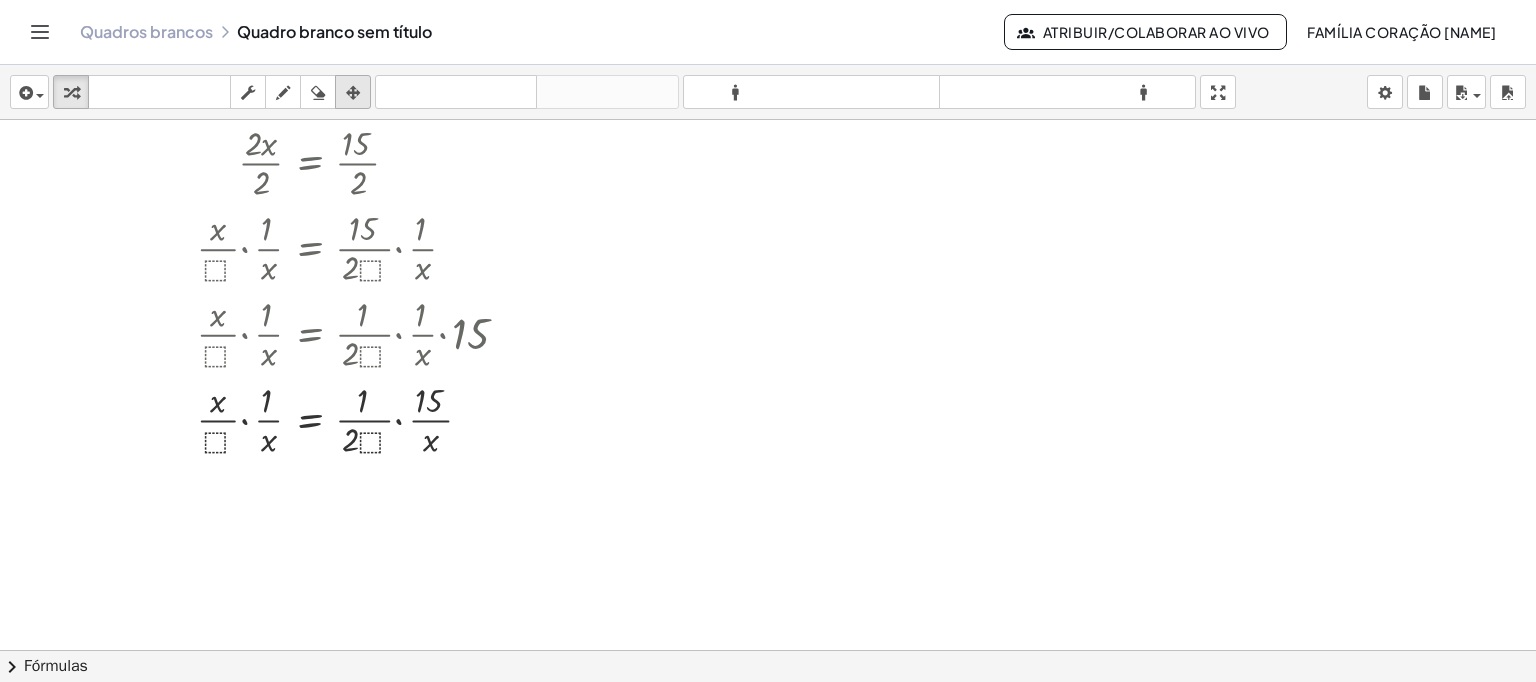 click at bounding box center [353, 93] 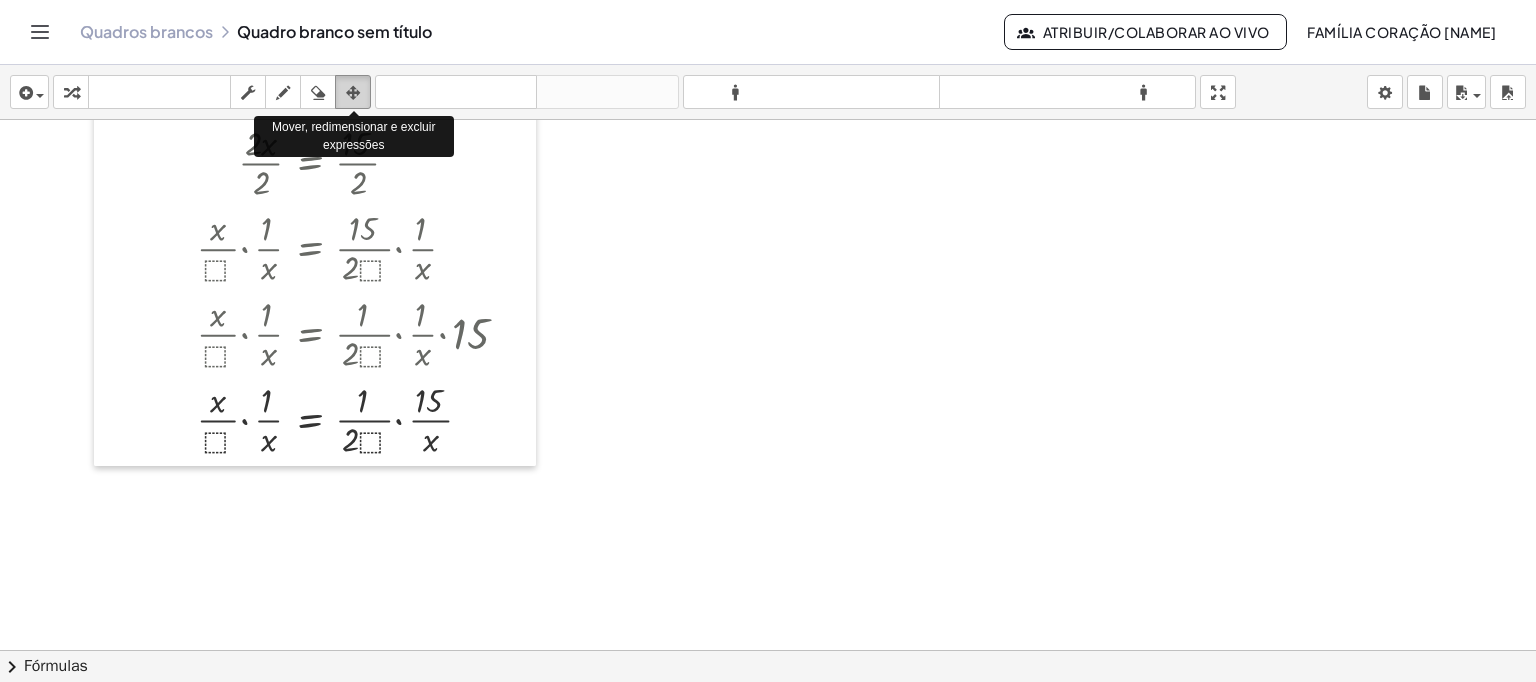click at bounding box center (353, 93) 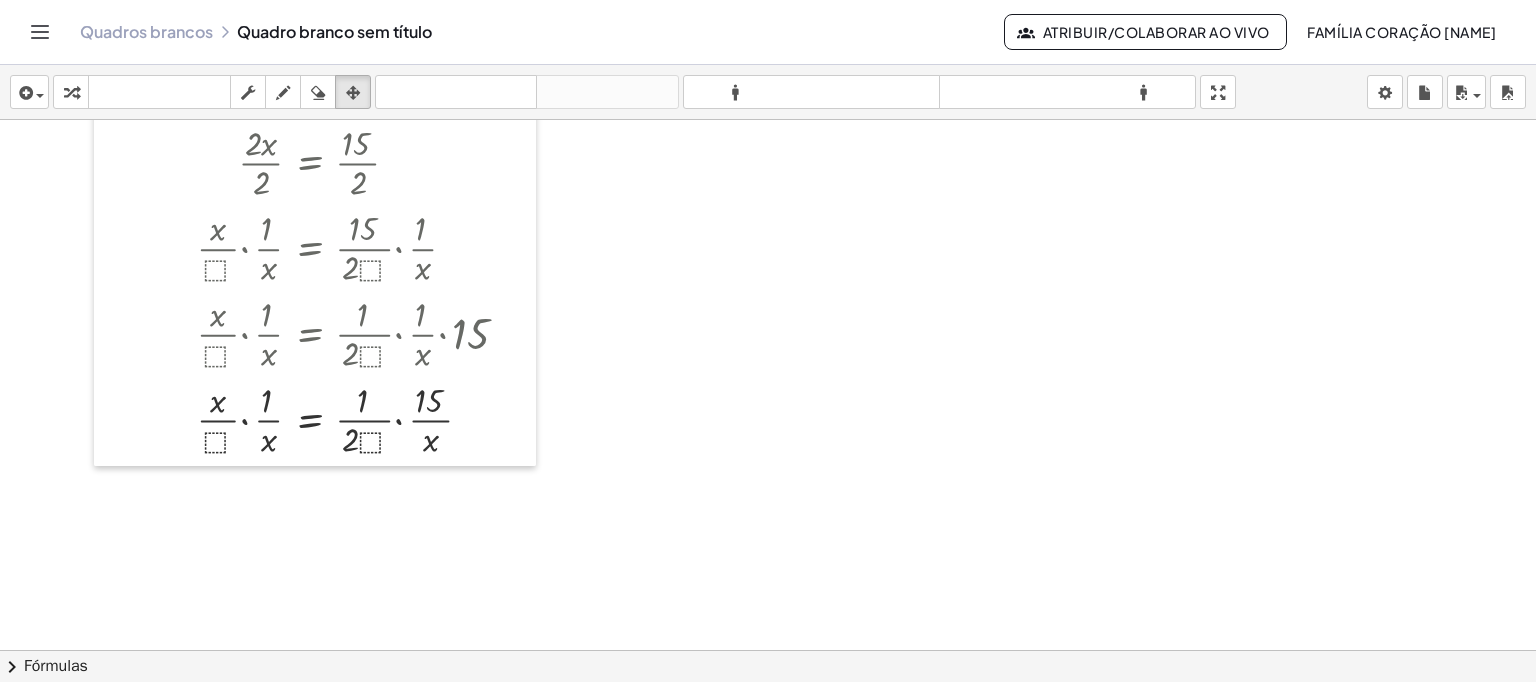 drag, startPoint x: 576, startPoint y: 369, endPoint x: 584, endPoint y: 359, distance: 12.806249 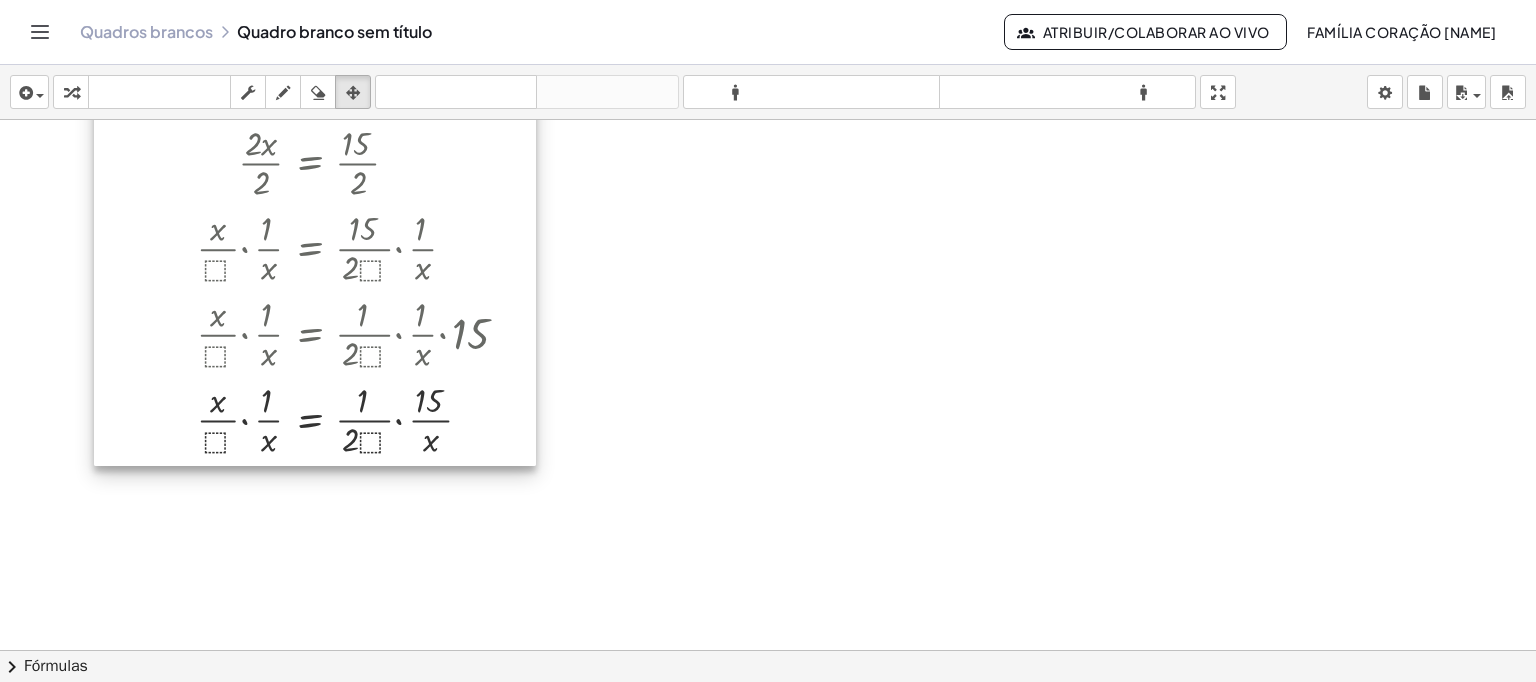 click at bounding box center [315, 143] 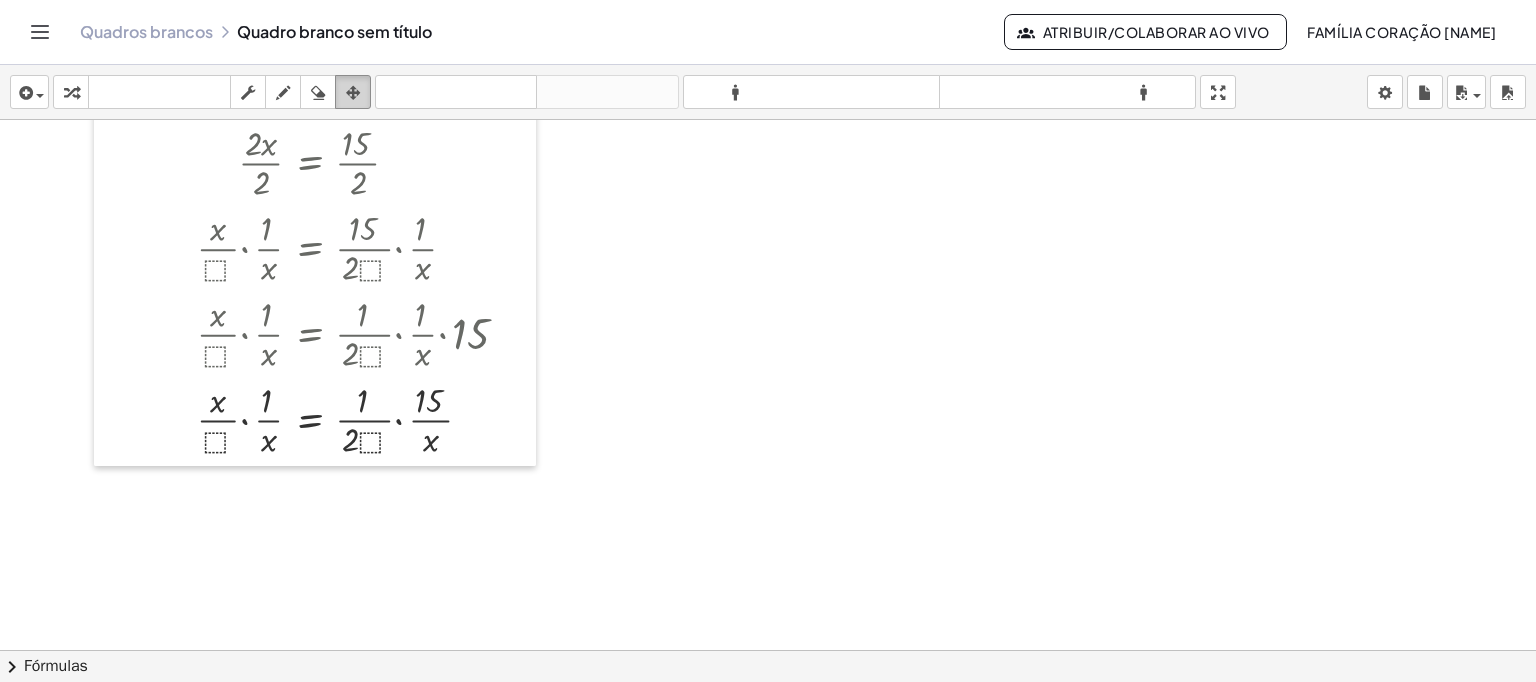 click at bounding box center (353, 93) 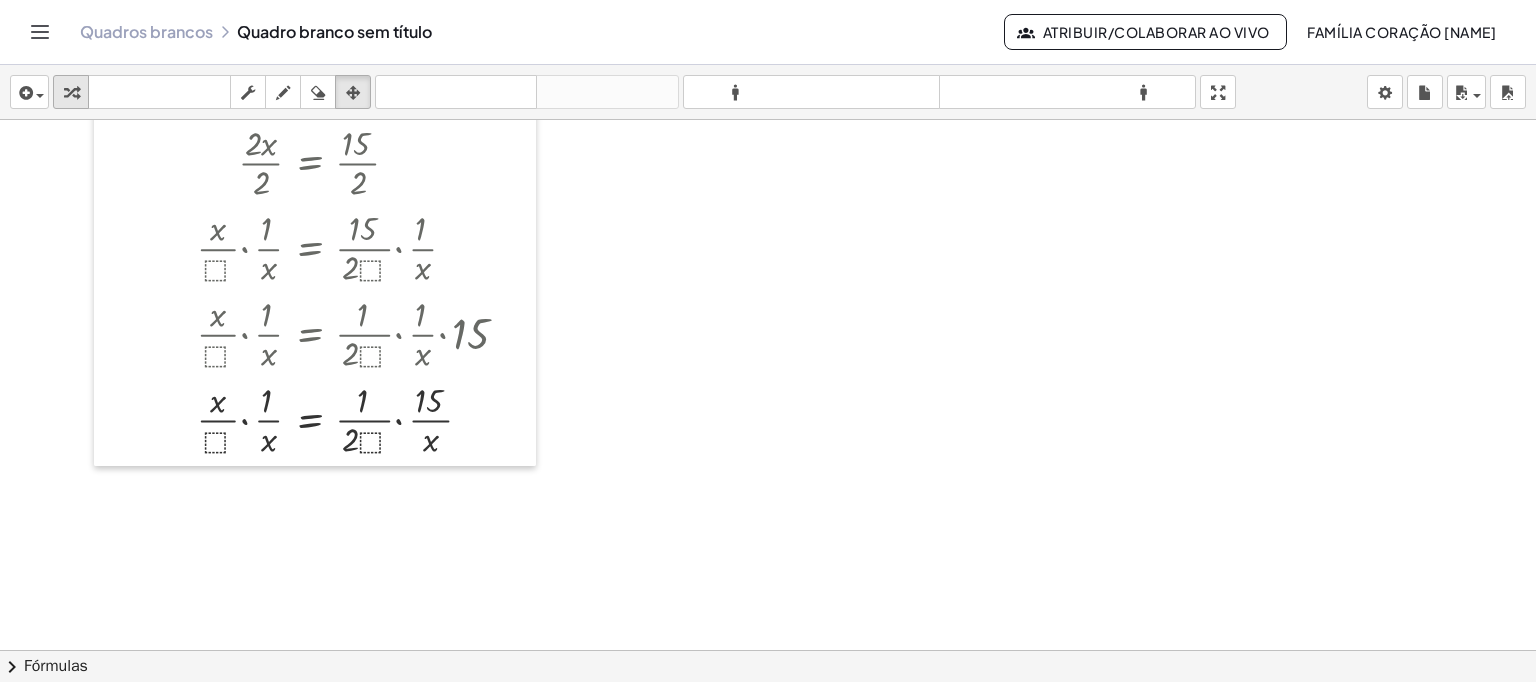click at bounding box center [71, 93] 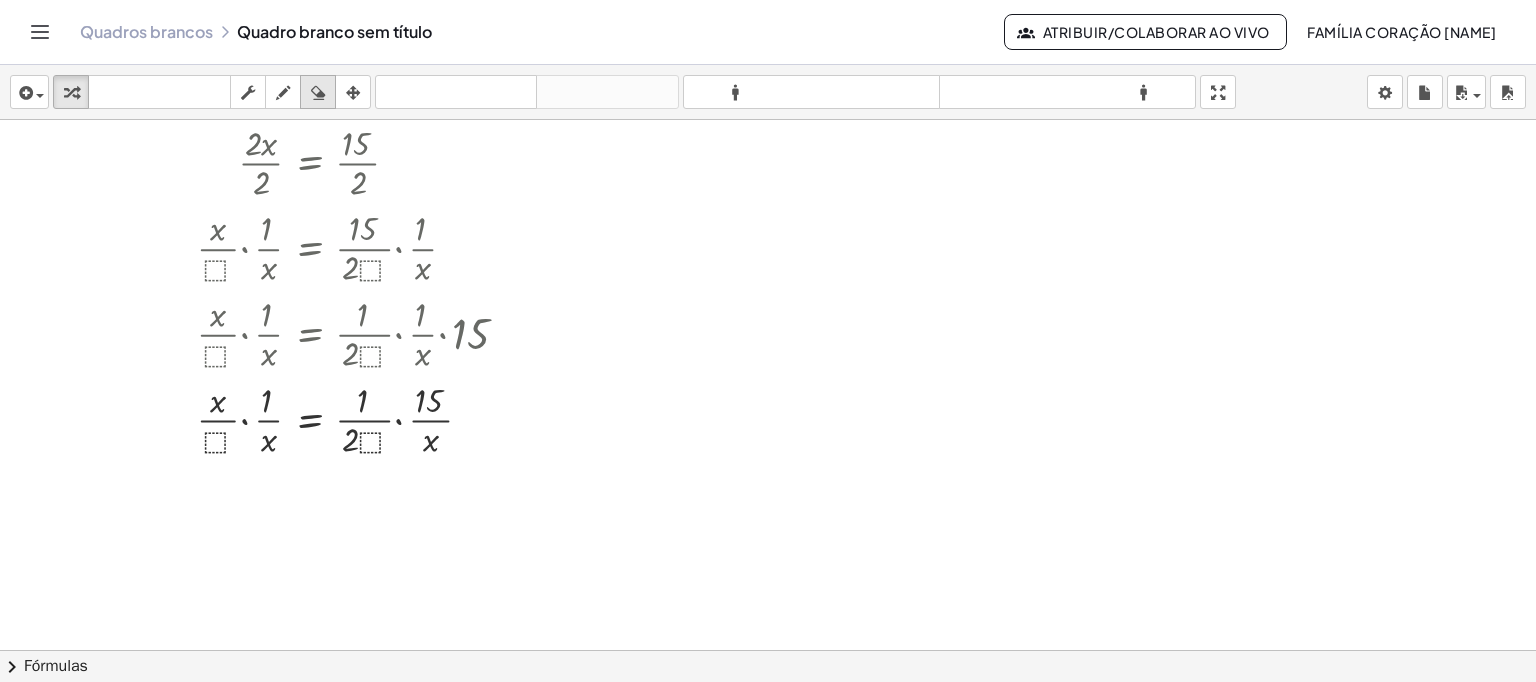 click at bounding box center (318, 93) 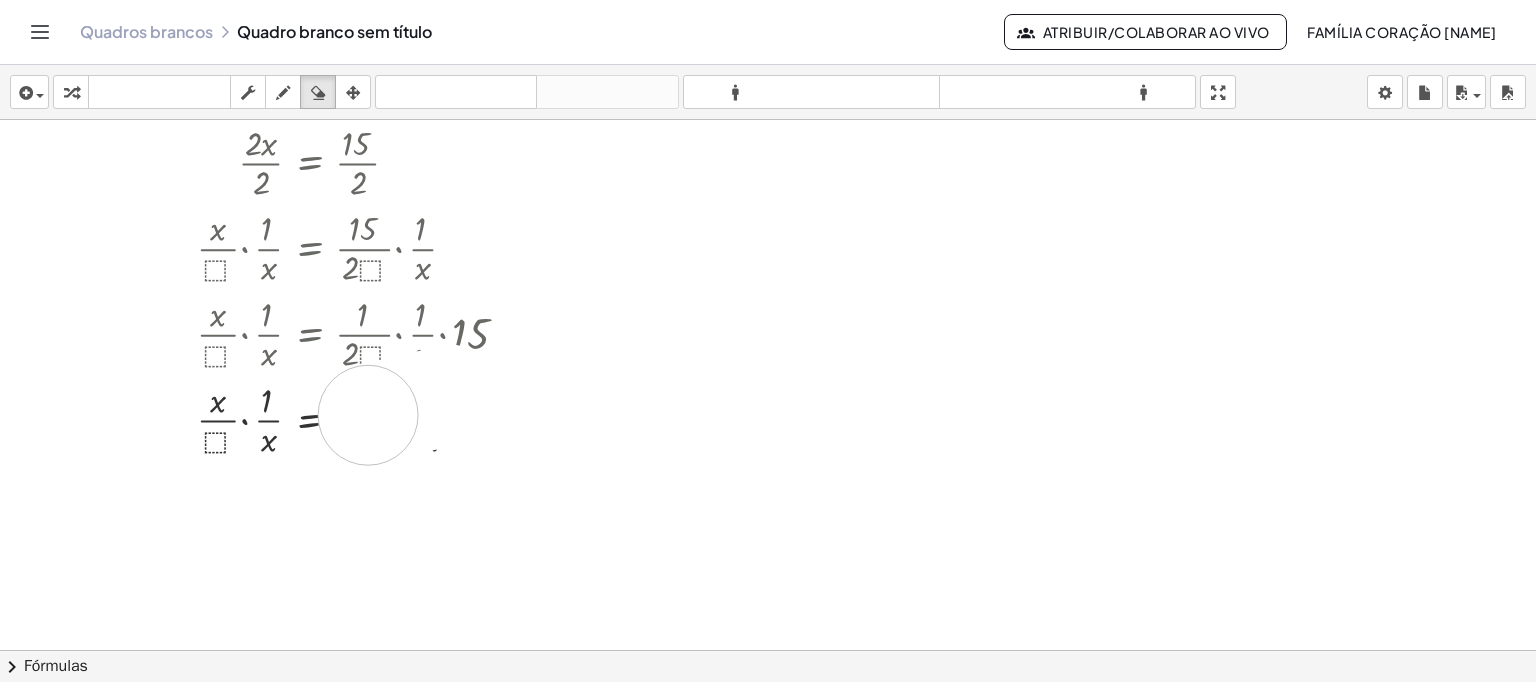 click at bounding box center (768, 105) 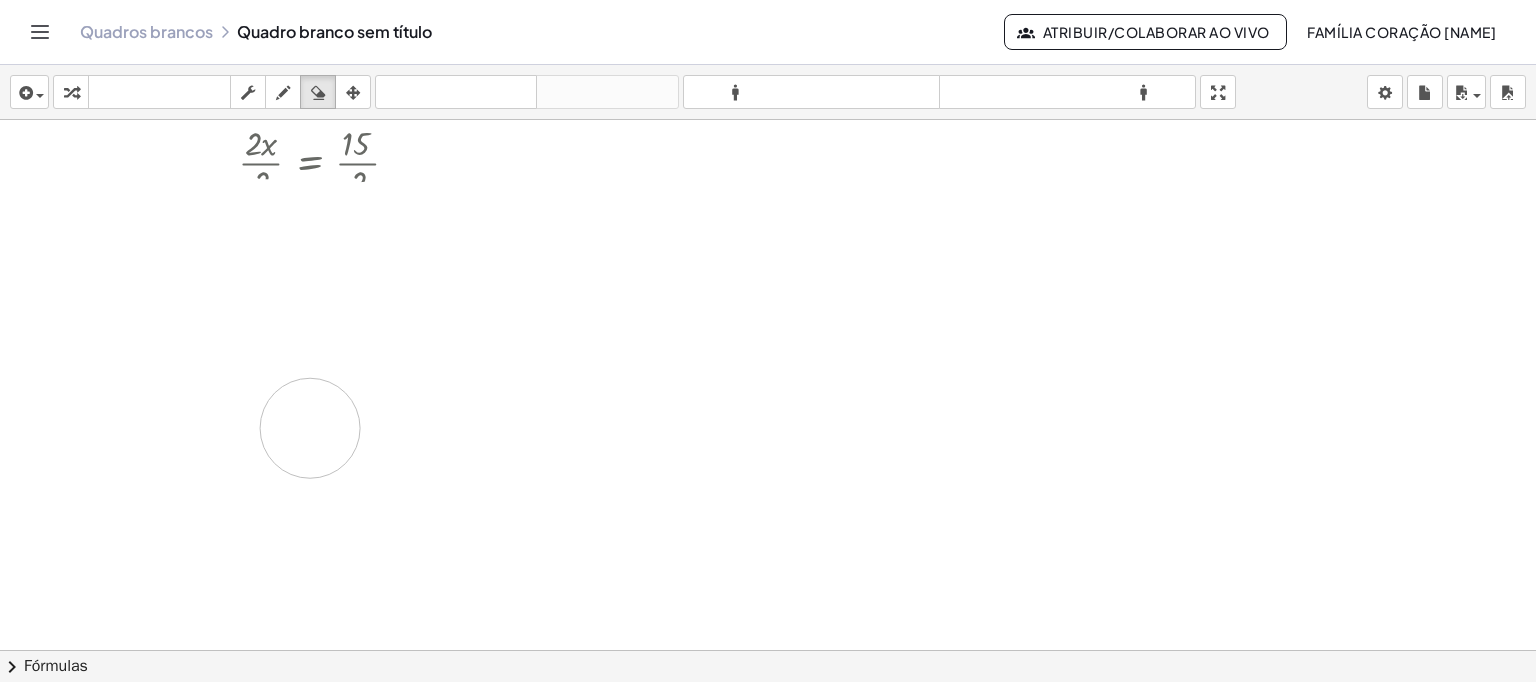 drag, startPoint x: 272, startPoint y: 384, endPoint x: 424, endPoint y: 407, distance: 153.73029 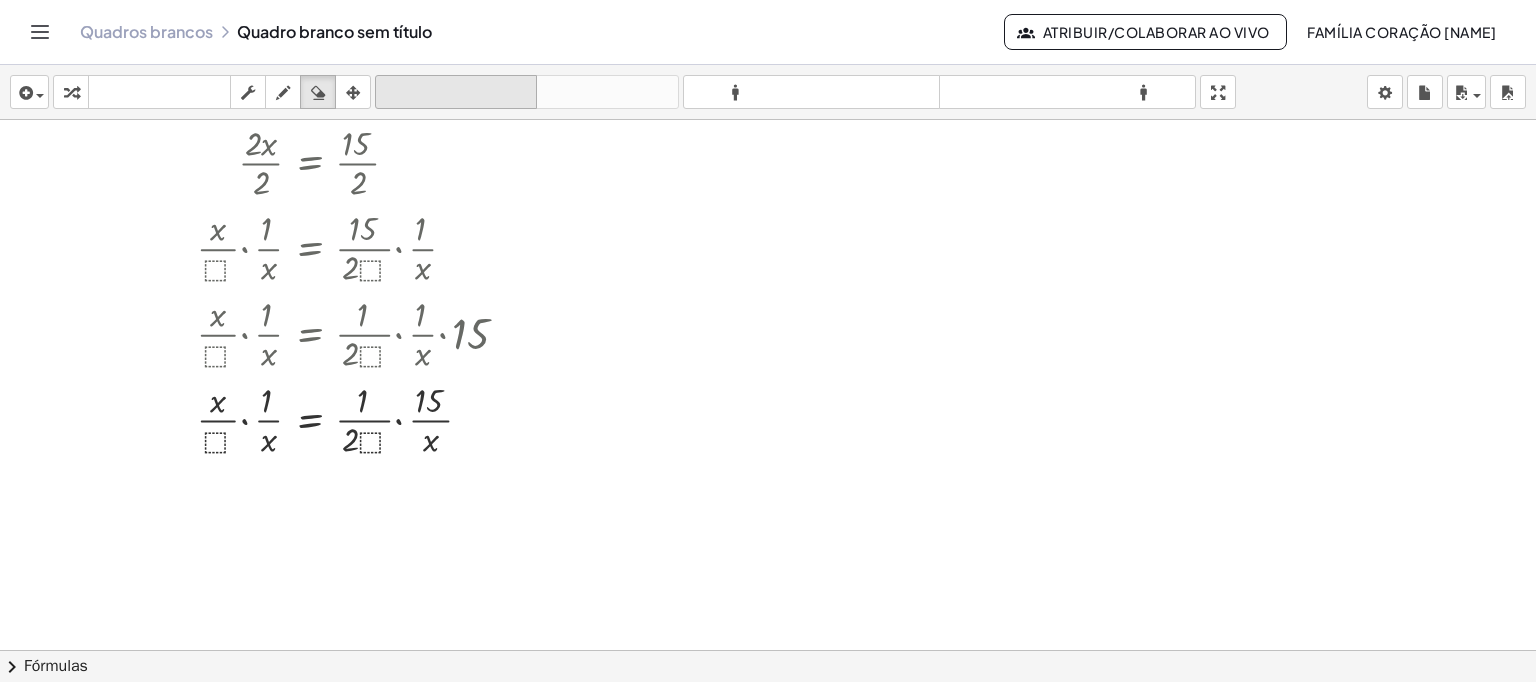 click on "desfazer" at bounding box center [456, 92] 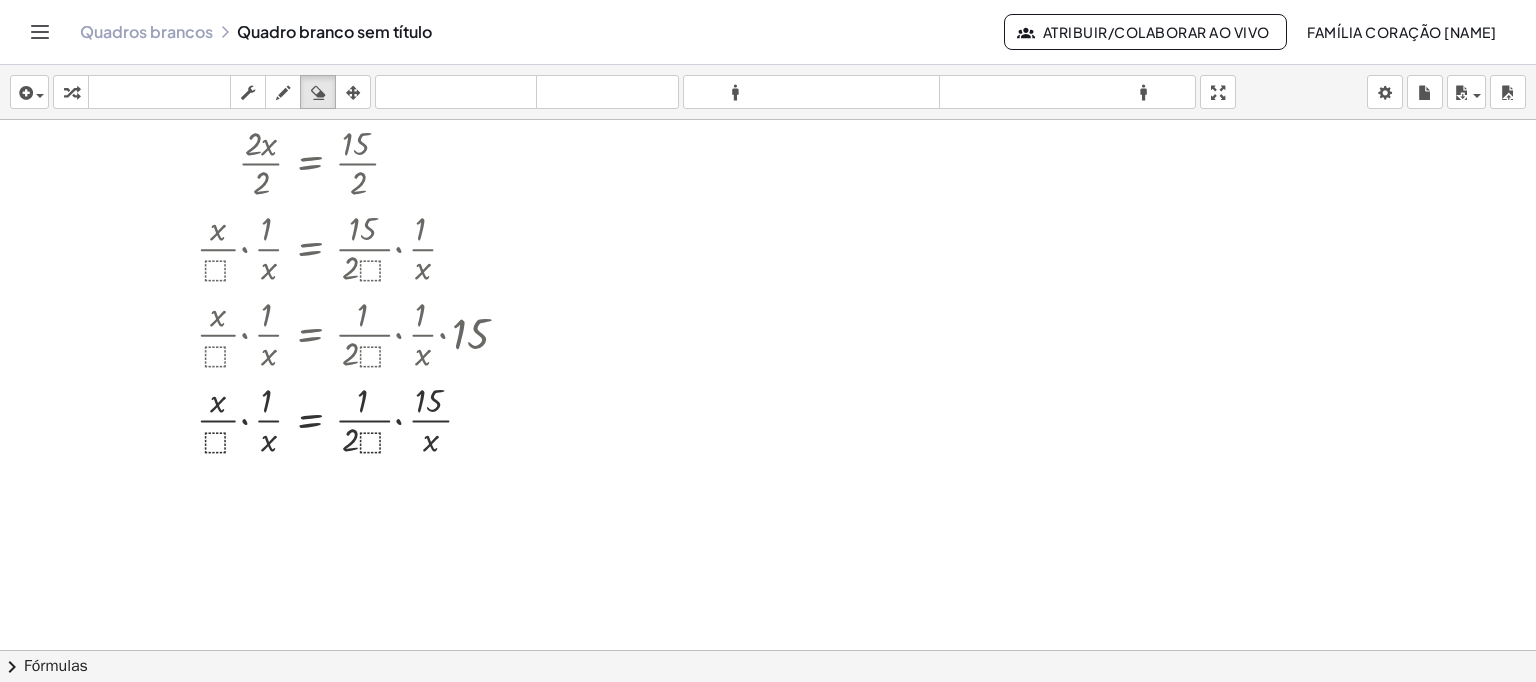 click at bounding box center (768, 105) 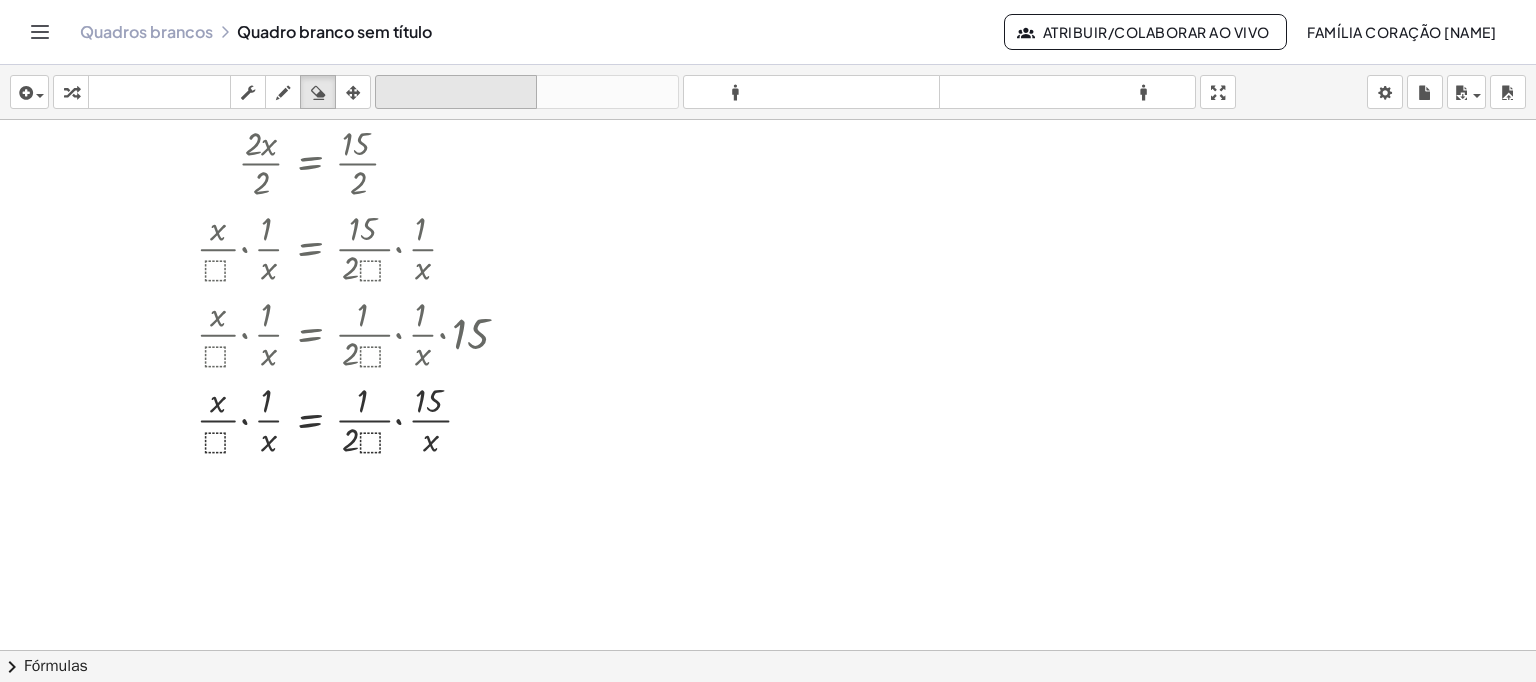 click on "desfazer" at bounding box center (456, 92) 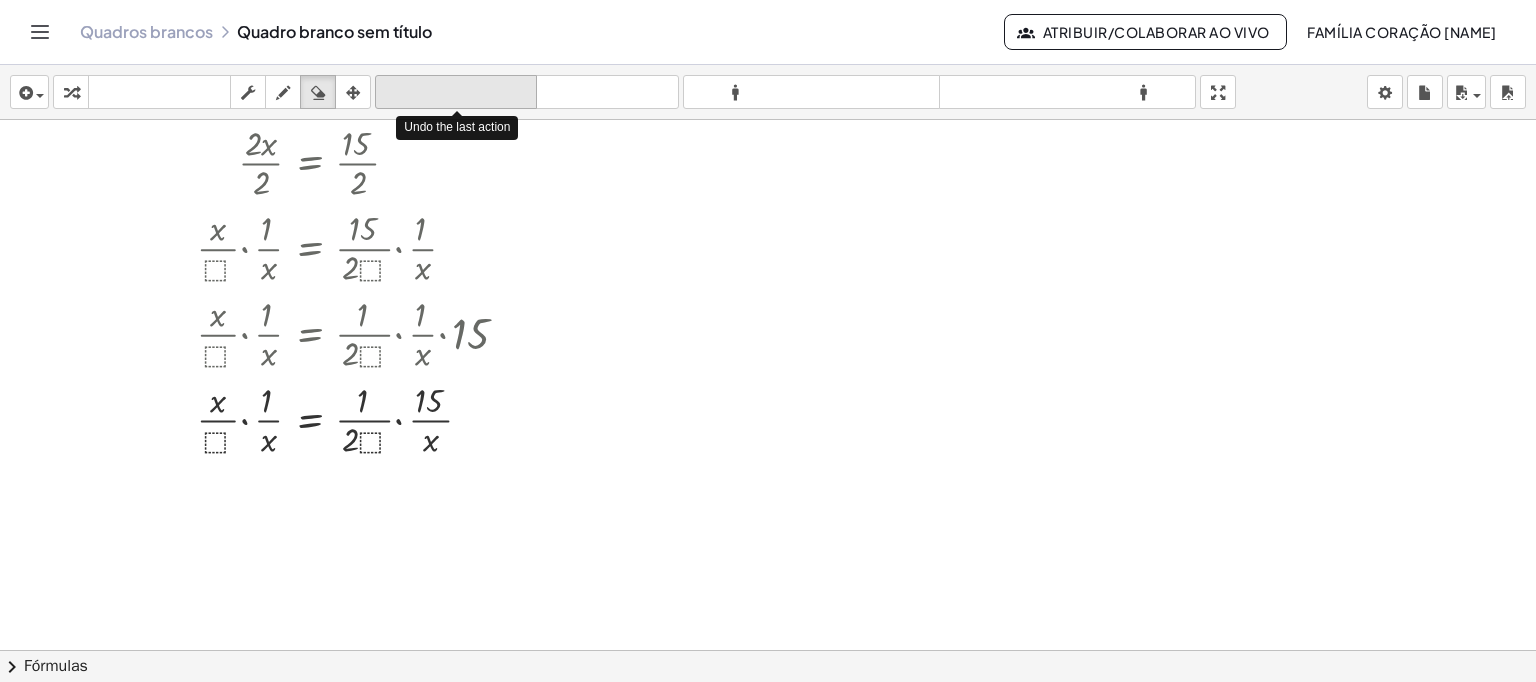 click on "desfazer" at bounding box center (456, 92) 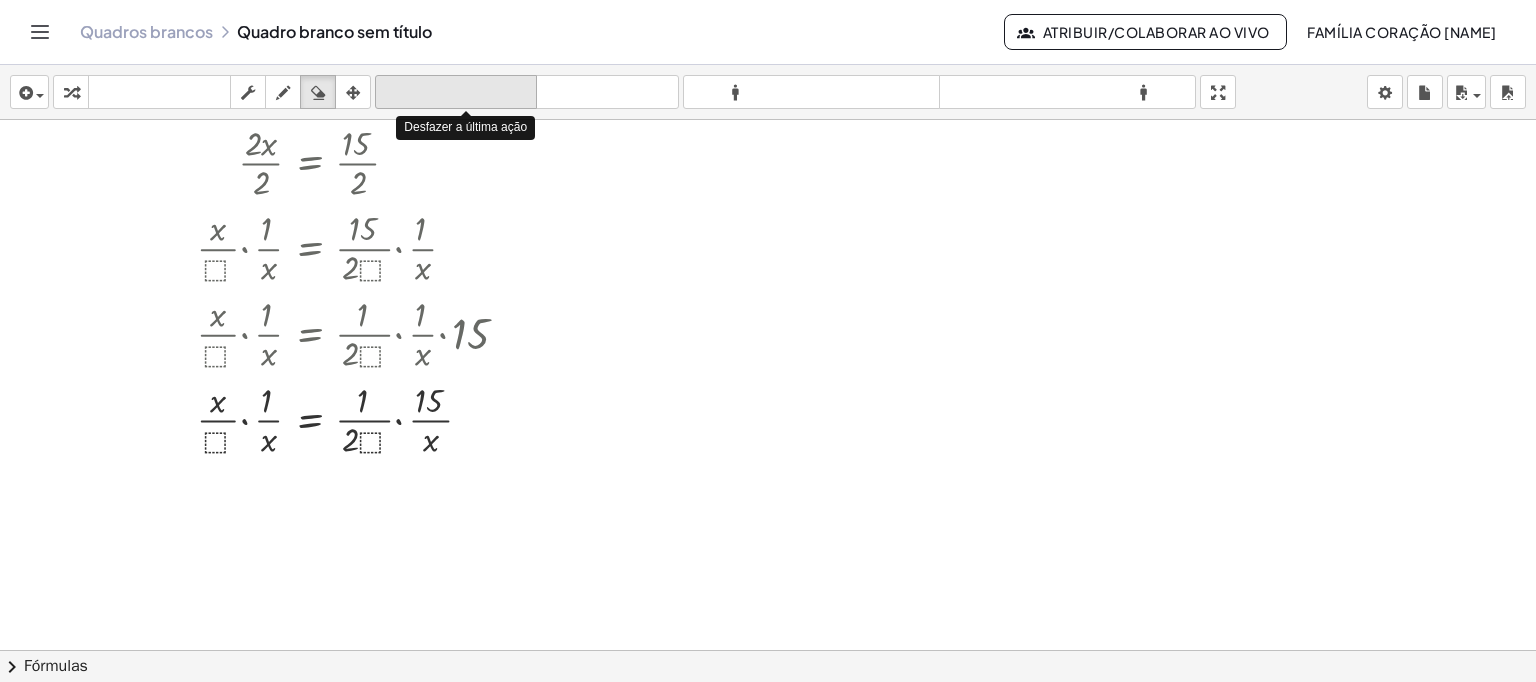 click on "desfazer" at bounding box center (456, 92) 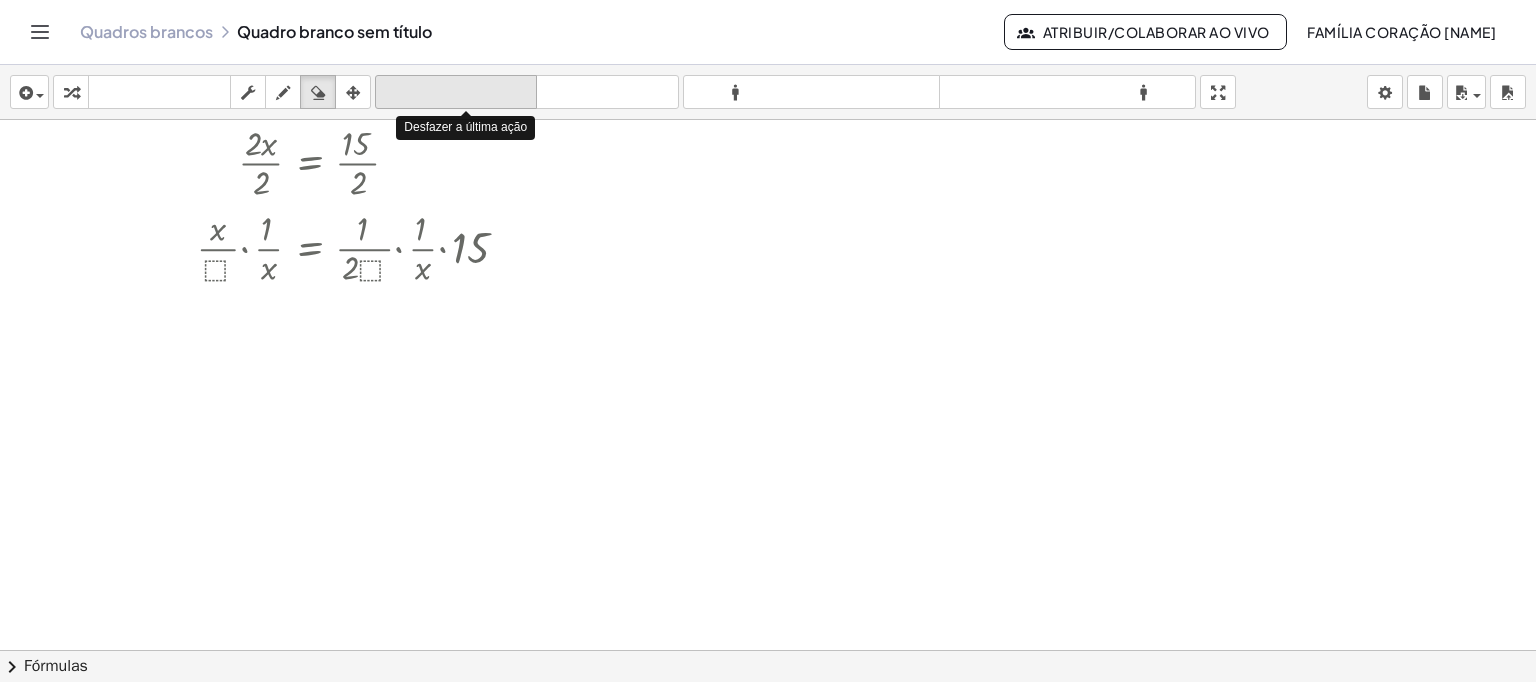 click on "desfazer" at bounding box center [456, 92] 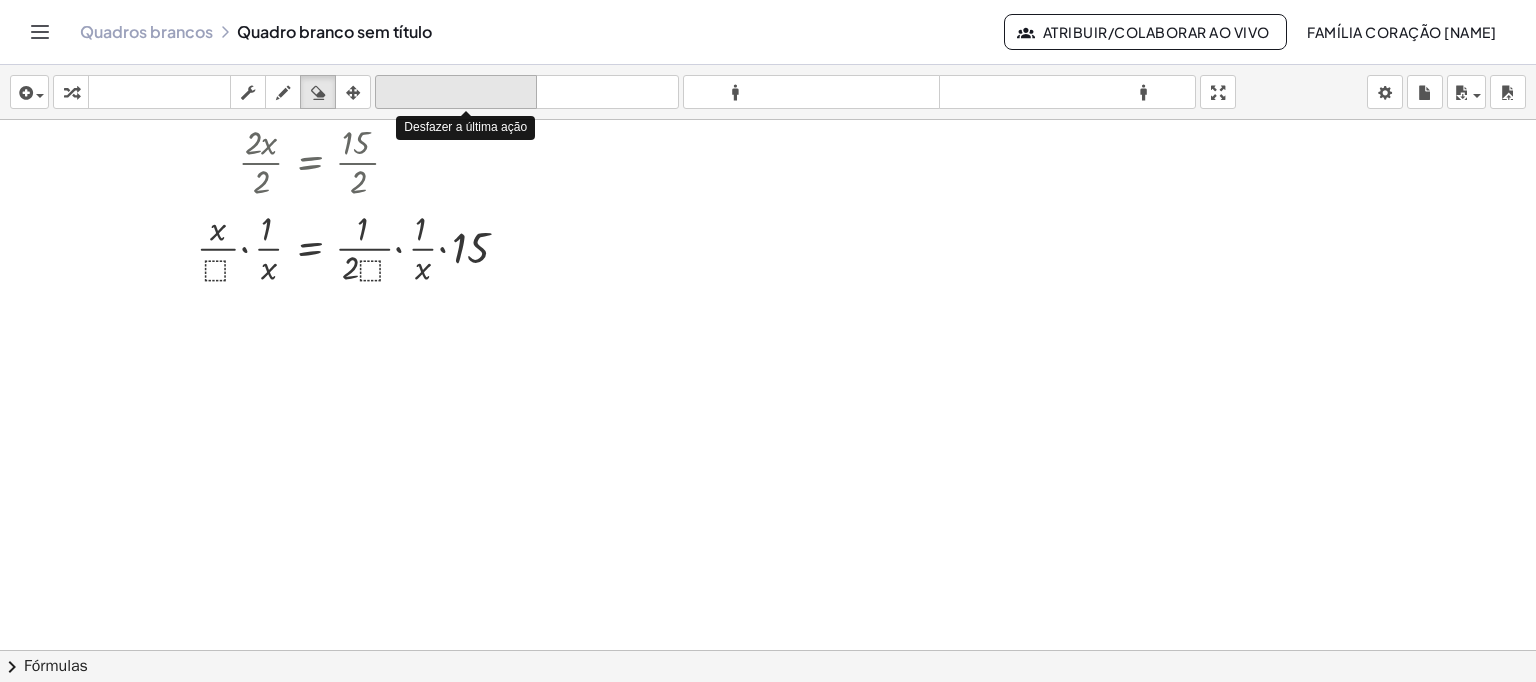 click on "desfazer" at bounding box center (456, 92) 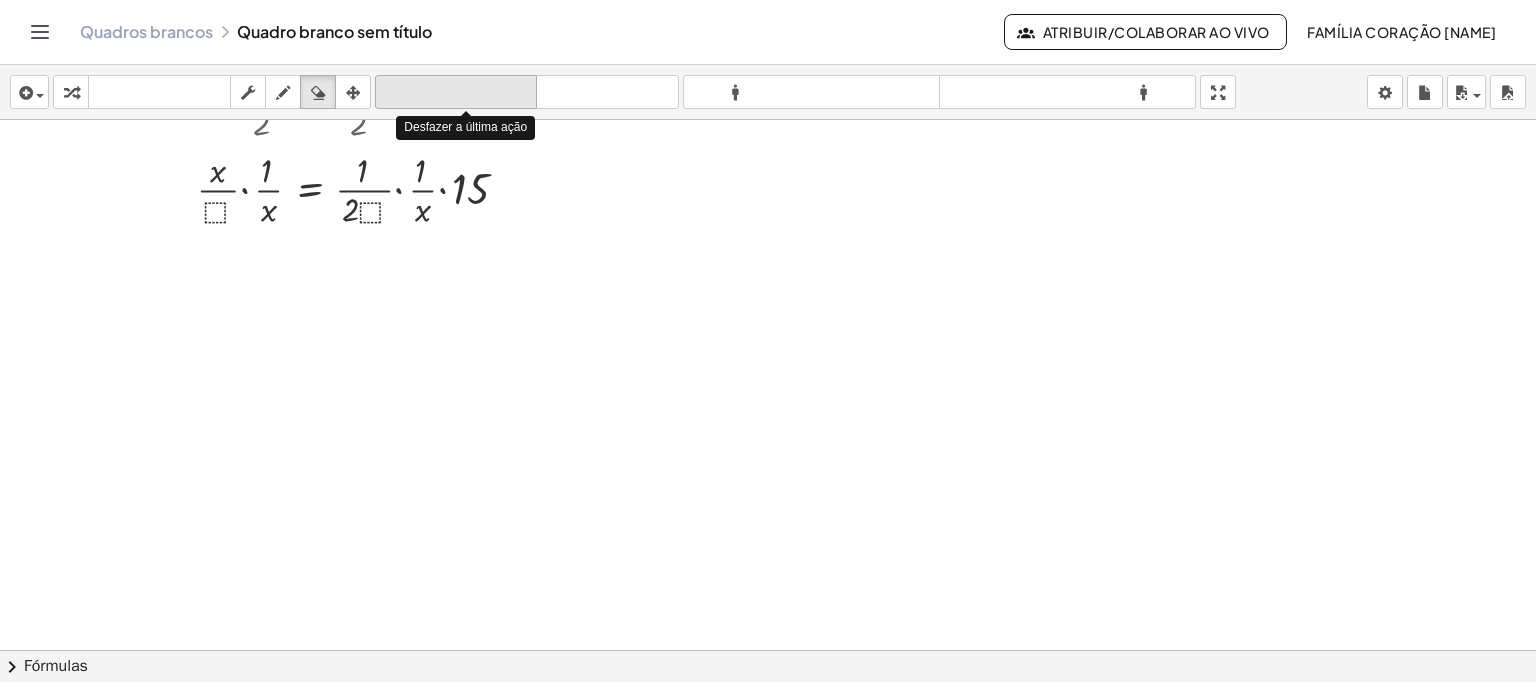 click on "desfazer" at bounding box center (456, 92) 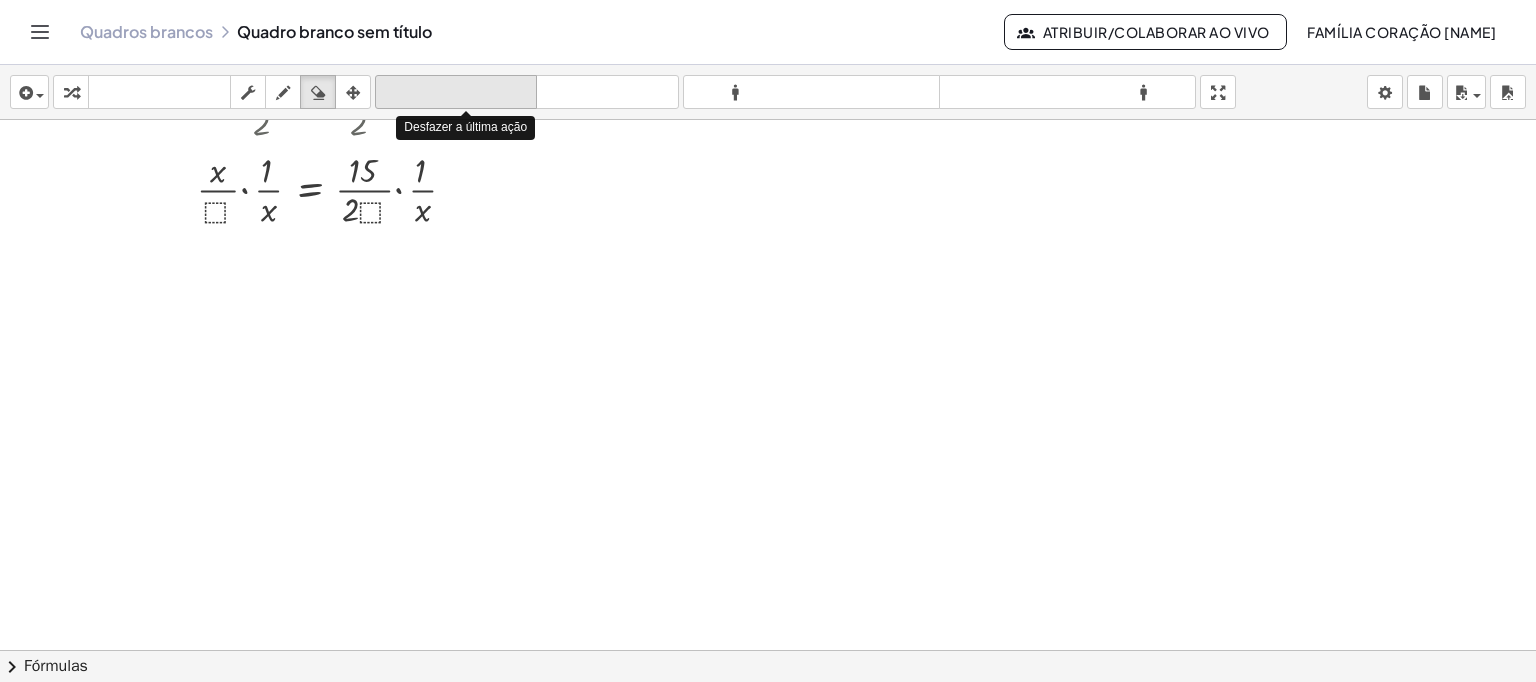 click on "desfazer" at bounding box center (456, 92) 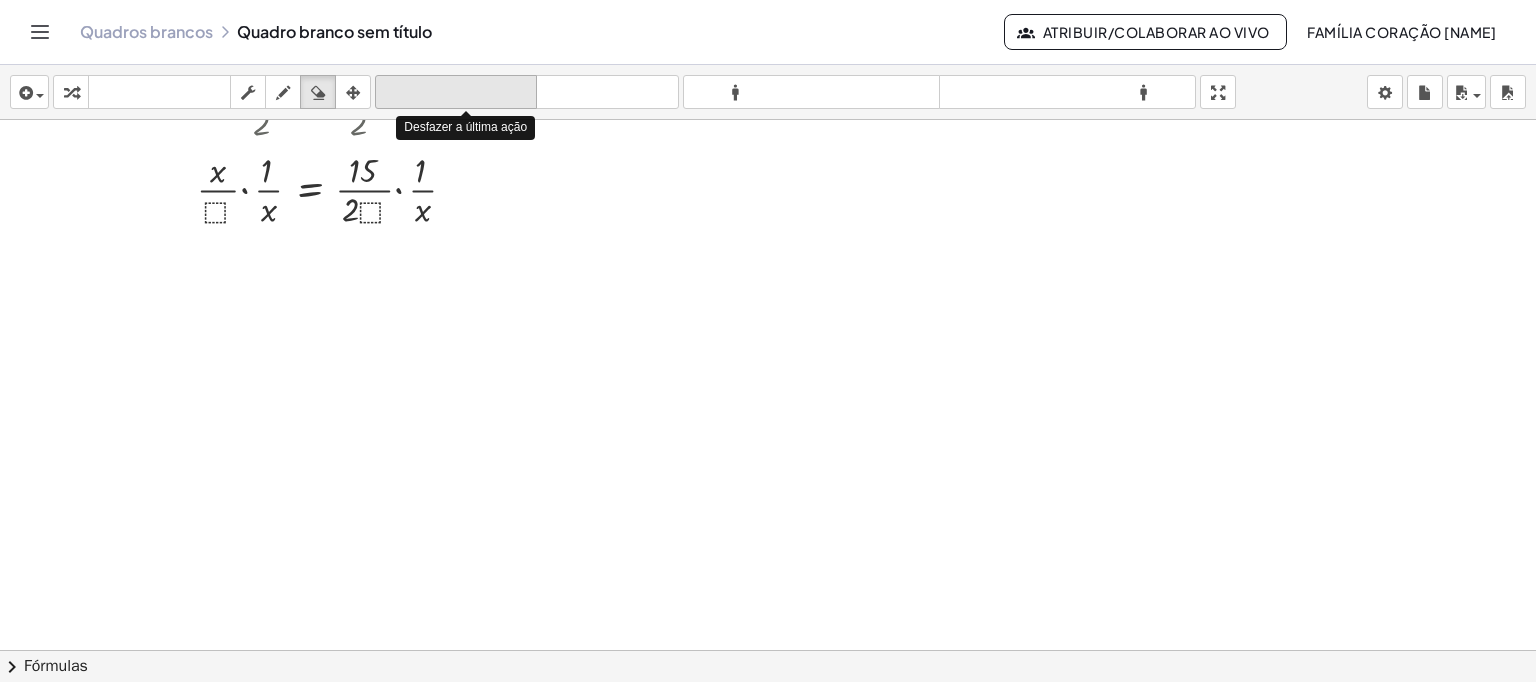 click on "desfazer" at bounding box center (456, 92) 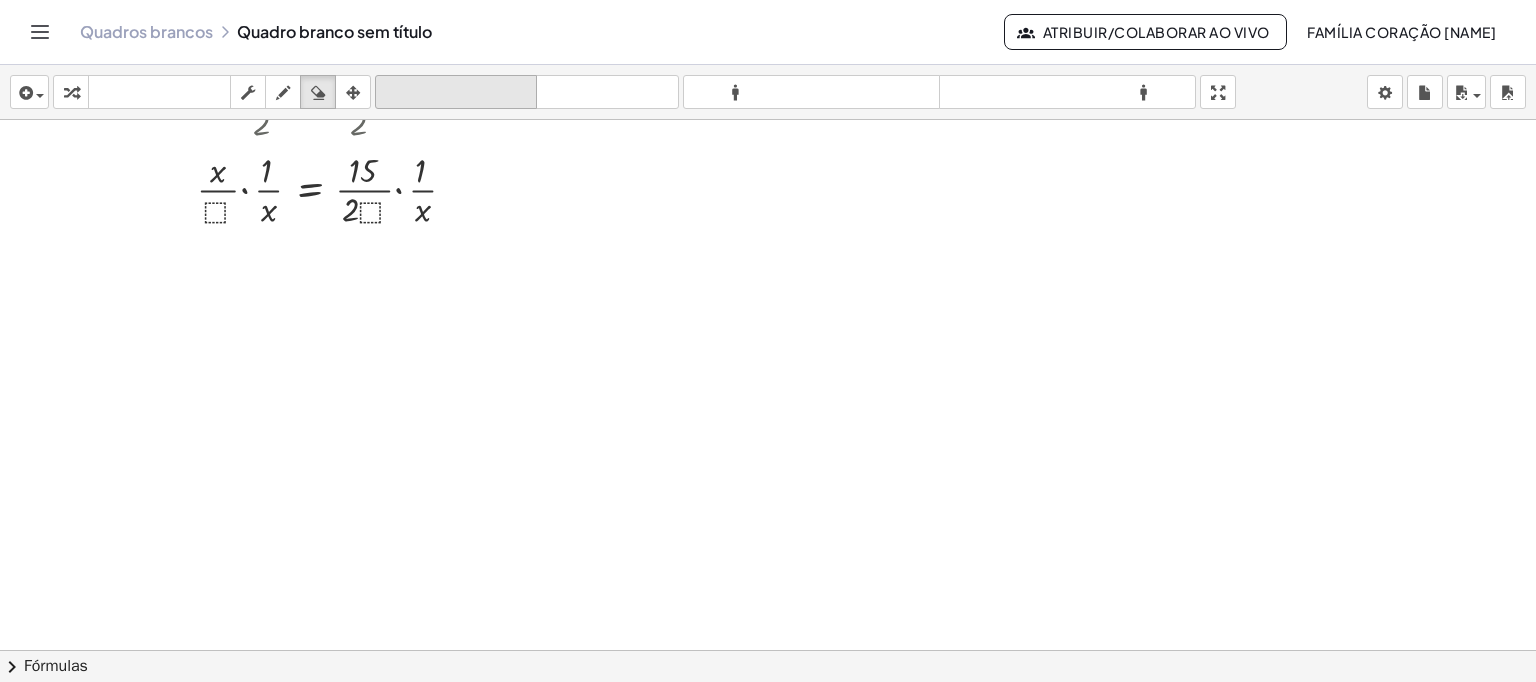 click on "desfazer" at bounding box center (456, 92) 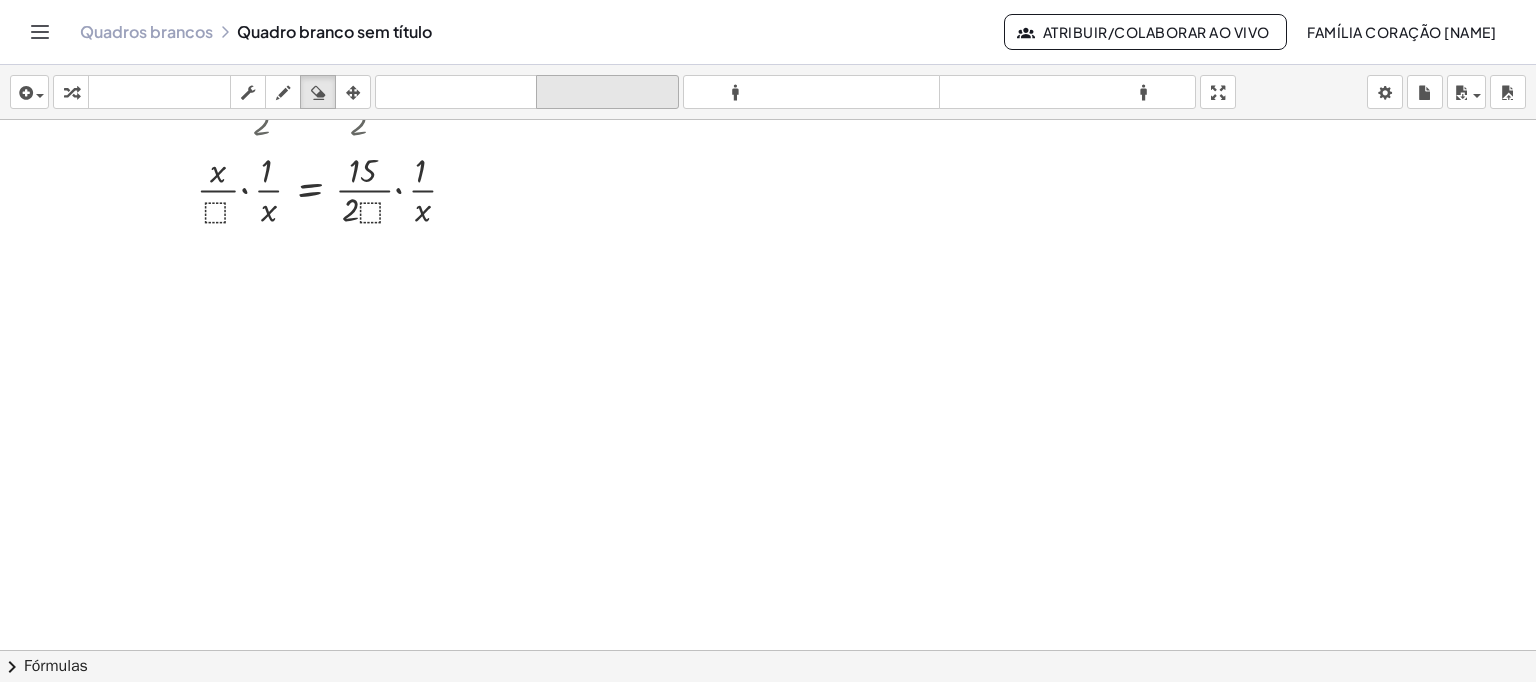 click on "refazer" at bounding box center [607, 92] 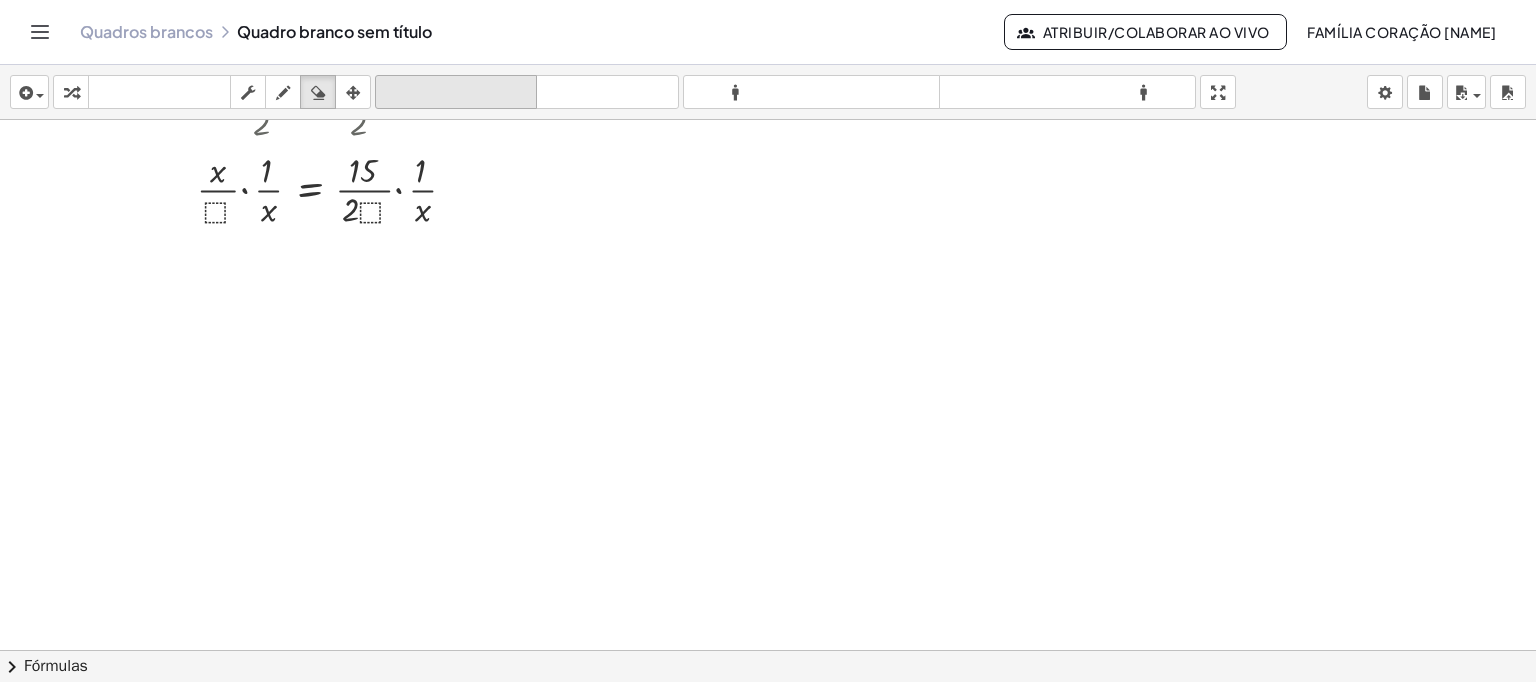 click on "desfazer" at bounding box center [456, 92] 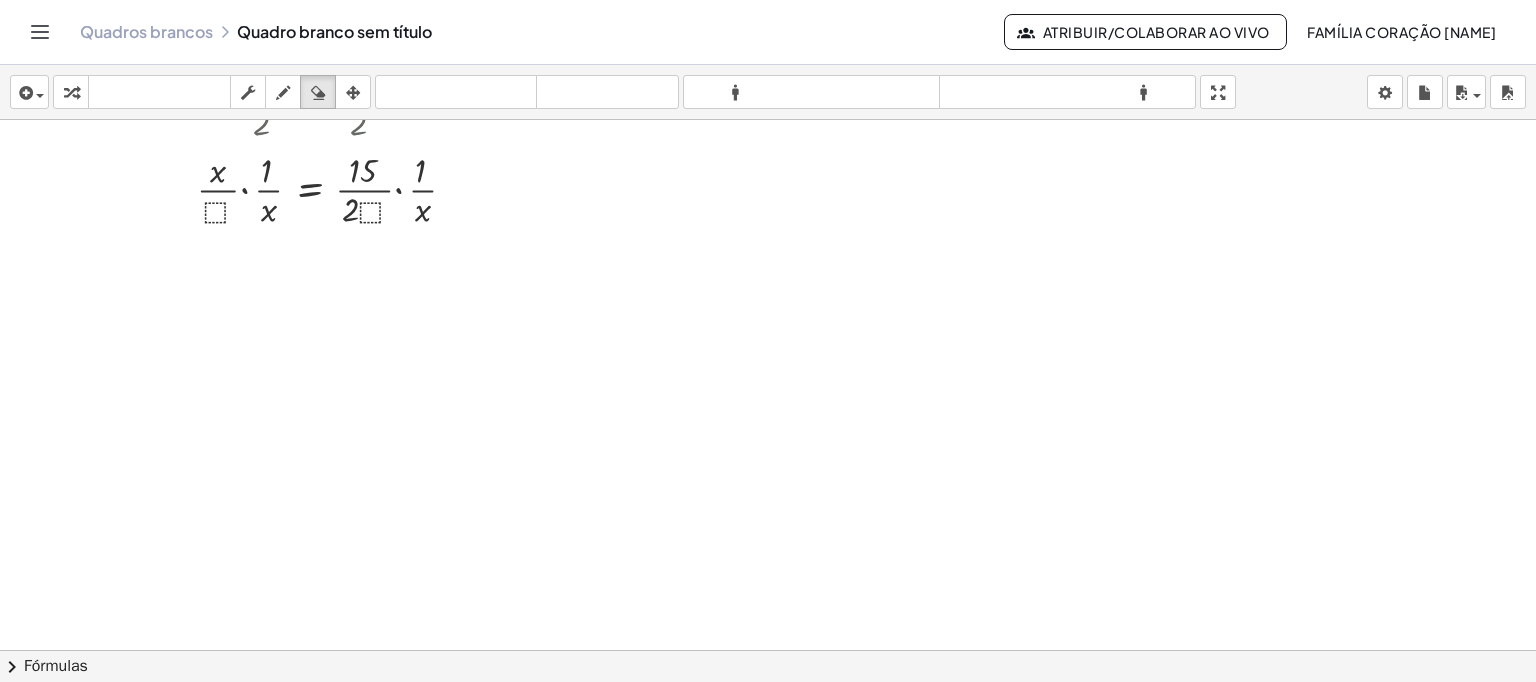 scroll, scrollTop: 471, scrollLeft: 0, axis: vertical 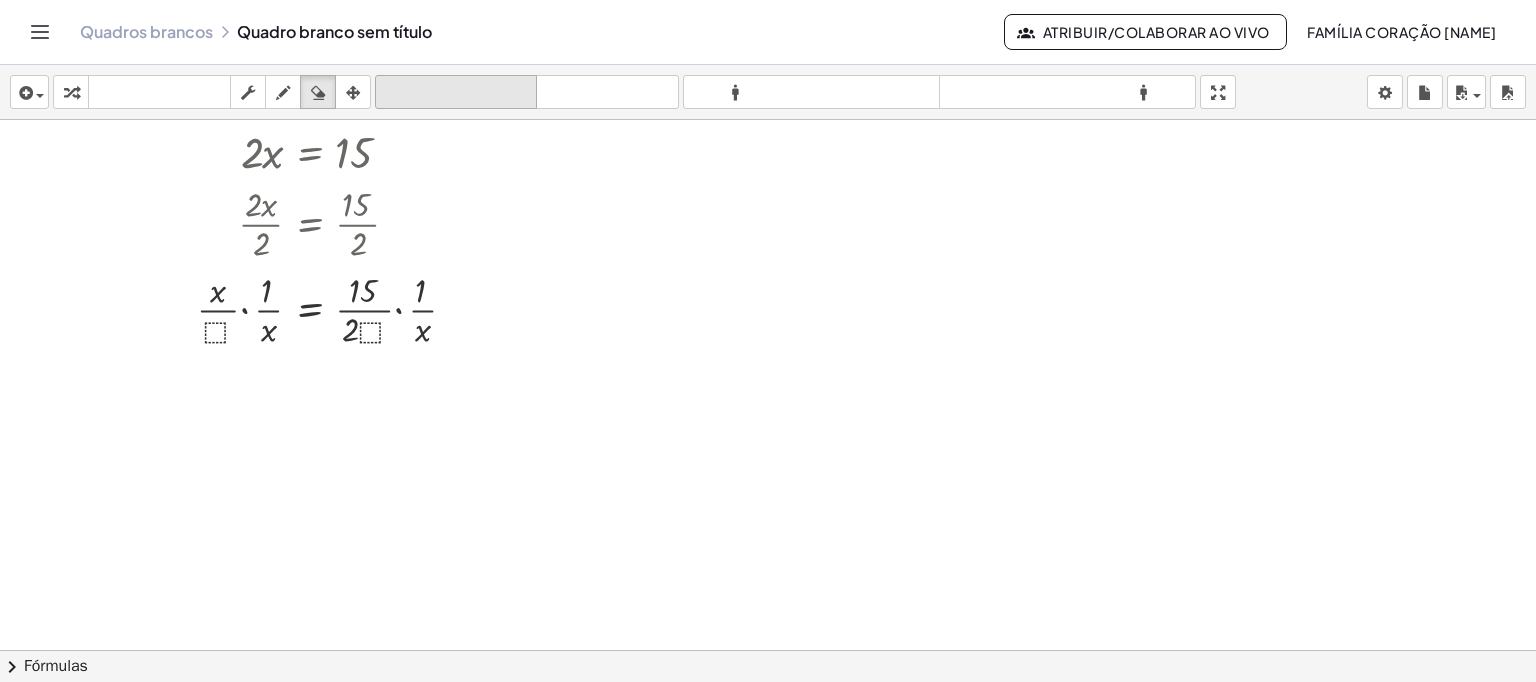 click on "desfazer" at bounding box center [456, 92] 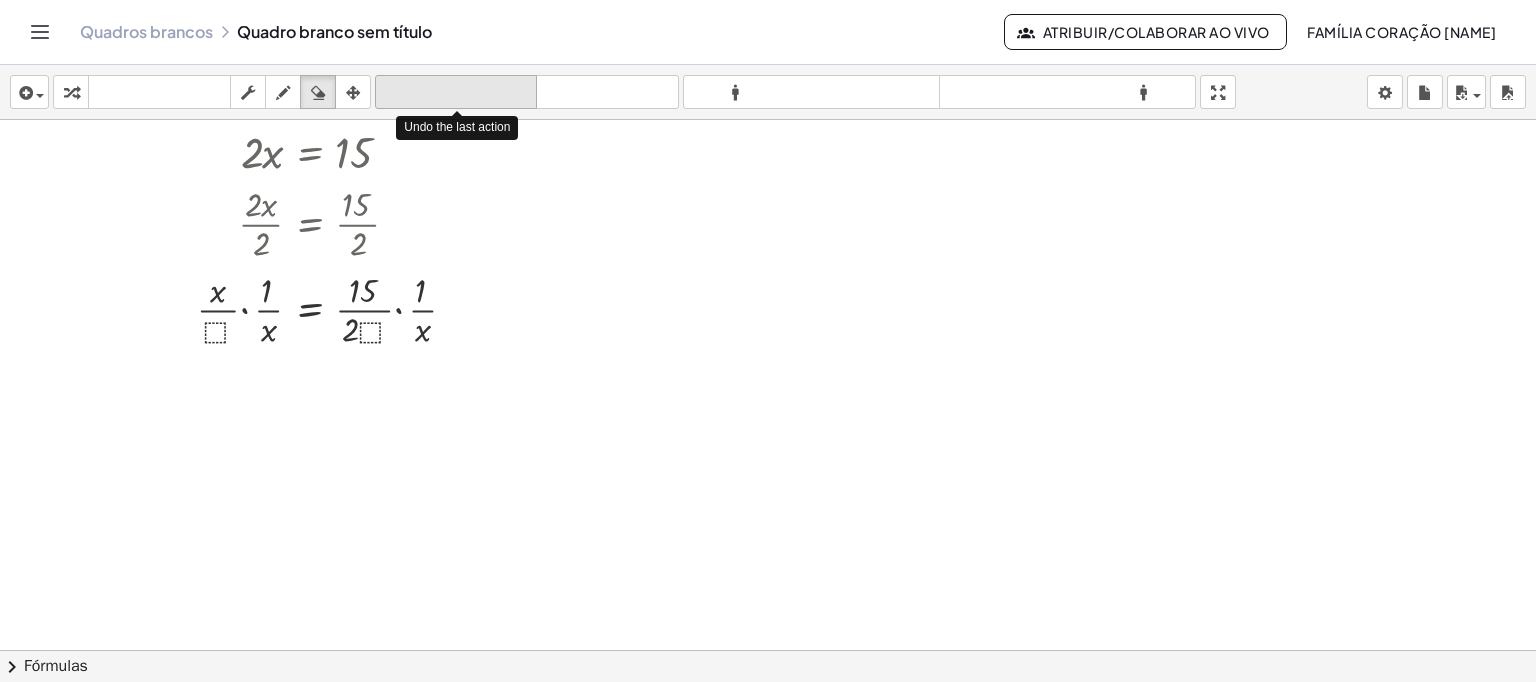 click on "desfazer" at bounding box center [456, 92] 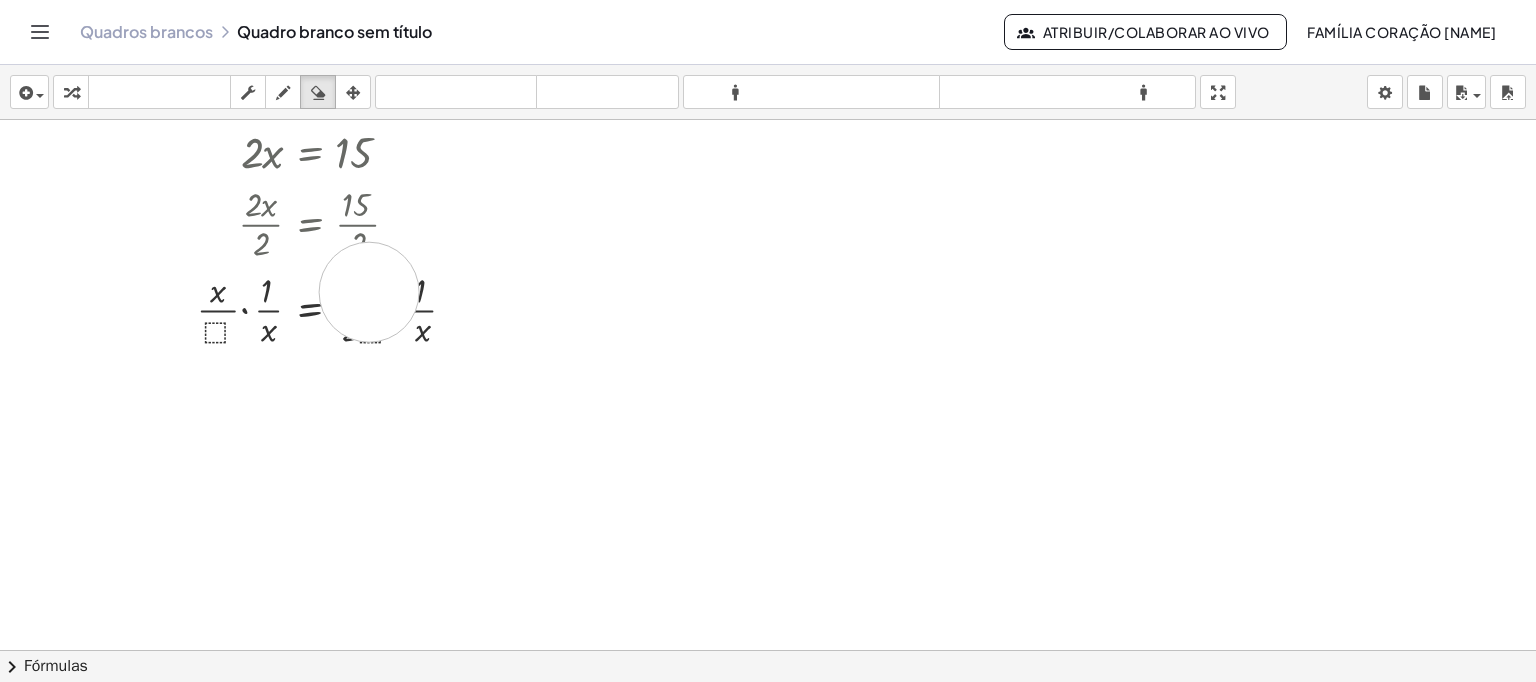 click at bounding box center [768, 225] 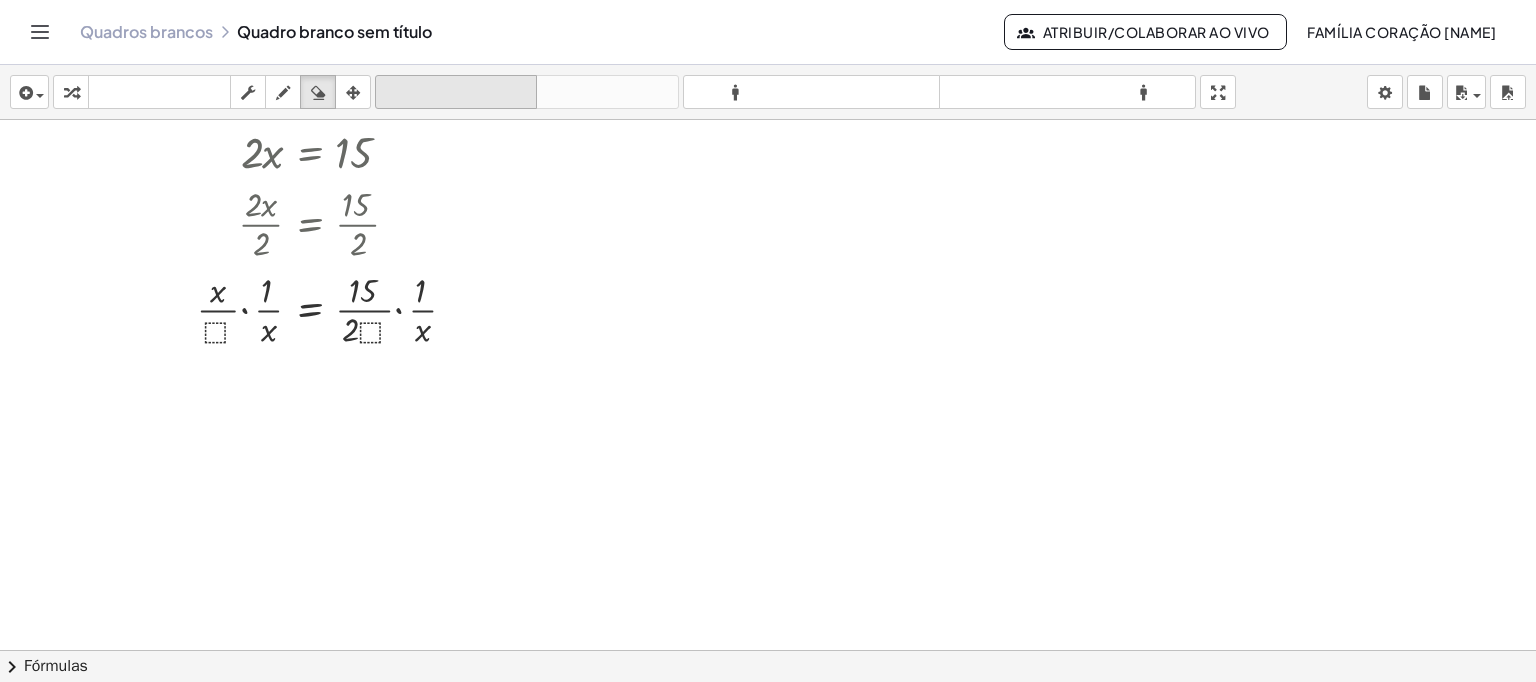 click on "desfazer" at bounding box center [456, 92] 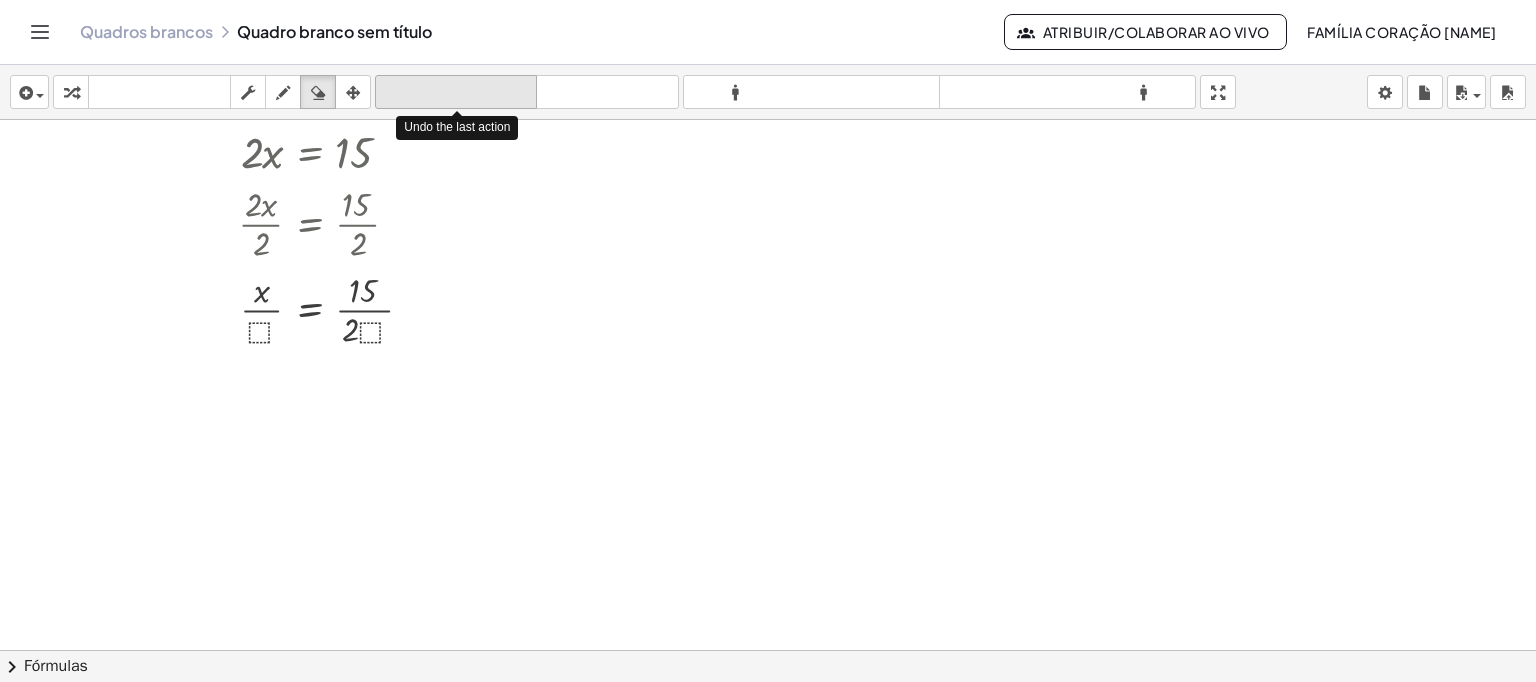 drag, startPoint x: 438, startPoint y: 93, endPoint x: 430, endPoint y: 101, distance: 11.313708 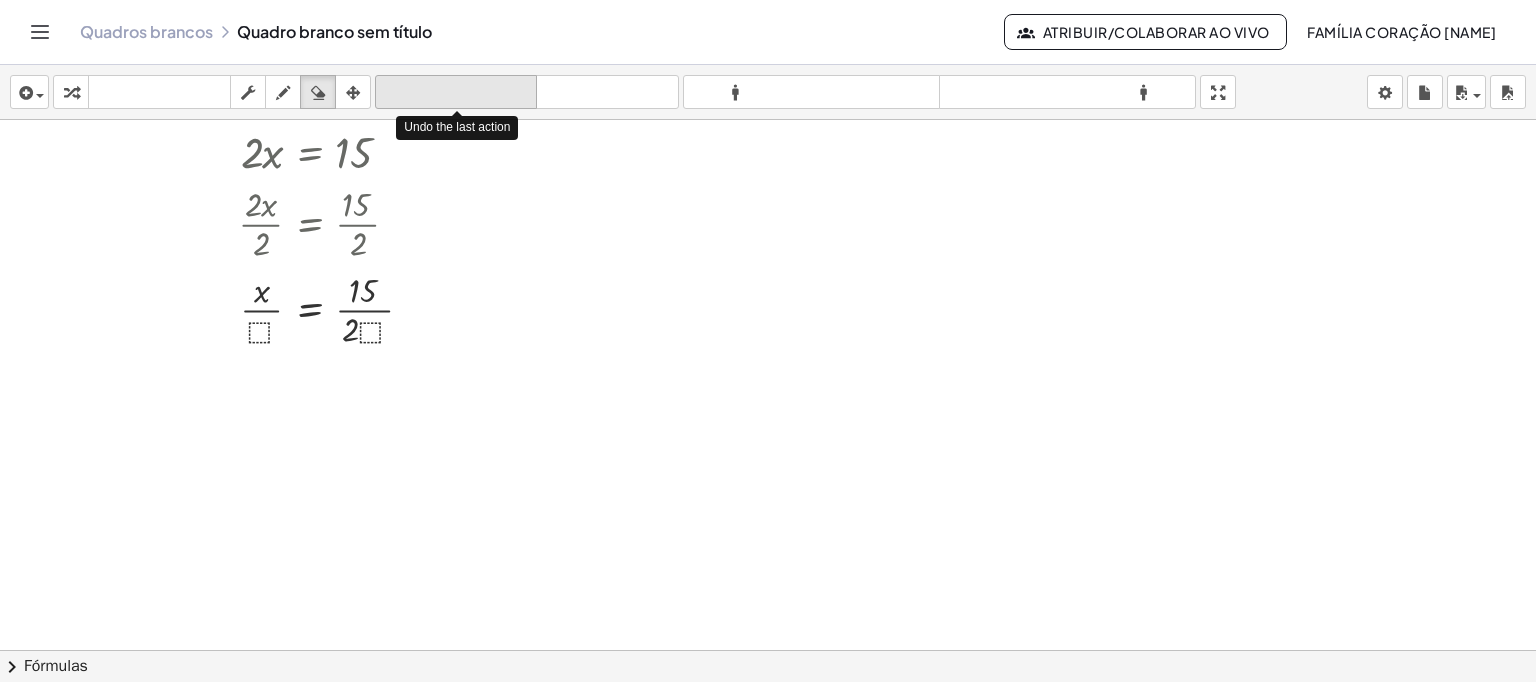 click on "desfazer desfazer" at bounding box center (456, 92) 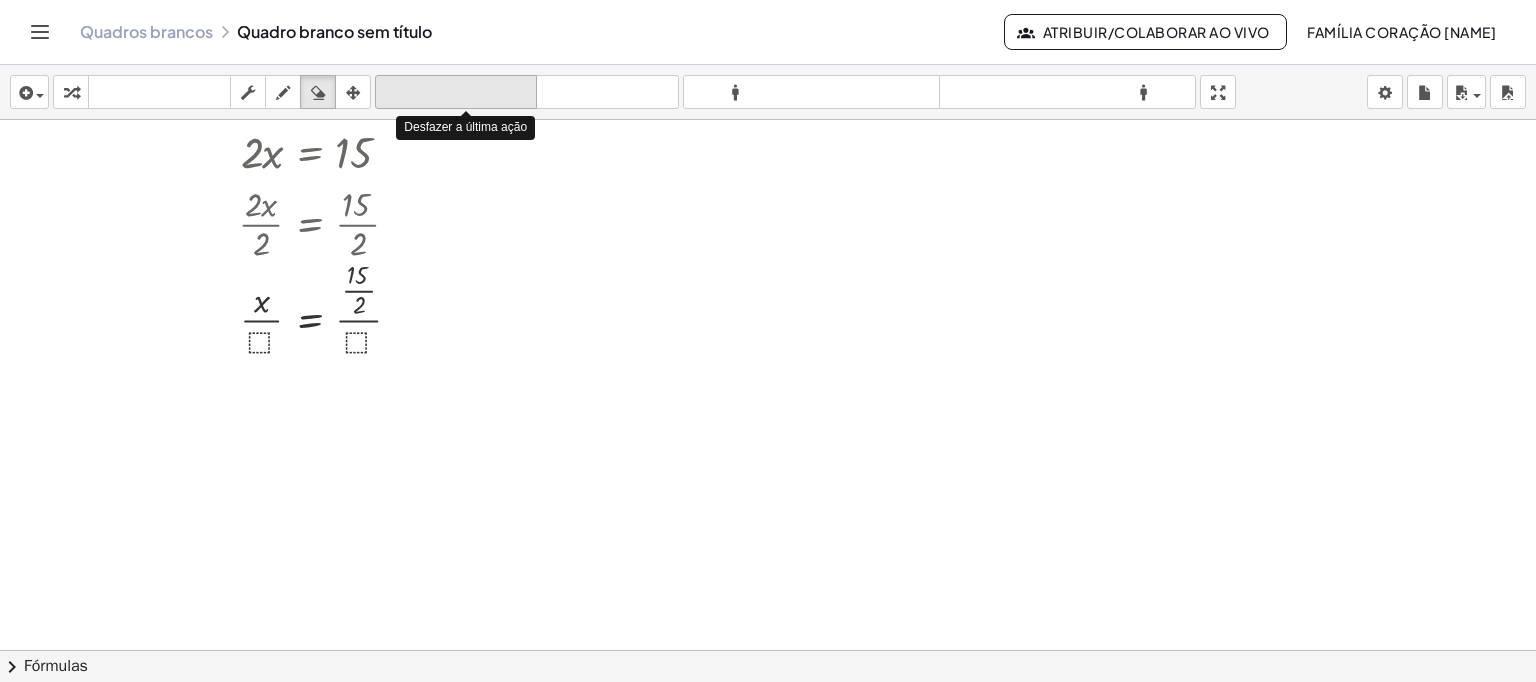 click on "desfazer desfazer" at bounding box center (456, 92) 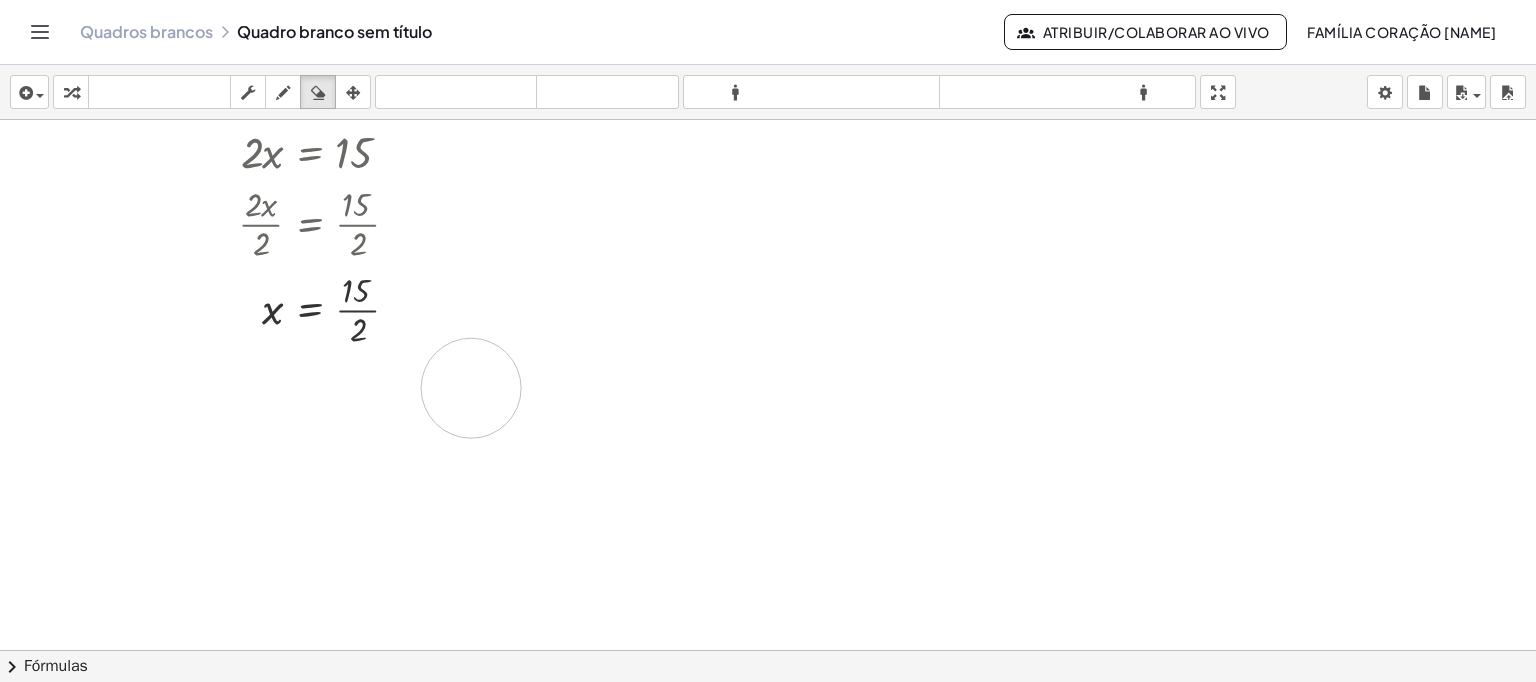 click at bounding box center [768, 225] 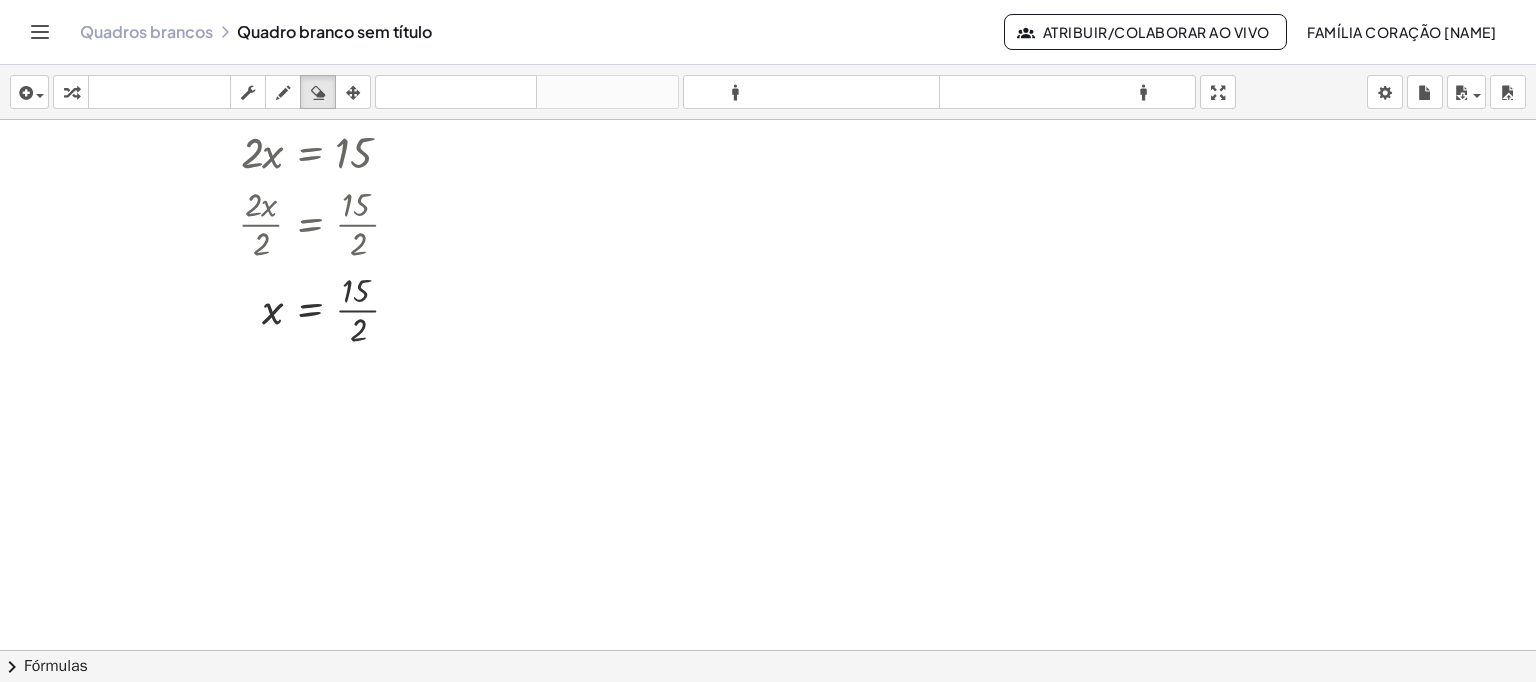 click at bounding box center (768, 225) 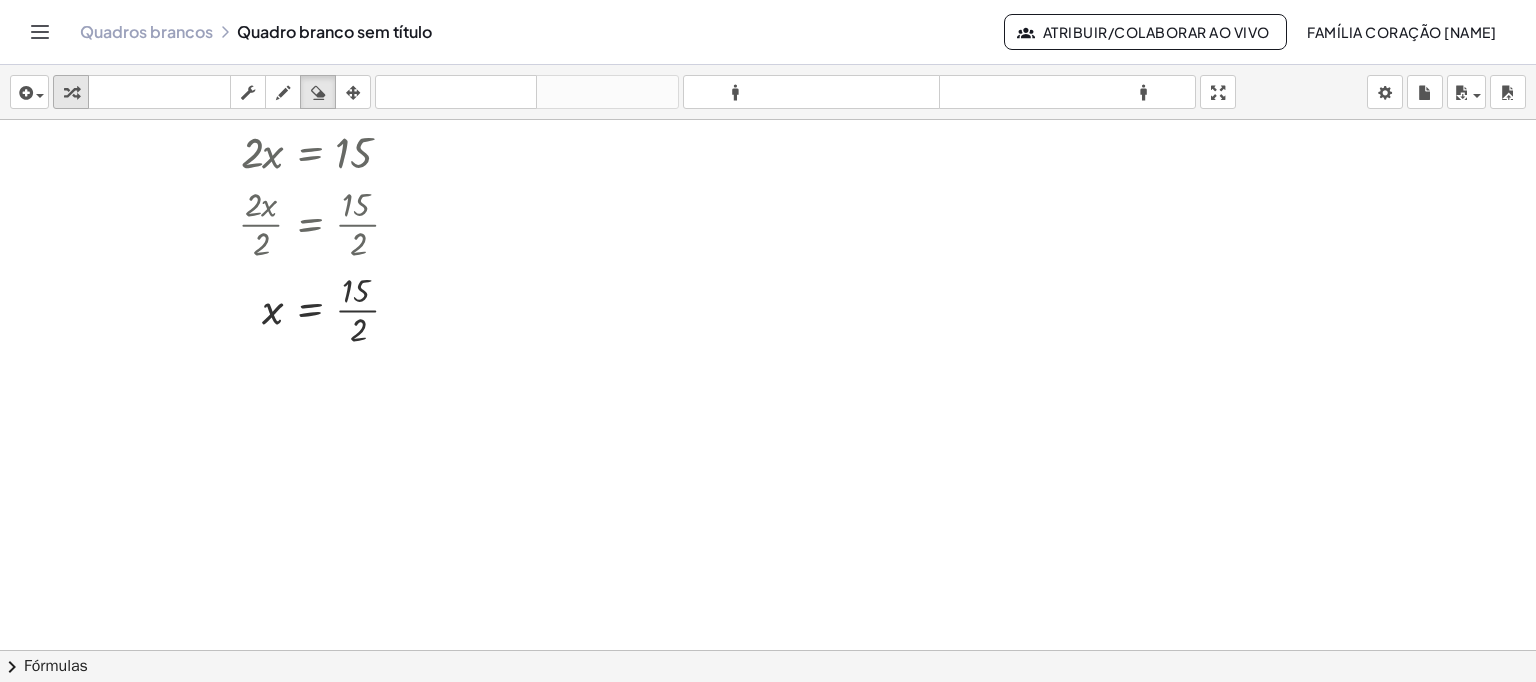 click at bounding box center [71, 93] 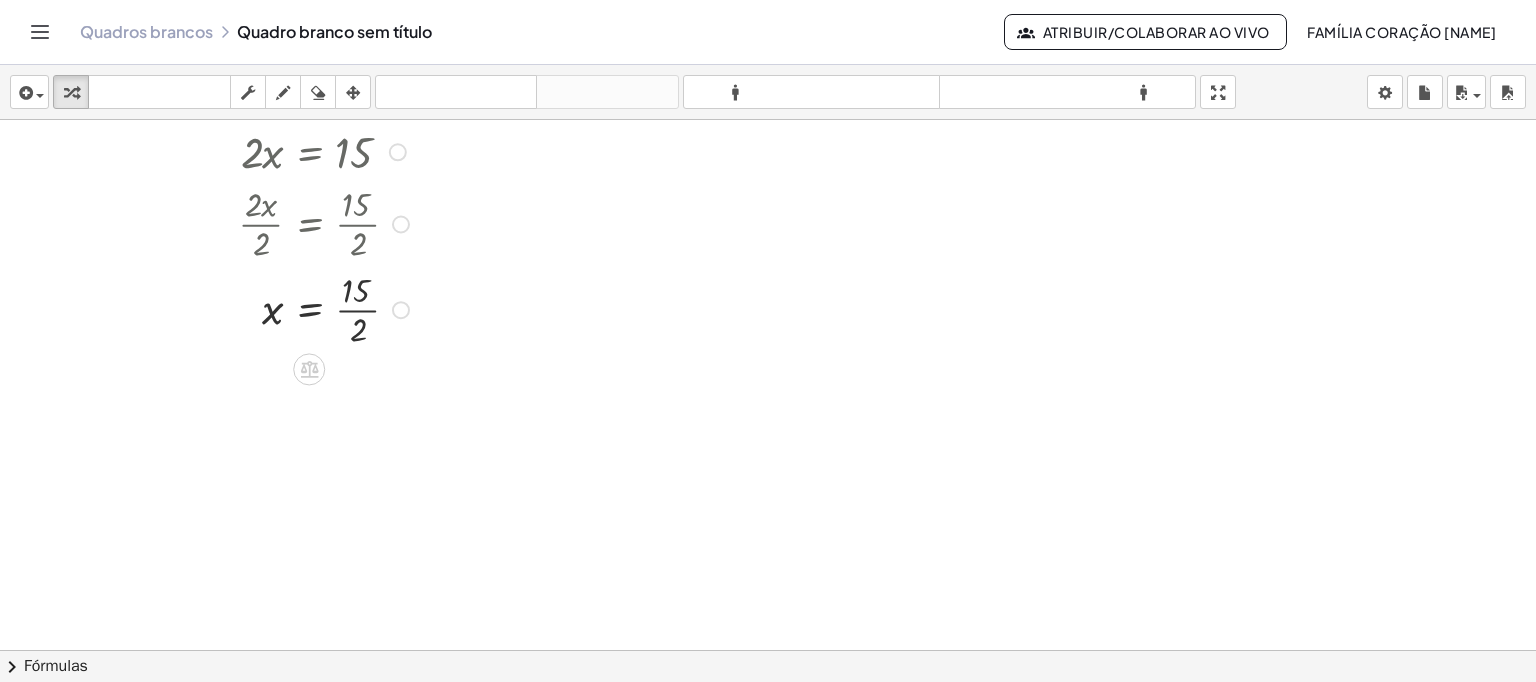 click at bounding box center (269, 308) 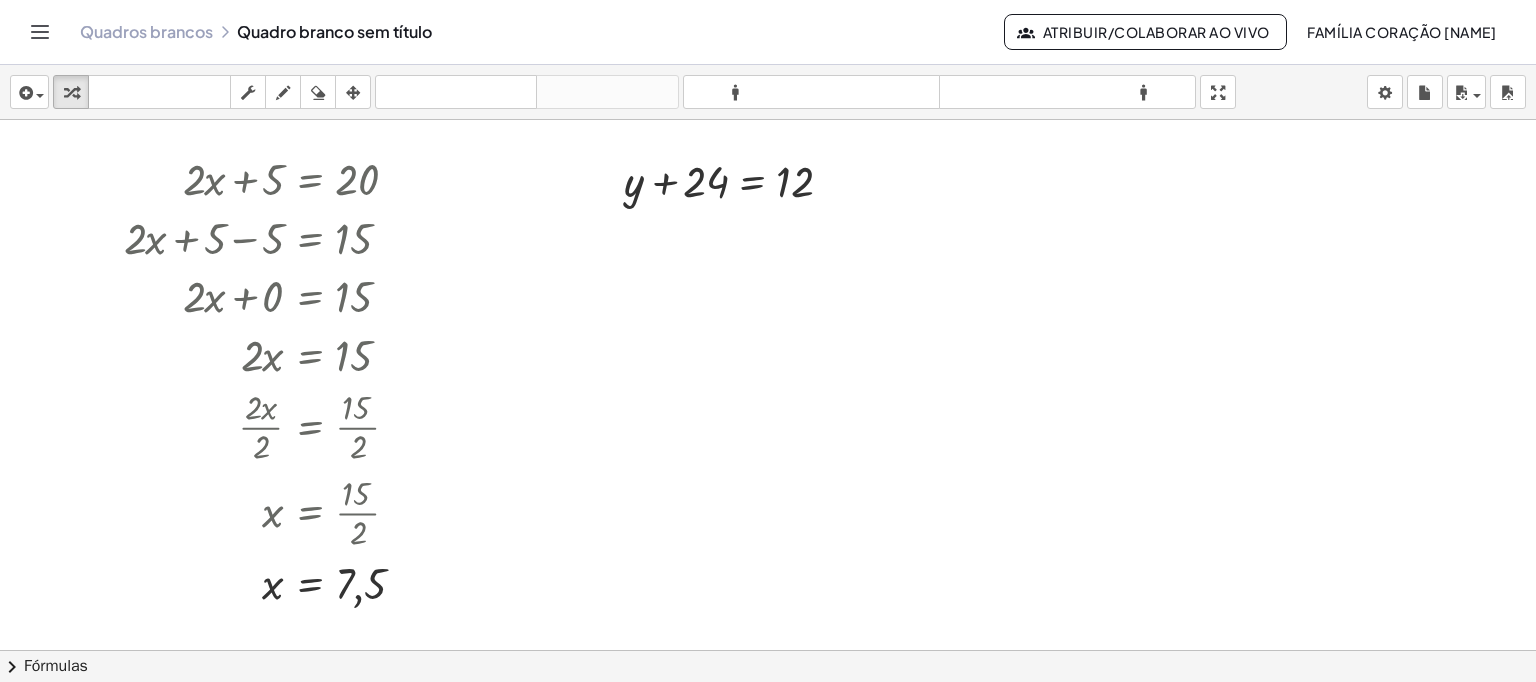 scroll, scrollTop: 231, scrollLeft: 0, axis: vertical 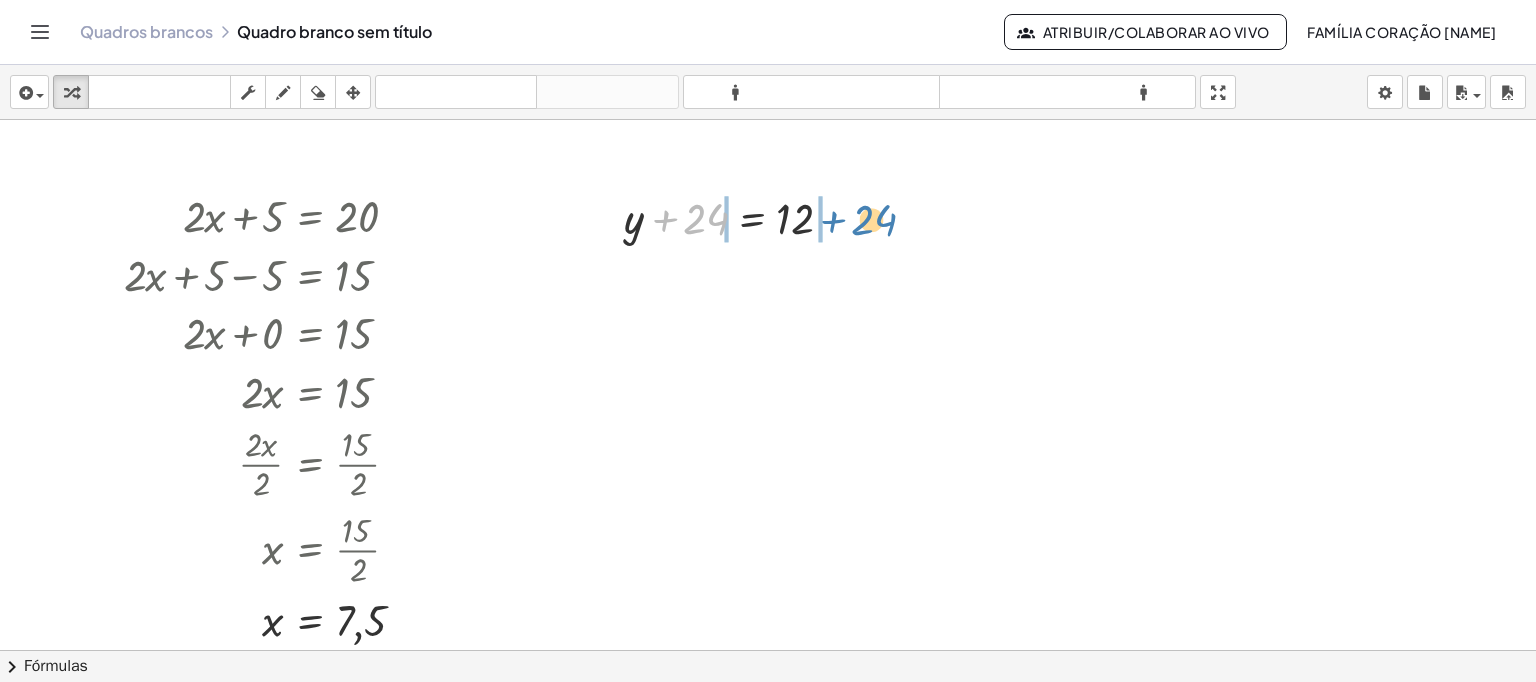 drag, startPoint x: 691, startPoint y: 233, endPoint x: 864, endPoint y: 226, distance: 173.14156 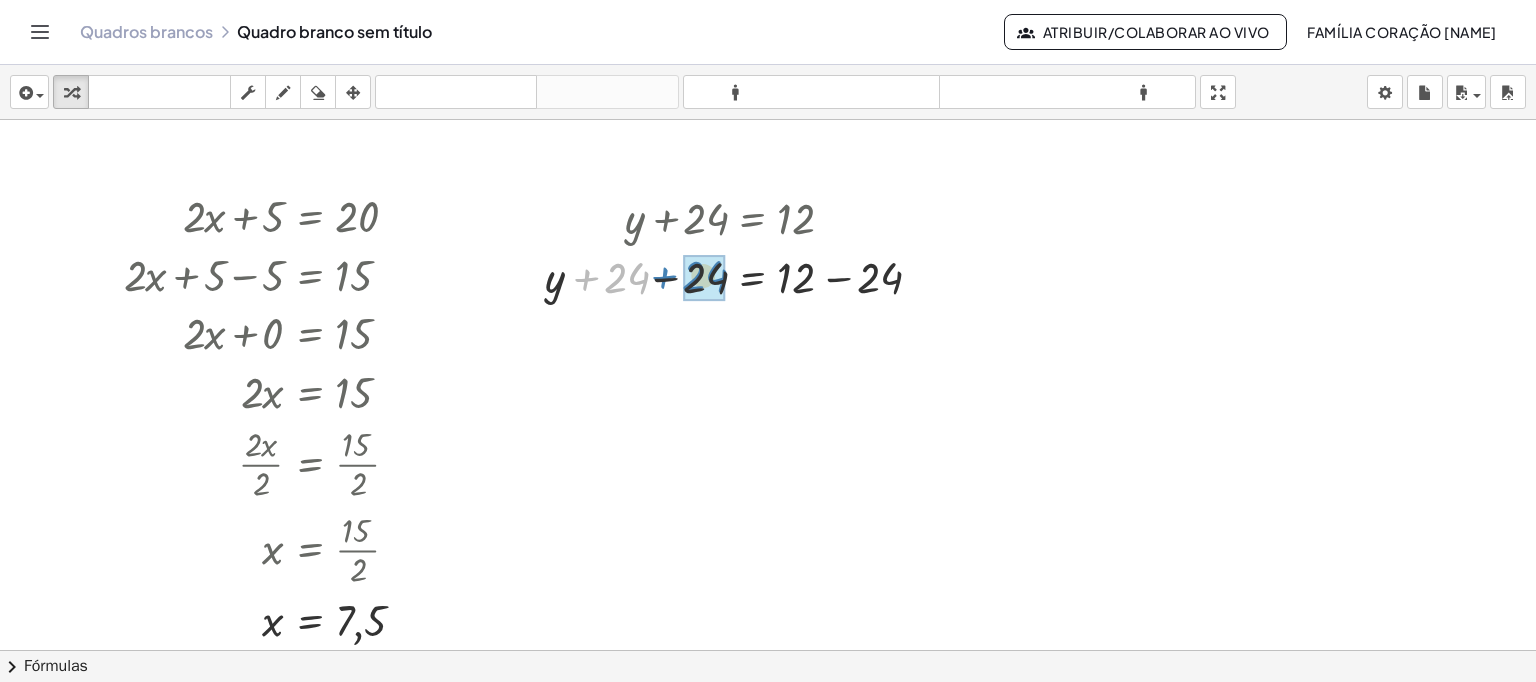 drag, startPoint x: 642, startPoint y: 281, endPoint x: 721, endPoint y: 279, distance: 79.025314 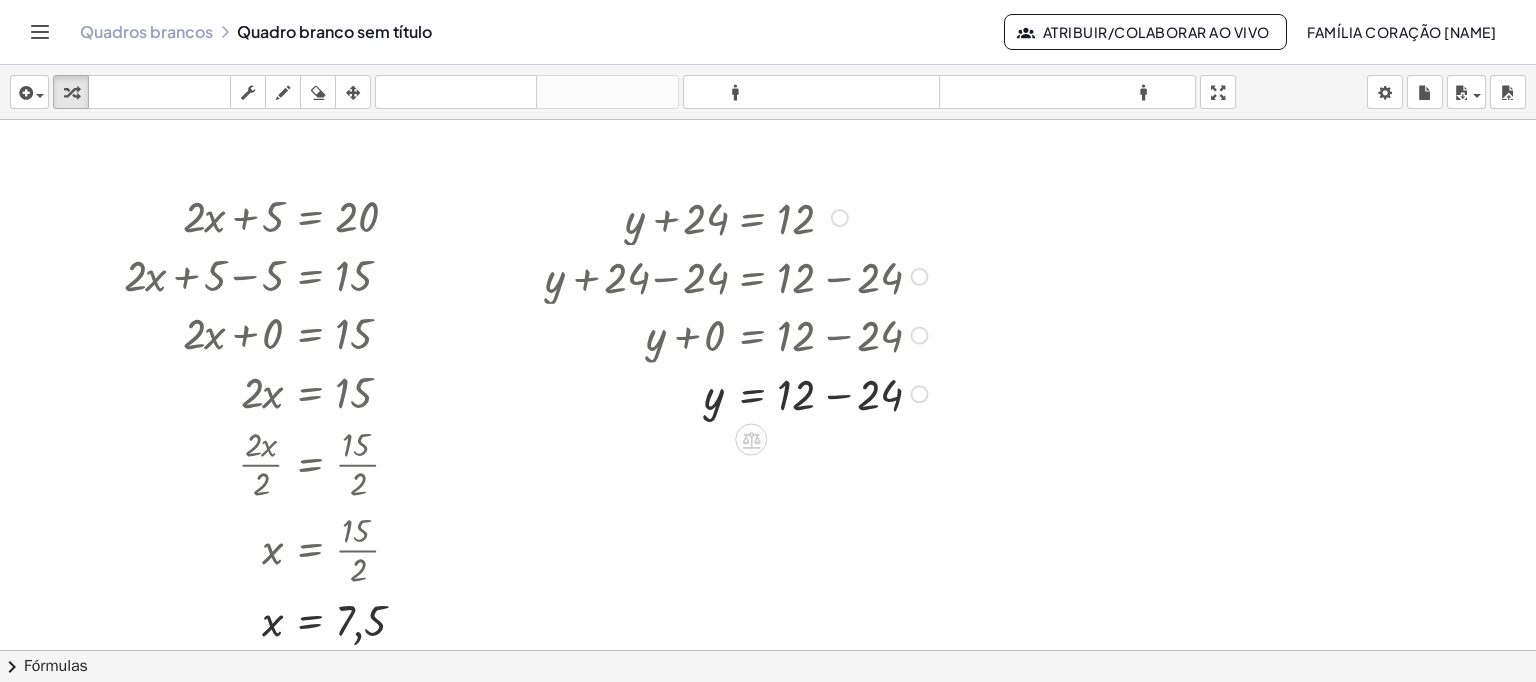 drag, startPoint x: 908, startPoint y: 351, endPoint x: 874, endPoint y: 412, distance: 69.83552 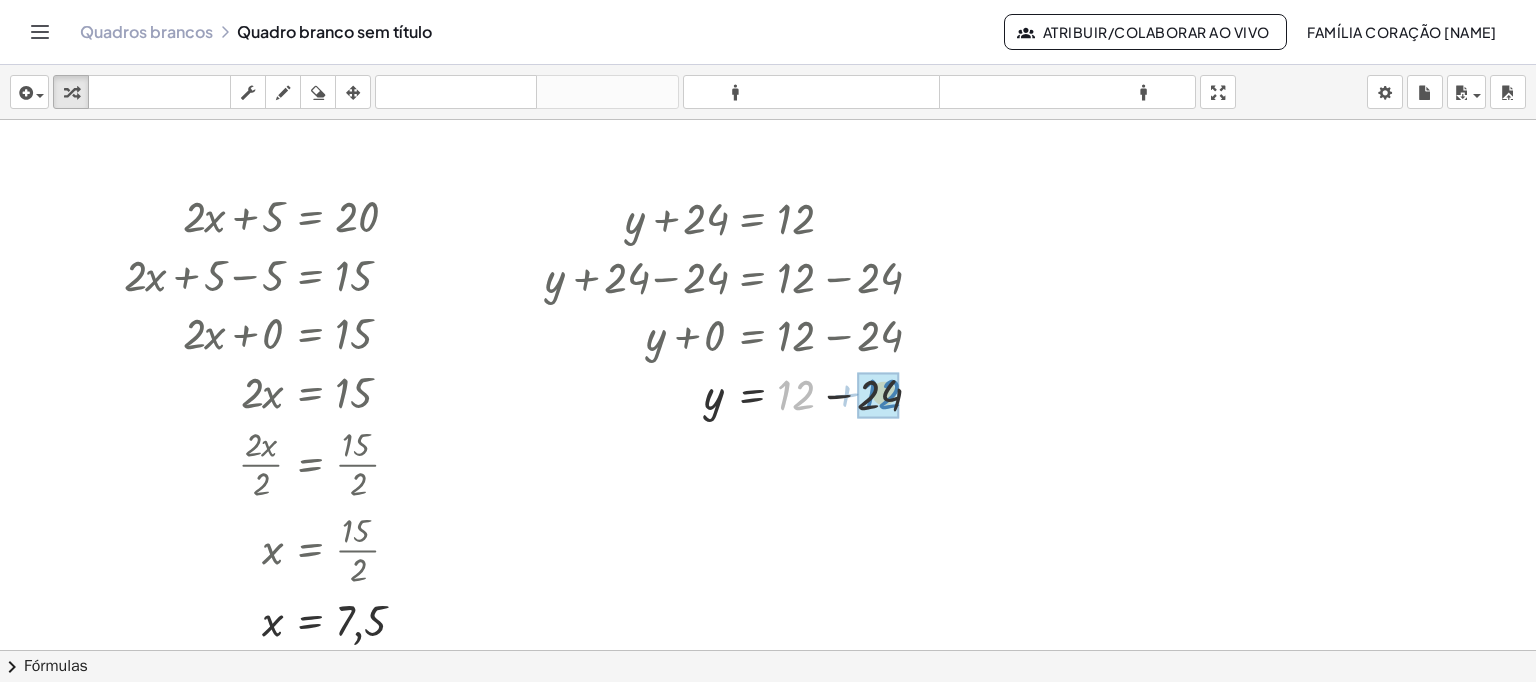 drag, startPoint x: 802, startPoint y: 401, endPoint x: 890, endPoint y: 397, distance: 88.09086 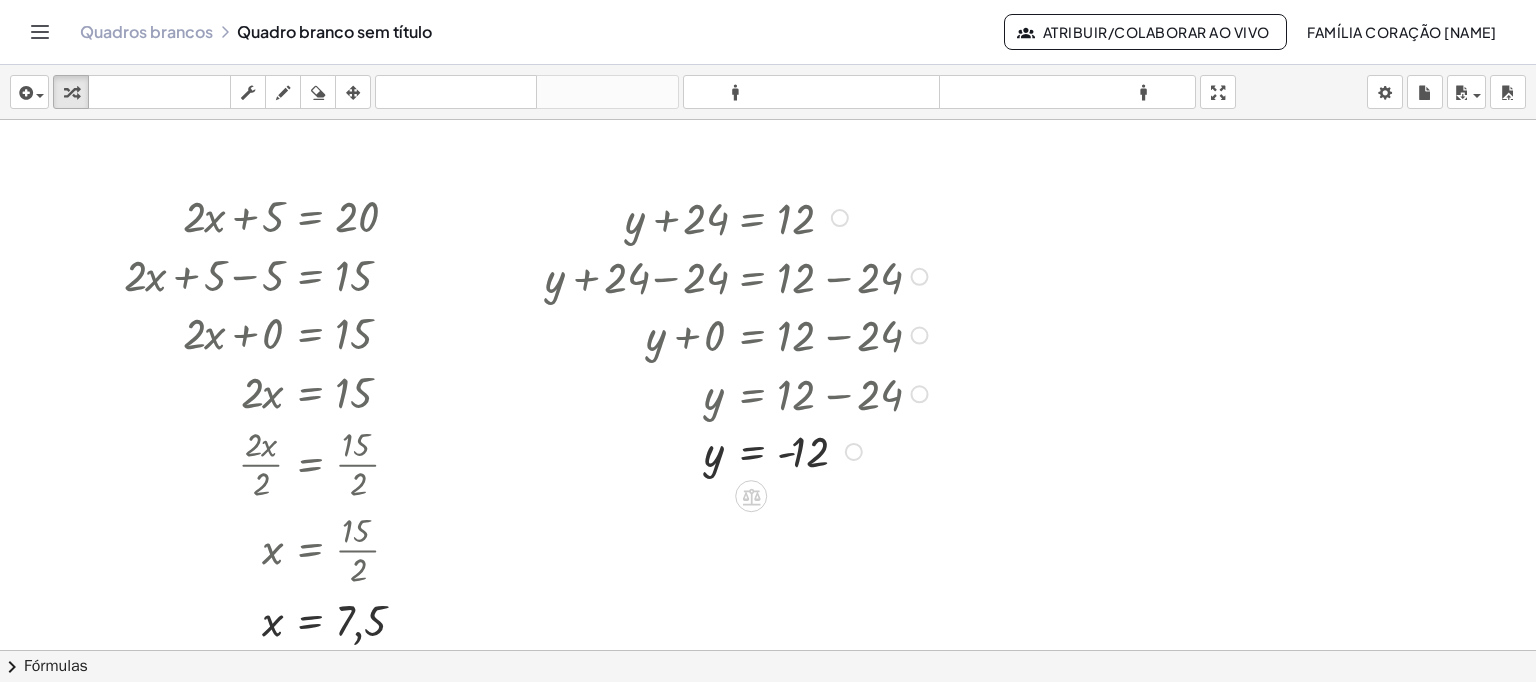 click at bounding box center (739, 450) 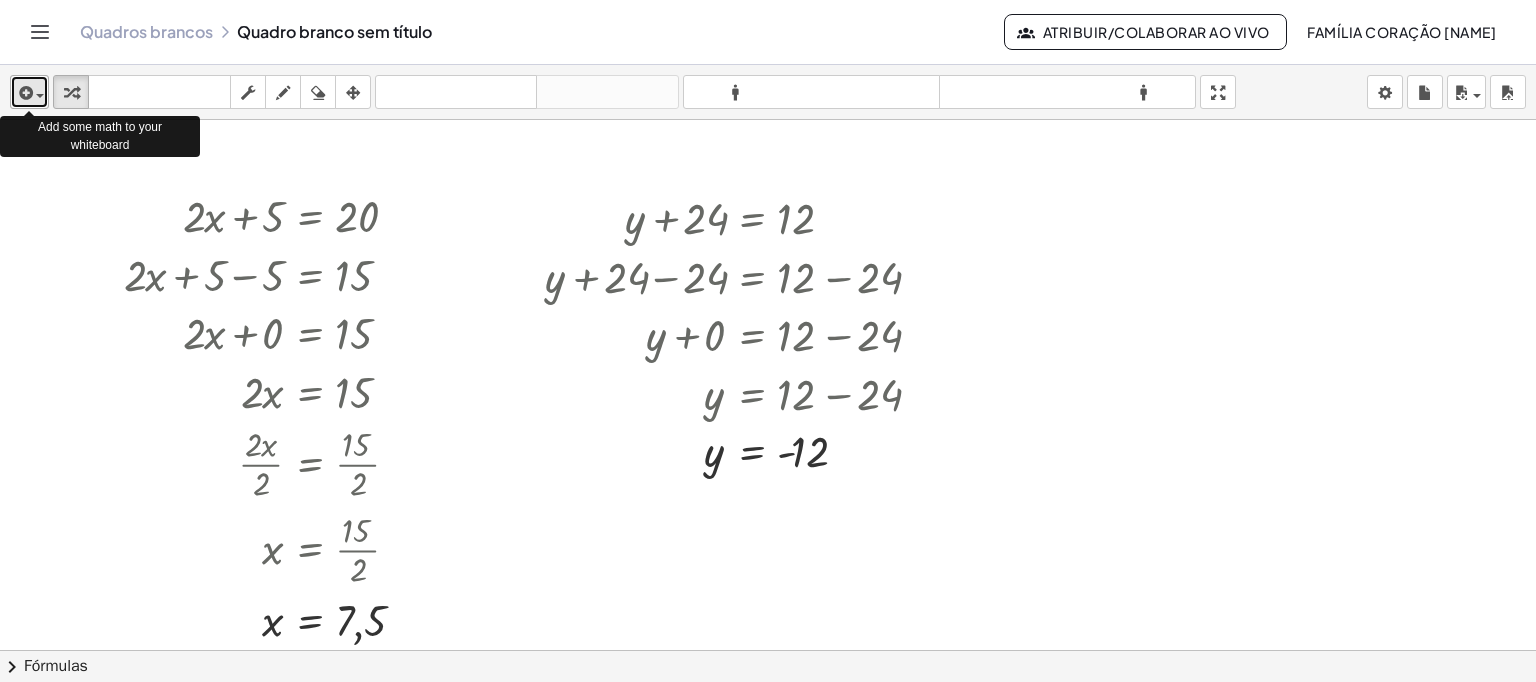 click at bounding box center [40, 96] 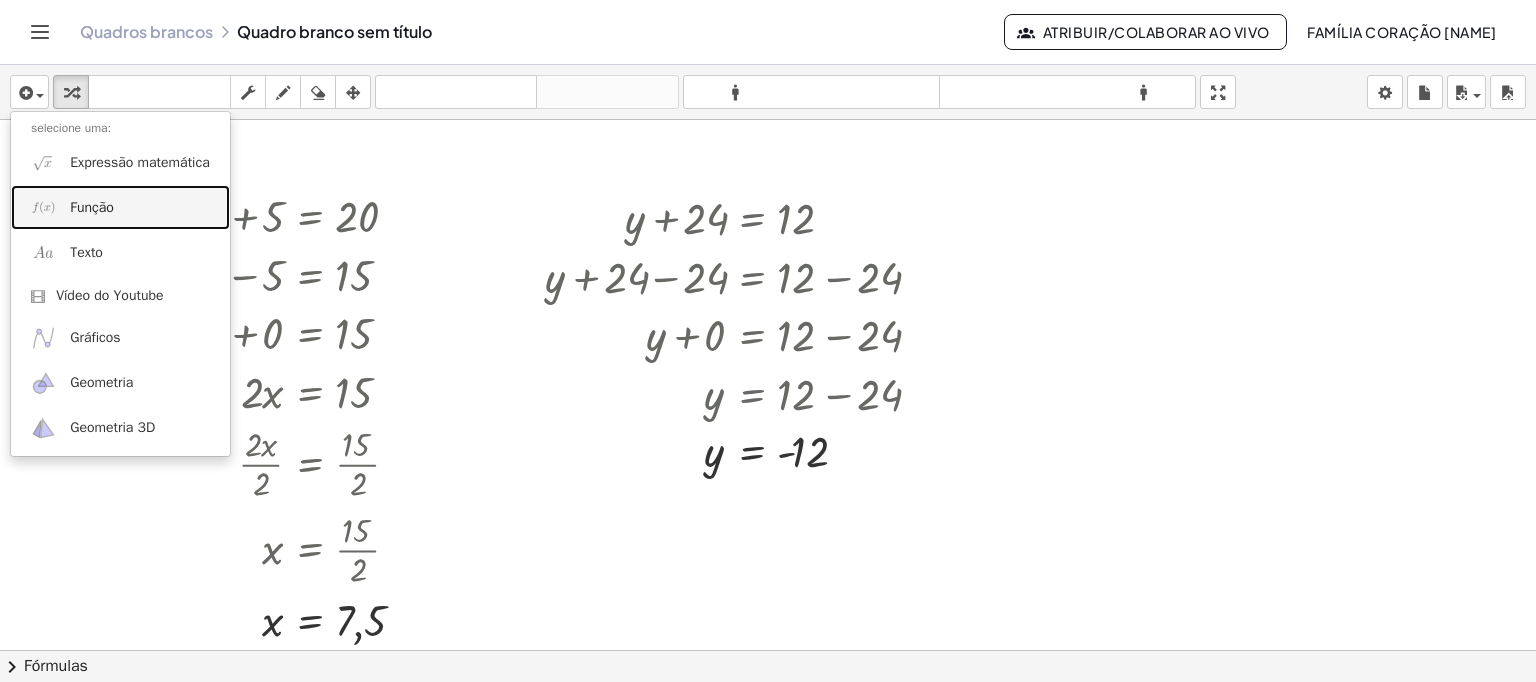 drag, startPoint x: 164, startPoint y: 214, endPoint x: 280, endPoint y: 203, distance: 116.520386 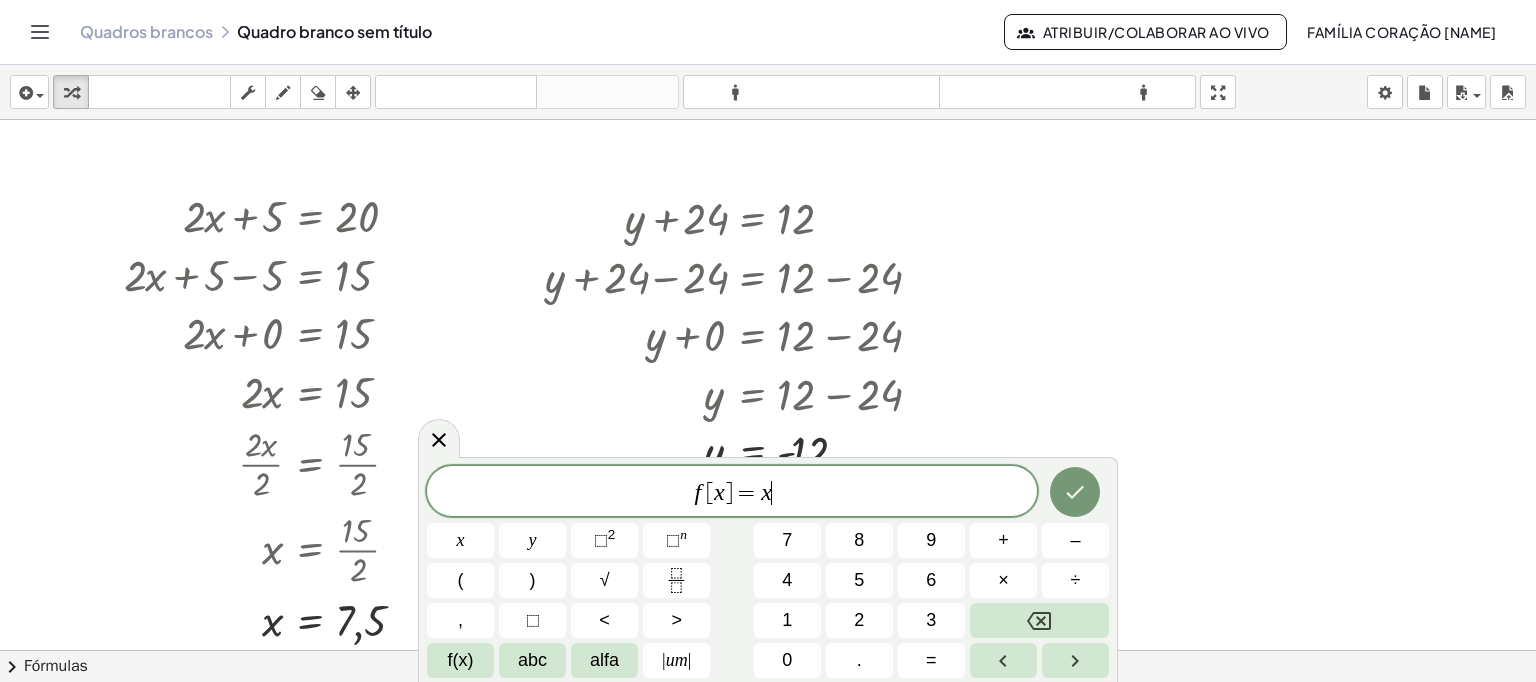 click on "f [ x ] = x ​" at bounding box center [732, 493] 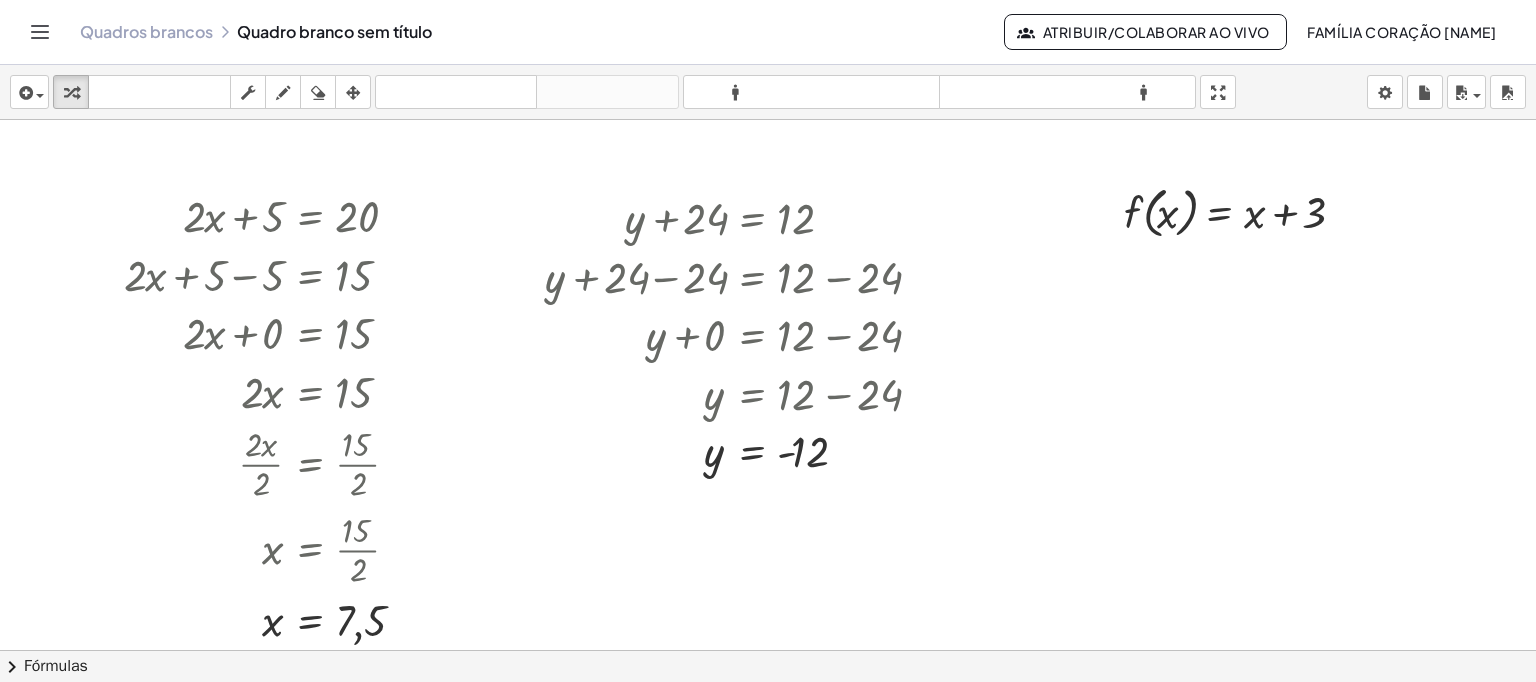 click at bounding box center [768, 465] 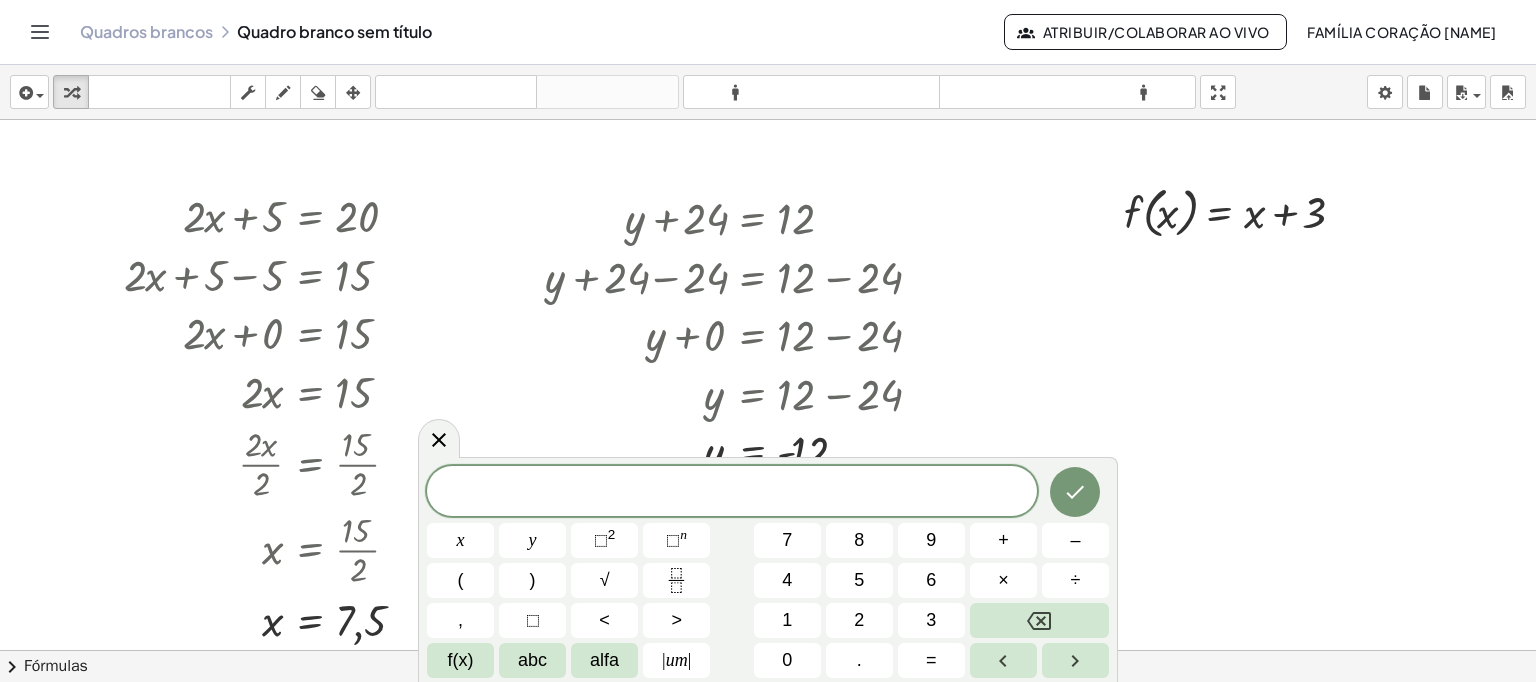 click at bounding box center [768, 465] 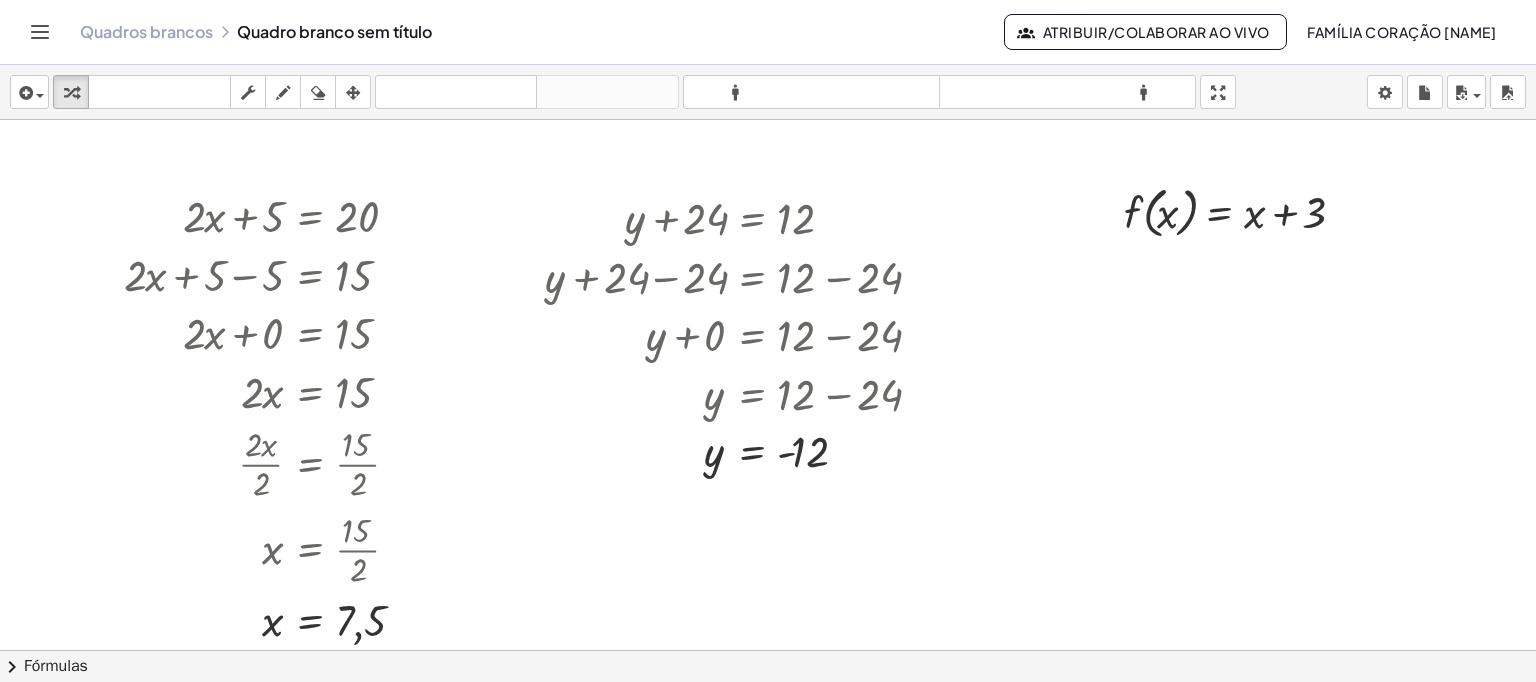 click at bounding box center (768, 465) 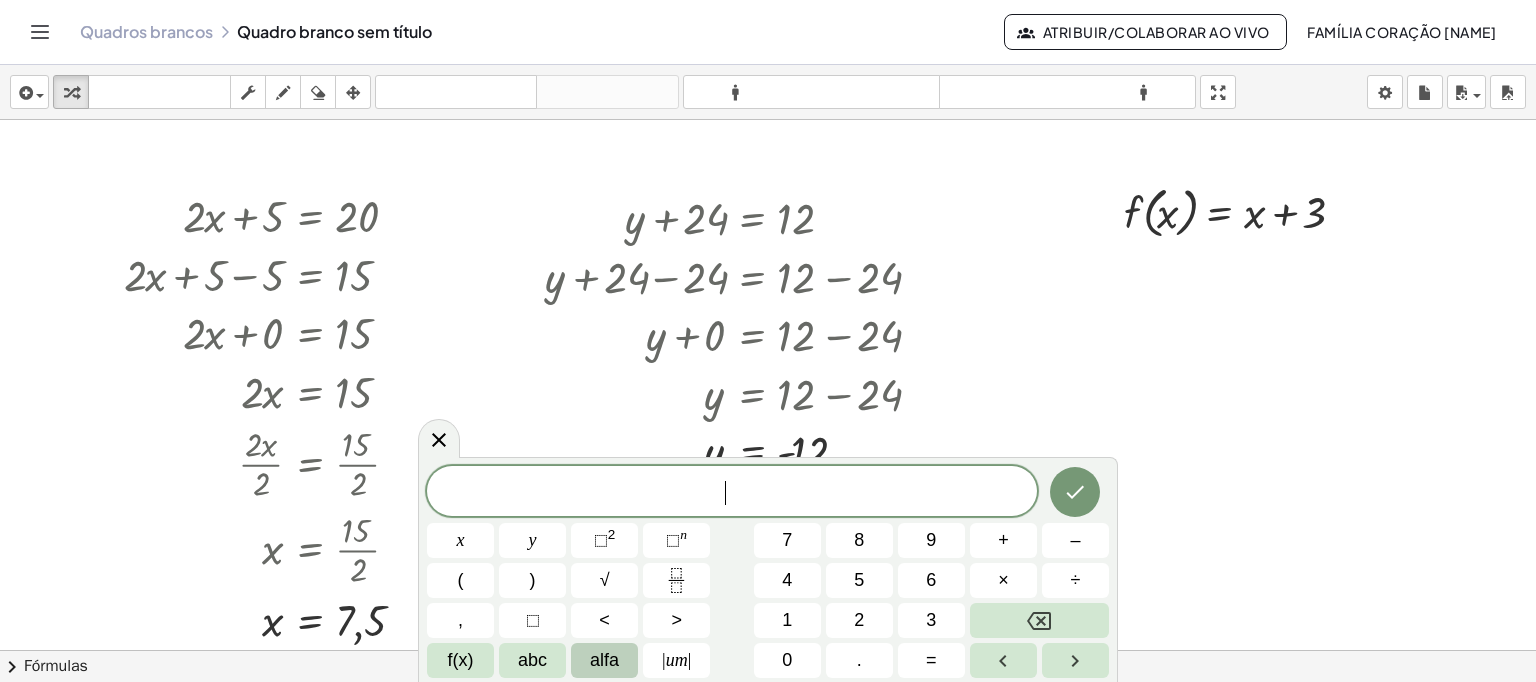 click on "alfa" at bounding box center [604, 660] 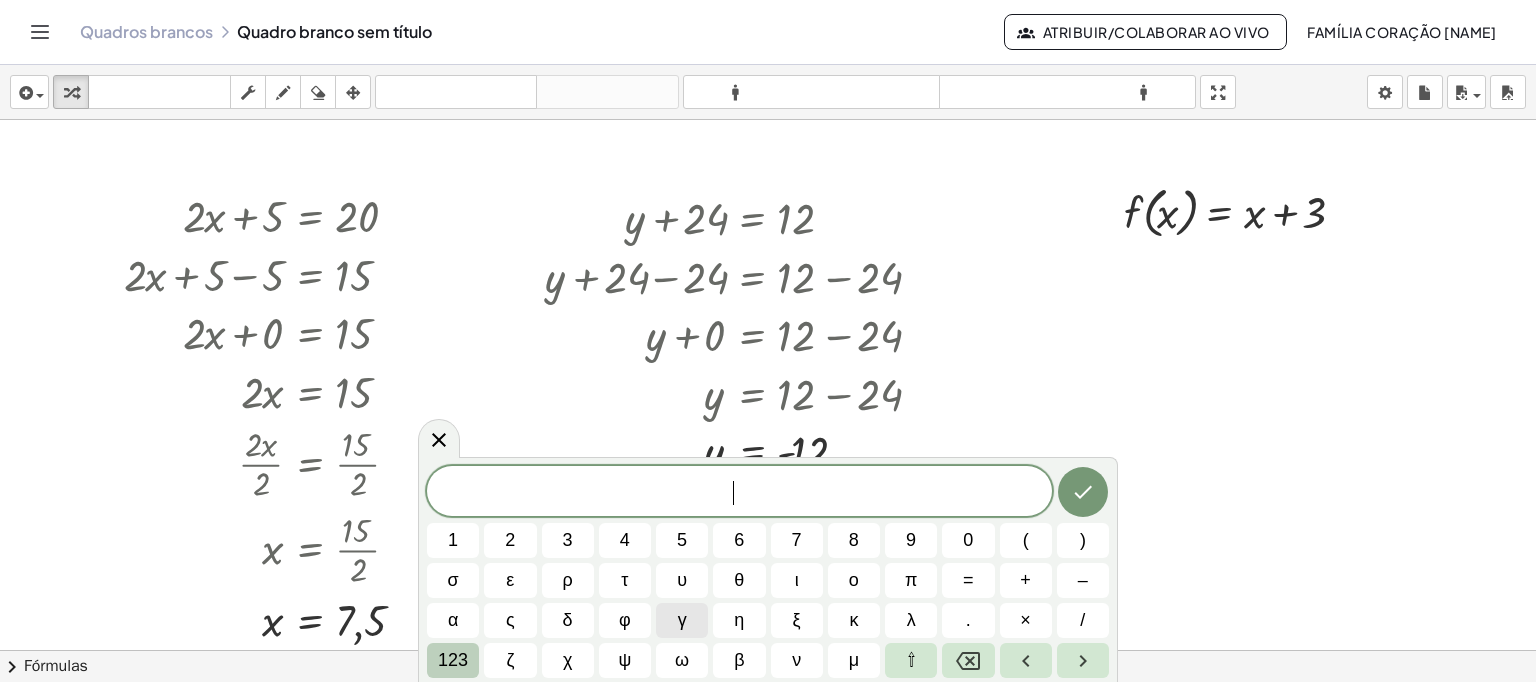 click on "123" at bounding box center (453, 660) 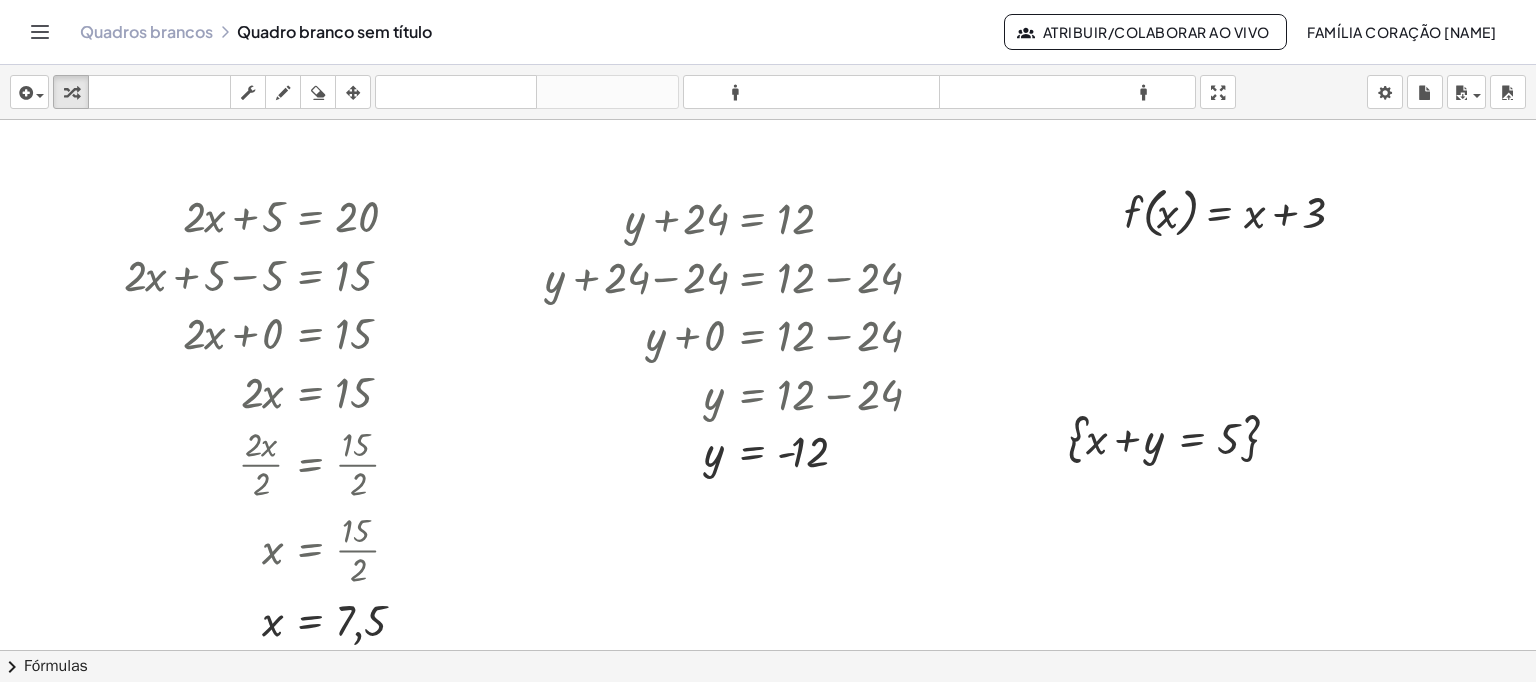 drag, startPoint x: 818, startPoint y: 547, endPoint x: 822, endPoint y: 534, distance: 13.601471 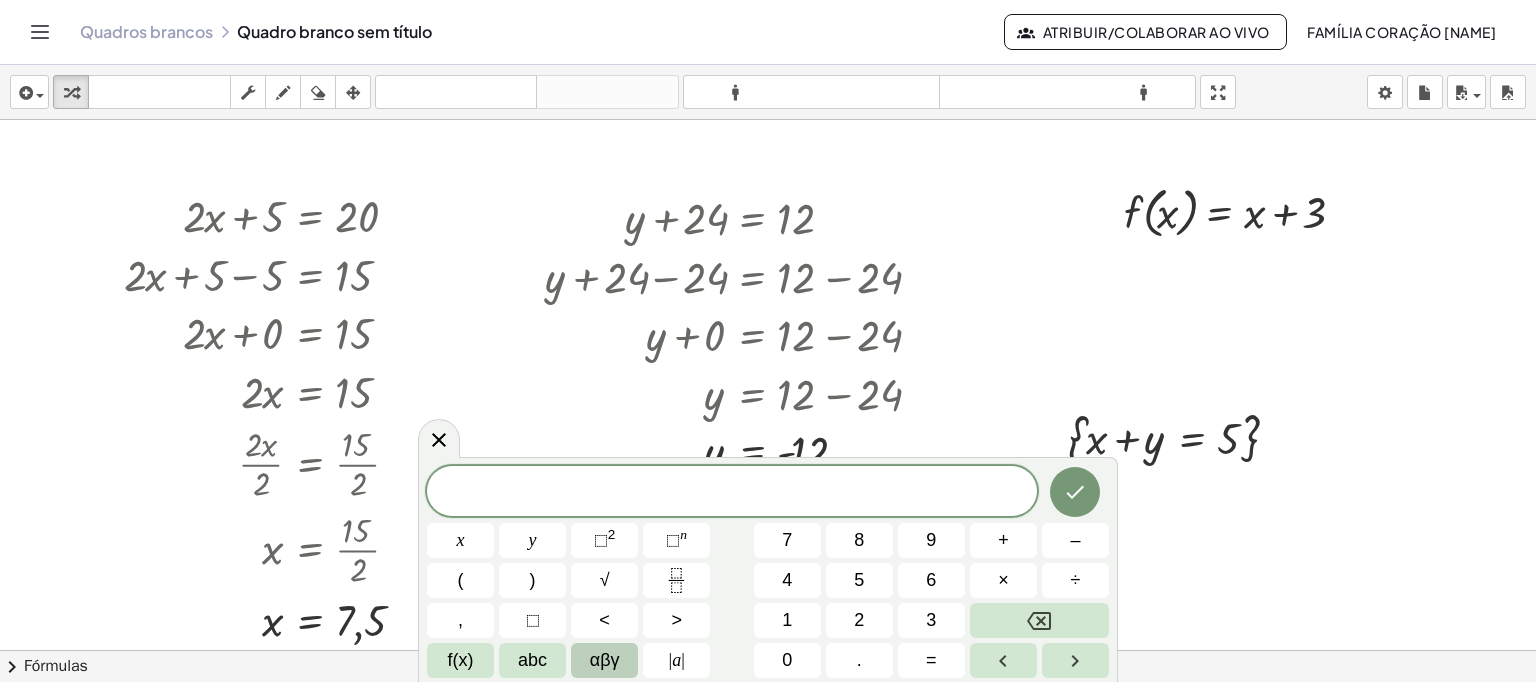 click at bounding box center (768, 465) 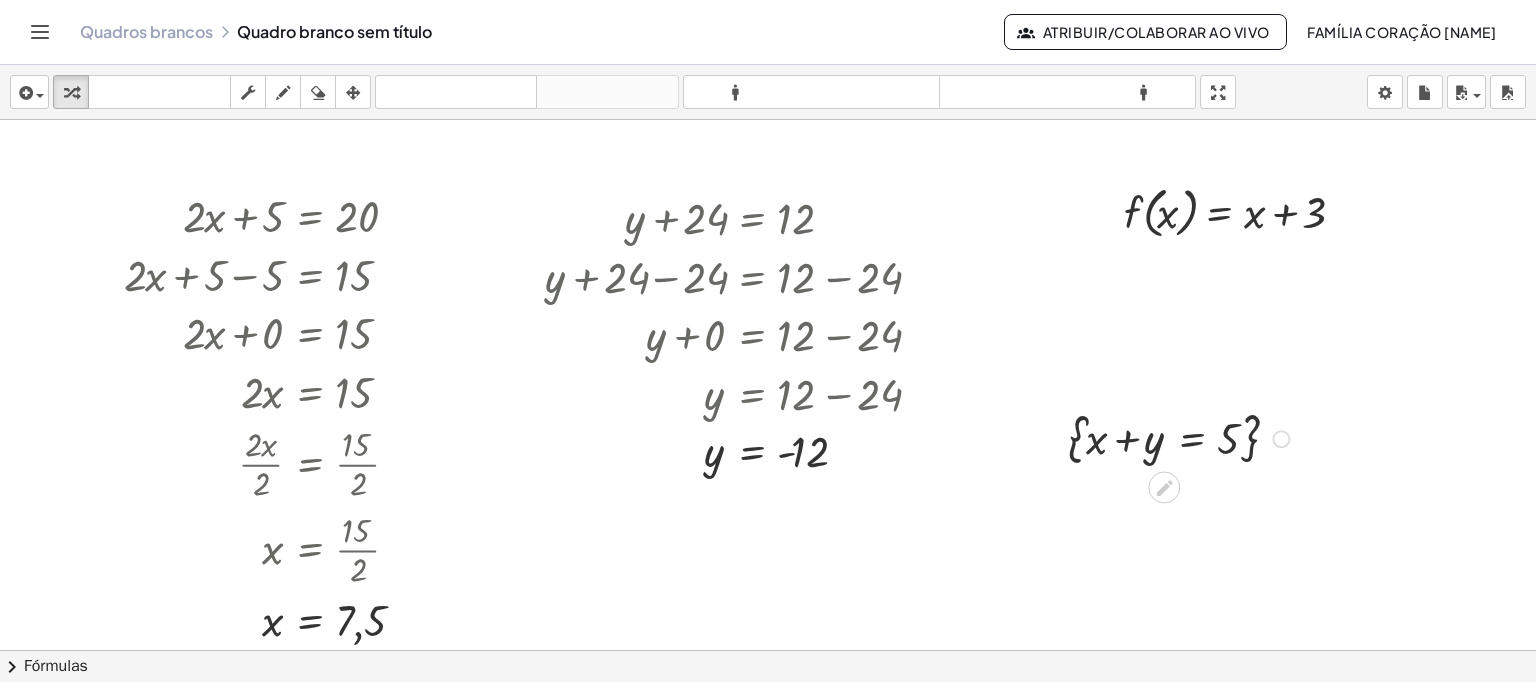 click at bounding box center [1182, 437] 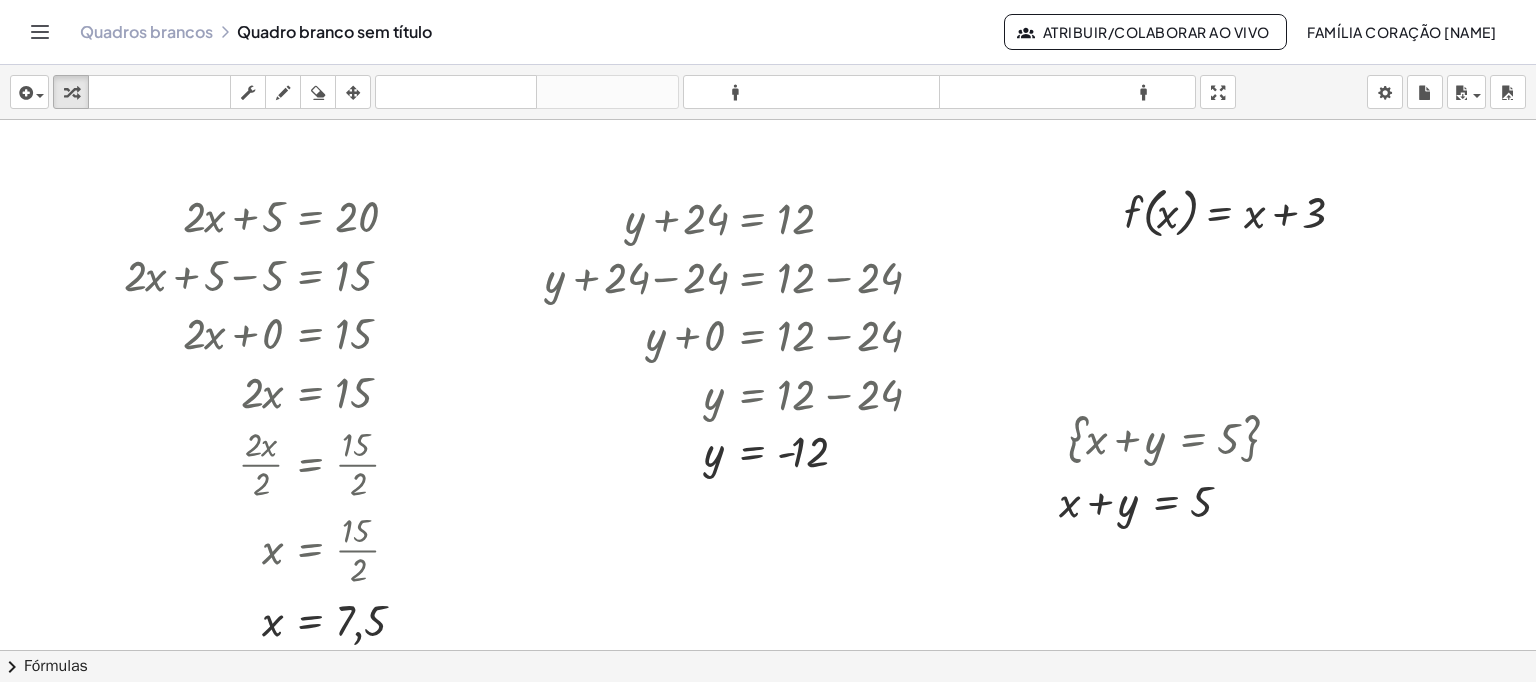 click at bounding box center (768, 465) 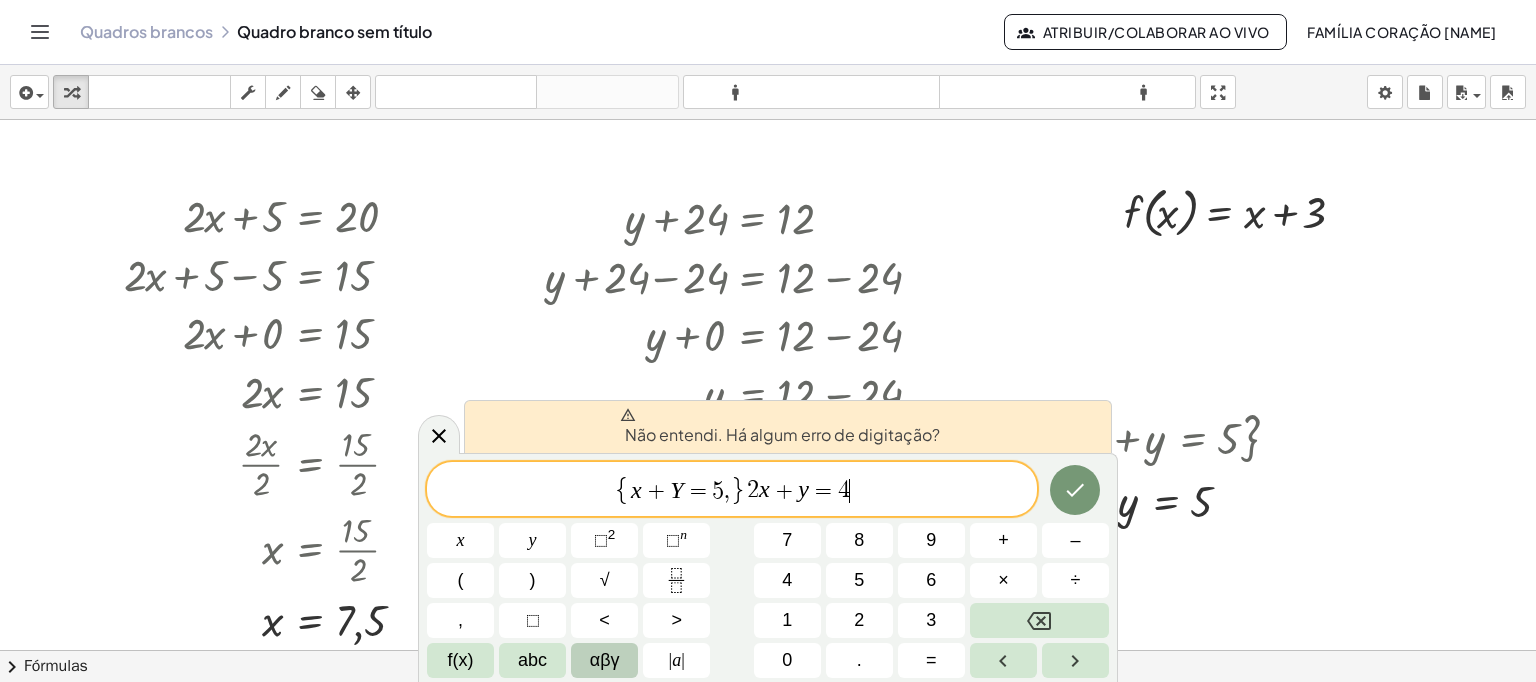 click on "}" at bounding box center [738, 490] 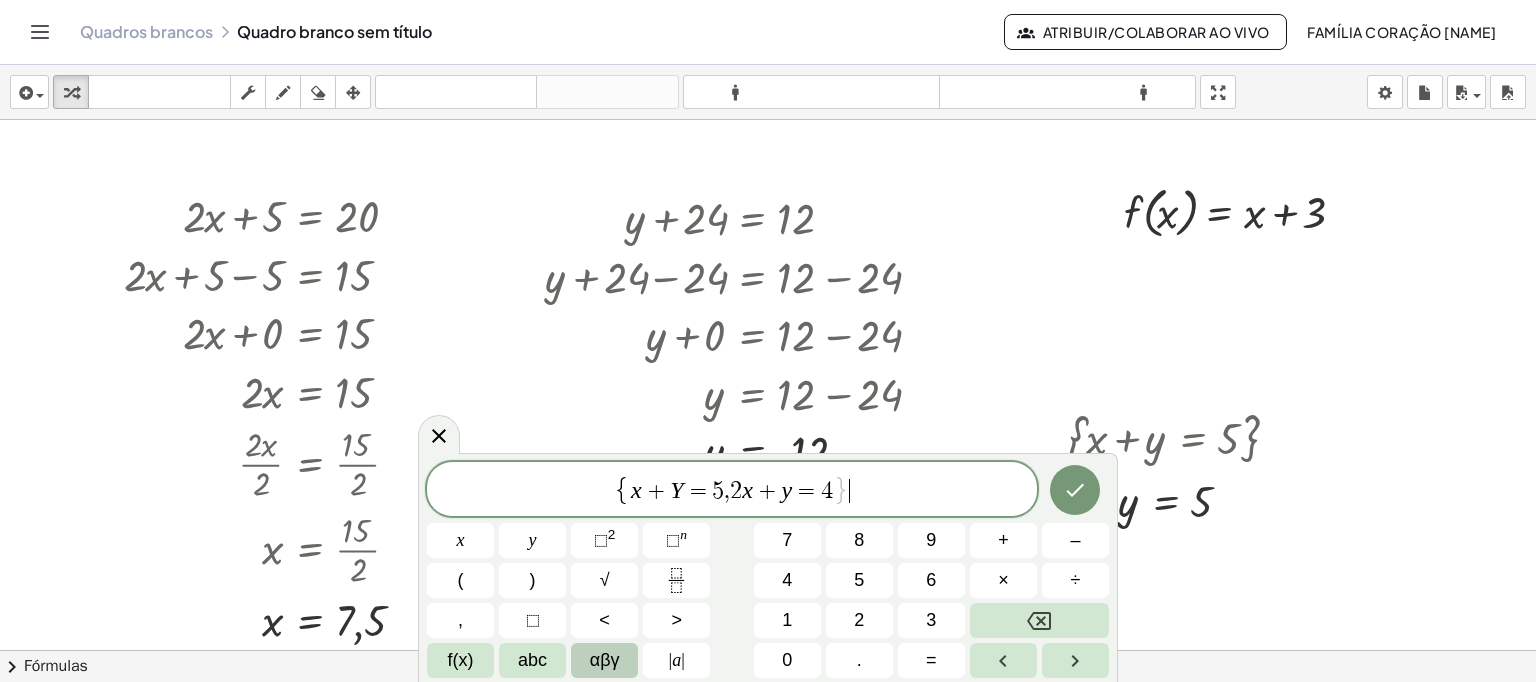 click on "2" at bounding box center (736, 491) 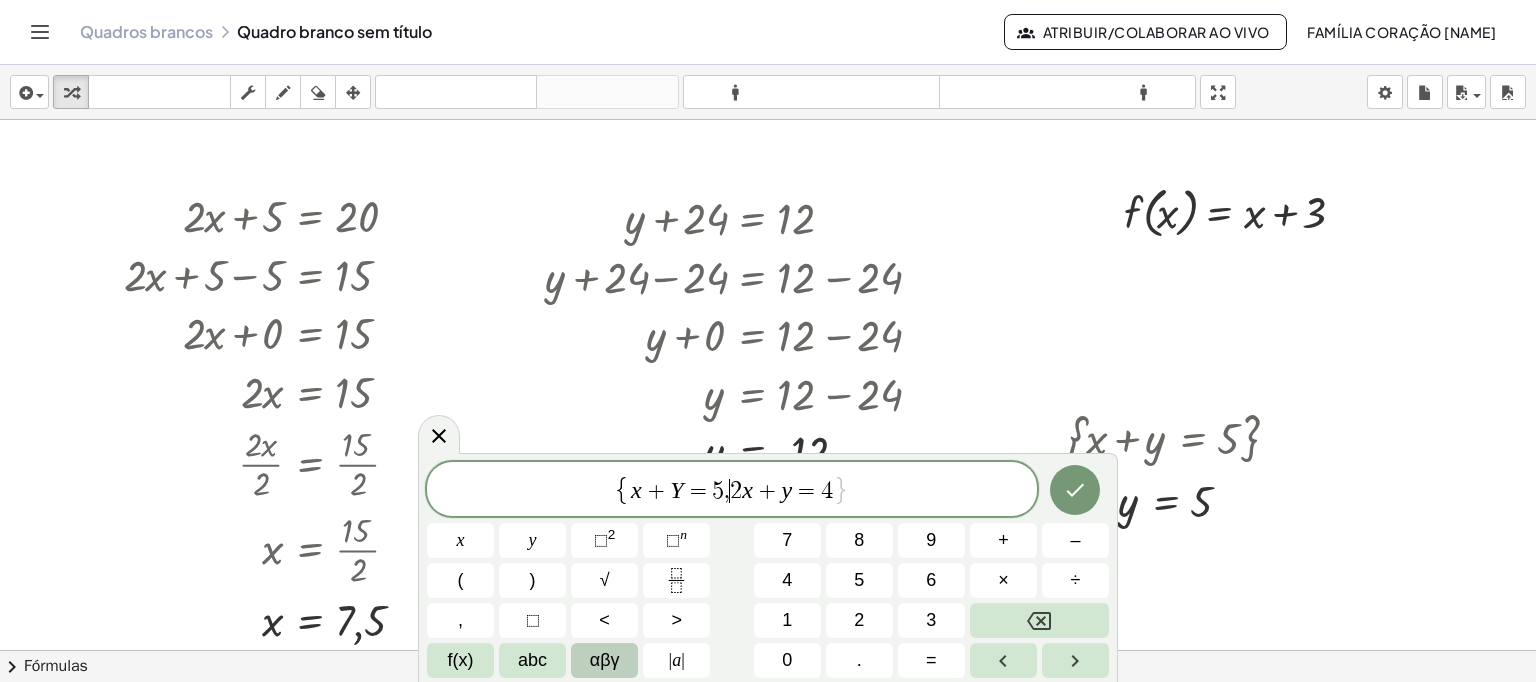 click on "2" at bounding box center (736, 491) 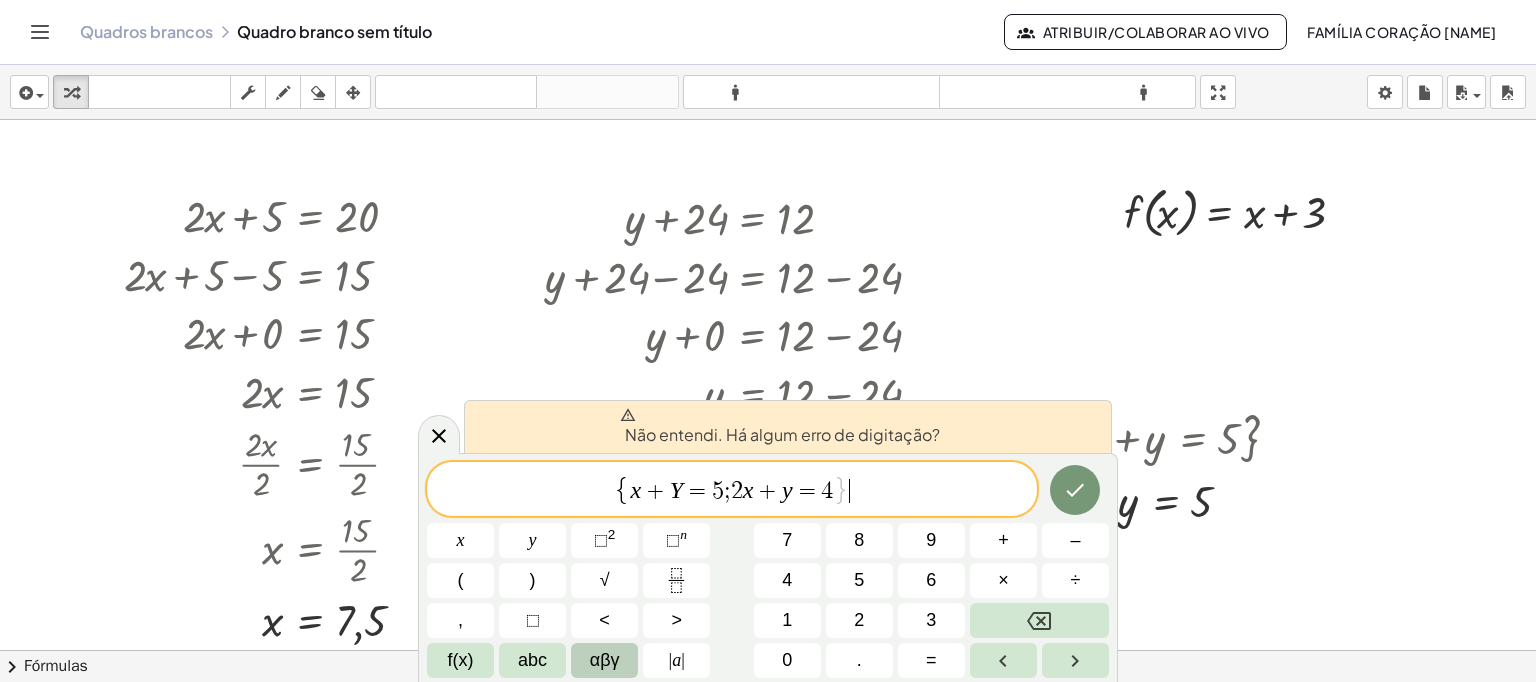 click on "x" at bounding box center (748, 490) 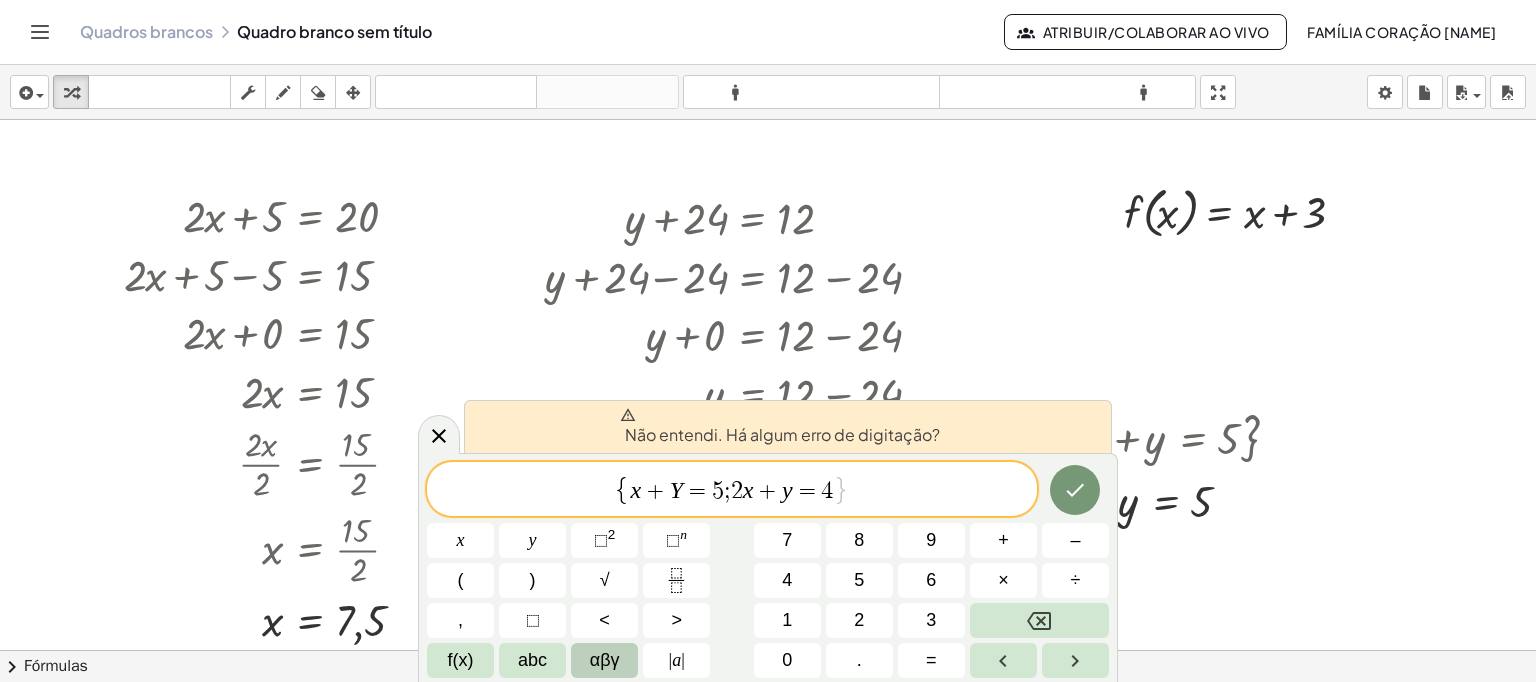 click on "2" at bounding box center (737, 491) 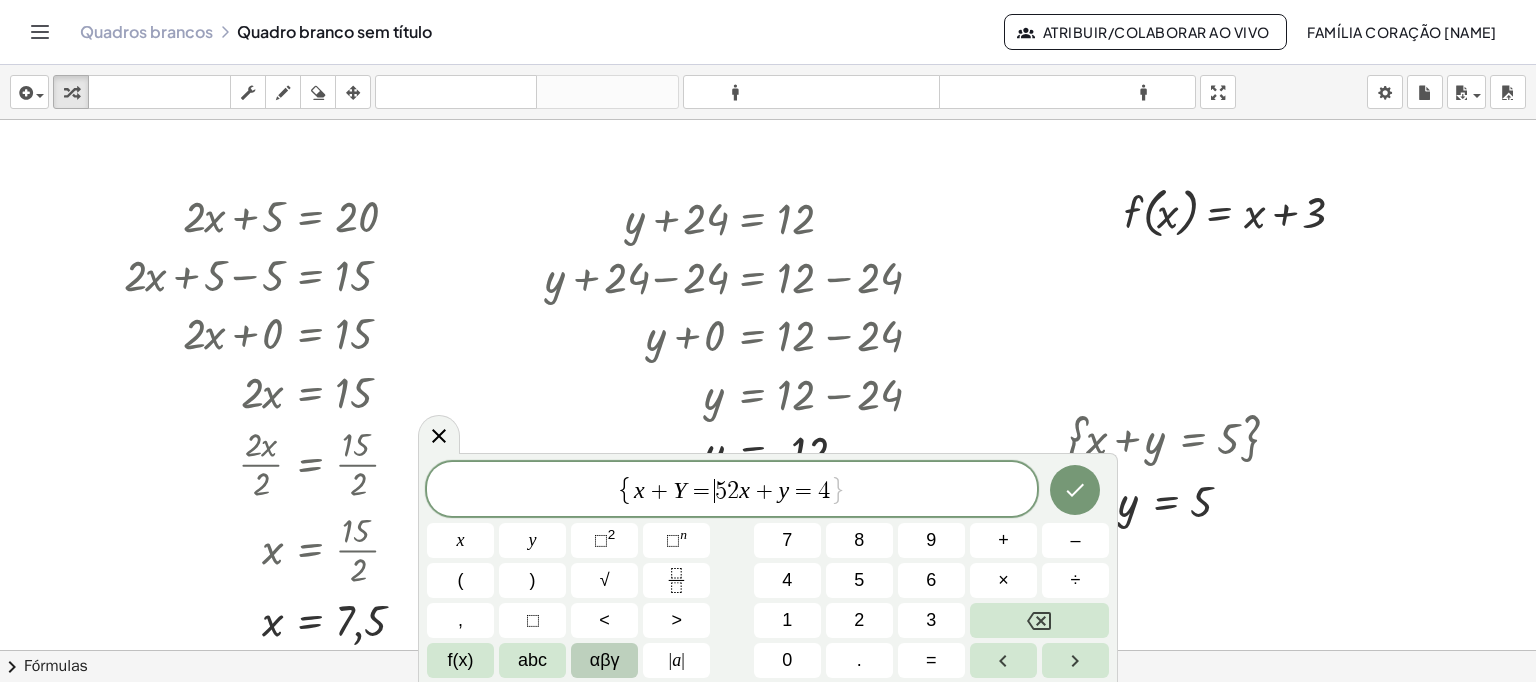 click on "{ x + Y = ​ 5 2 x + y = 4 }" 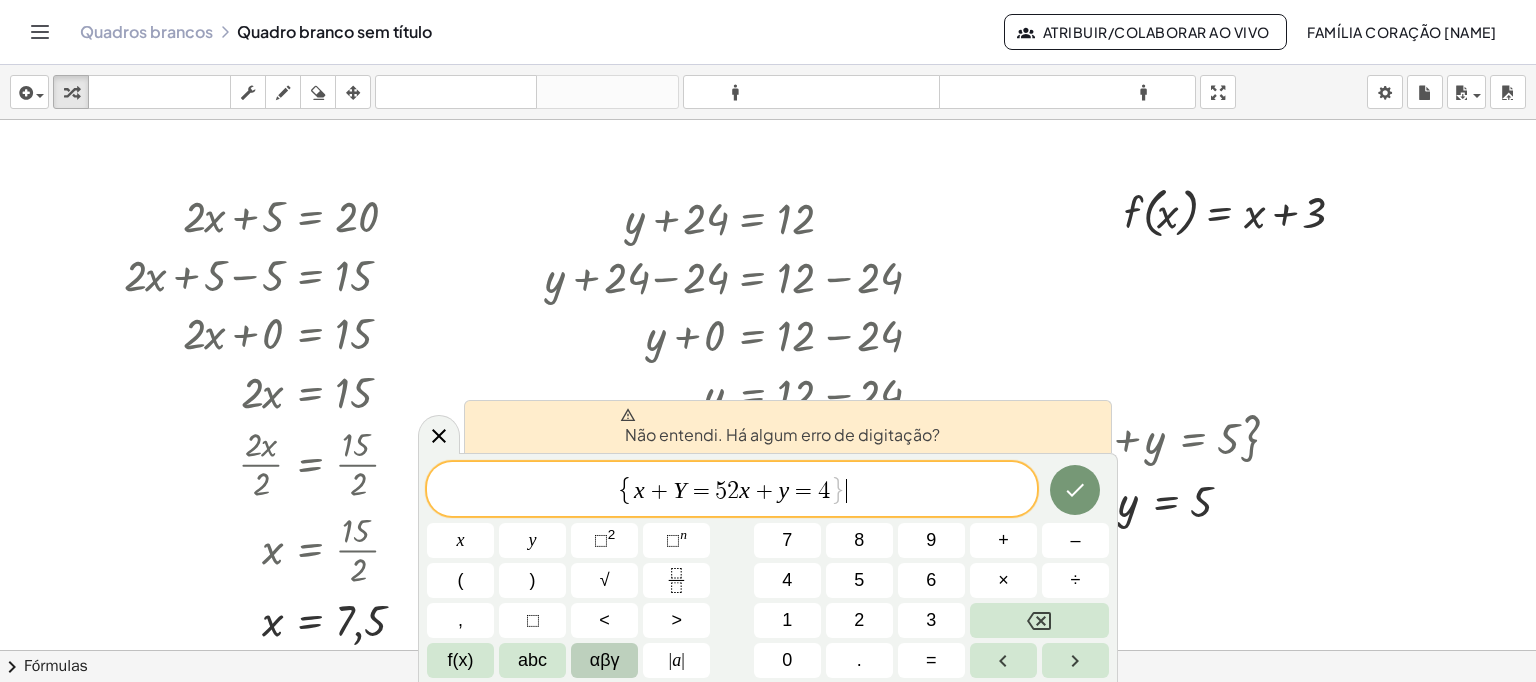 click on "{ x + Y = 5 2 x + y = 4 } ​" at bounding box center [732, 490] 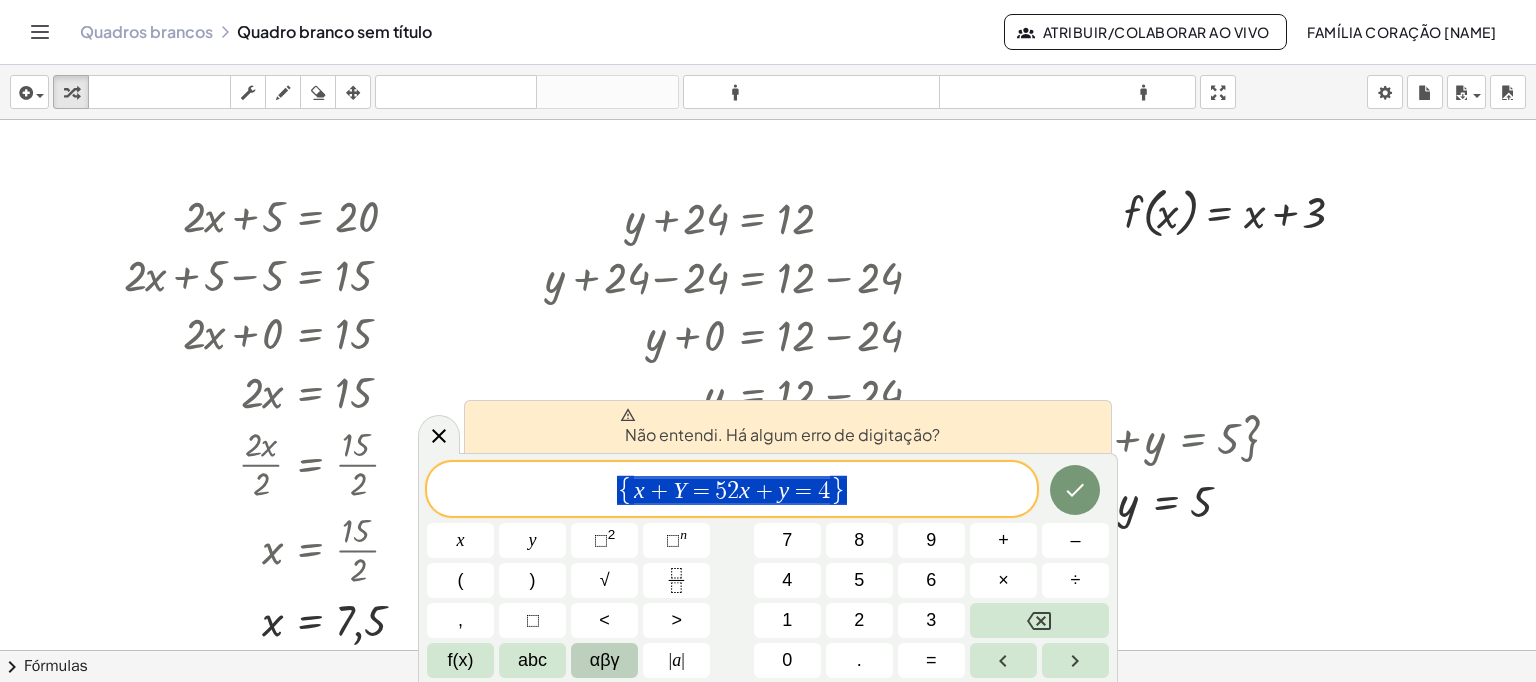 drag, startPoint x: 852, startPoint y: 492, endPoint x: 794, endPoint y: 493, distance: 58.00862 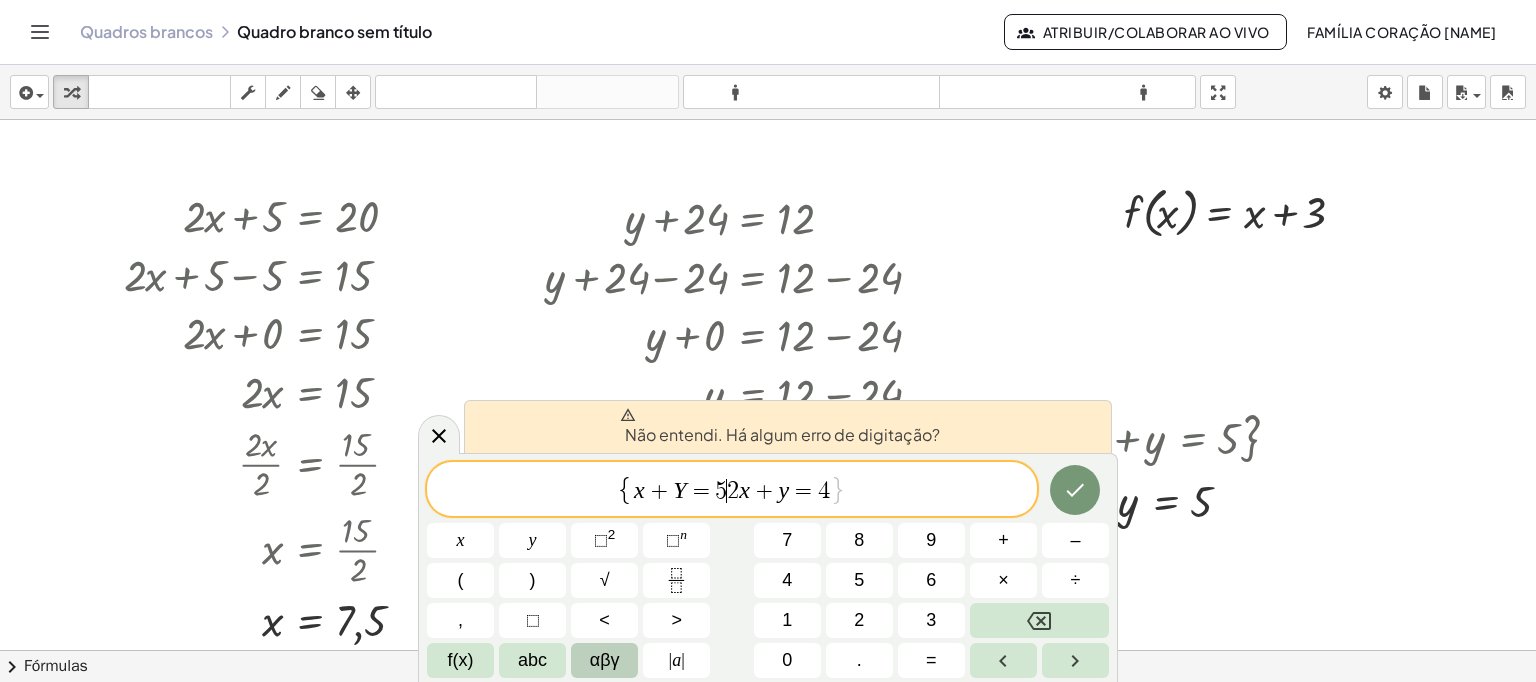 drag, startPoint x: 725, startPoint y: 490, endPoint x: 738, endPoint y: 489, distance: 13.038404 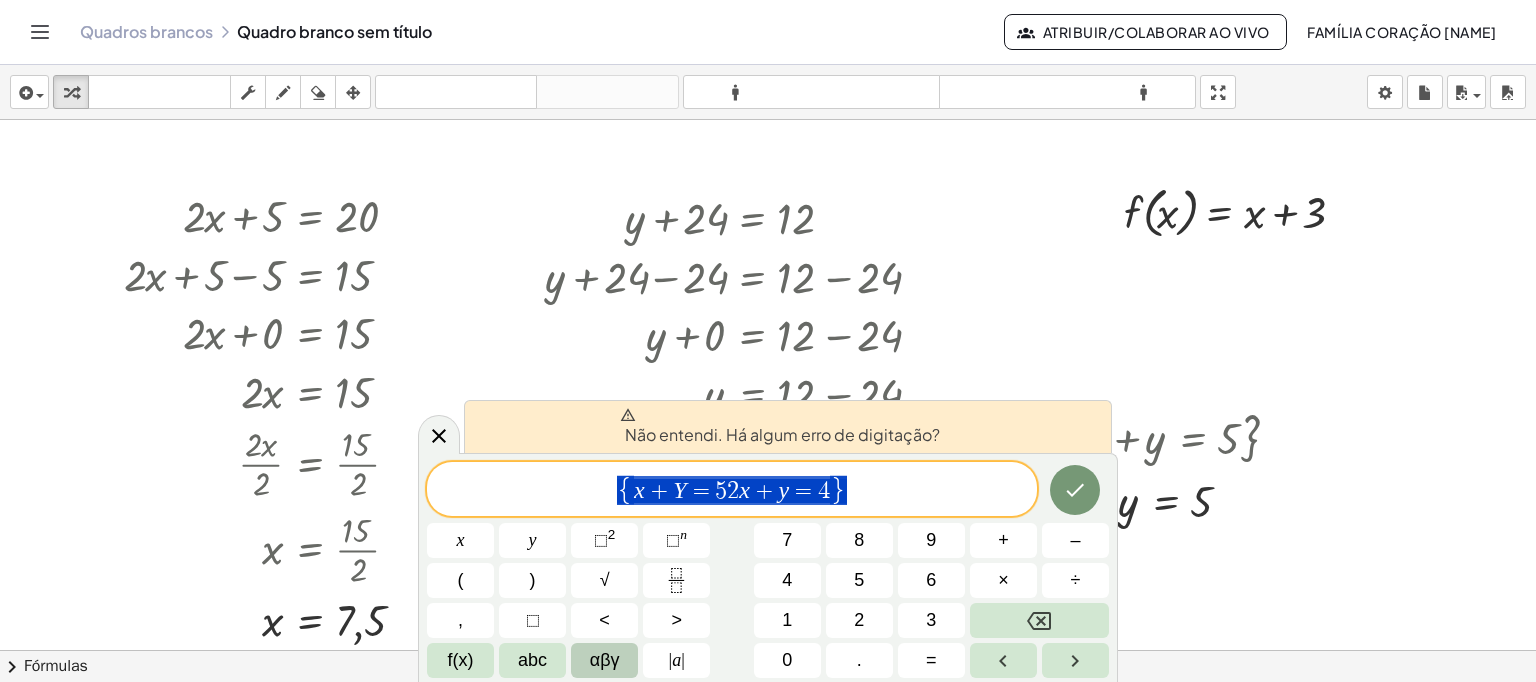 drag, startPoint x: 728, startPoint y: 487, endPoint x: 860, endPoint y: 486, distance: 132.00378 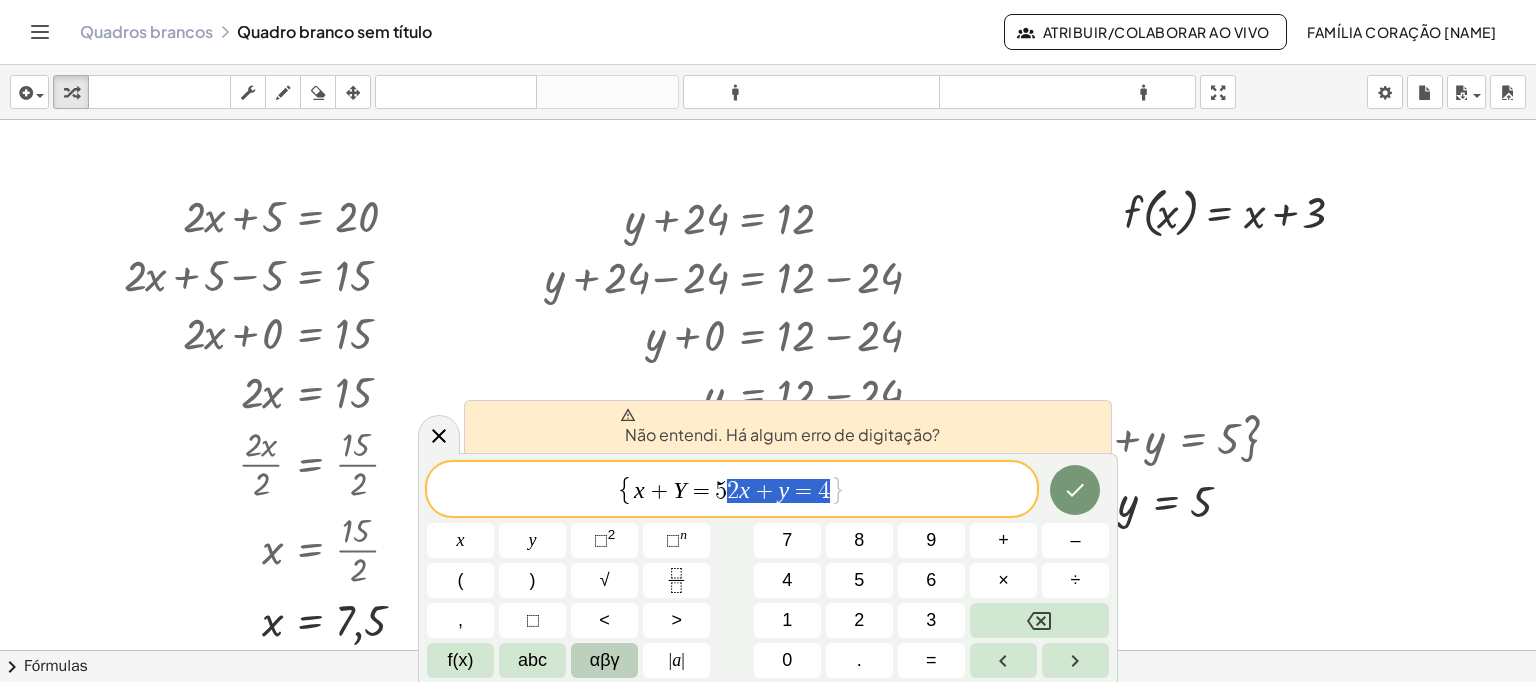 drag, startPoint x: 829, startPoint y: 489, endPoint x: 728, endPoint y: 489, distance: 101 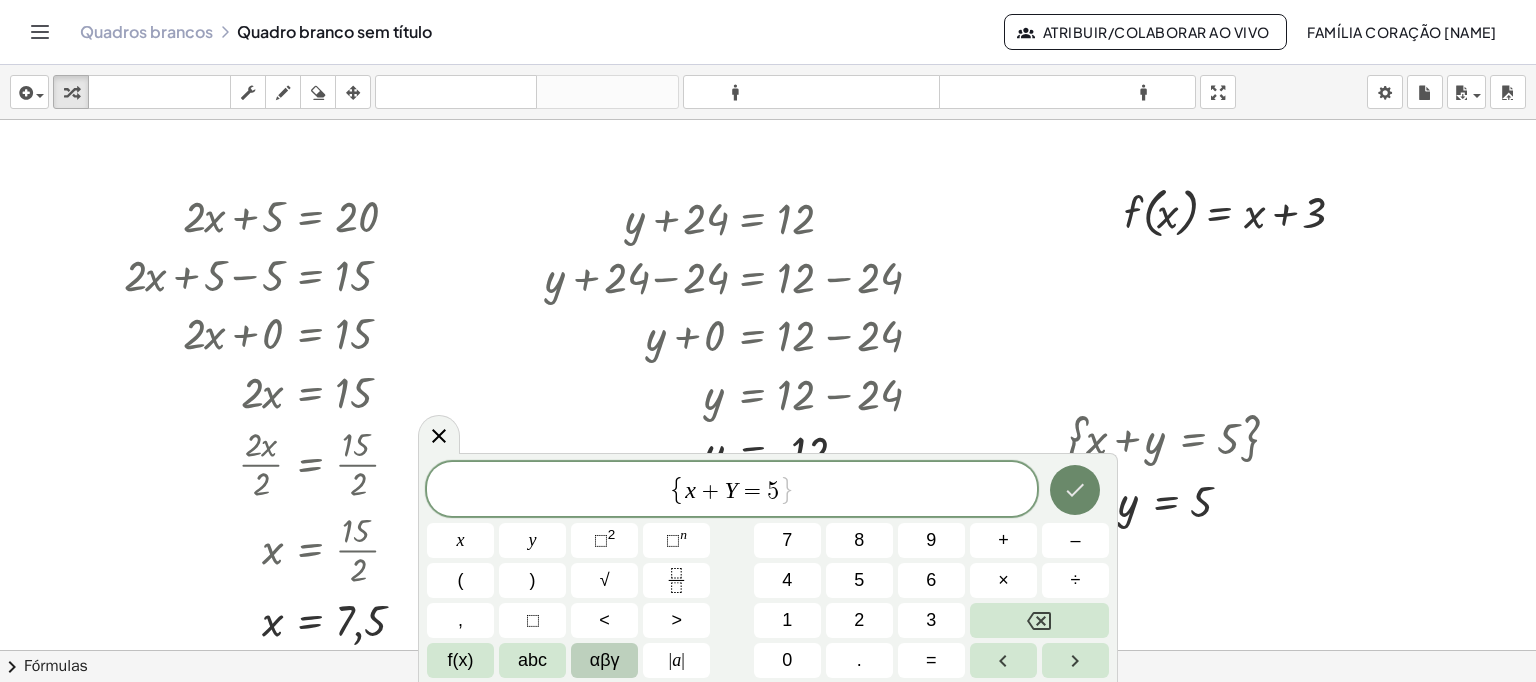 click at bounding box center (1075, 490) 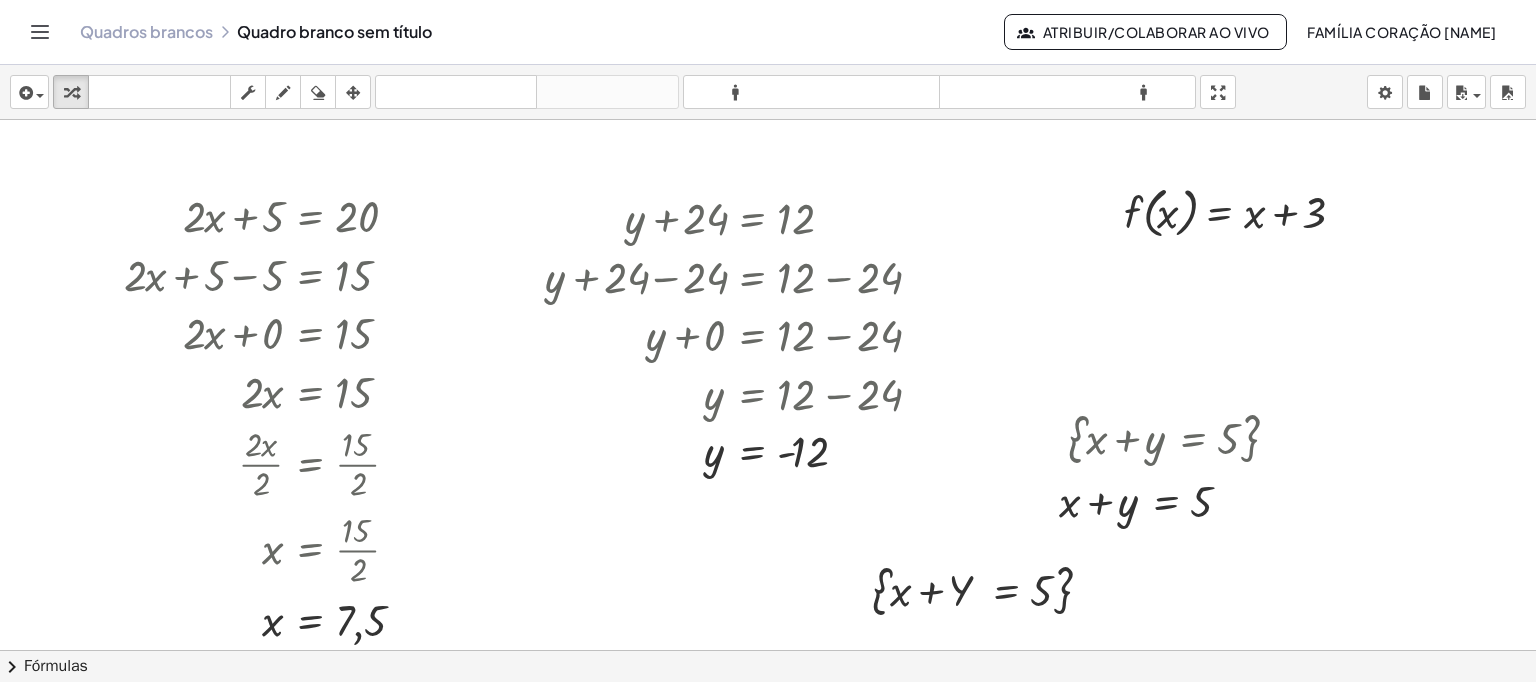 drag, startPoint x: 1043, startPoint y: 635, endPoint x: 1050, endPoint y: 625, distance: 12.206555 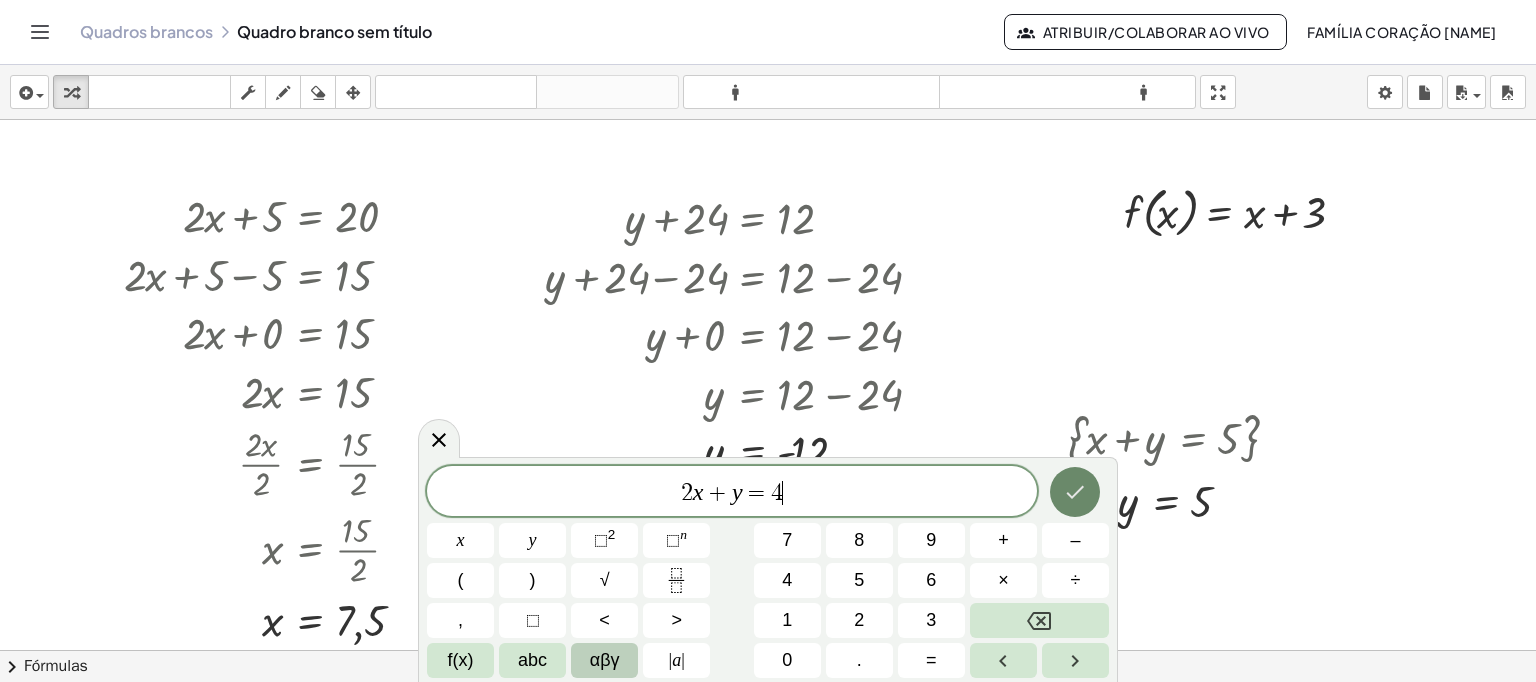 click at bounding box center (1075, 492) 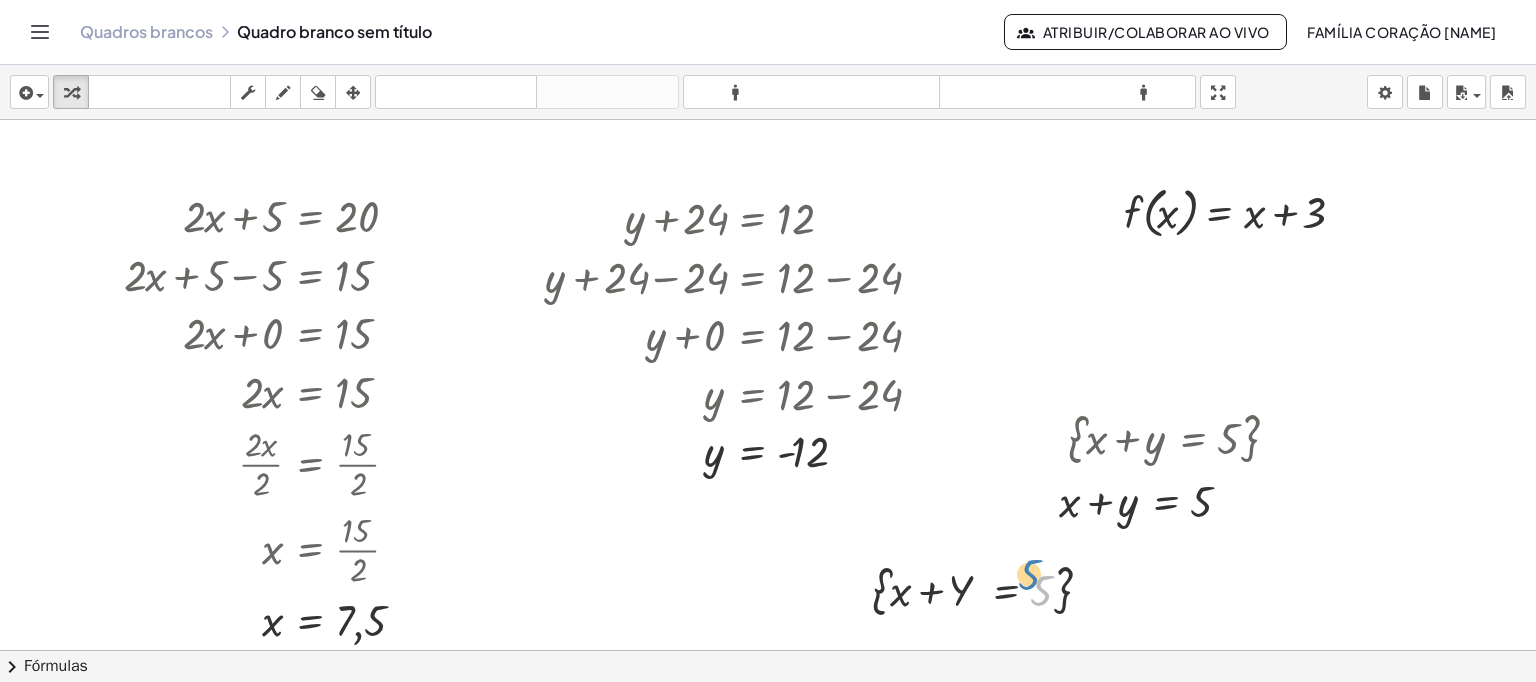 drag, startPoint x: 1038, startPoint y: 589, endPoint x: 1029, endPoint y: 584, distance: 10.29563 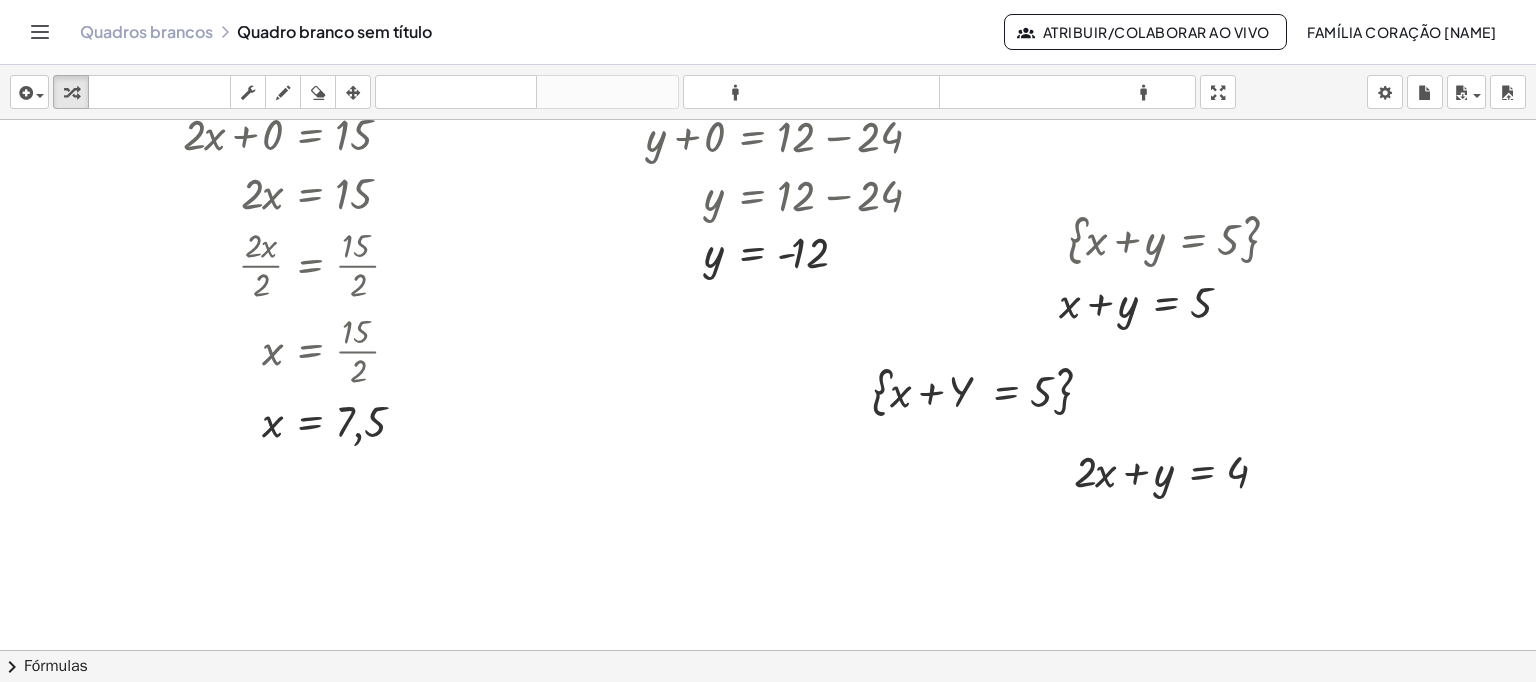 scroll, scrollTop: 444, scrollLeft: 0, axis: vertical 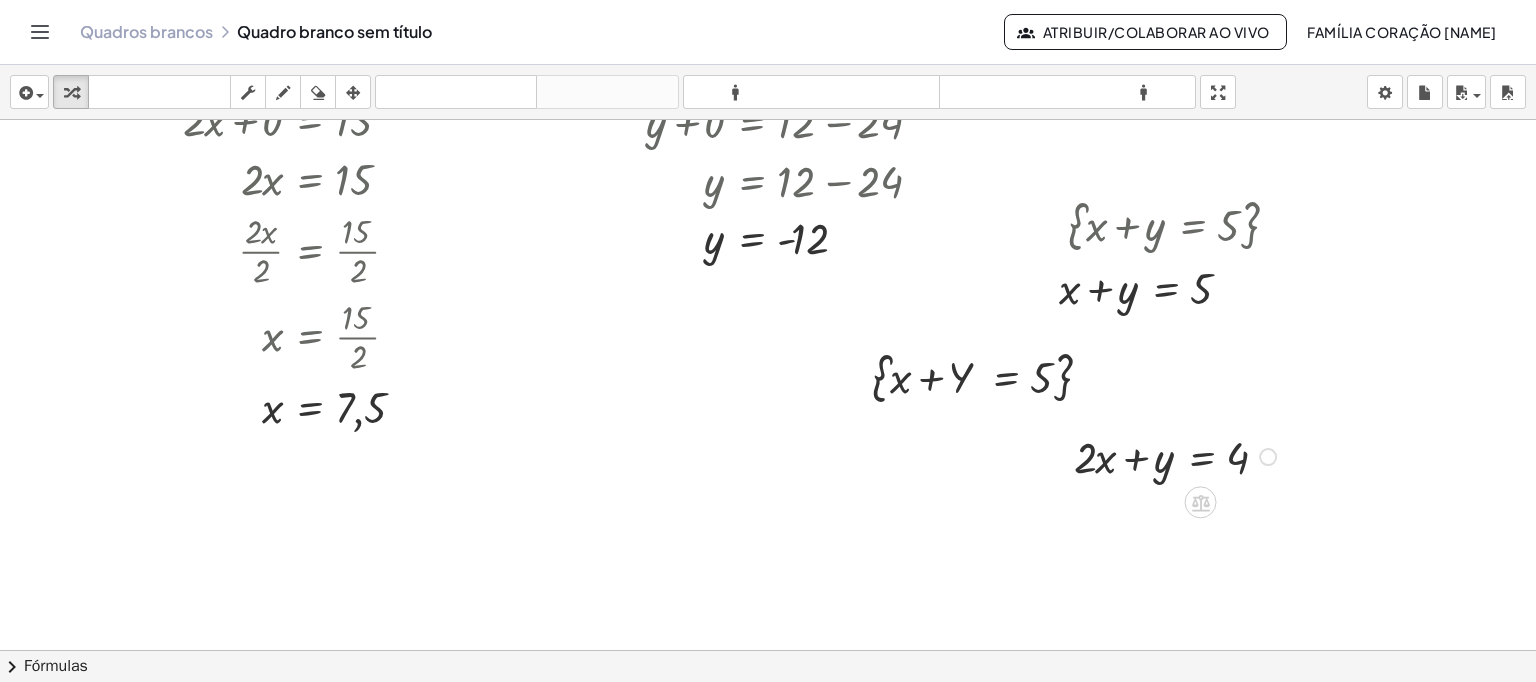 click at bounding box center [1178, 455] 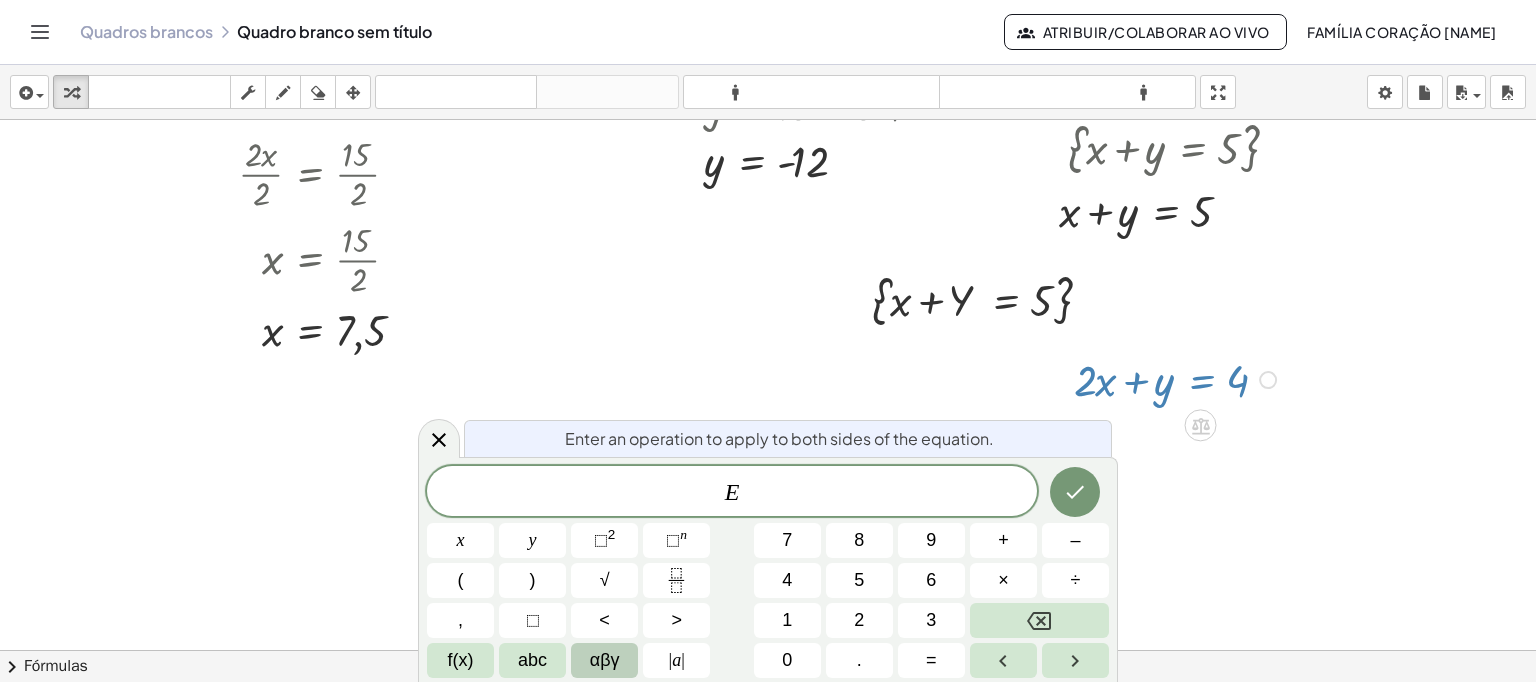 scroll, scrollTop: 525, scrollLeft: 0, axis: vertical 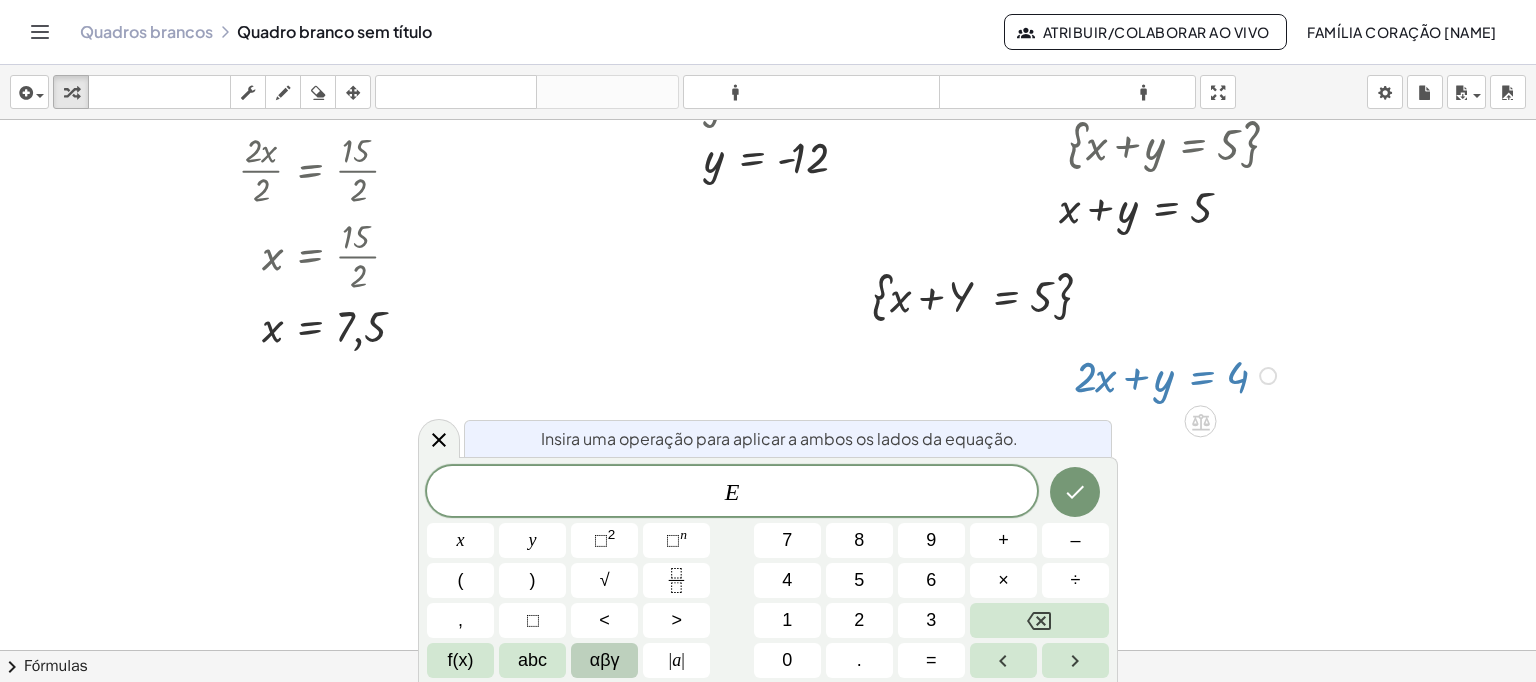drag, startPoint x: 1149, startPoint y: 382, endPoint x: 1064, endPoint y: 411, distance: 89.81091 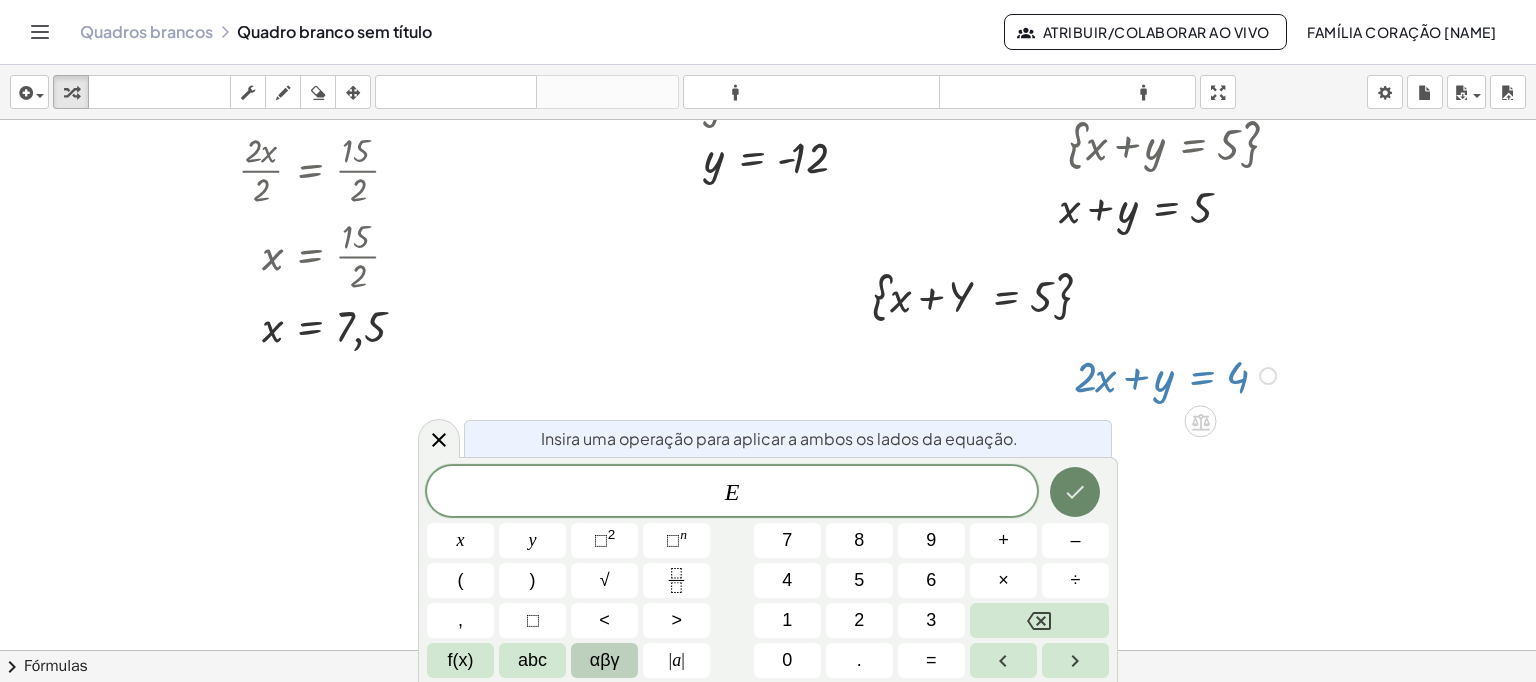 click 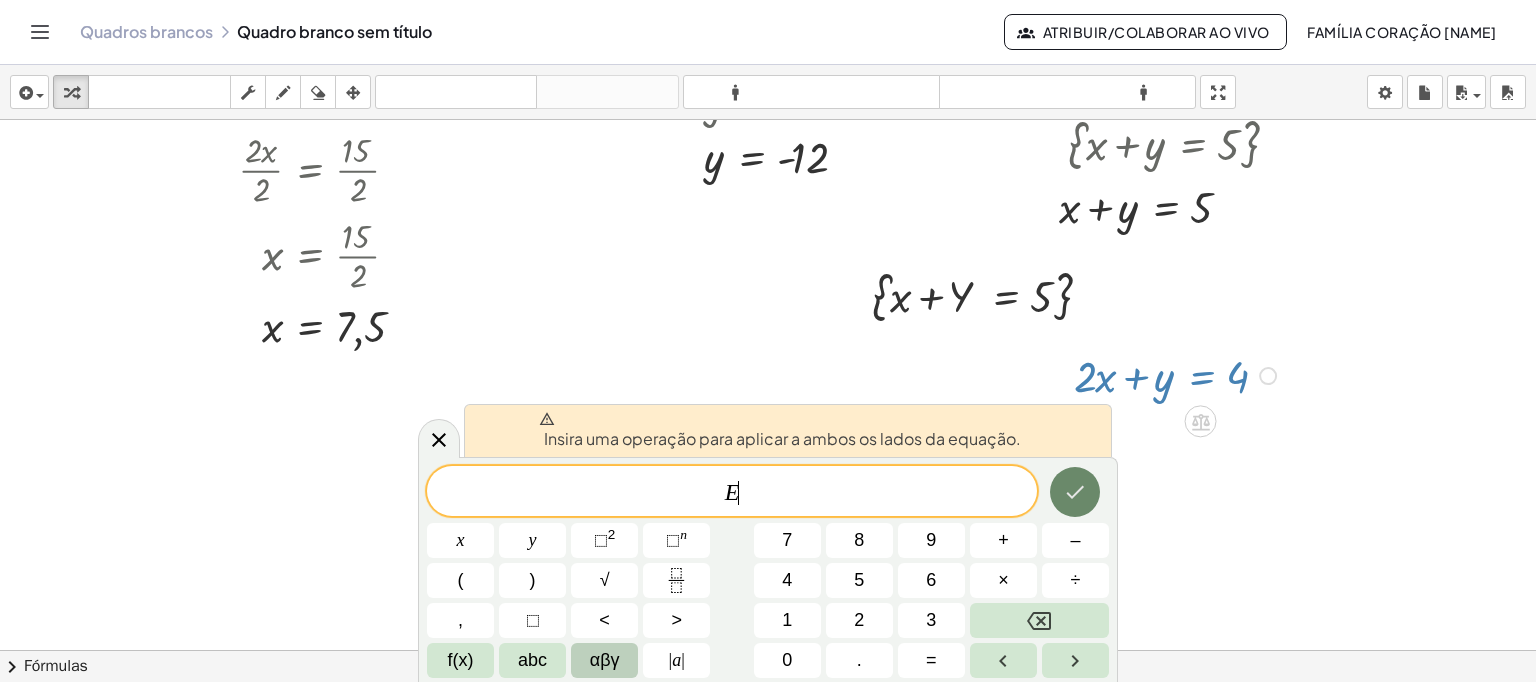 click 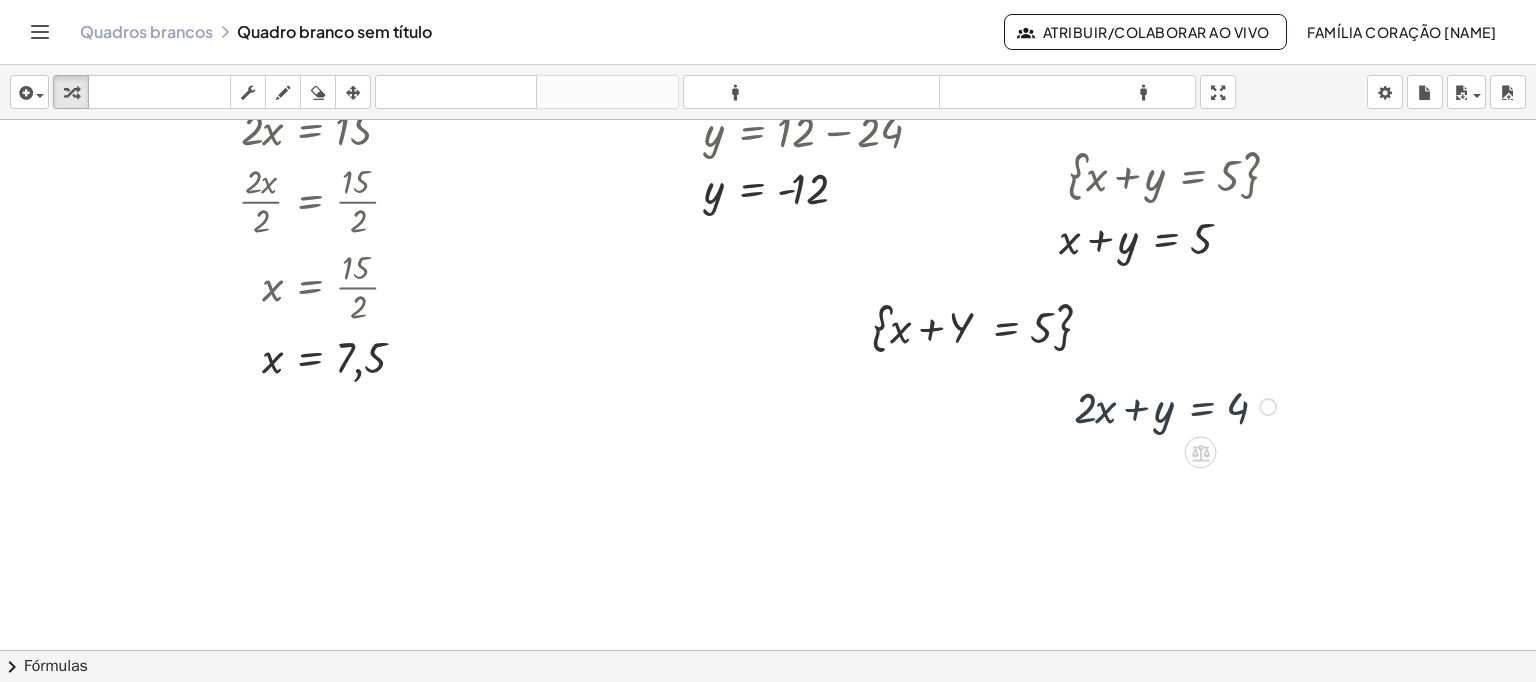 scroll, scrollTop: 444, scrollLeft: 0, axis: vertical 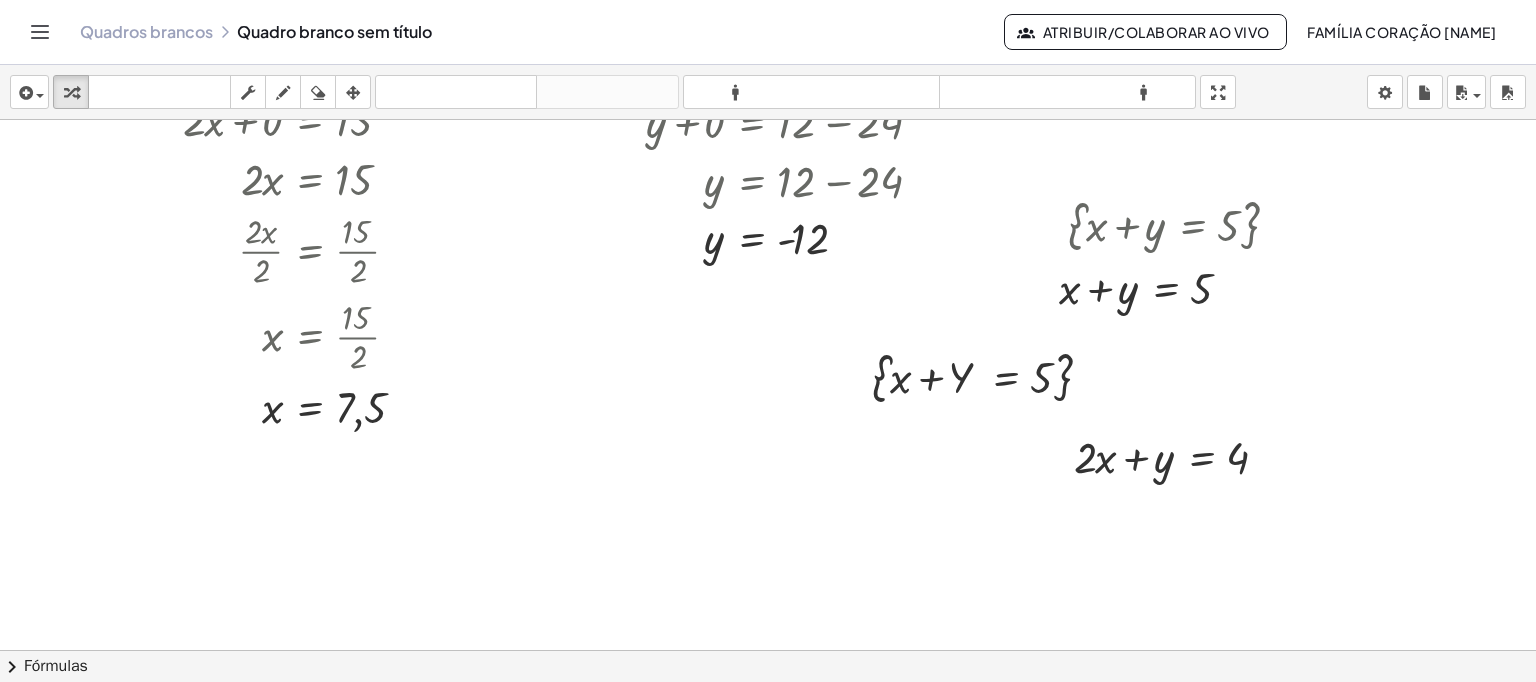 drag, startPoint x: 352, startPoint y: 91, endPoint x: 469, endPoint y: 122, distance: 121.037186 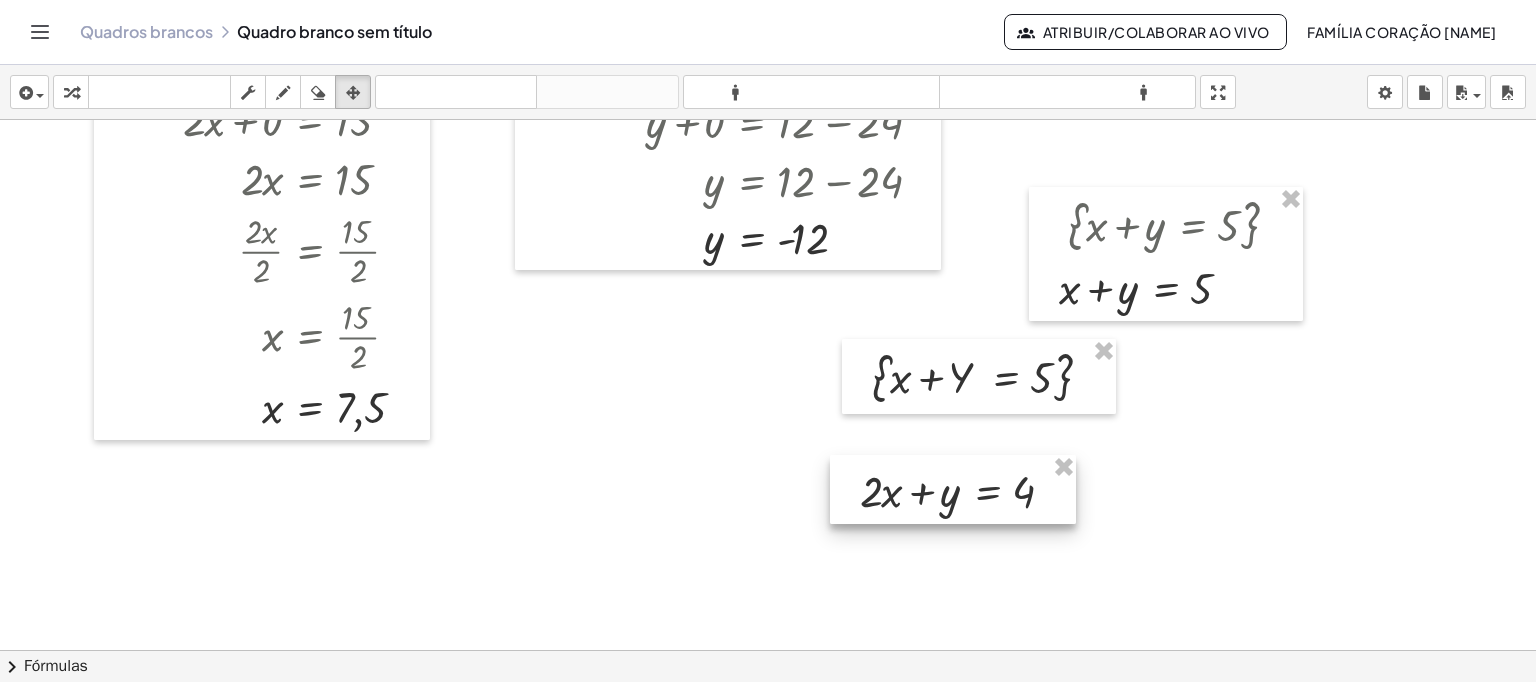 drag, startPoint x: 1040, startPoint y: 449, endPoint x: 942, endPoint y: 486, distance: 104.75209 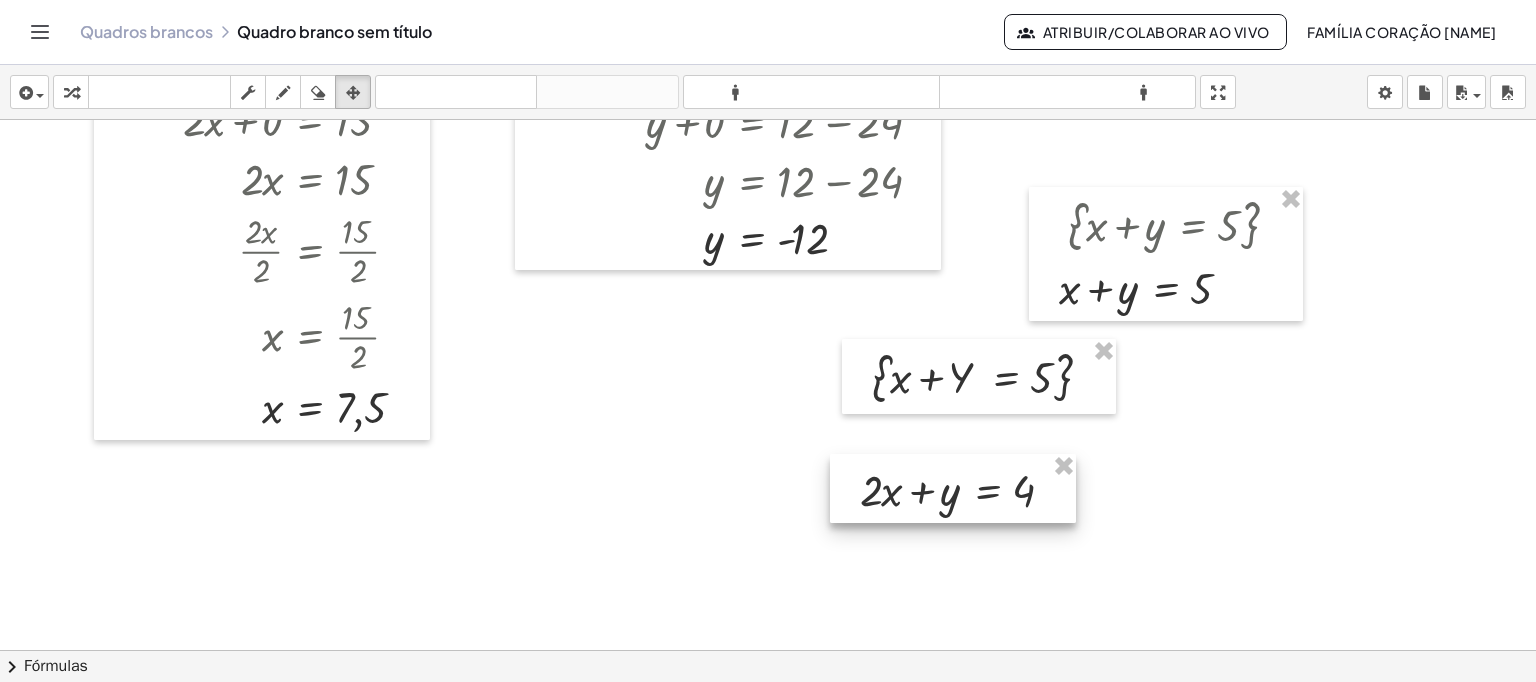 click at bounding box center (953, 488) 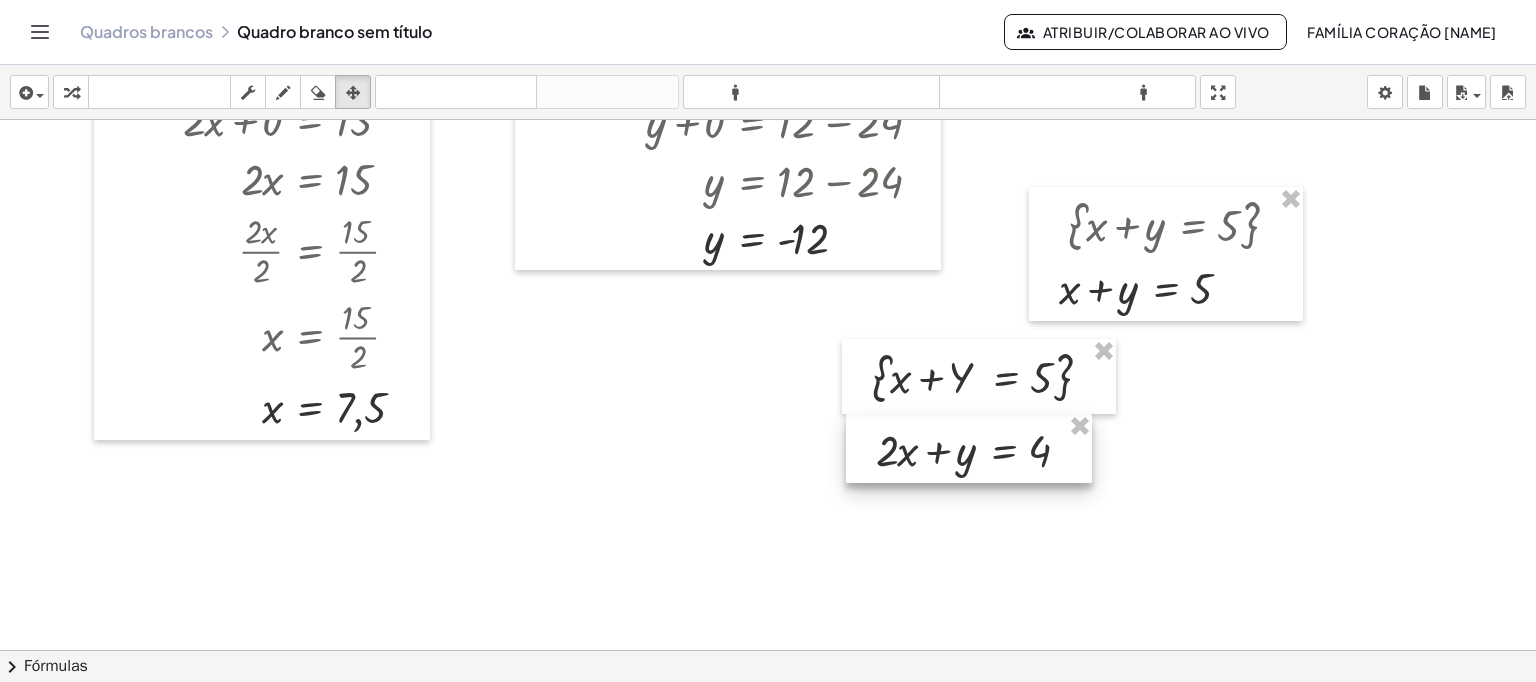 drag, startPoint x: 990, startPoint y: 500, endPoint x: 1008, endPoint y: 463, distance: 41.14608 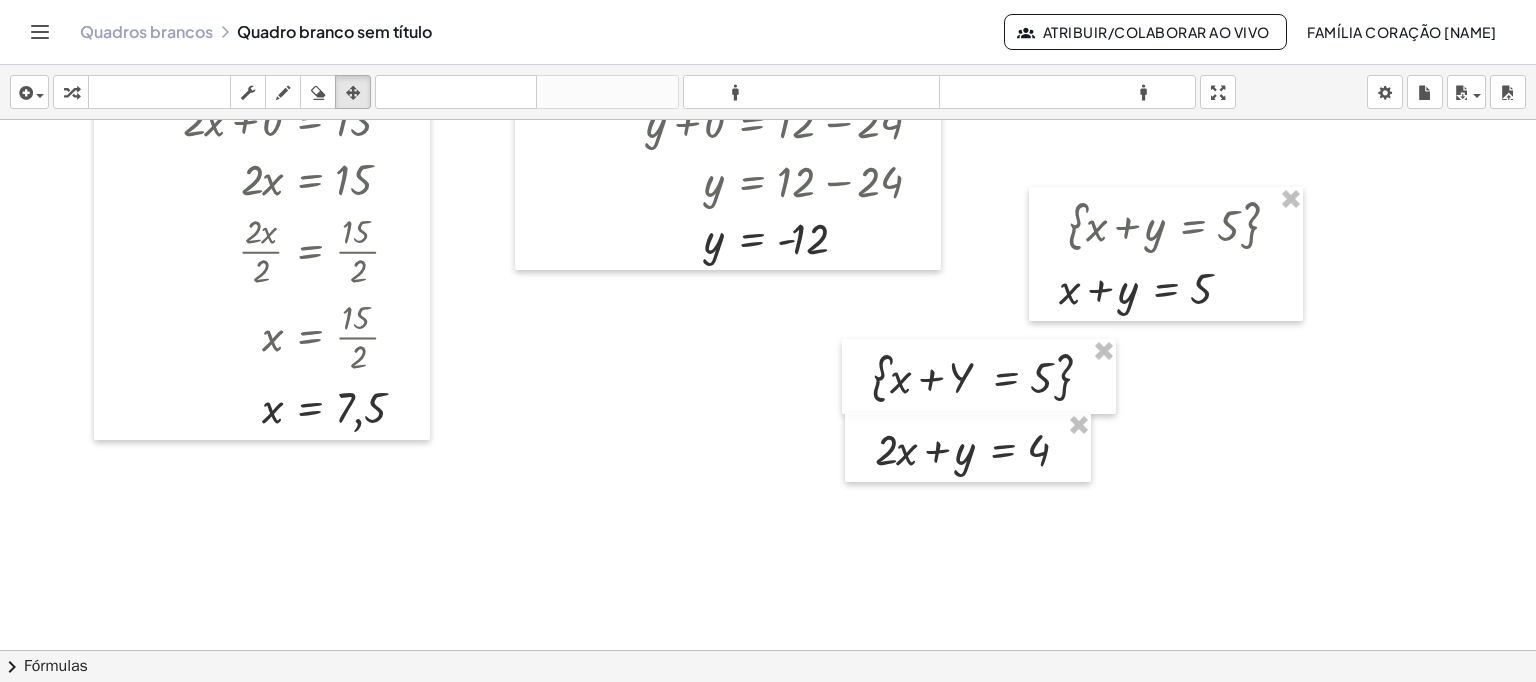 click at bounding box center [768, 252] 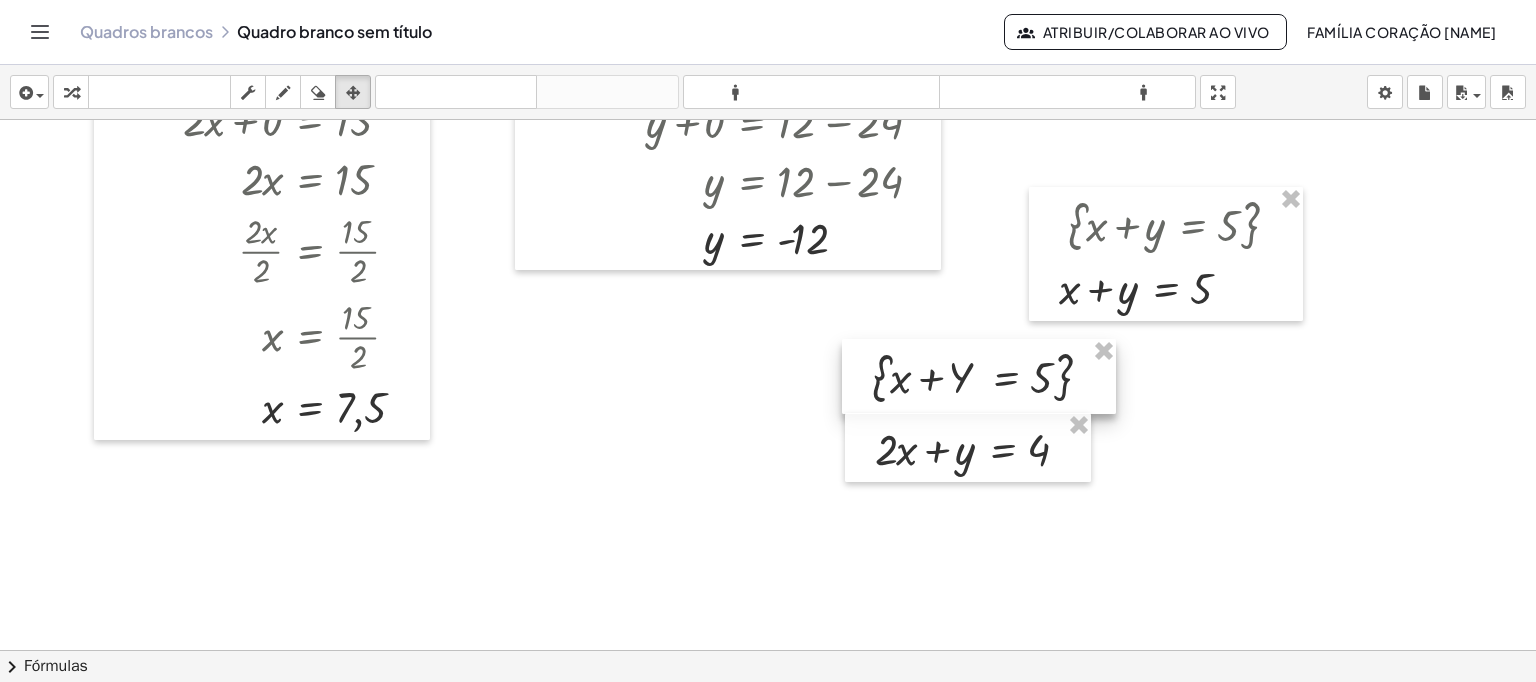 click at bounding box center [979, 376] 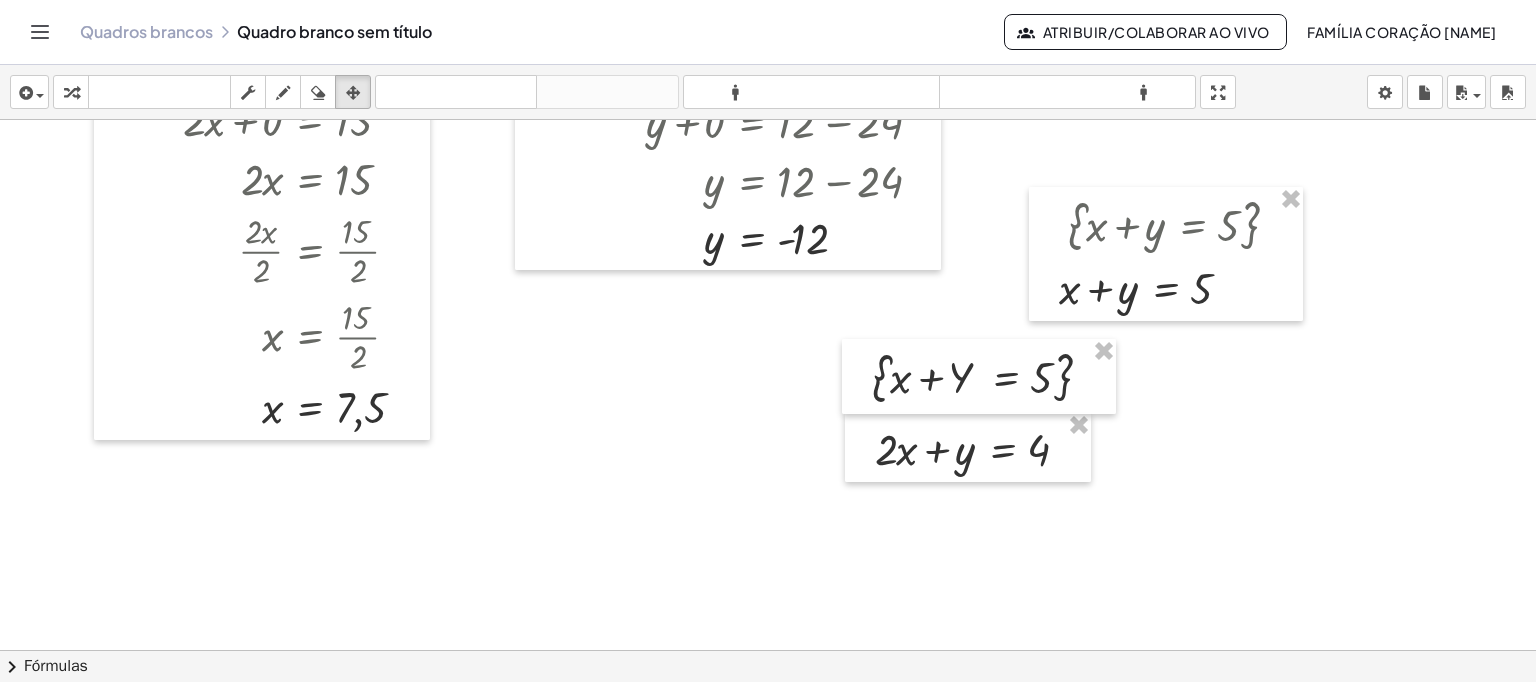click at bounding box center [768, 252] 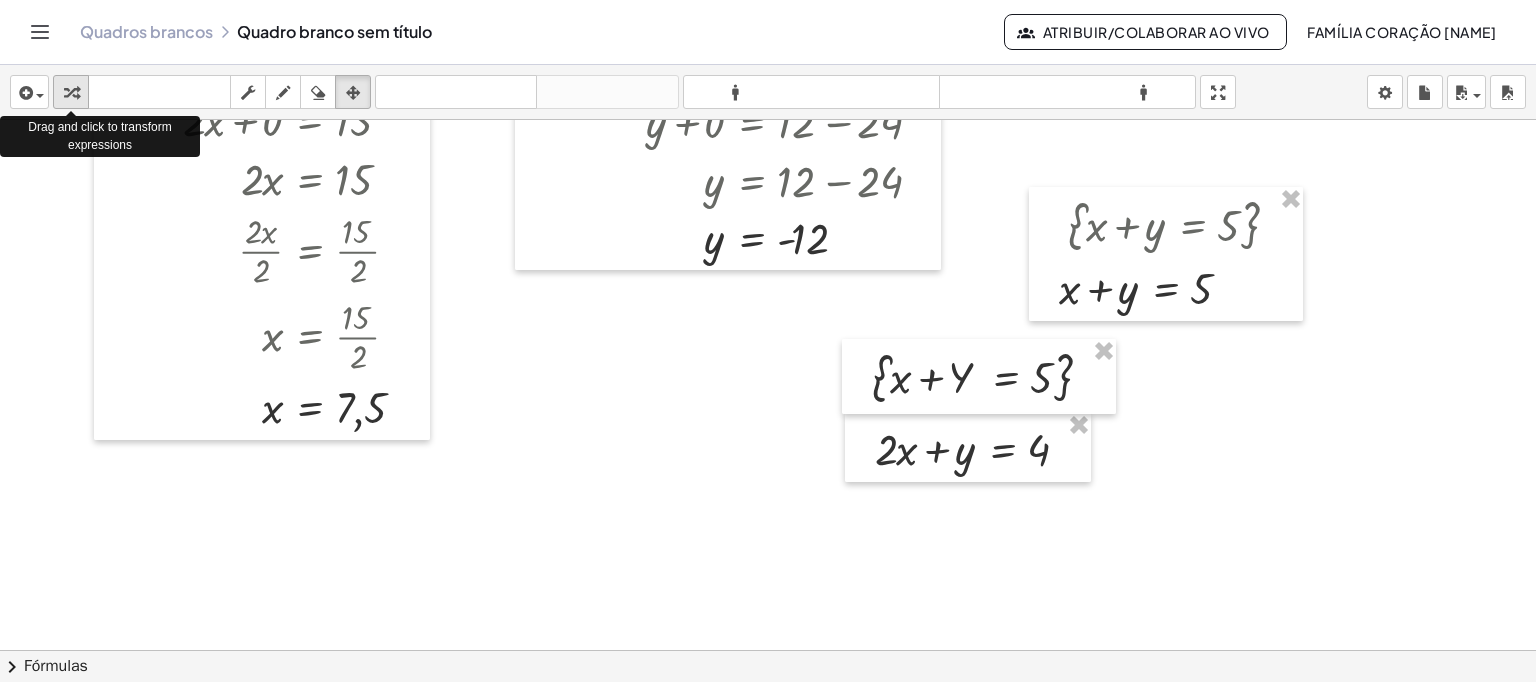 click on "transformar" at bounding box center (71, 92) 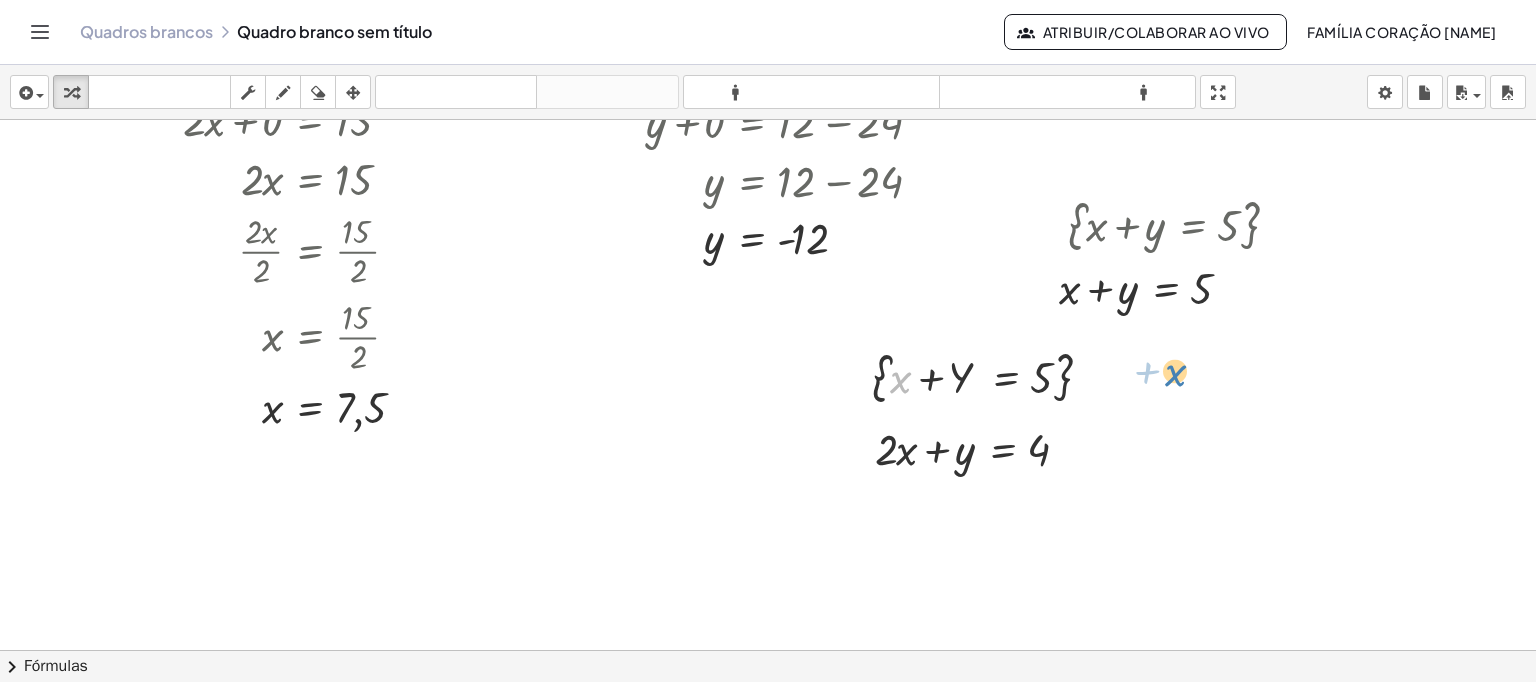 drag, startPoint x: 900, startPoint y: 384, endPoint x: 1176, endPoint y: 377, distance: 276.08875 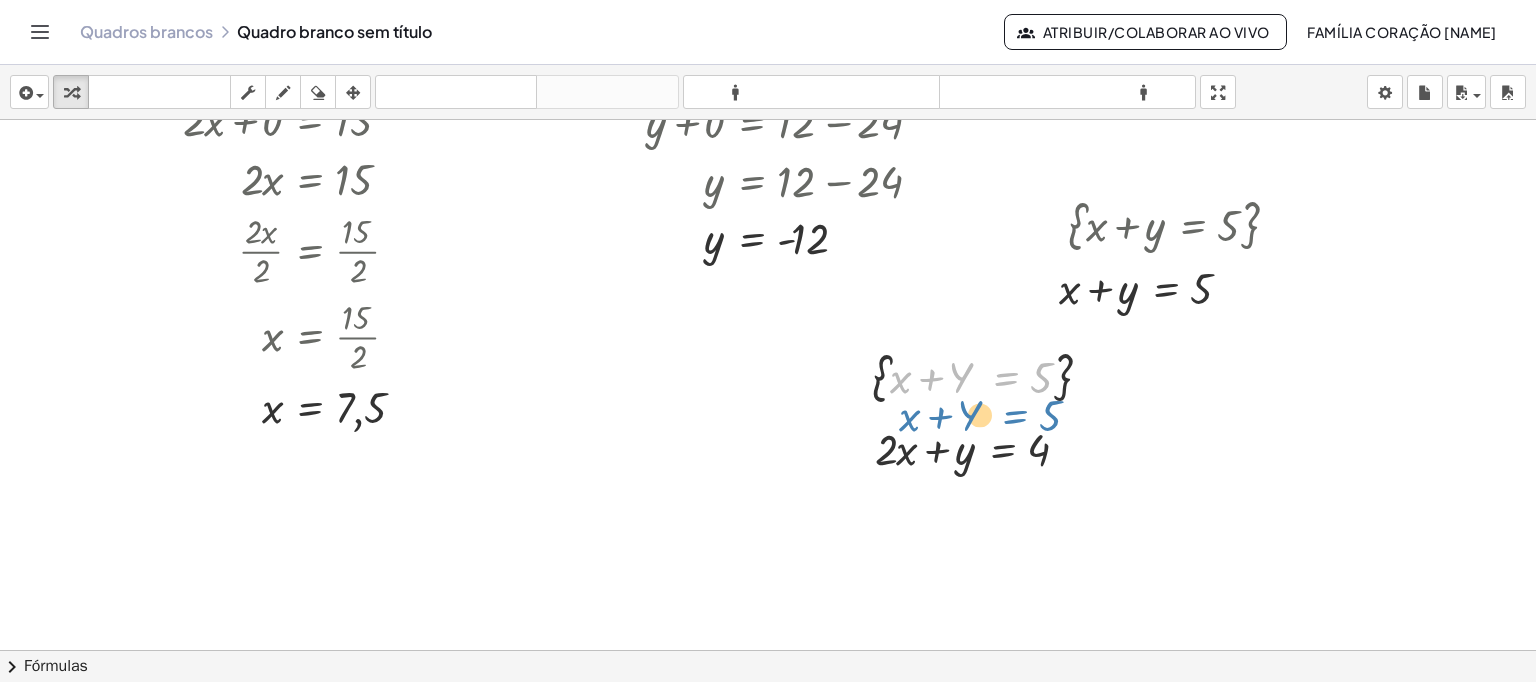 drag, startPoint x: 1011, startPoint y: 380, endPoint x: 1023, endPoint y: 419, distance: 40.804413 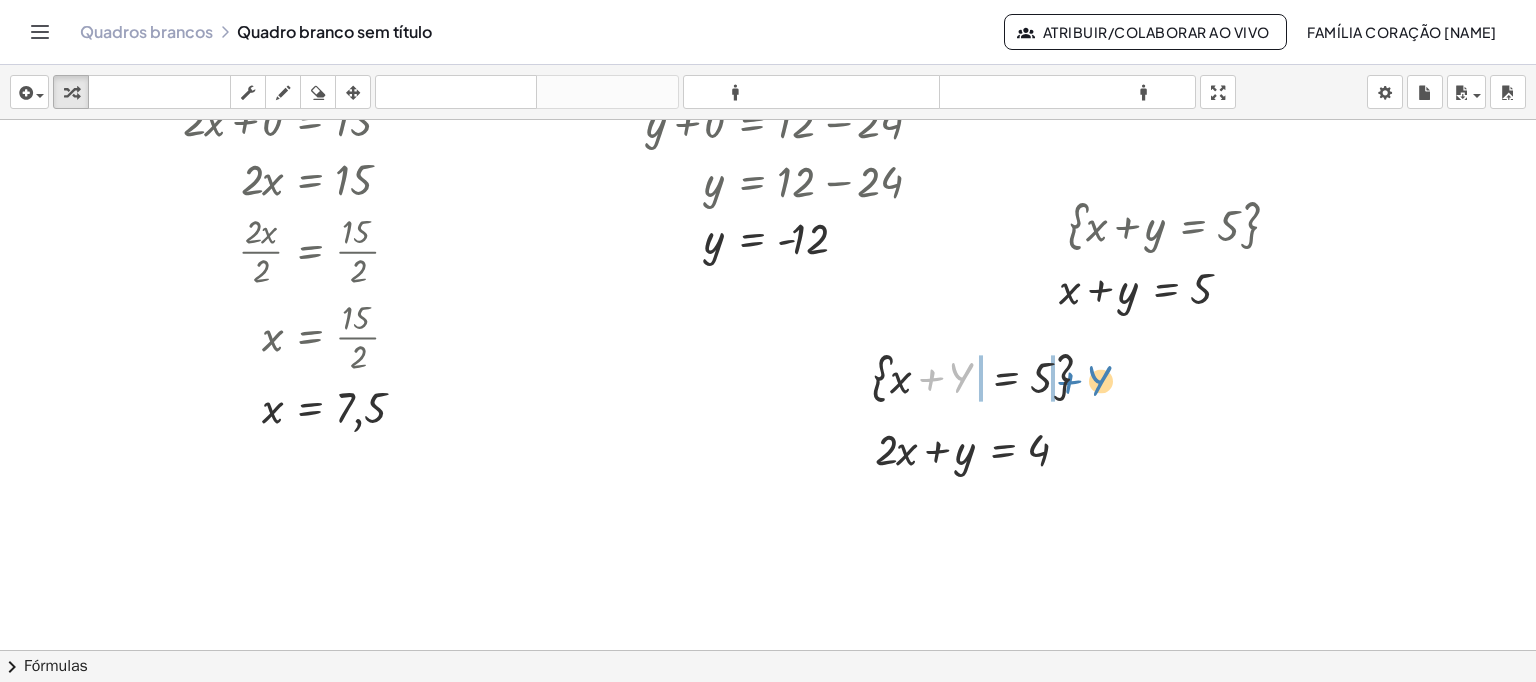 drag, startPoint x: 958, startPoint y: 375, endPoint x: 1093, endPoint y: 376, distance: 135.00371 